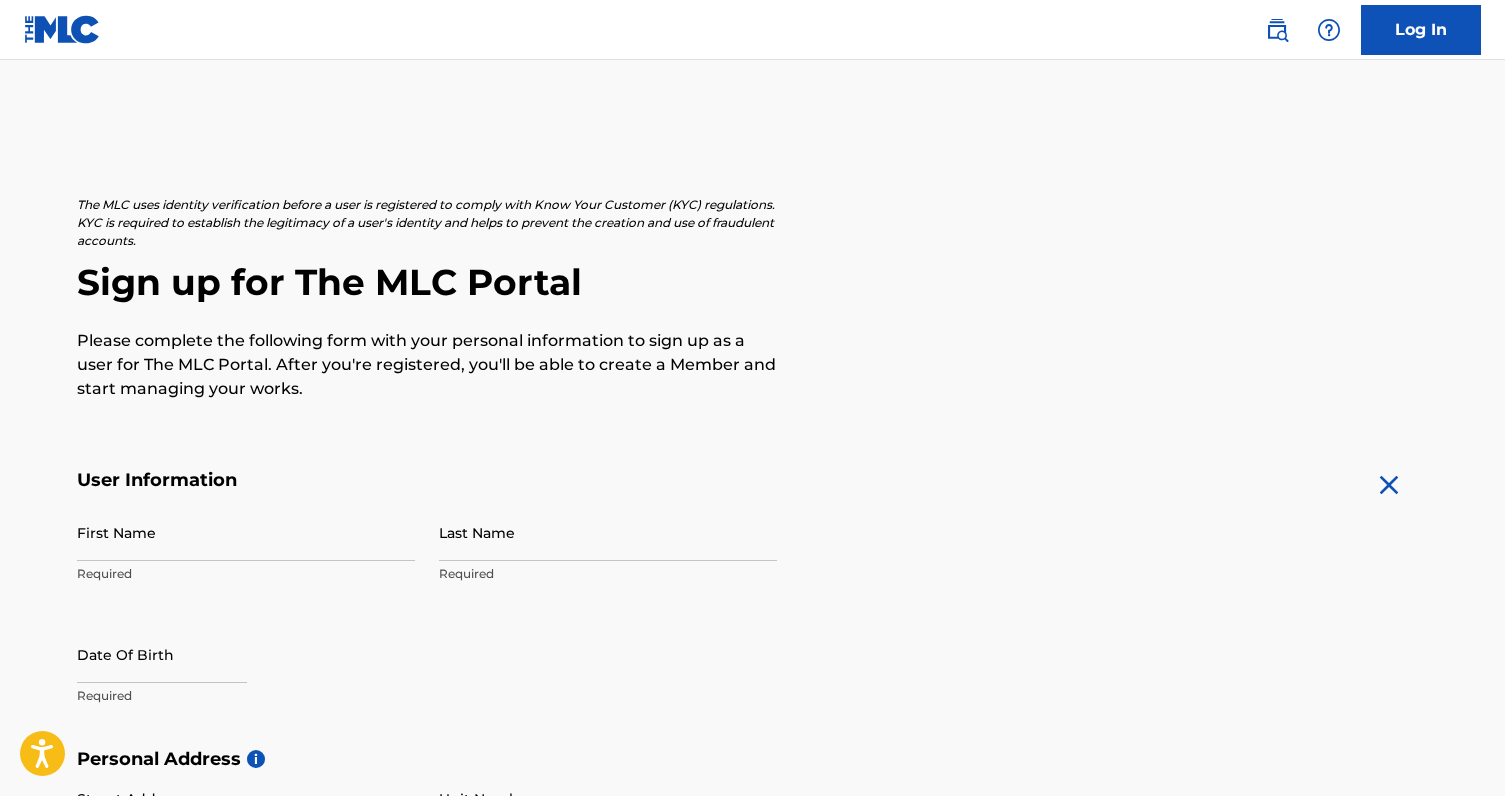 scroll, scrollTop: 0, scrollLeft: 0, axis: both 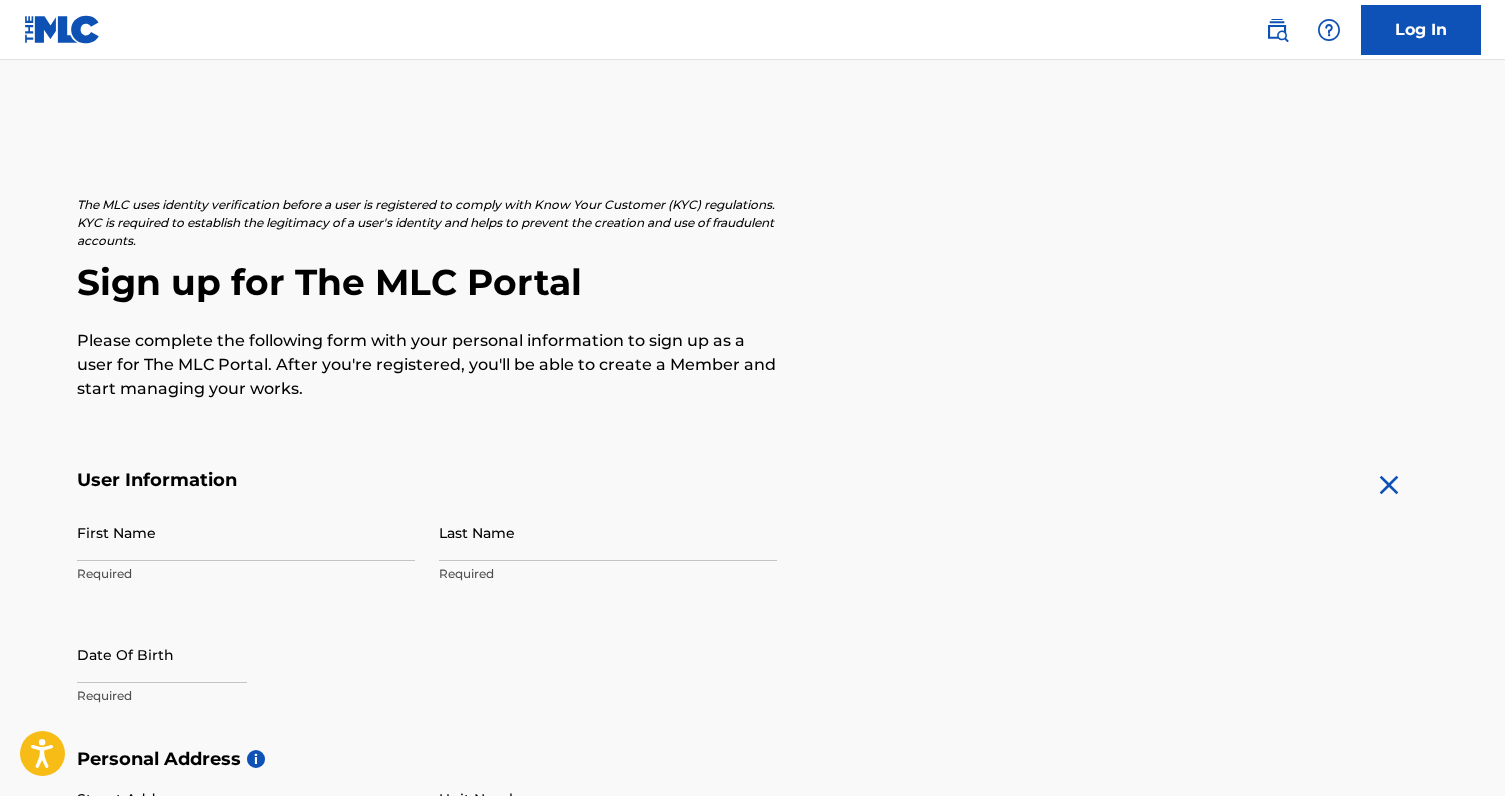 click on "First Name" at bounding box center [246, 532] 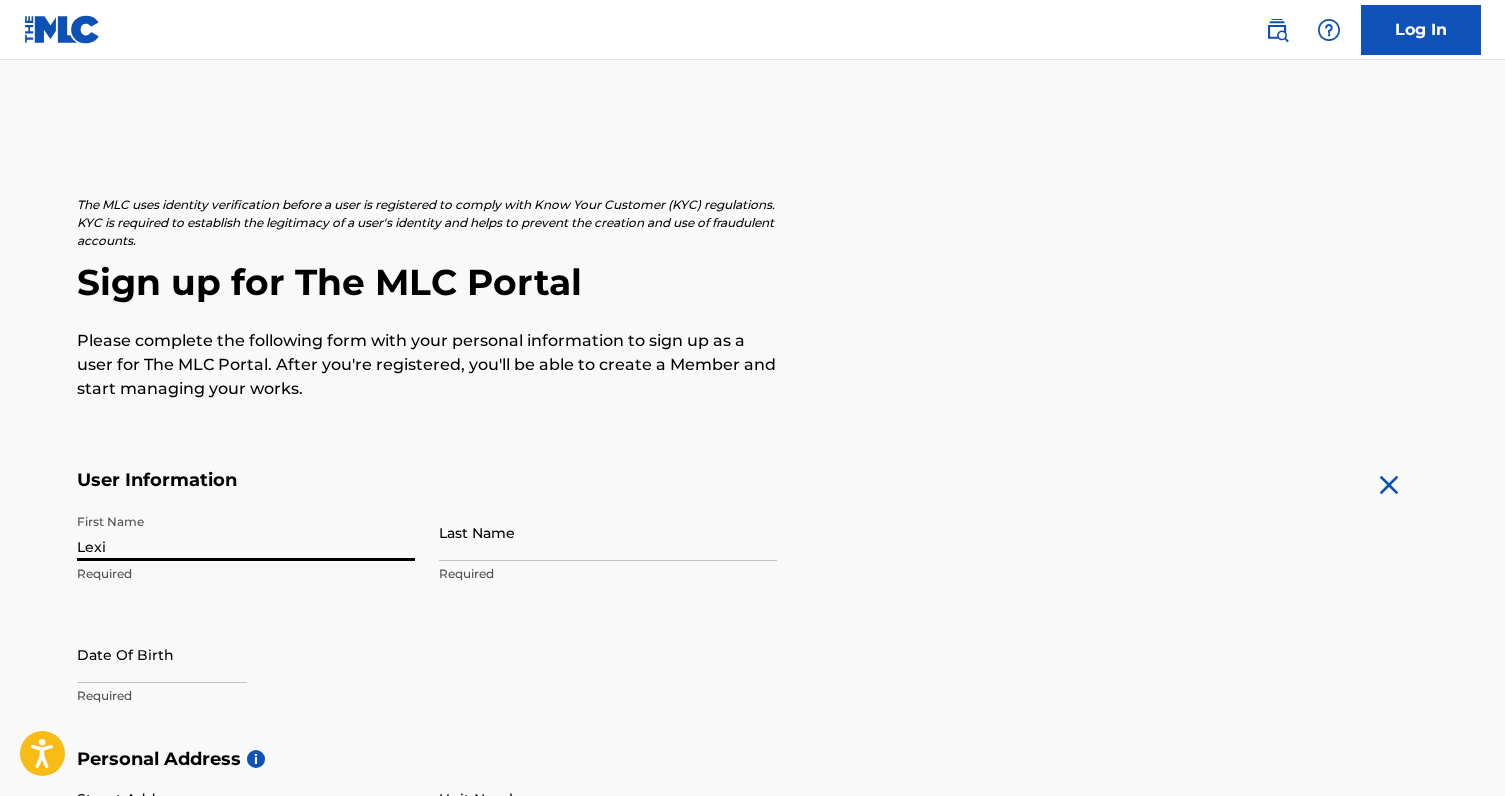 type on "Lexi" 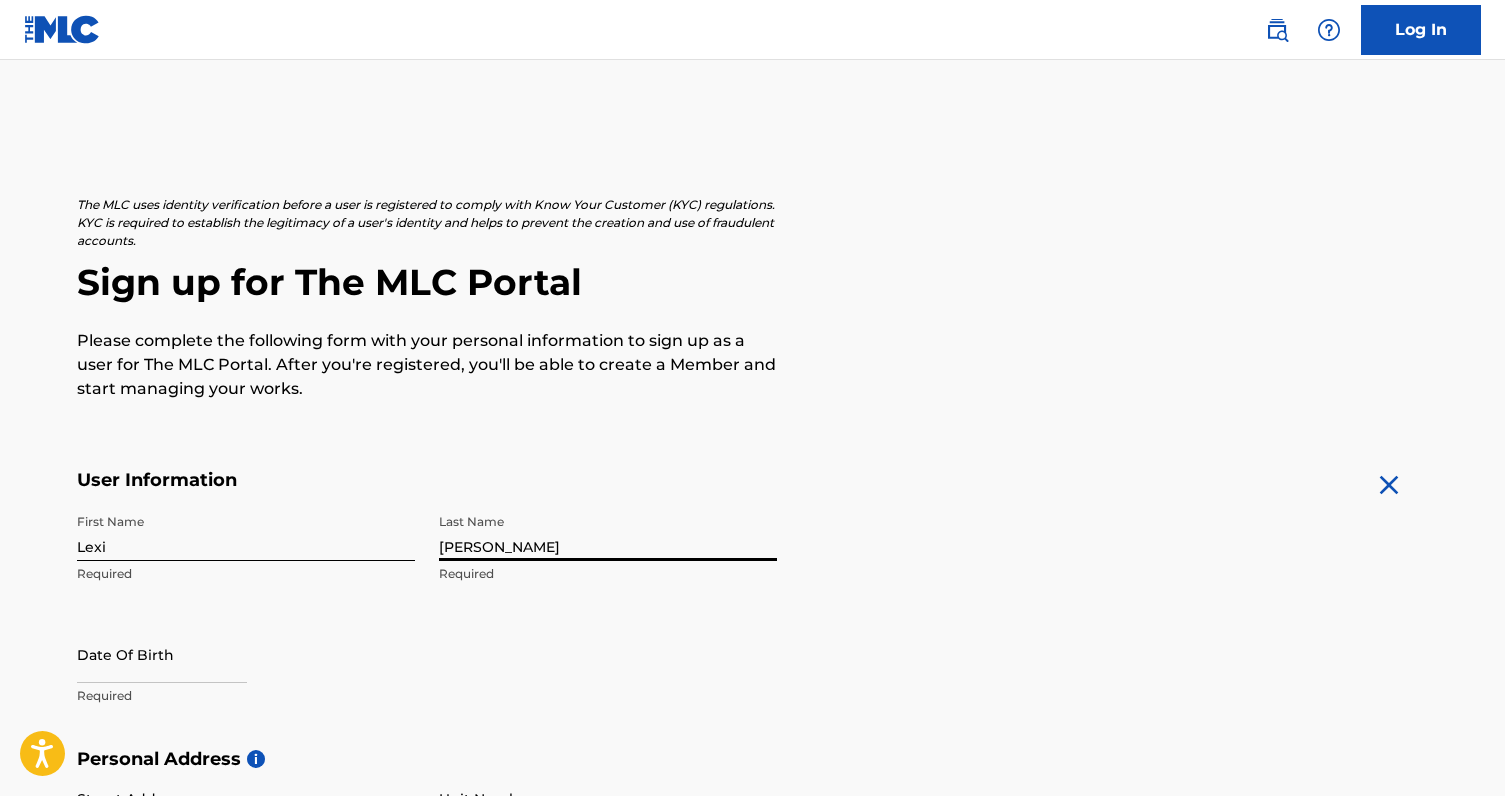 type on "[PERSON_NAME]" 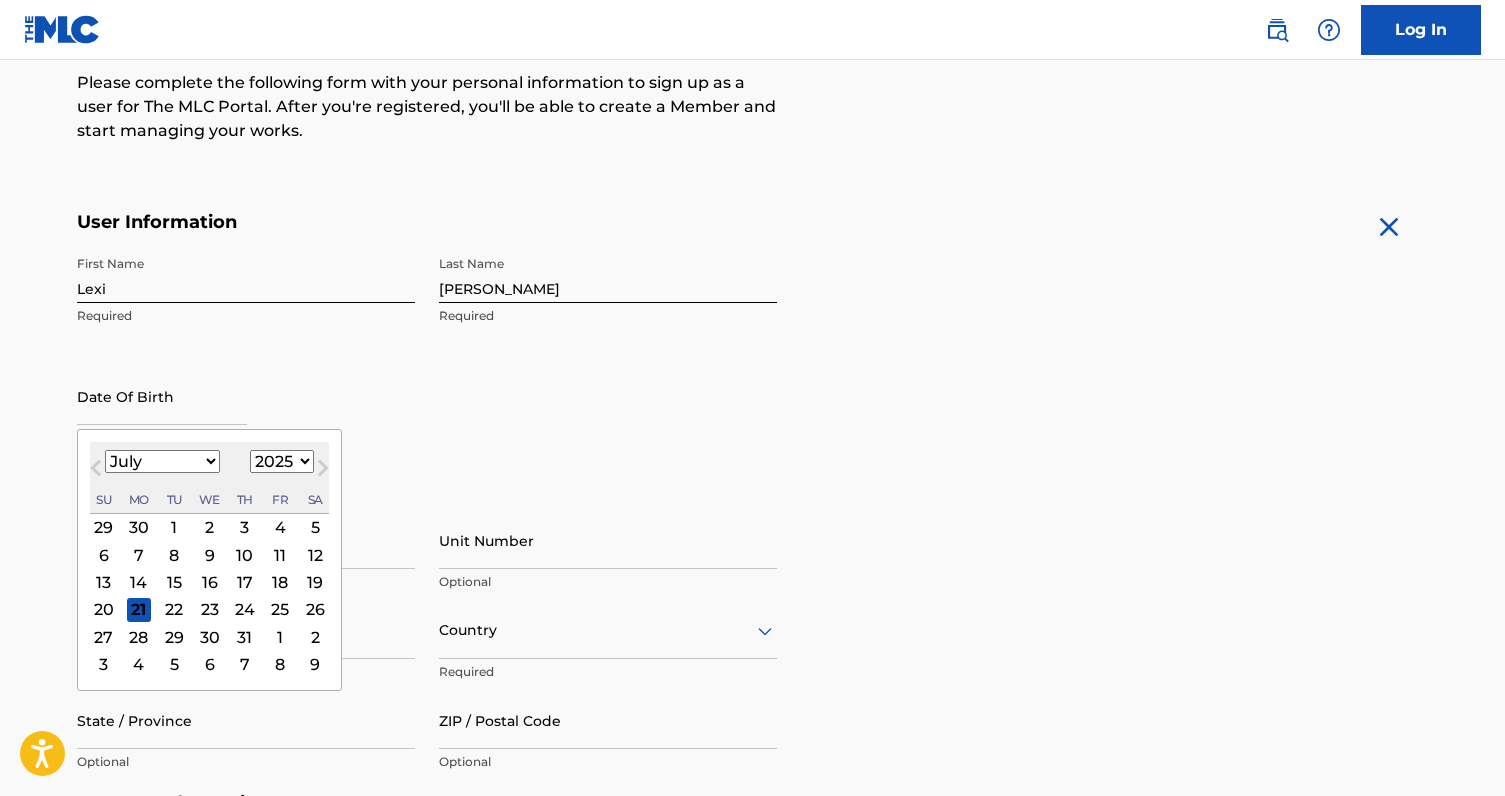 scroll, scrollTop: 270, scrollLeft: 0, axis: vertical 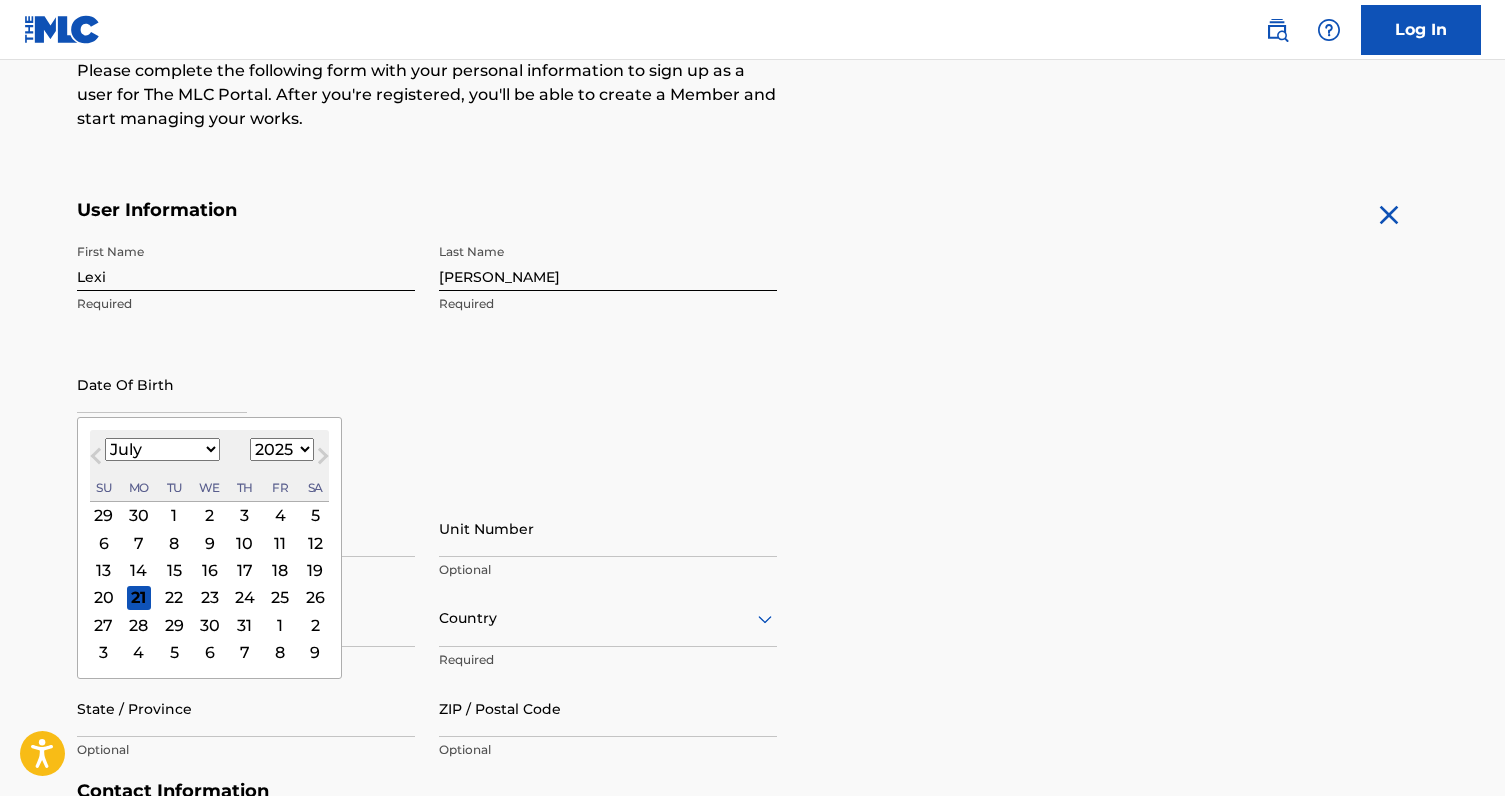 click on "January February March April May June July August September October November December" at bounding box center (162, 449) 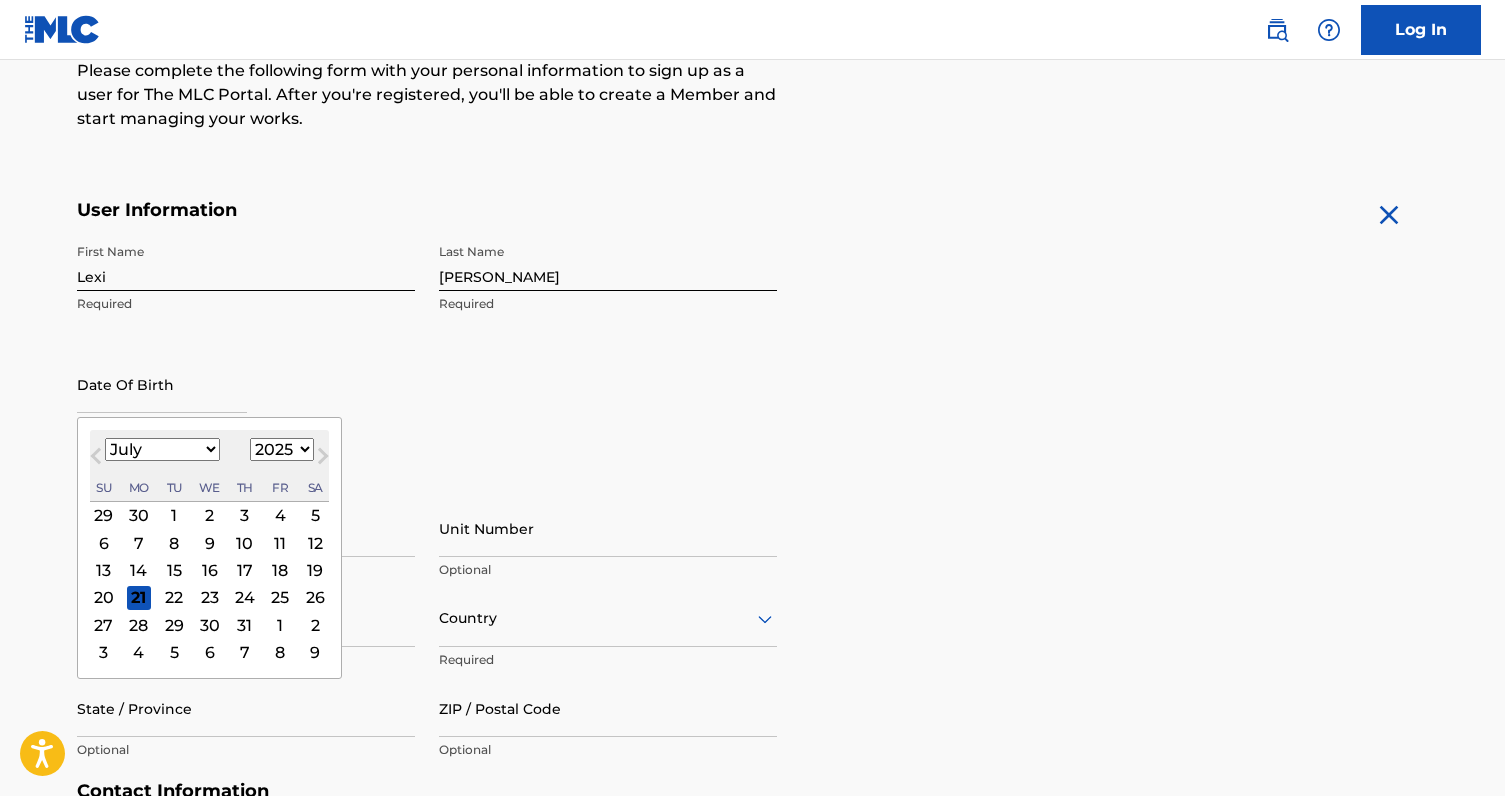 select on "8" 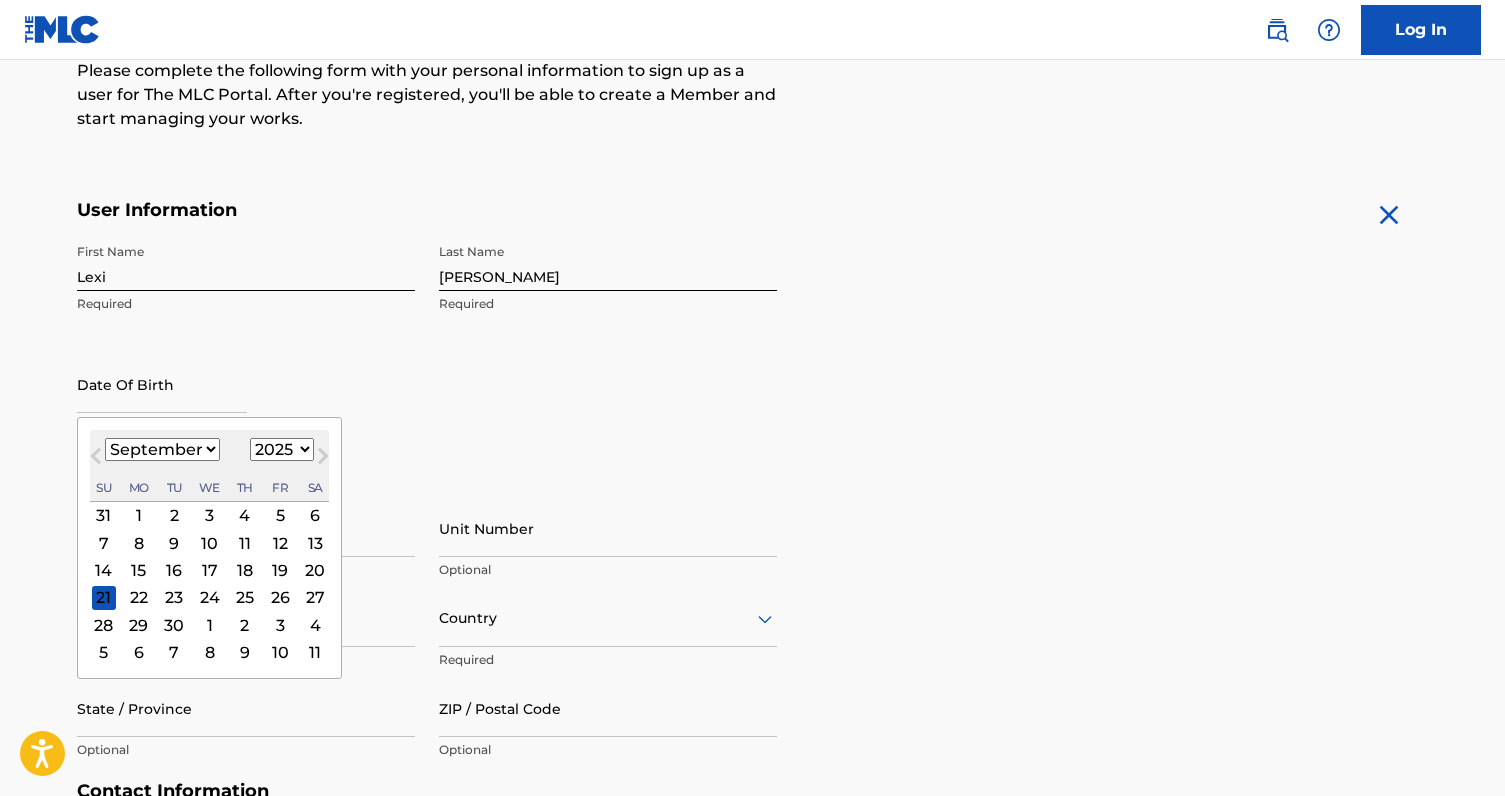 click on "1899 1900 1901 1902 1903 1904 1905 1906 1907 1908 1909 1910 1911 1912 1913 1914 1915 1916 1917 1918 1919 1920 1921 1922 1923 1924 1925 1926 1927 1928 1929 1930 1931 1932 1933 1934 1935 1936 1937 1938 1939 1940 1941 1942 1943 1944 1945 1946 1947 1948 1949 1950 1951 1952 1953 1954 1955 1956 1957 1958 1959 1960 1961 1962 1963 1964 1965 1966 1967 1968 1969 1970 1971 1972 1973 1974 1975 1976 1977 1978 1979 1980 1981 1982 1983 1984 1985 1986 1987 1988 1989 1990 1991 1992 1993 1994 1995 1996 1997 1998 1999 2000 2001 2002 2003 2004 2005 2006 2007 2008 2009 2010 2011 2012 2013 2014 2015 2016 2017 2018 2019 2020 2021 2022 2023 2024 2025 2026 2027 2028 2029 2030 2031 2032 2033 2034 2035 2036 2037 2038 2039 2040 2041 2042 2043 2044 2045 2046 2047 2048 2049 2050 2051 2052 2053 2054 2055 2056 2057 2058 2059 2060 2061 2062 2063 2064 2065 2066 2067 2068 2069 2070 2071 2072 2073 2074 2075 2076 2077 2078 2079 2080 2081 2082 2083 2084 2085 2086 2087 2088 2089 2090 2091 2092 2093 2094 2095 2096 2097 2098 2099 2100" at bounding box center (282, 449) 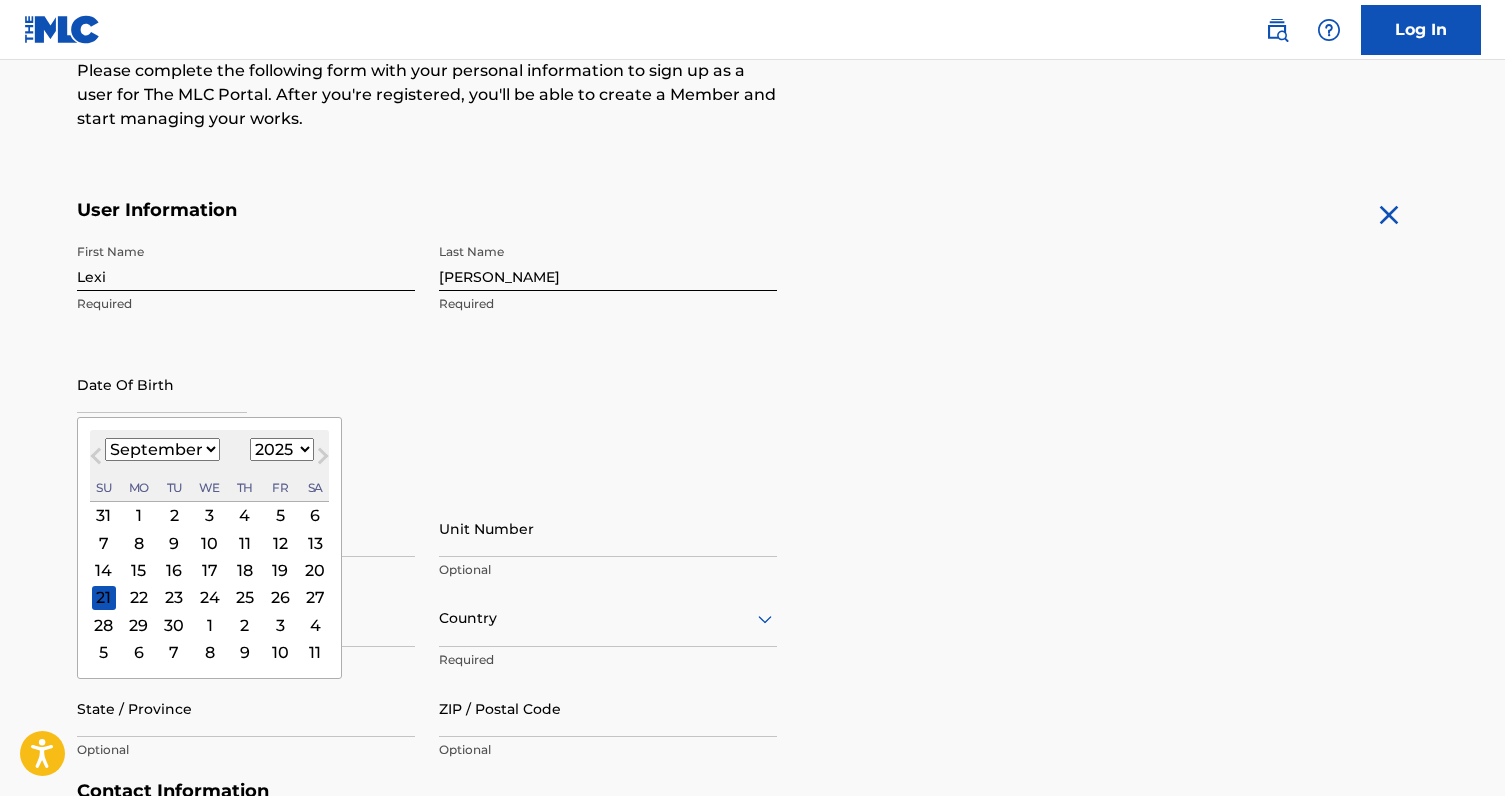 select on "1998" 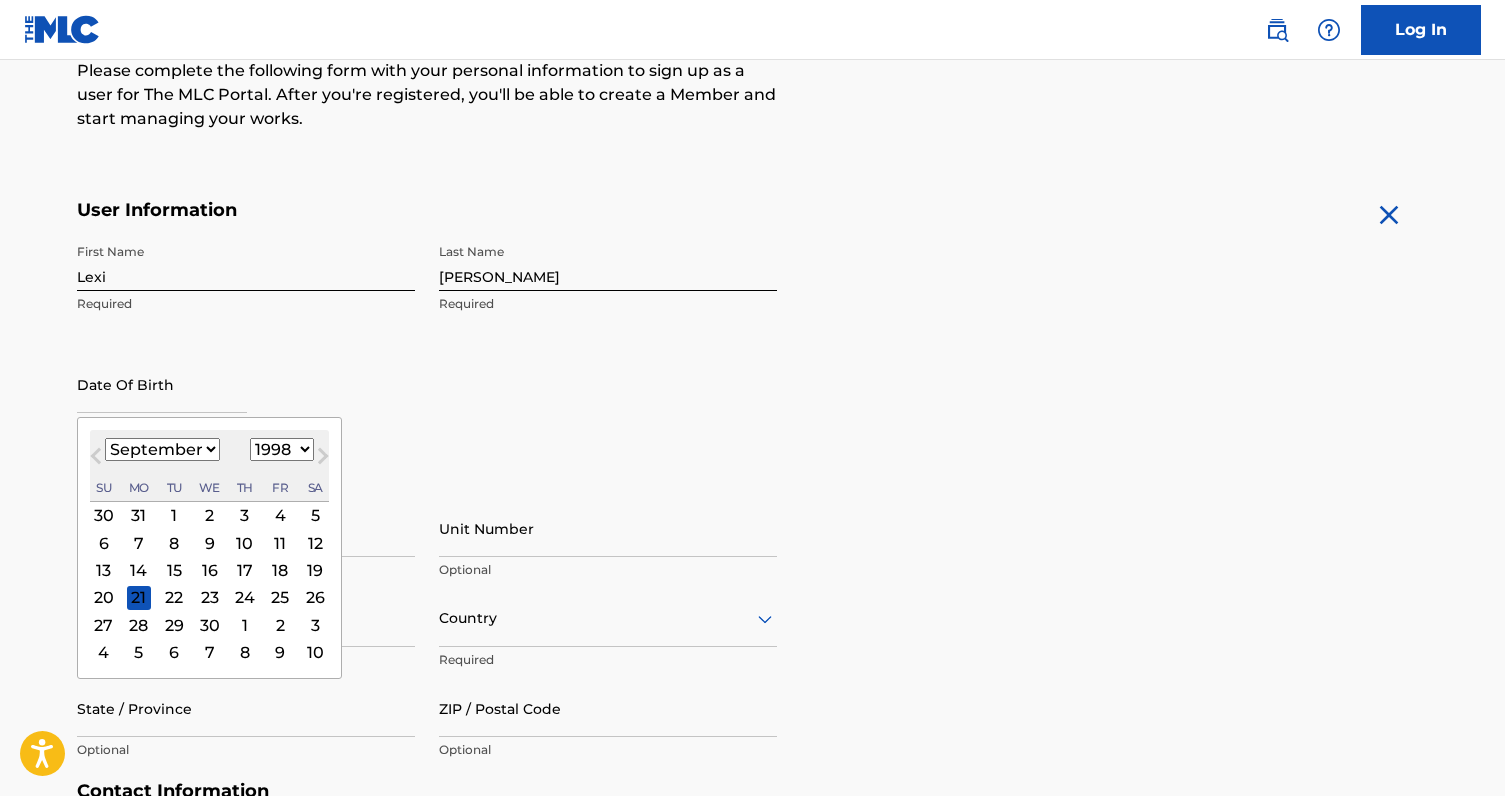 click on "Date Of Birth September 1998 Previous Month Next Month September 1998 January February March April May June July August September October November December 1899 1900 1901 1902 1903 1904 1905 1906 1907 1908 1909 1910 1911 1912 1913 1914 1915 1916 1917 1918 1919 1920 1921 1922 1923 1924 1925 1926 1927 1928 1929 1930 1931 1932 1933 1934 1935 1936 1937 1938 1939 1940 1941 1942 1943 1944 1945 1946 1947 1948 1949 1950 1951 1952 1953 1954 1955 1956 1957 1958 1959 1960 1961 1962 1963 1964 1965 1966 1967 1968 1969 1970 1971 1972 1973 1974 1975 1976 1977 1978 1979 1980 1981 1982 1983 1984 1985 1986 1987 1988 1989 1990 1991 1992 1993 1994 1995 1996 1997 1998 1999 2000 2001 2002 2003 2004 2005 2006 2007 2008 2009 2010 2011 2012 2013 2014 2015 2016 2017 2018 2019 2020 2021 2022 2023 2024 2025 2026 2027 2028 2029 2030 2031 2032 2033 2034 2035 2036 2037 2038 2039 2040 2041 2042 2043 2044 2045 2046 2047 2048 2049 2050 2051 2052 2053 2054 2055 2056 2057 2058 2059 2060 2061 2062 2063 2064 2065 2066 2067 2068 2069 2070 2071 Su" at bounding box center (246, 401) 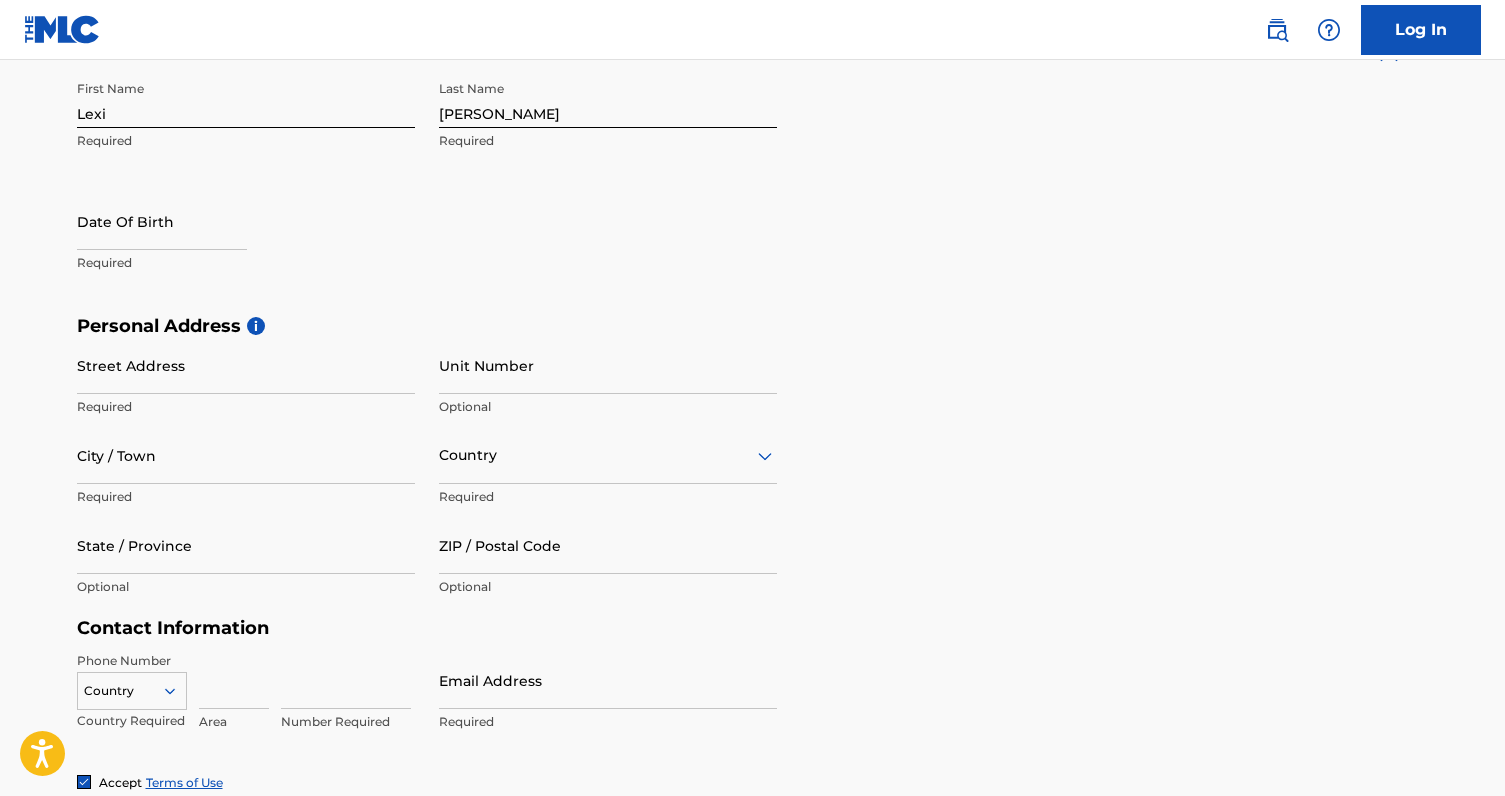 scroll, scrollTop: 430, scrollLeft: 0, axis: vertical 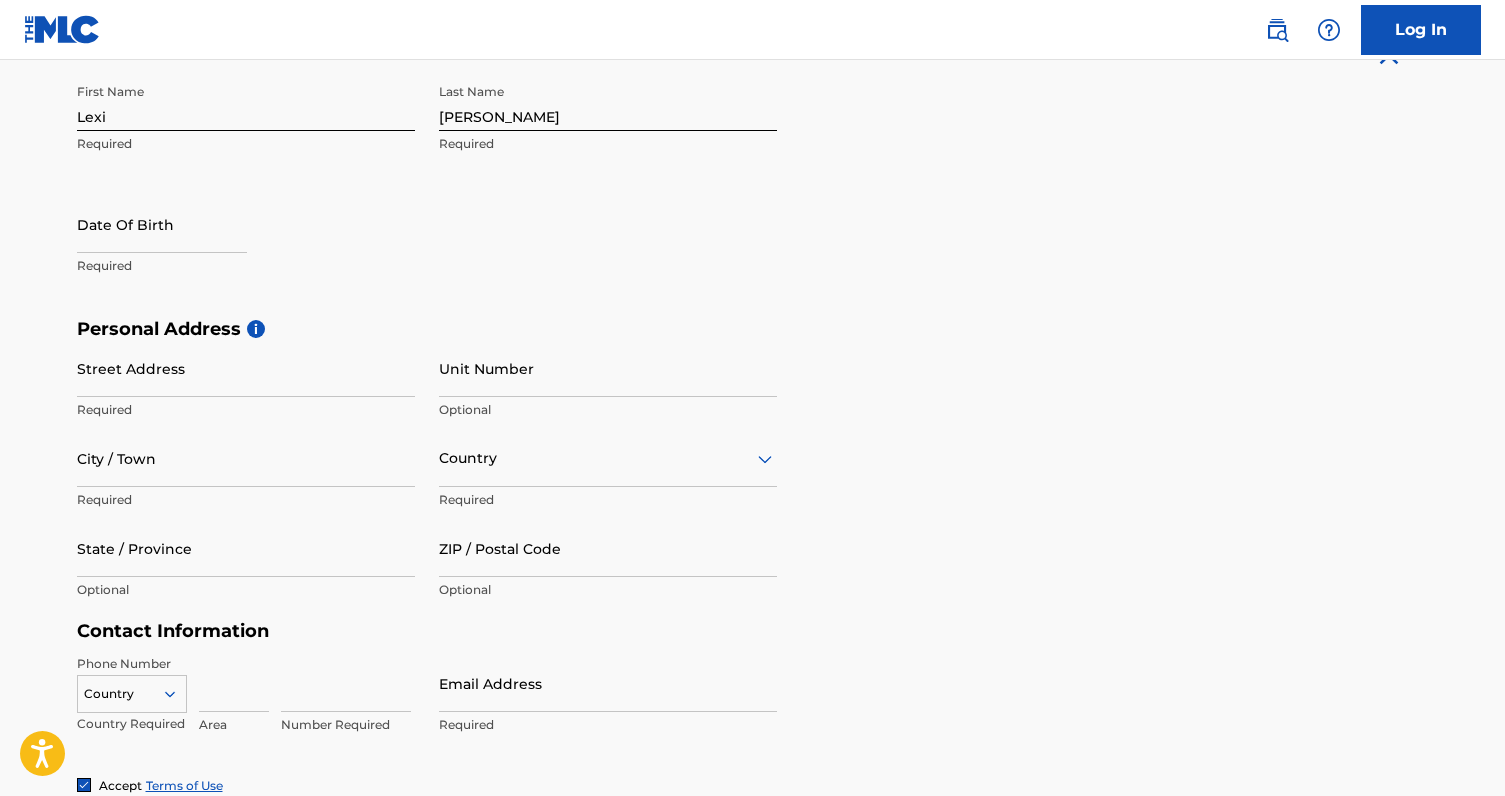 click at bounding box center (162, 224) 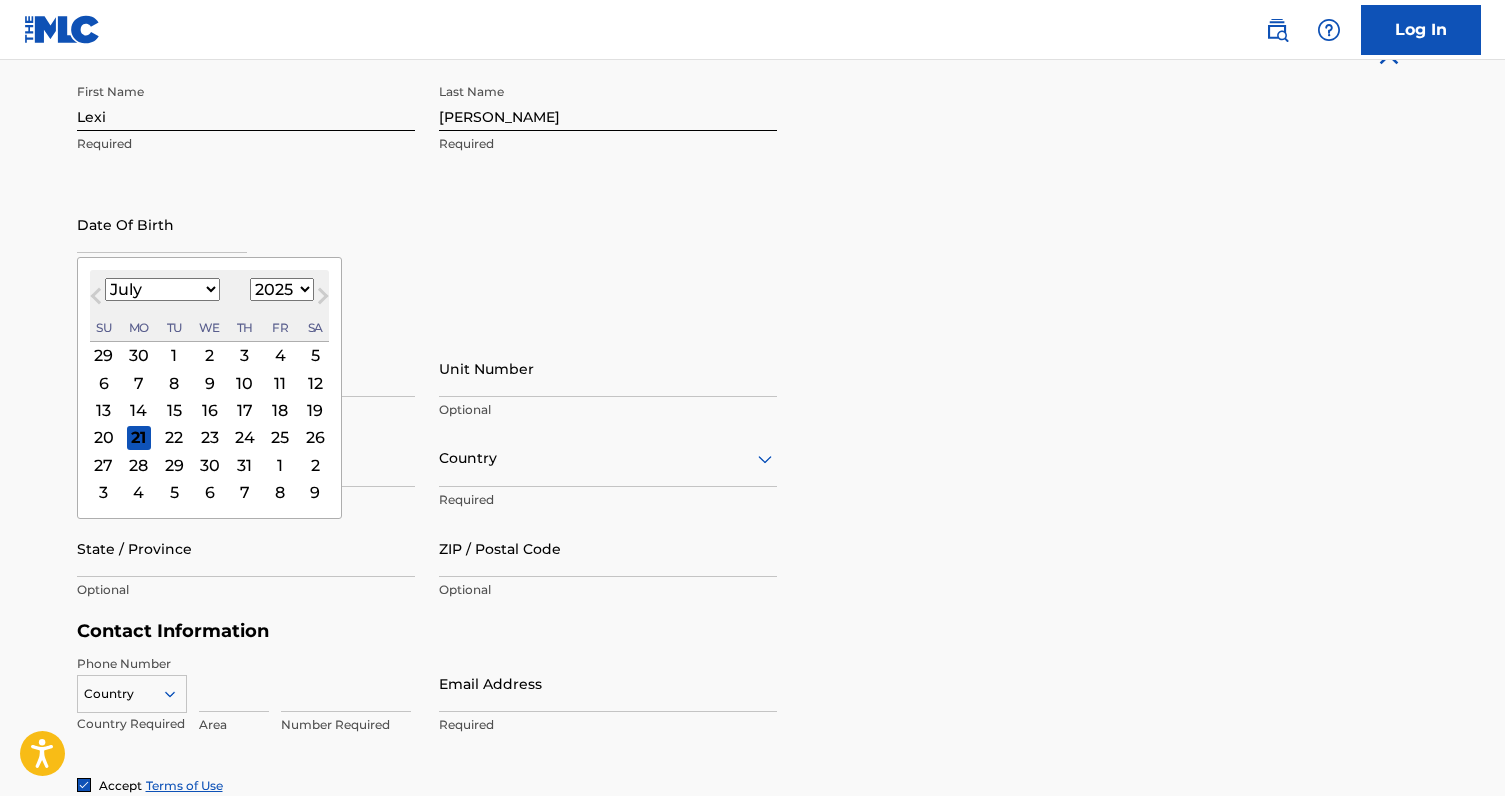 click on "January February March April May June July August September October November December" at bounding box center (162, 289) 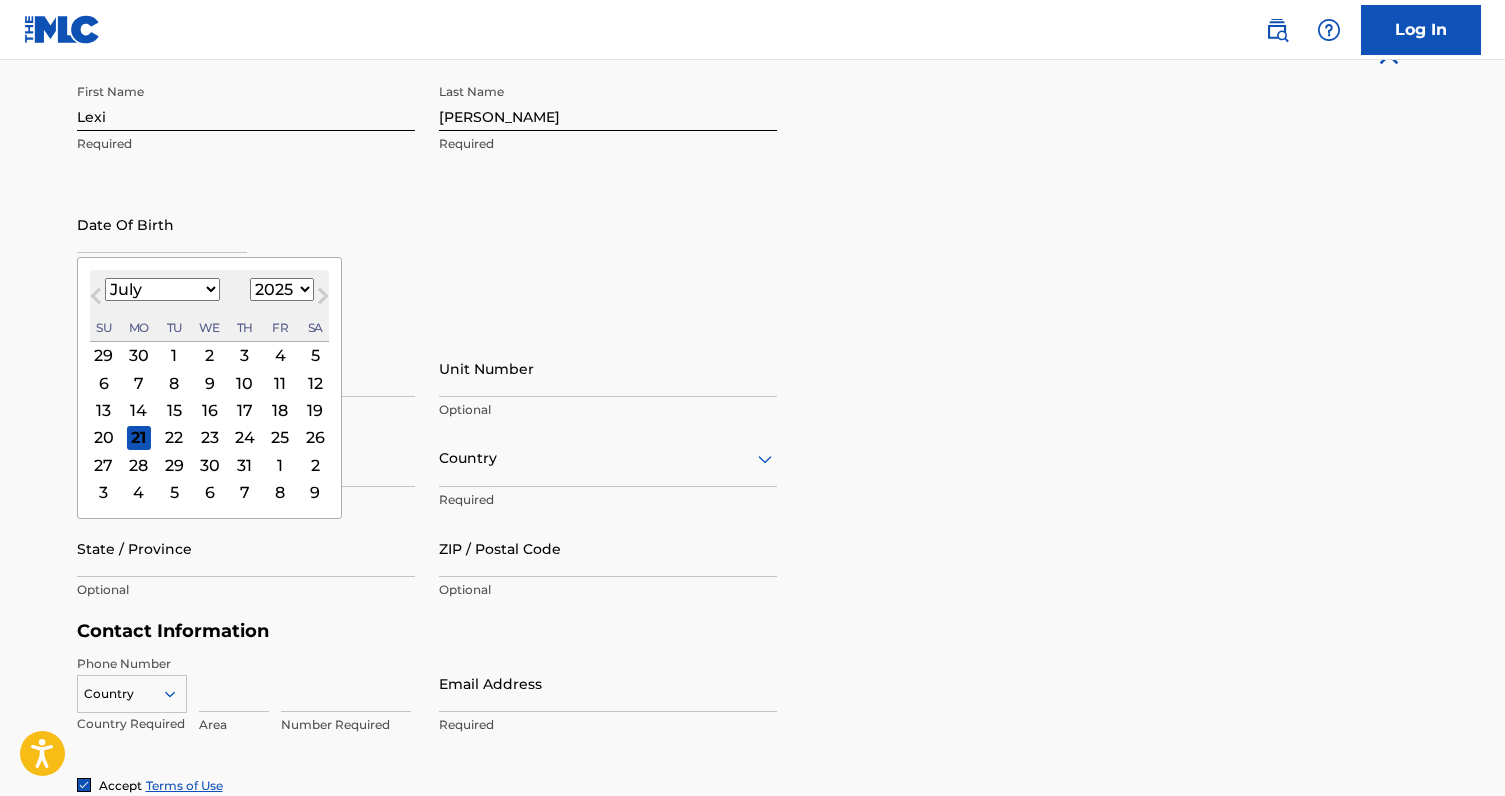 select on "8" 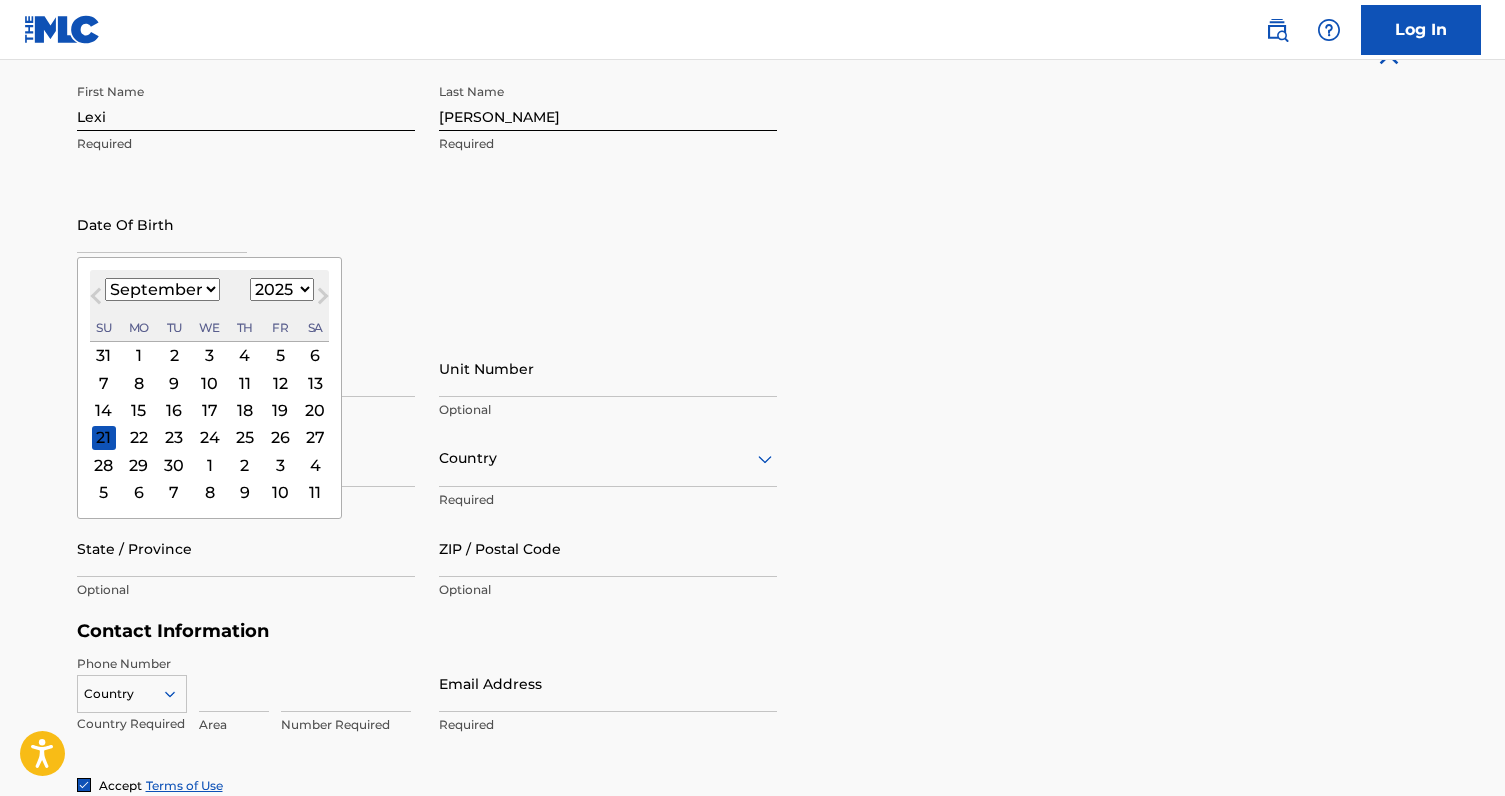 click on "1899 1900 1901 1902 1903 1904 1905 1906 1907 1908 1909 1910 1911 1912 1913 1914 1915 1916 1917 1918 1919 1920 1921 1922 1923 1924 1925 1926 1927 1928 1929 1930 1931 1932 1933 1934 1935 1936 1937 1938 1939 1940 1941 1942 1943 1944 1945 1946 1947 1948 1949 1950 1951 1952 1953 1954 1955 1956 1957 1958 1959 1960 1961 1962 1963 1964 1965 1966 1967 1968 1969 1970 1971 1972 1973 1974 1975 1976 1977 1978 1979 1980 1981 1982 1983 1984 1985 1986 1987 1988 1989 1990 1991 1992 1993 1994 1995 1996 1997 1998 1999 2000 2001 2002 2003 2004 2005 2006 2007 2008 2009 2010 2011 2012 2013 2014 2015 2016 2017 2018 2019 2020 2021 2022 2023 2024 2025 2026 2027 2028 2029 2030 2031 2032 2033 2034 2035 2036 2037 2038 2039 2040 2041 2042 2043 2044 2045 2046 2047 2048 2049 2050 2051 2052 2053 2054 2055 2056 2057 2058 2059 2060 2061 2062 2063 2064 2065 2066 2067 2068 2069 2070 2071 2072 2073 2074 2075 2076 2077 2078 2079 2080 2081 2082 2083 2084 2085 2086 2087 2088 2089 2090 2091 2092 2093 2094 2095 2096 2097 2098 2099 2100" at bounding box center (282, 289) 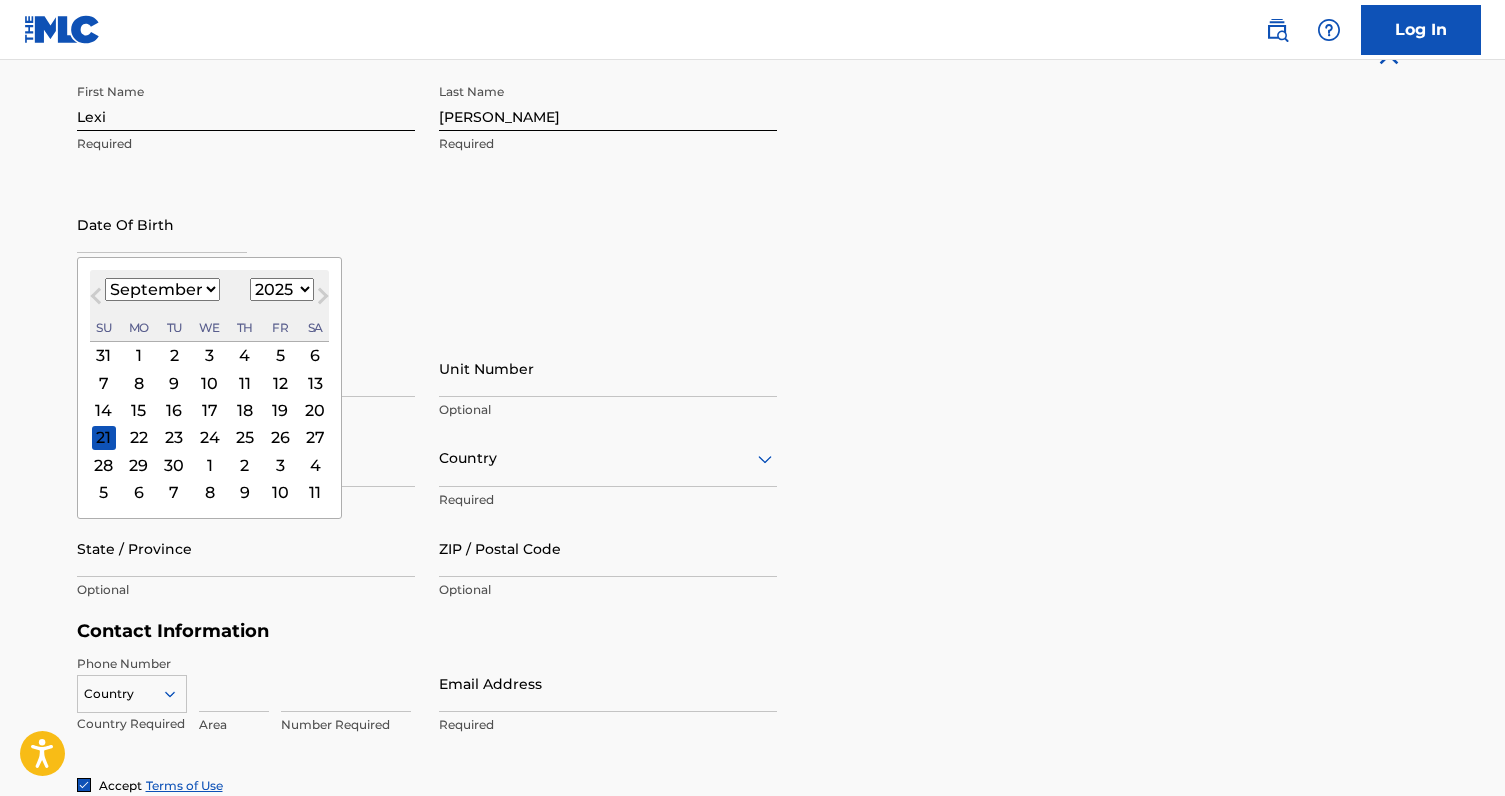 select on "1998" 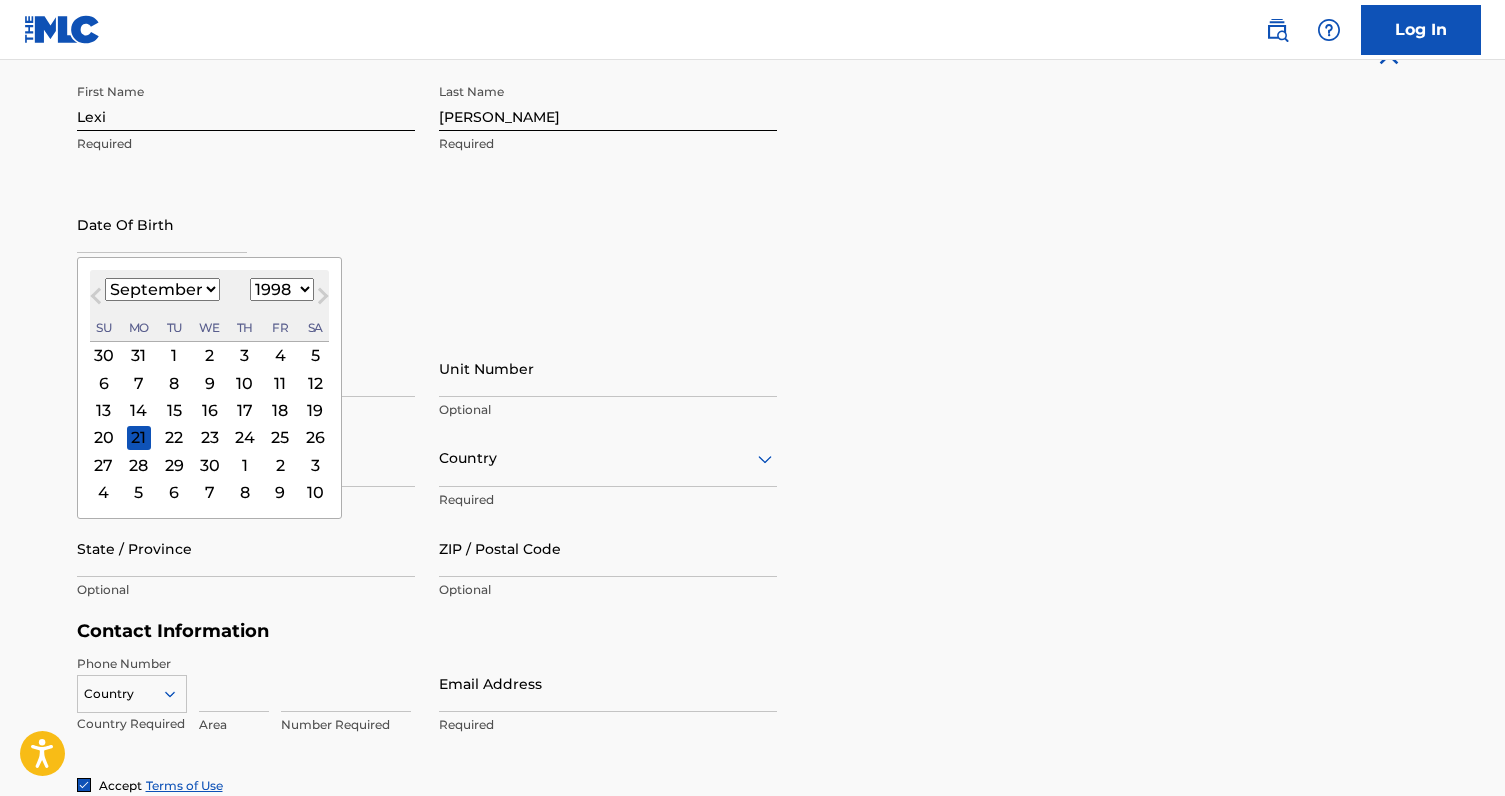 click on "15" at bounding box center [174, 410] 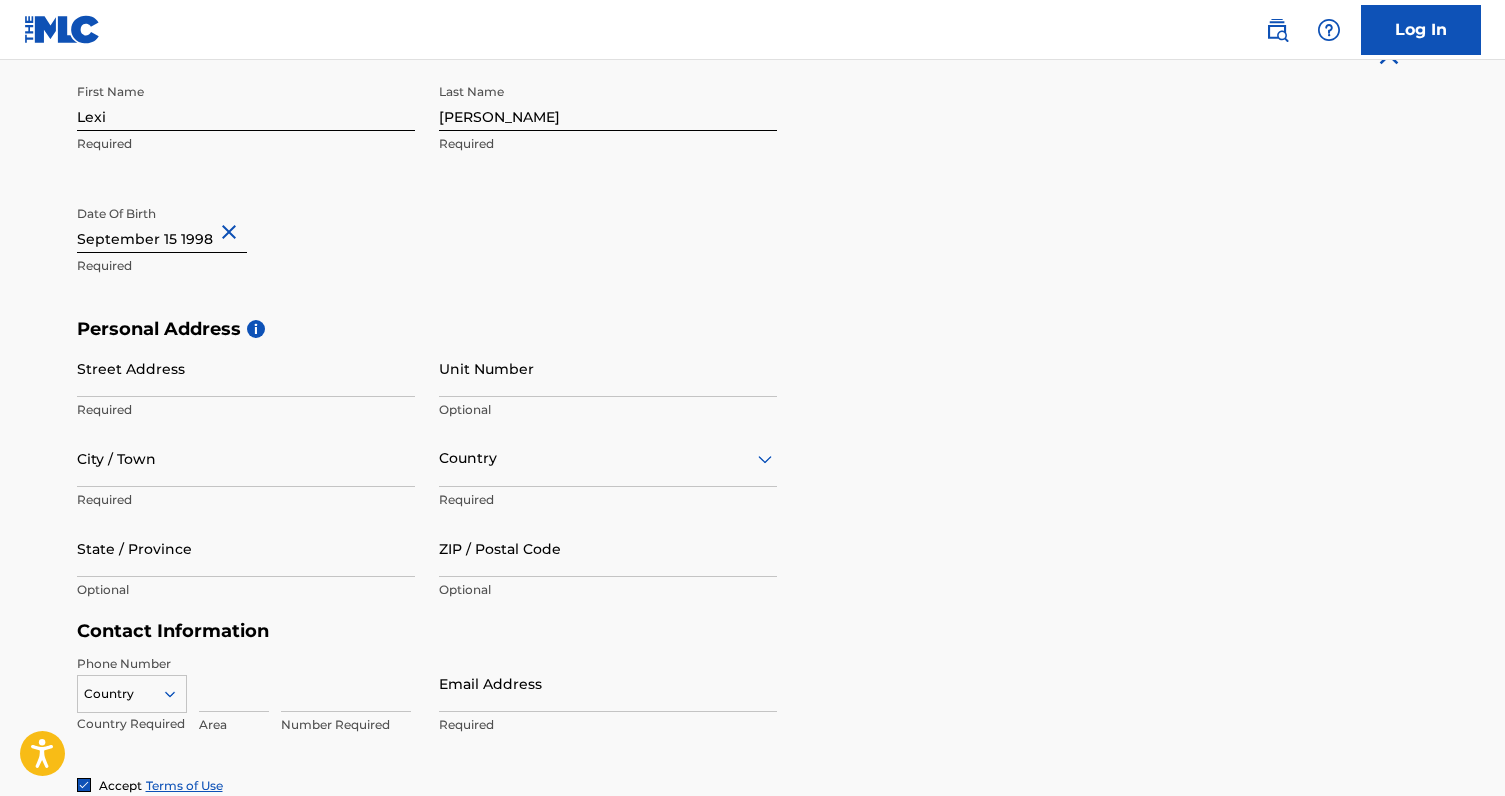 click on "Street Address" at bounding box center [246, 368] 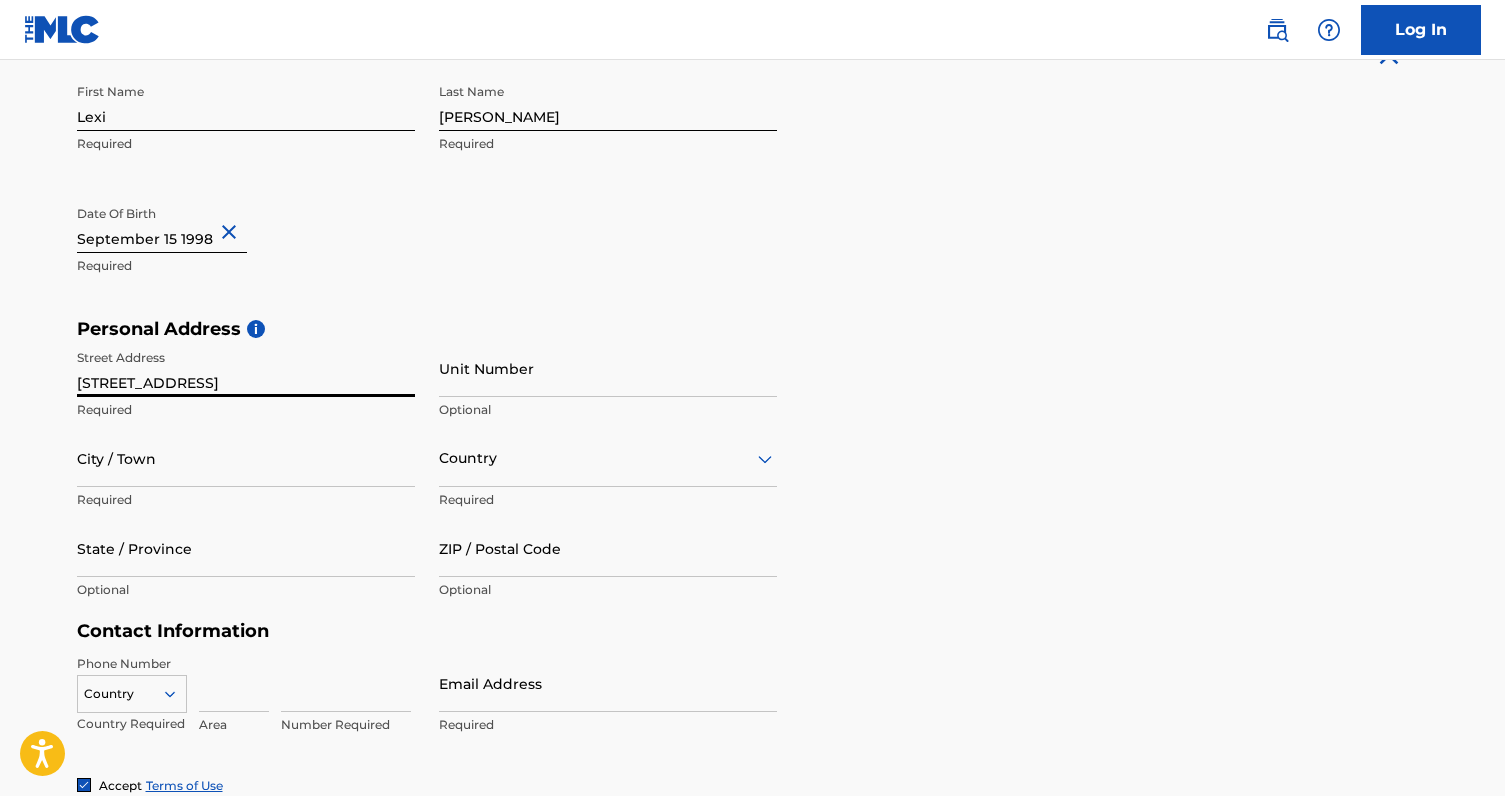 type on "190 S Marengo Ave" 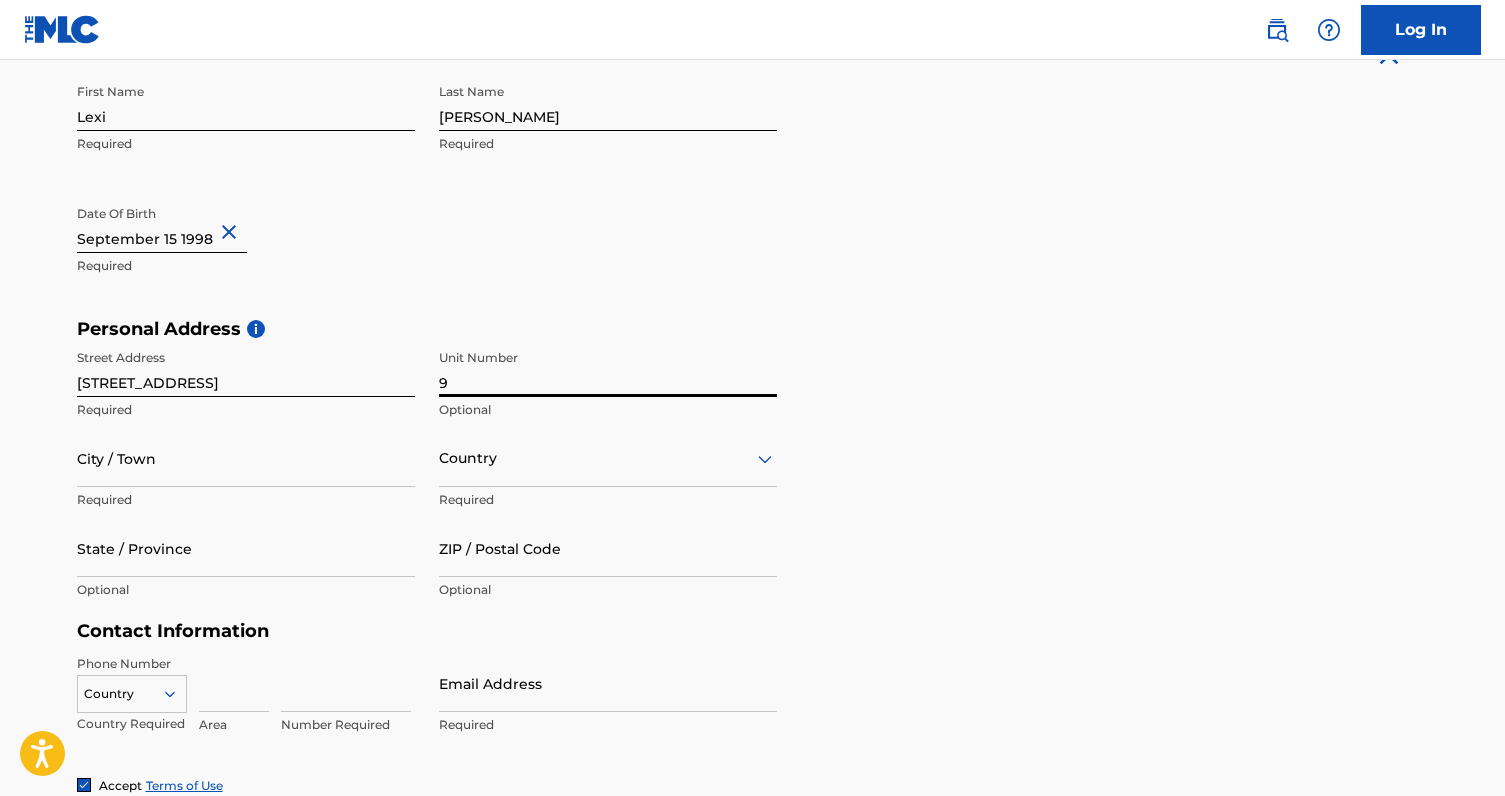 type on "9" 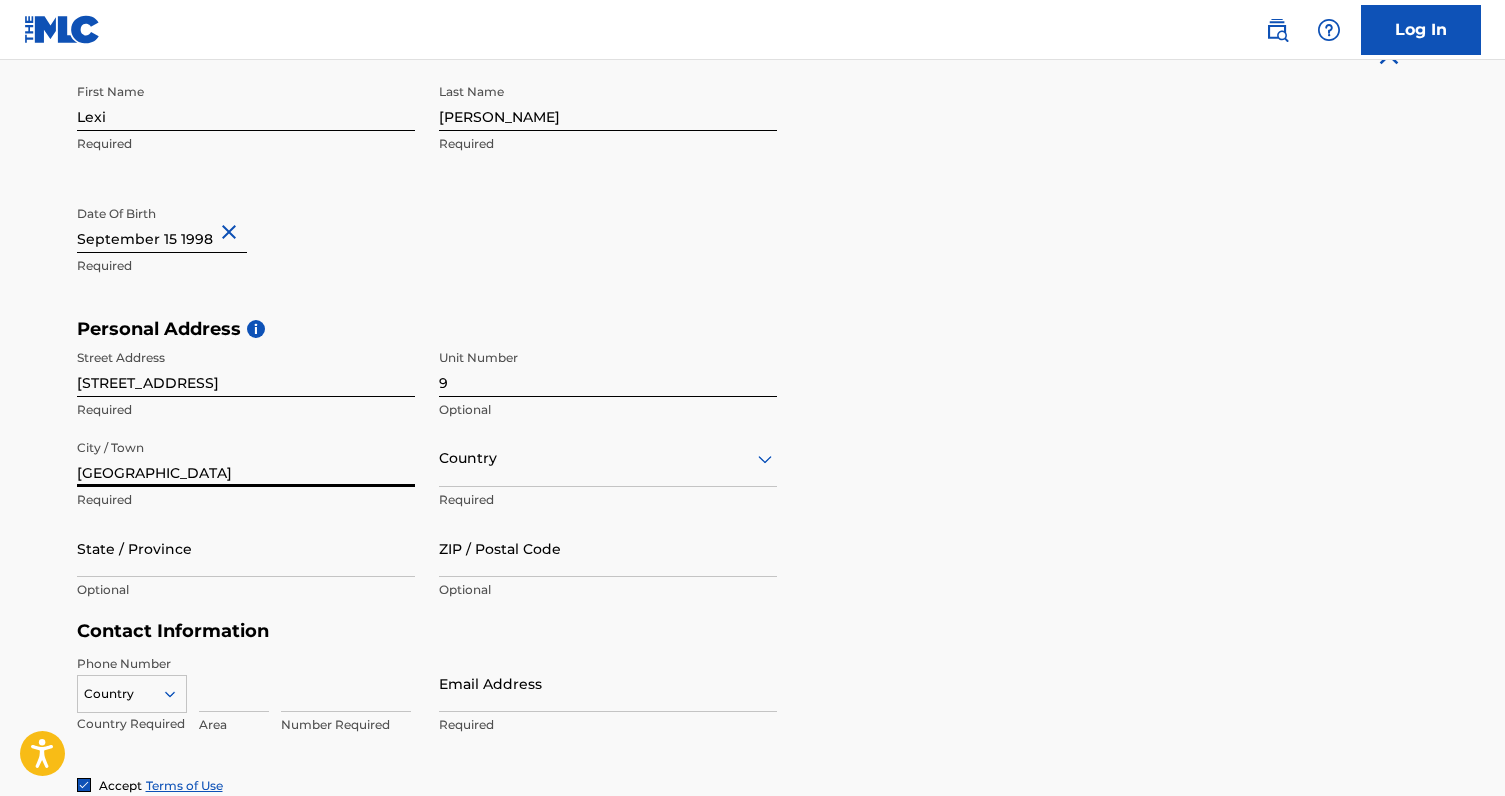 type on "Pasadena" 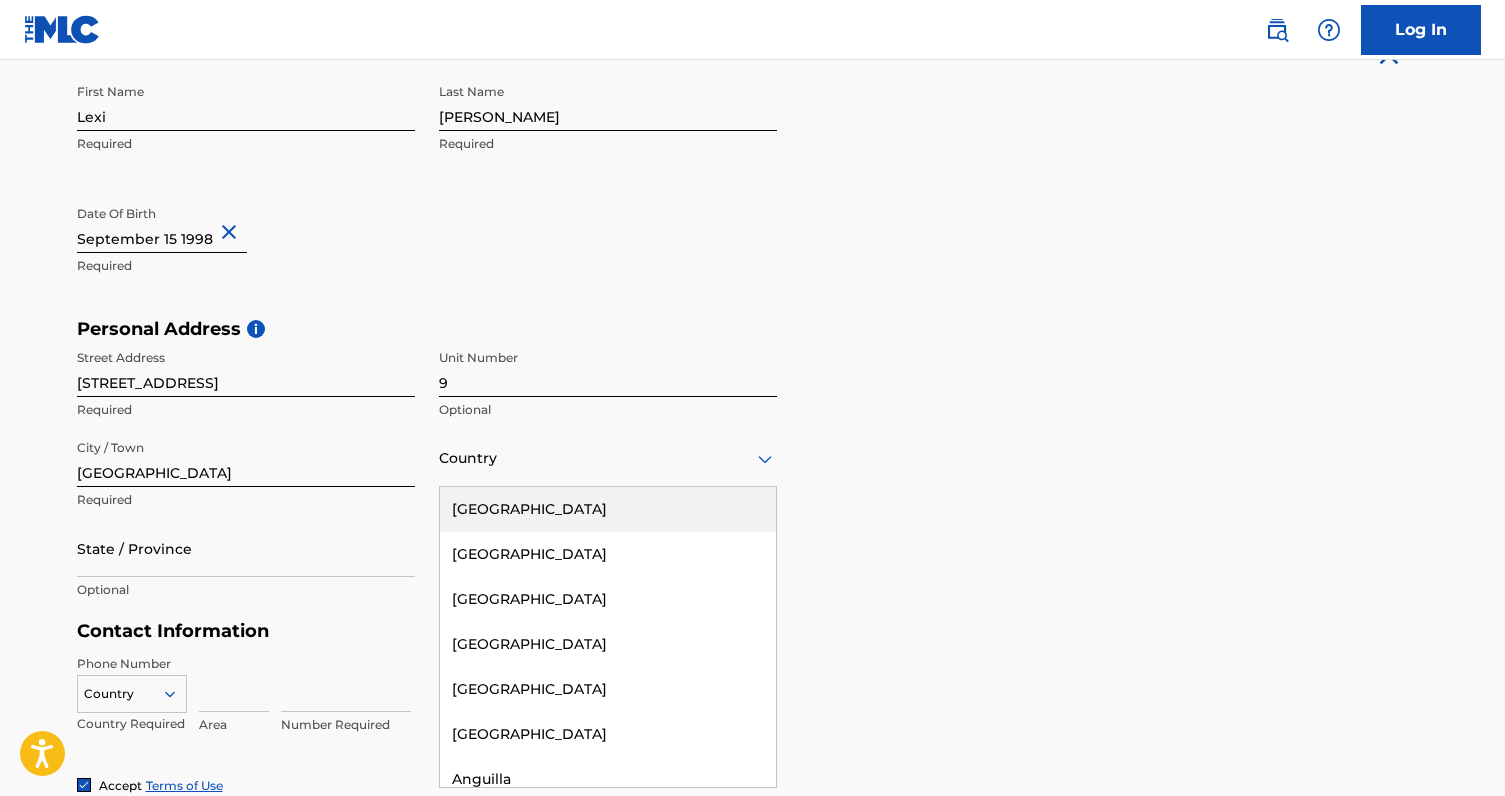 click on "United States" at bounding box center (608, 509) 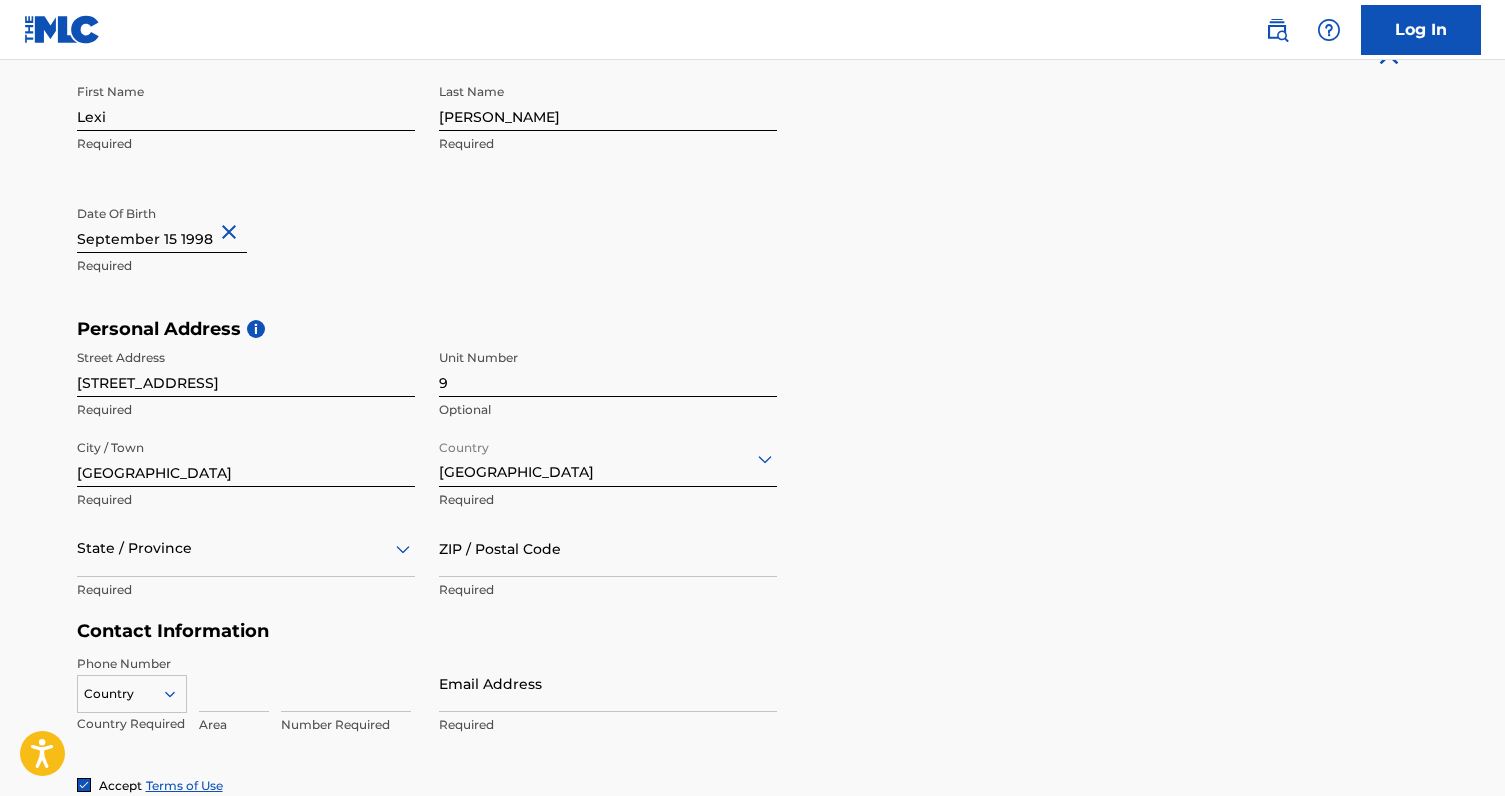 scroll, scrollTop: 512, scrollLeft: 0, axis: vertical 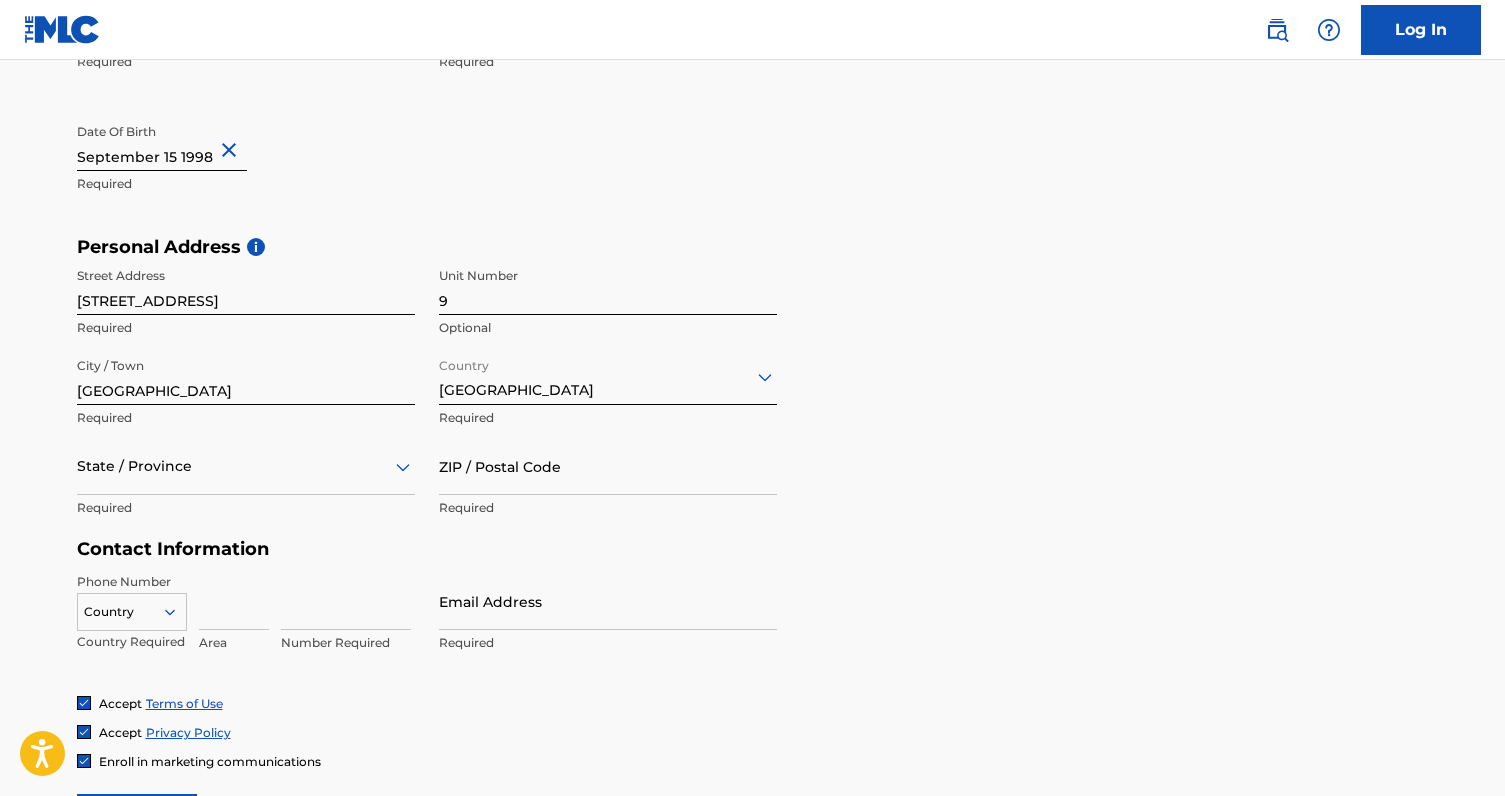 click on "State / Province" at bounding box center (246, 466) 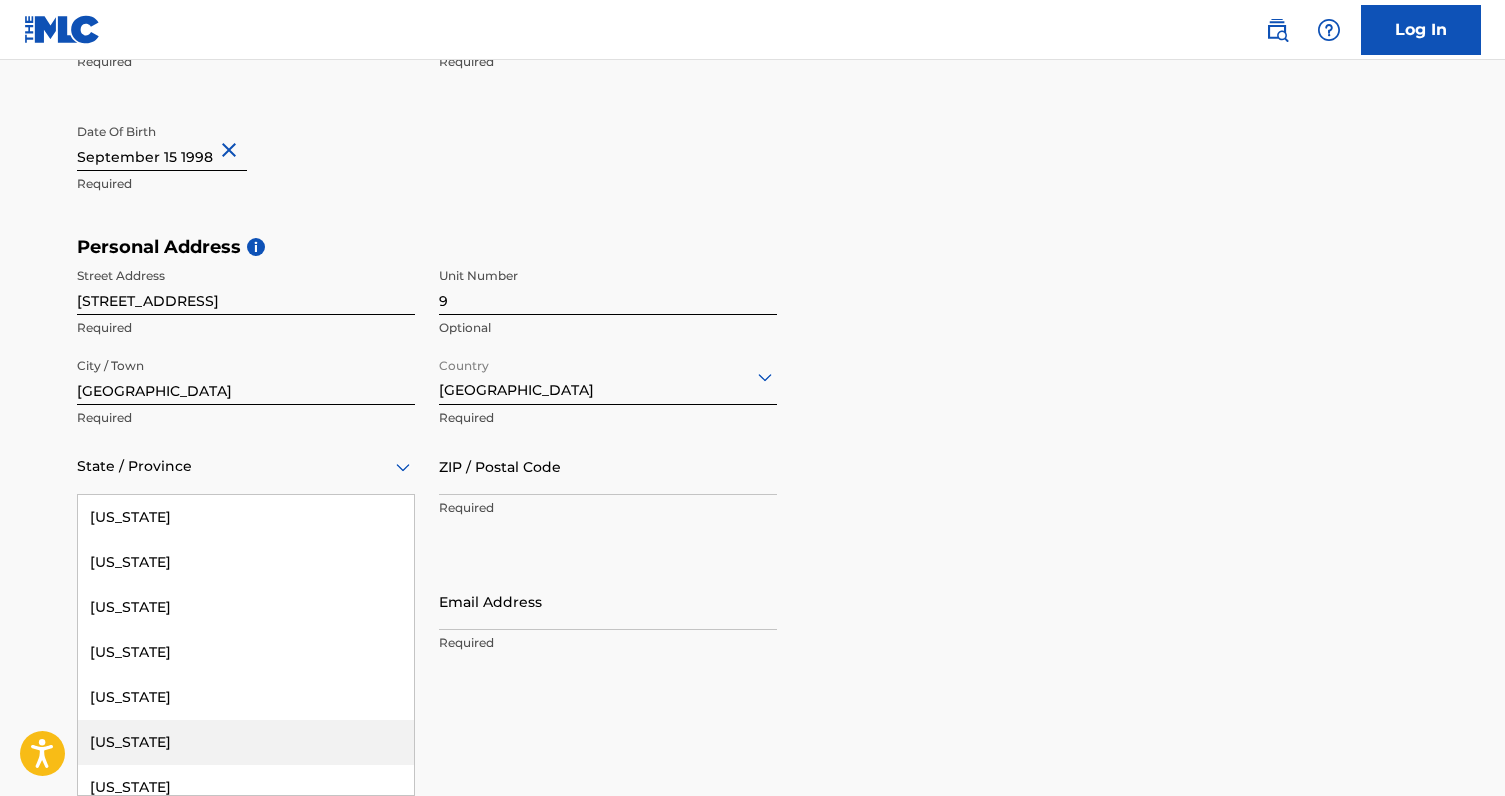 click on "California" at bounding box center [246, 742] 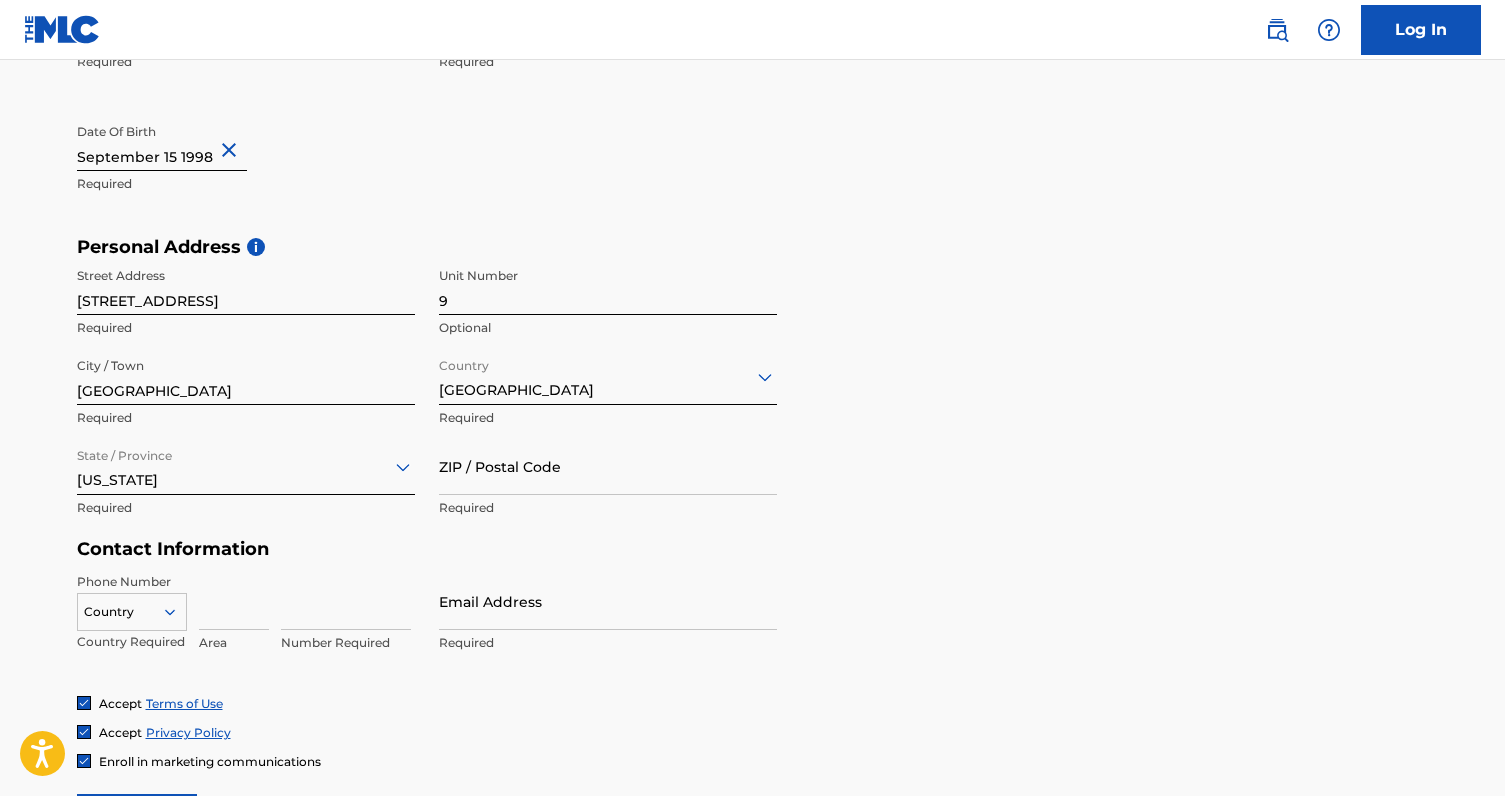 click on "ZIP / Postal Code" at bounding box center [608, 466] 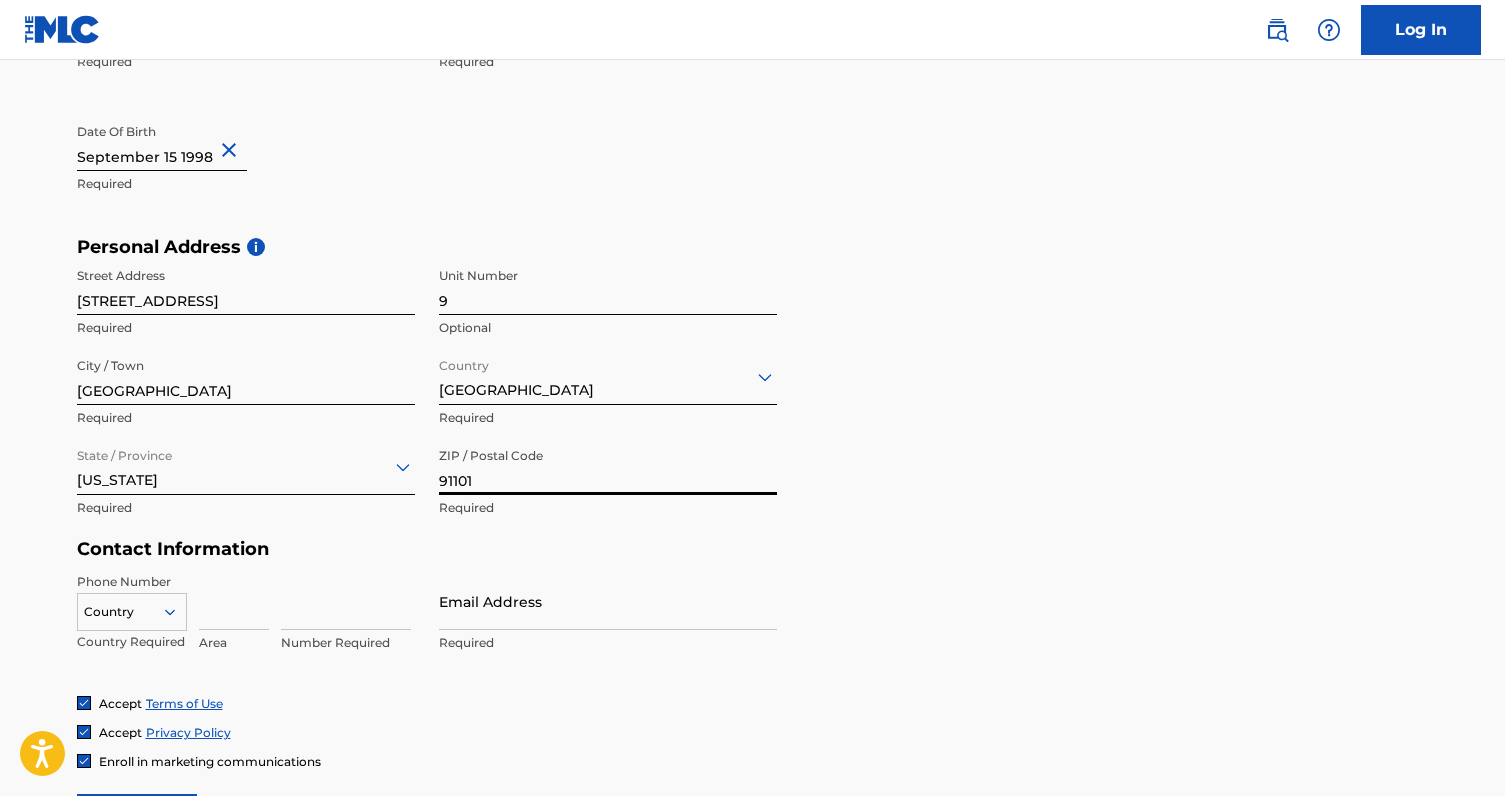 type on "91101" 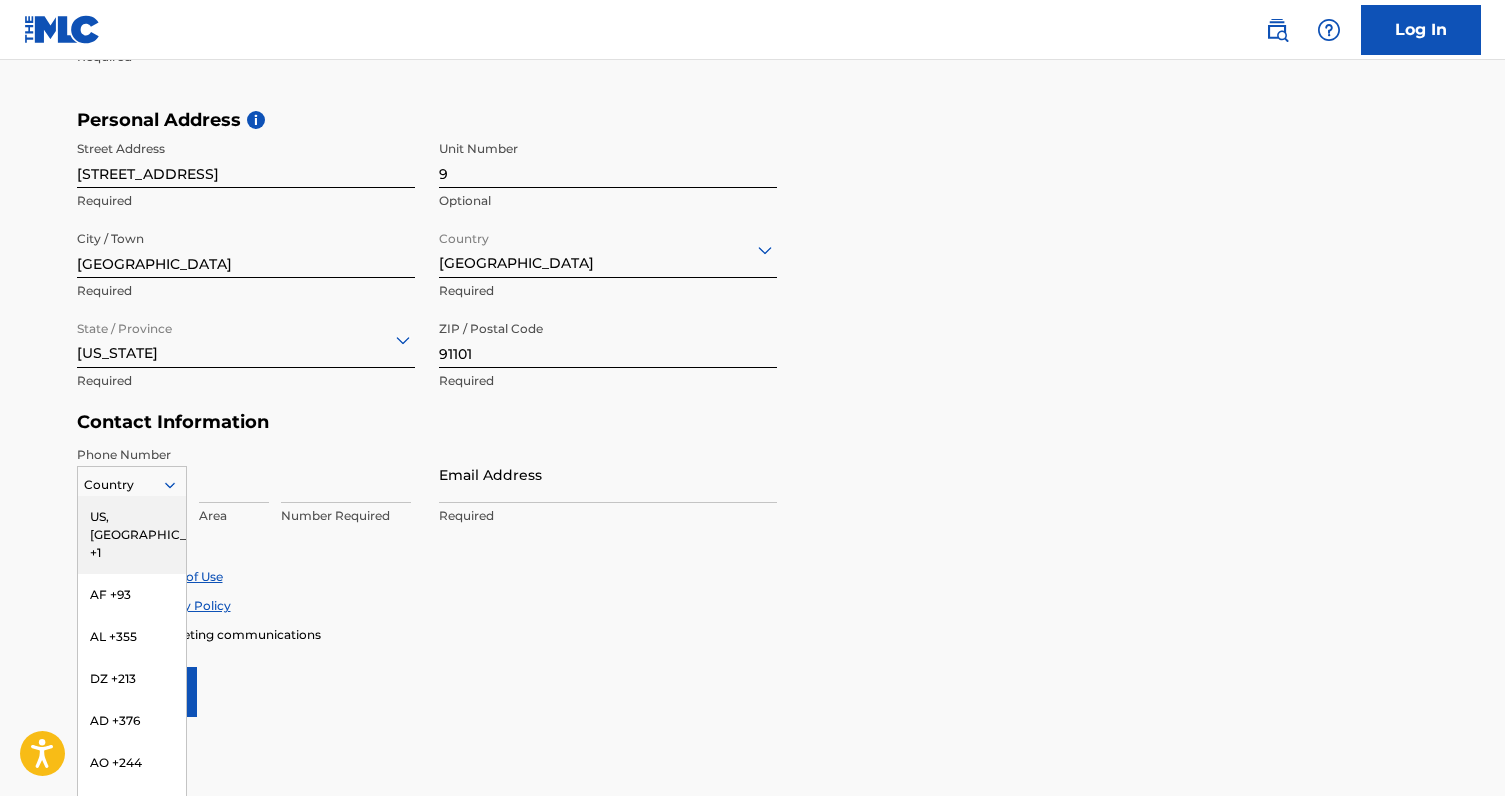 click on "US, CA +1" at bounding box center (132, 535) 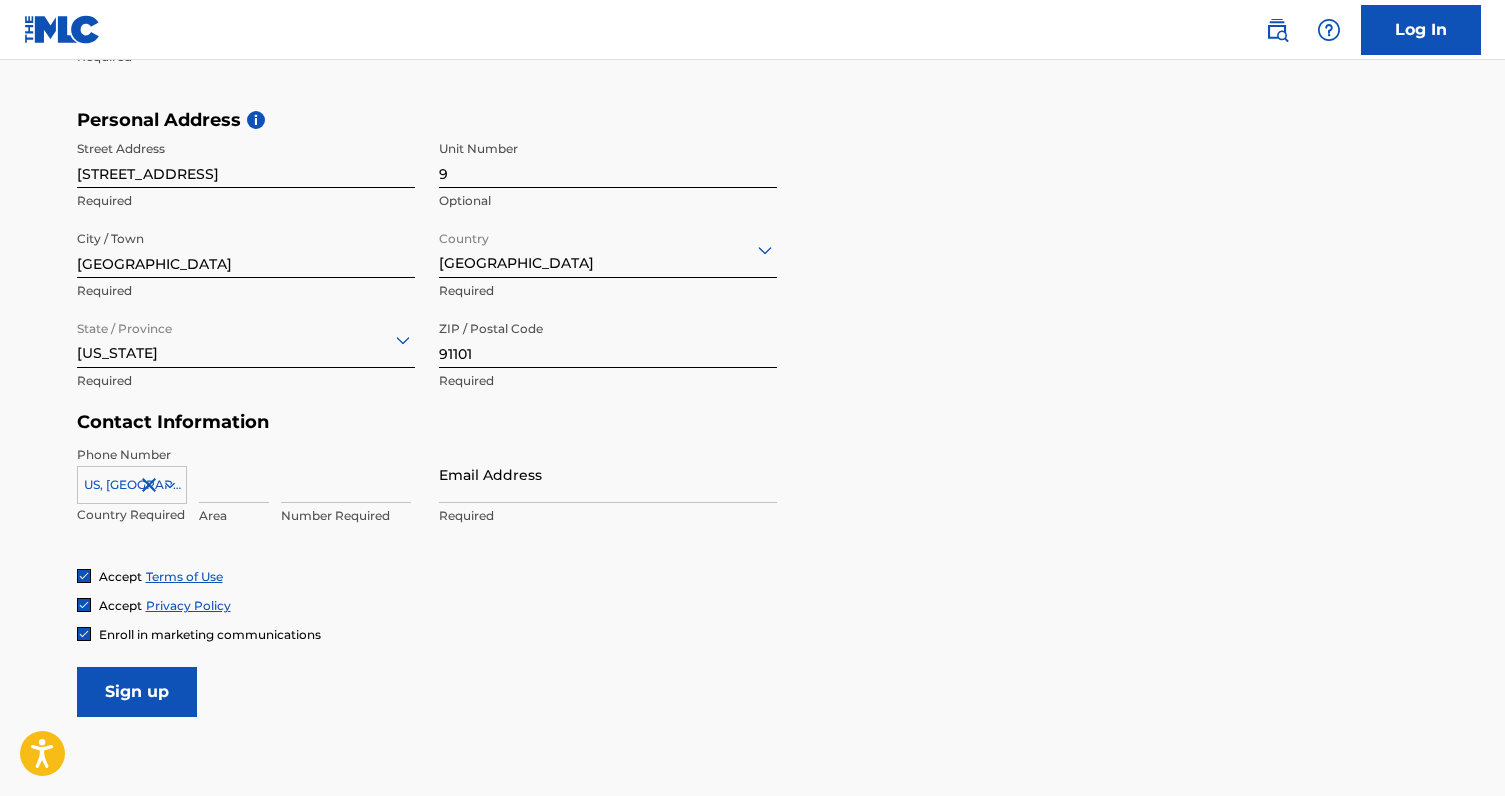 click at bounding box center (234, 474) 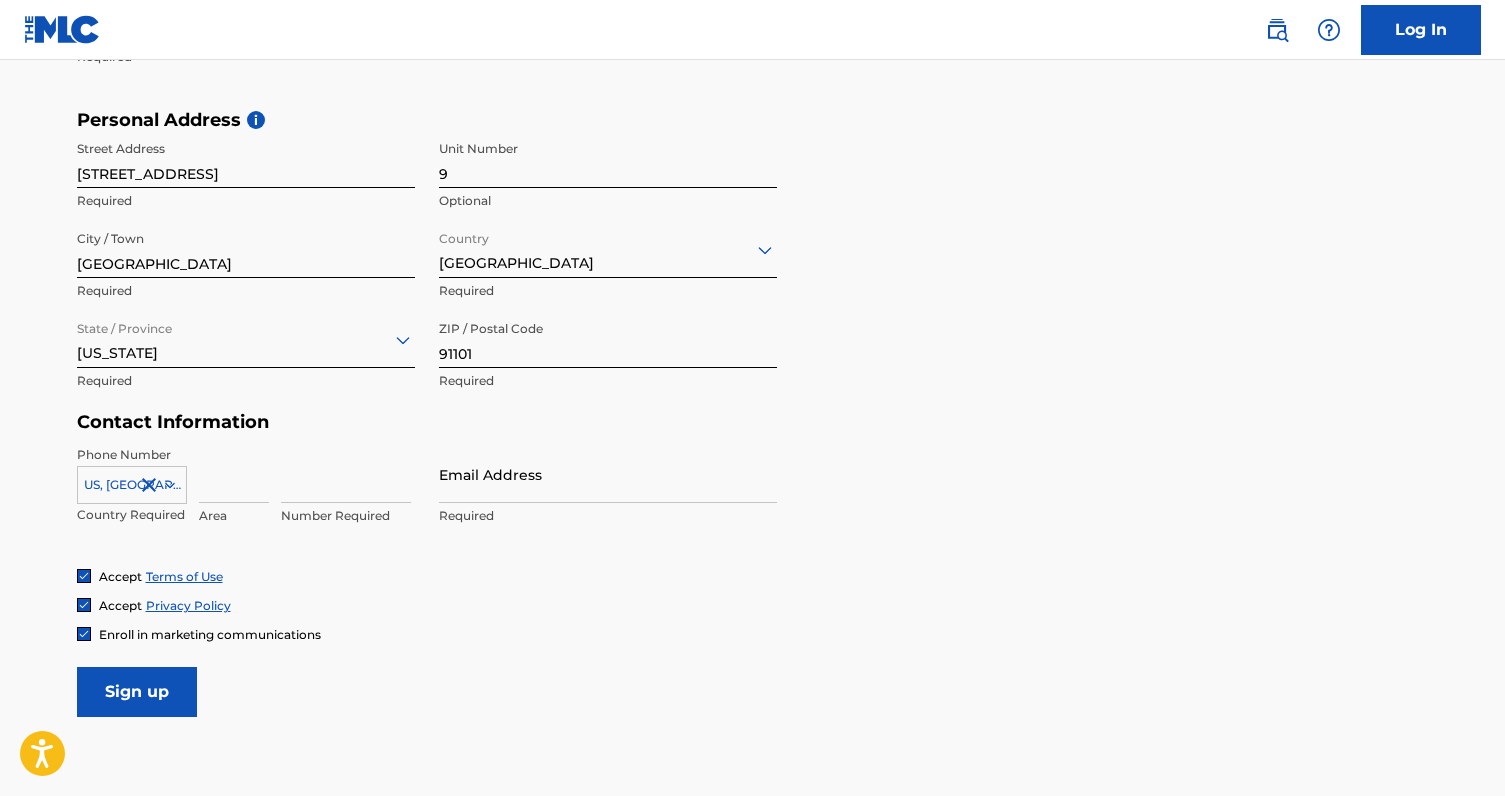 type on "303" 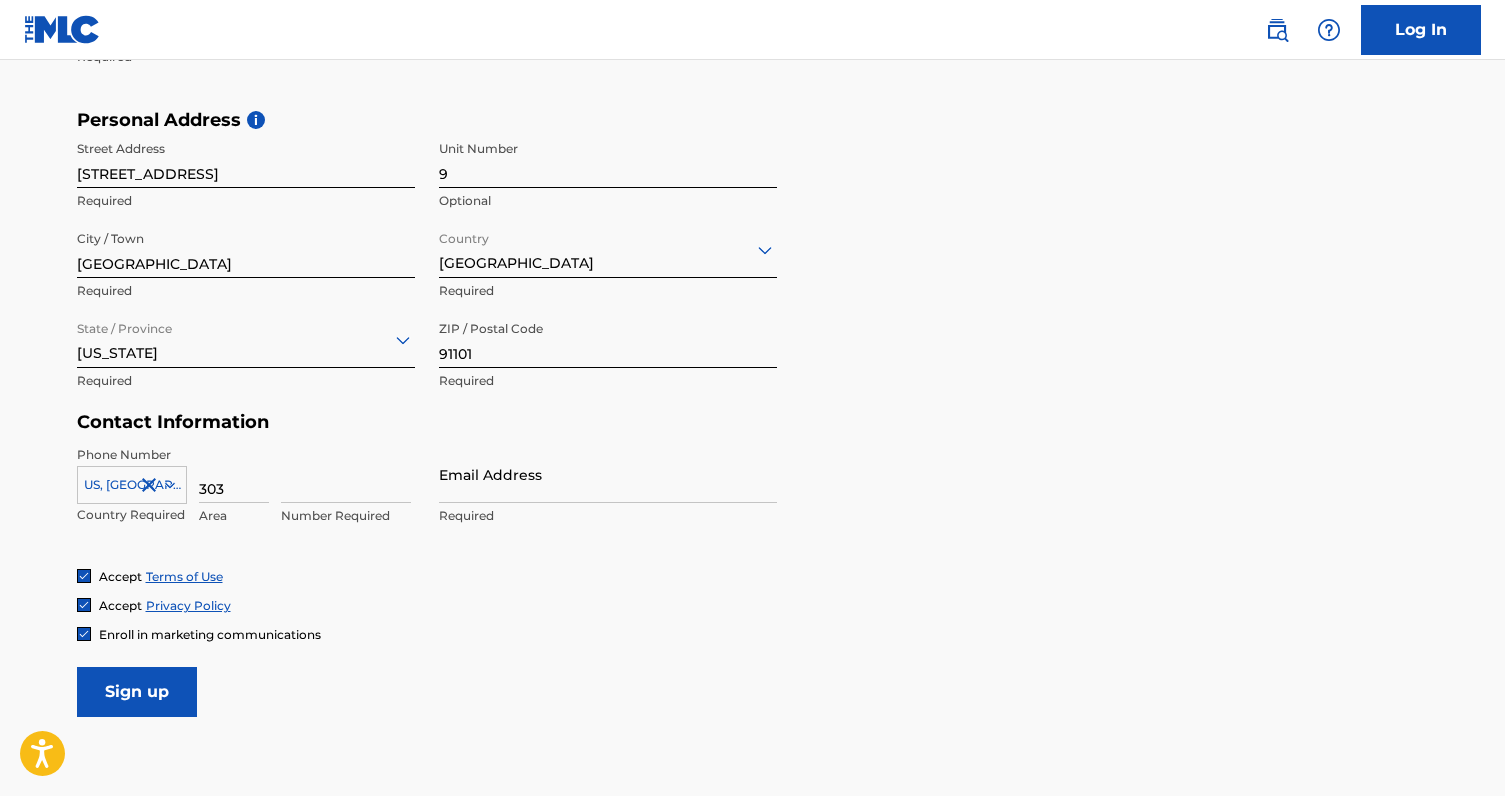 type on "United States" 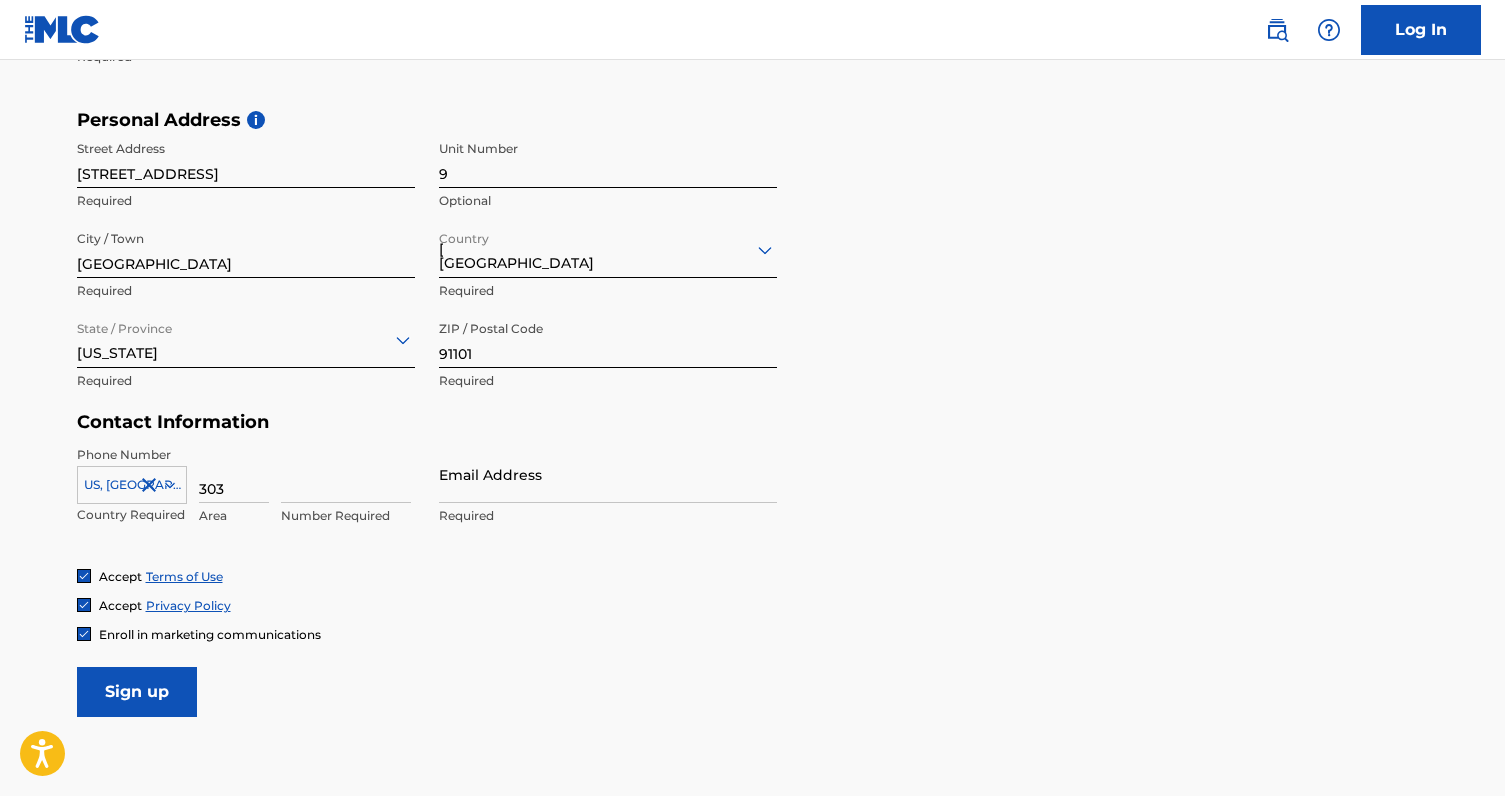 type on "California" 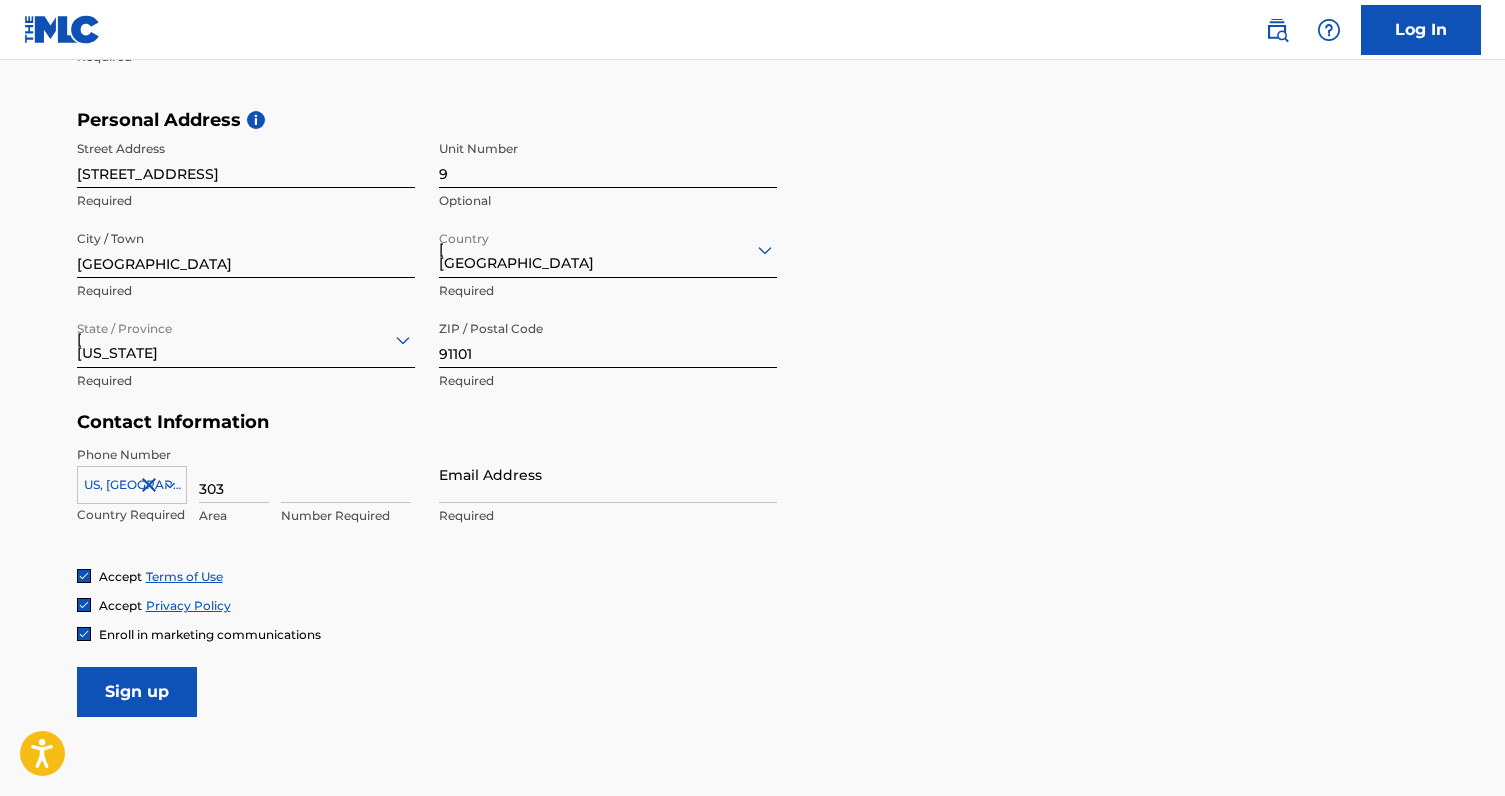 type on "1" 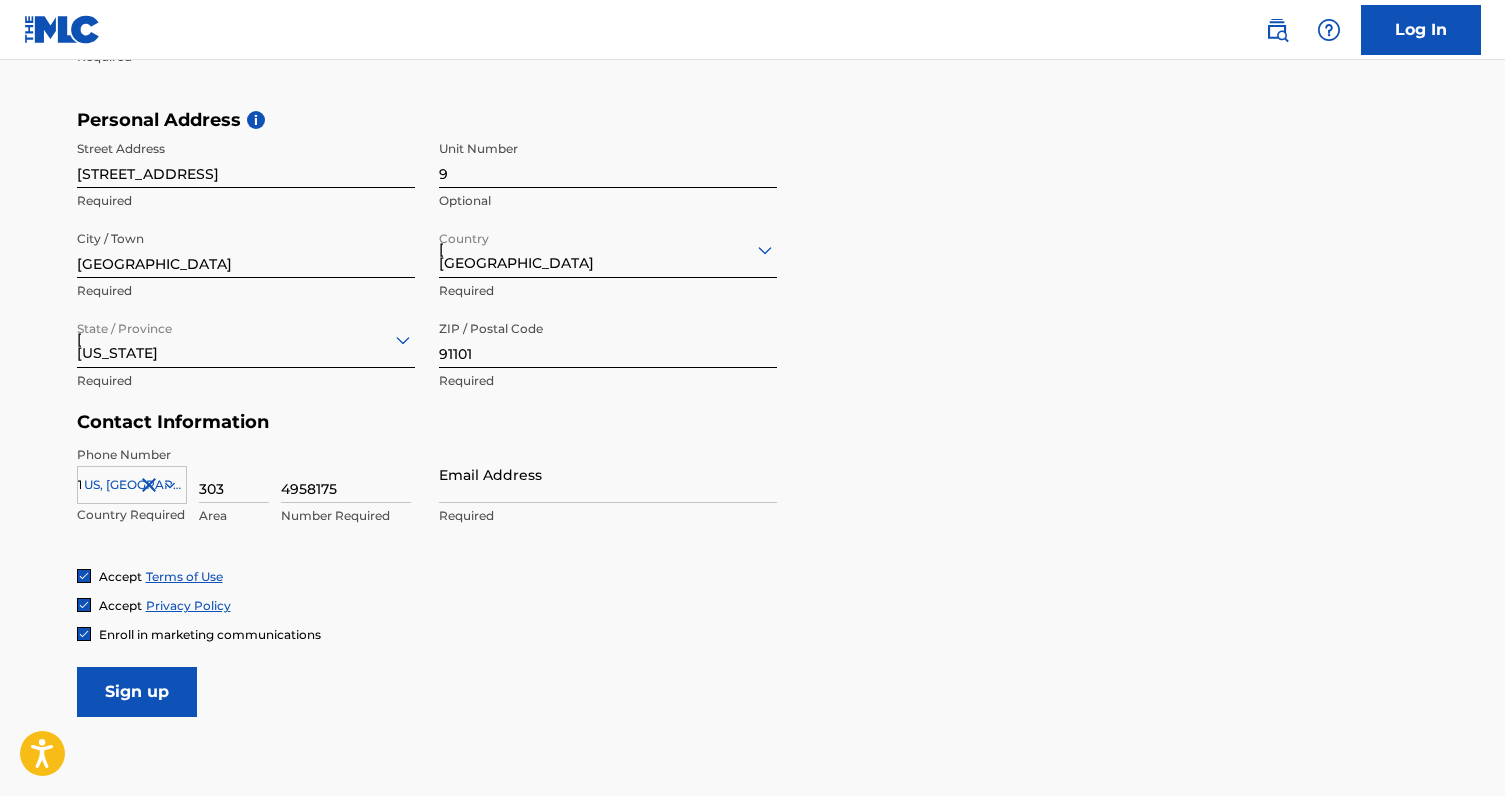type on "lexi.cline@toolostrecords.com" 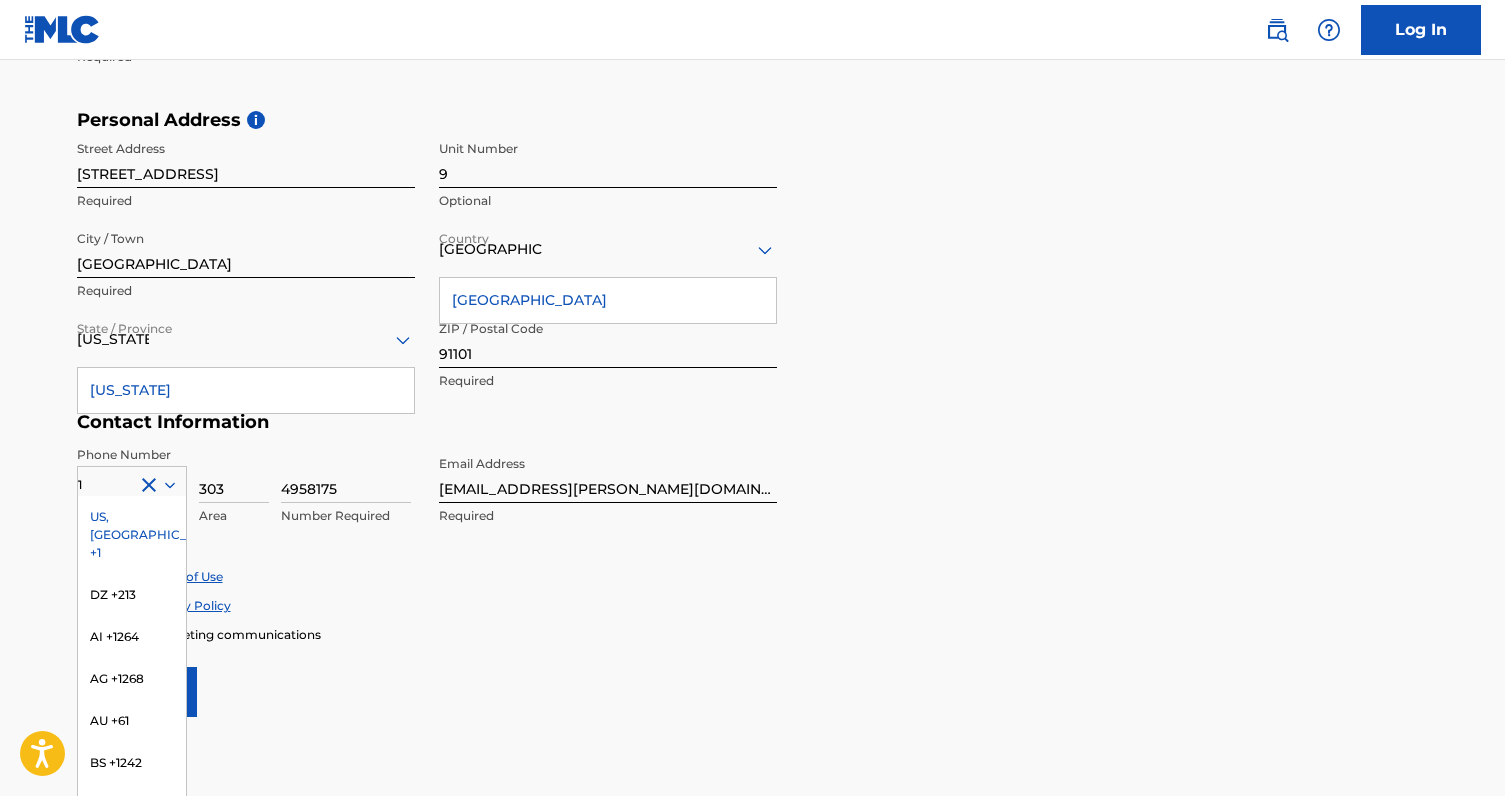 click on "Phone Number 1 US, CA +1 DZ +213 AI +1264 AG +1268 AU +61 BS +1242 BB +1246 BZ +501 BM +1441 BO +591 KY +1345 DM +1767 DO +1809 ER +291 ET +251 GA +241 GD +1473 IN +91 JM +1876 JP +81 LV +371 LB +961 LR +231 LY +218 MG +261 FM +691 ME, RS +381 MS +1664 MA, EH +212 NL +31 PE +51 PT +351 KN +1869 LC +1758 VC +1784 SN +221 SK +421 CH +41 TT +1868 TN +216 TC +1649 AE +971 VG +1284 WF +681 Country Required 303 Area 4958175 Number Required Email Address lexi.cline@toolostrecords.com Required" at bounding box center (427, 507) 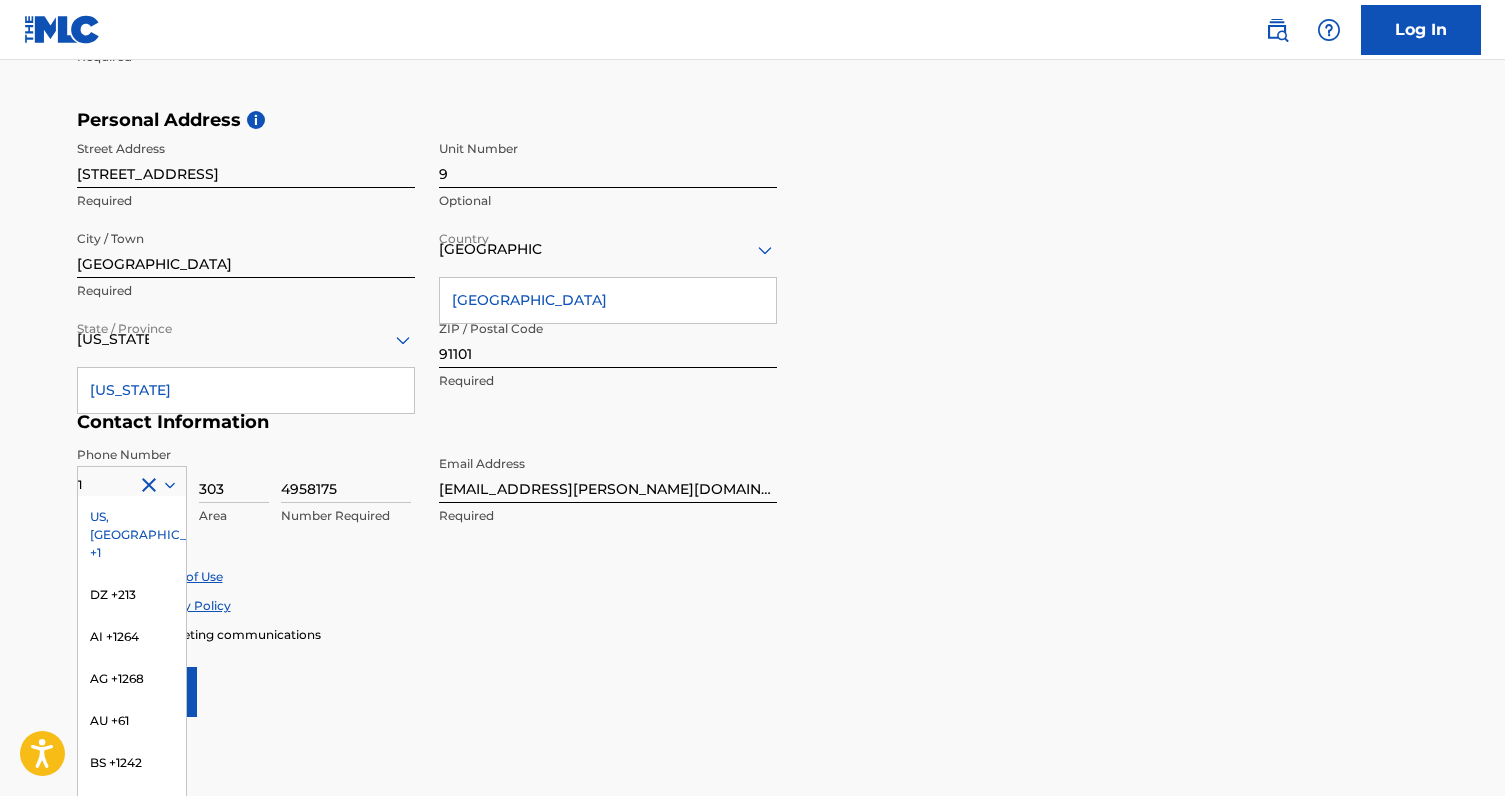 click on "US, CA +1" at bounding box center (132, 535) 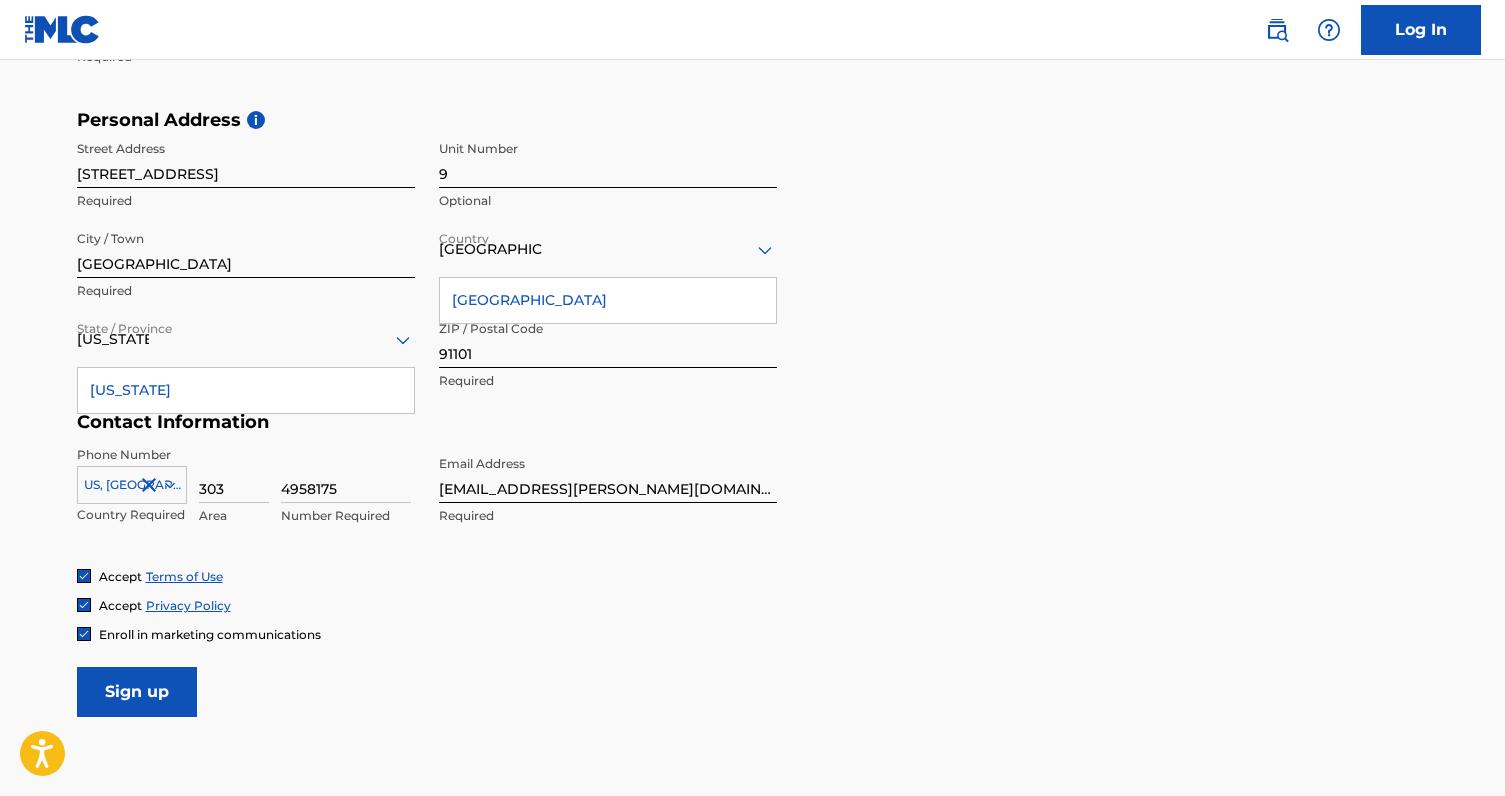 click on "lexi.cline@toolostrecords.com" at bounding box center [608, 474] 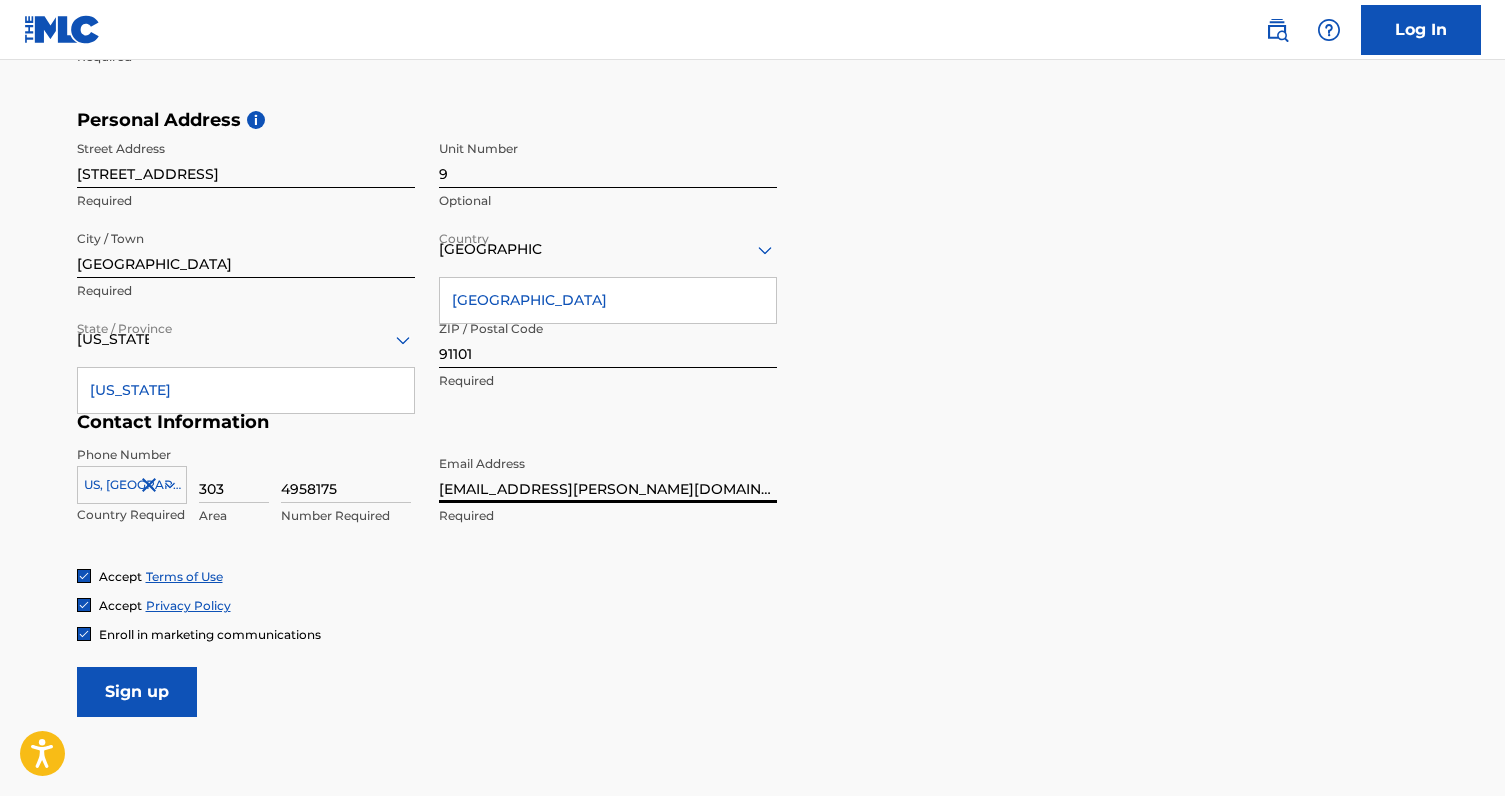 click on "lexi.cline@toolostrecords.com" at bounding box center [608, 474] 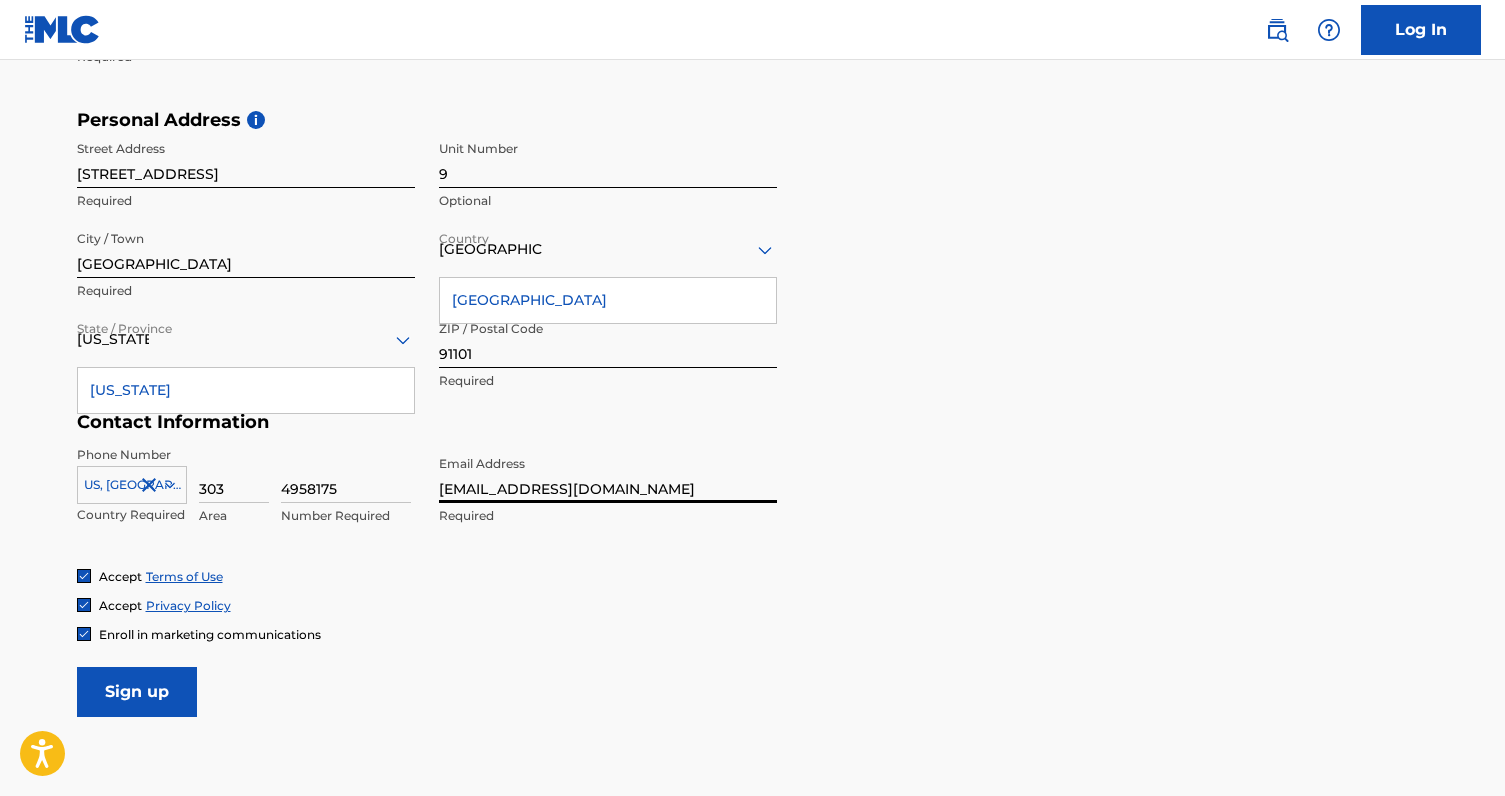 type on "[EMAIL_ADDRESS][DOMAIN_NAME]" 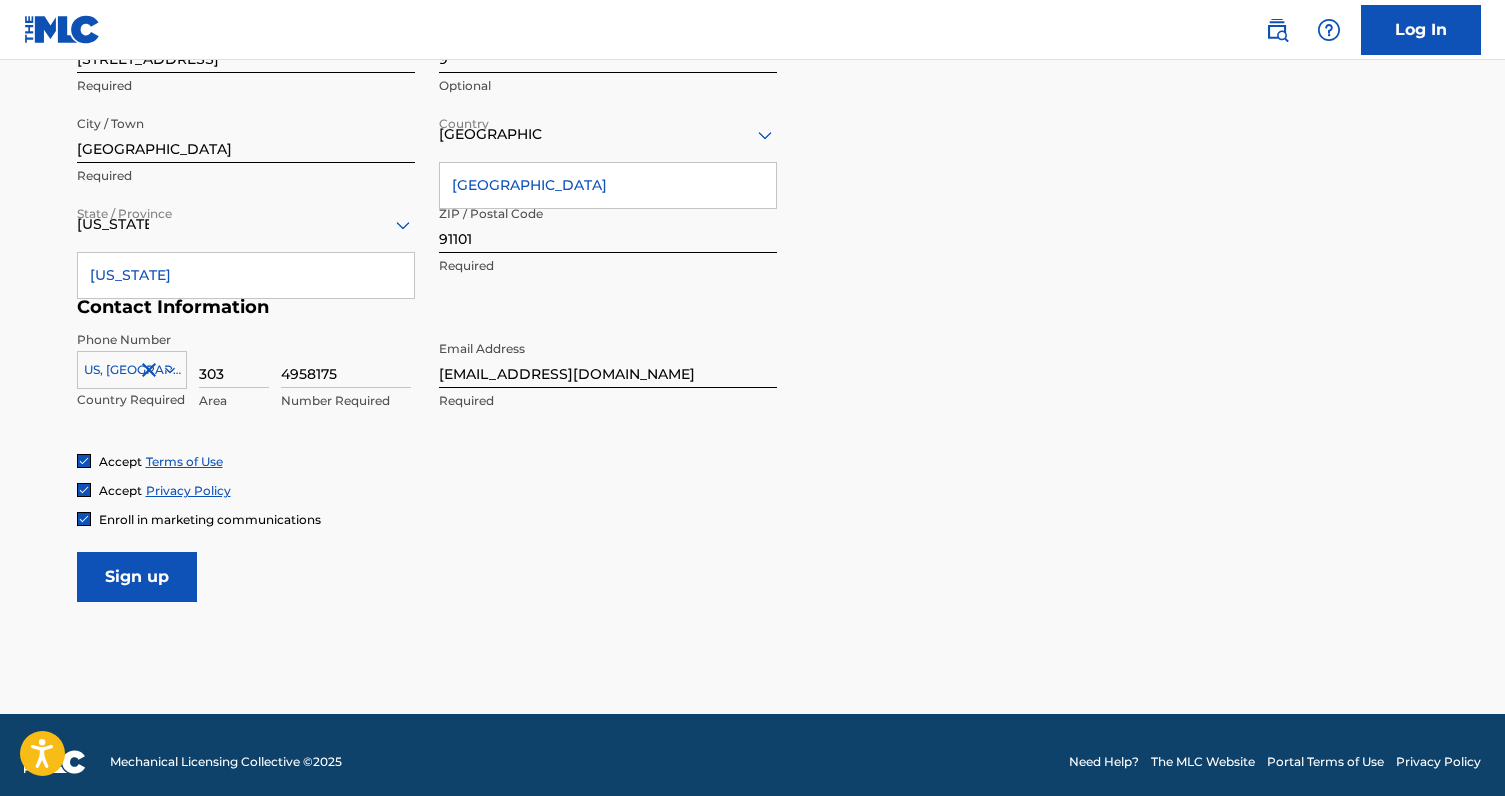 scroll, scrollTop: 767, scrollLeft: 0, axis: vertical 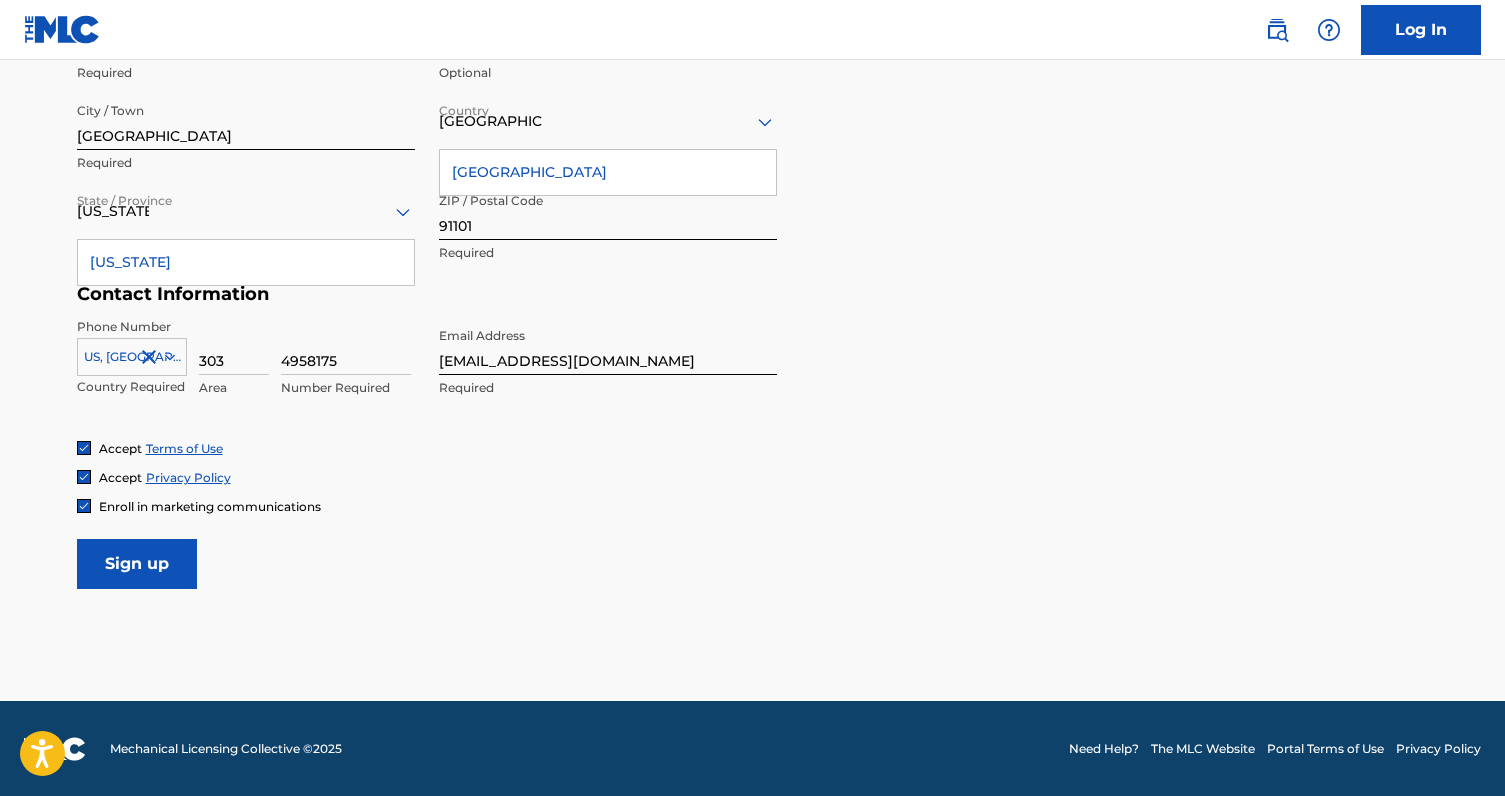 click on "User Information First Name Lexi Required Last Name Cline Required Date Of Birth Required Personal Address i Street Address 190 S Marengo Ave Required Unit Number 9 Optional City / Town Pasadena Required Country United States United States Required State / Province California California Required ZIP / Postal Code 91101 Required Contact Information Phone Number US, CA +1 Country Required 303 Area 4958175 Number Required Email Address lexiclinemusic@gmail.com Required Accept Terms of Use Accept Privacy Policy Enroll in marketing communications Sign up" at bounding box center (753, 145) 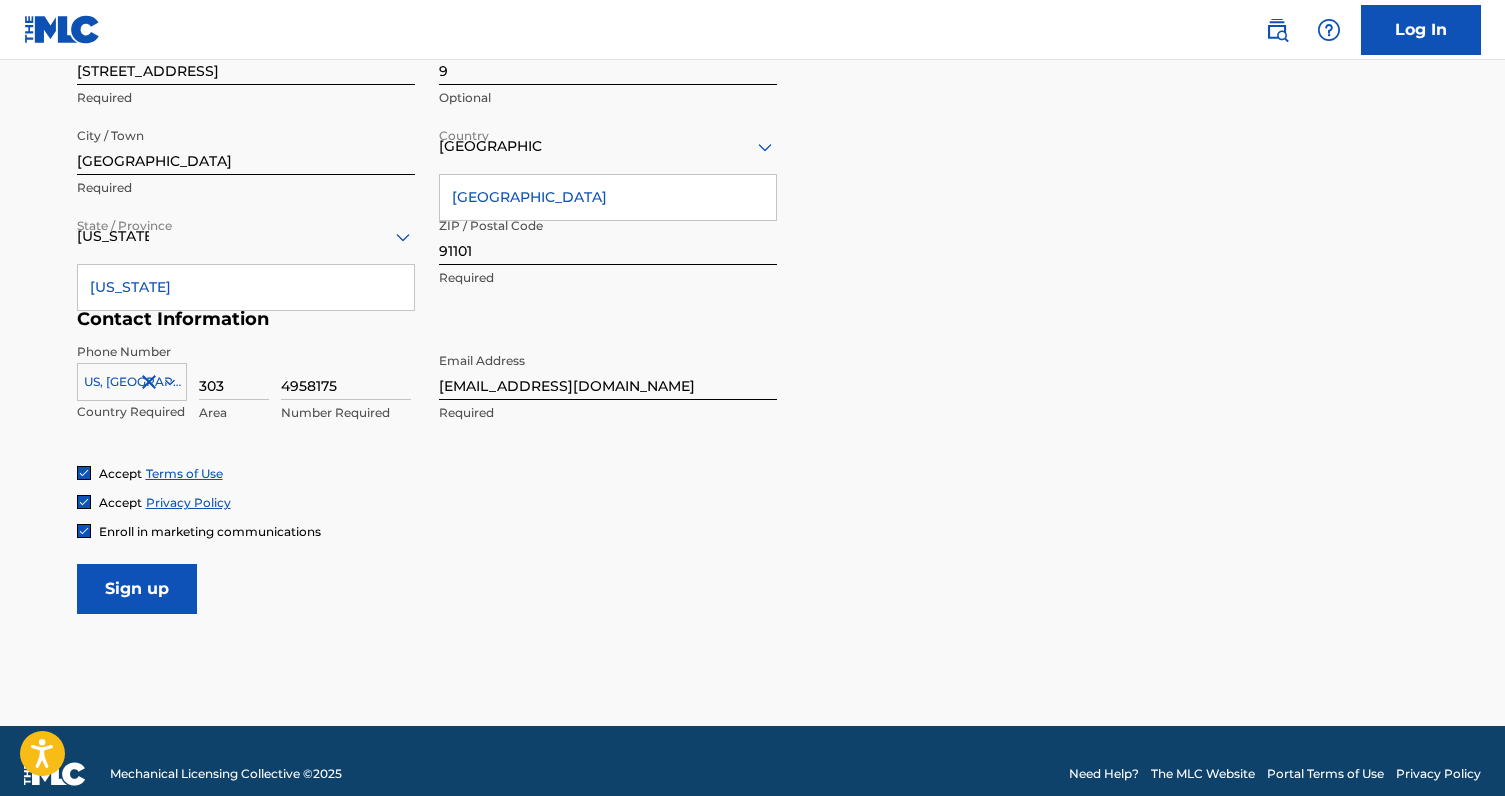 scroll, scrollTop: 767, scrollLeft: 0, axis: vertical 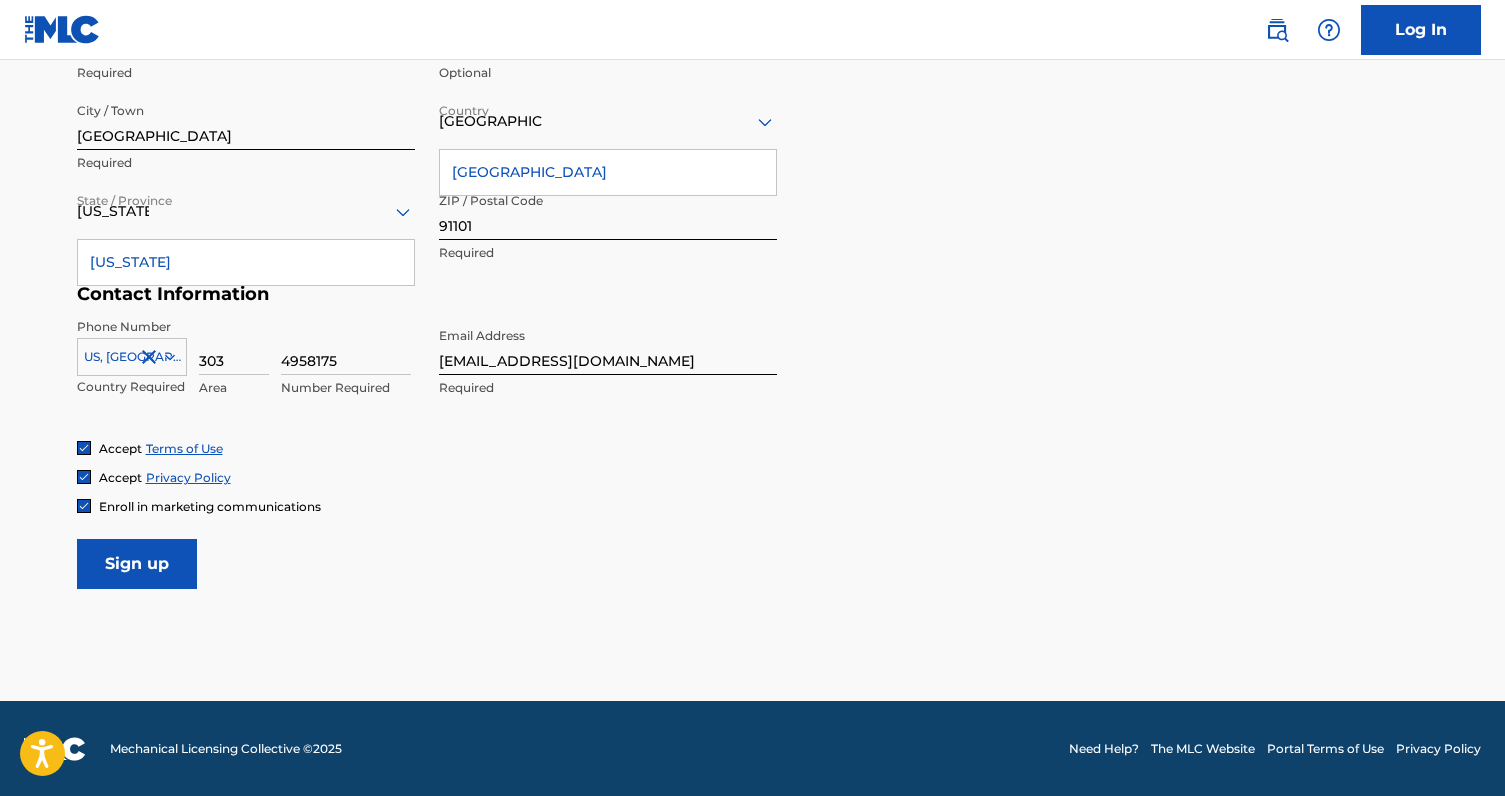 click on "Sign up" at bounding box center [137, 564] 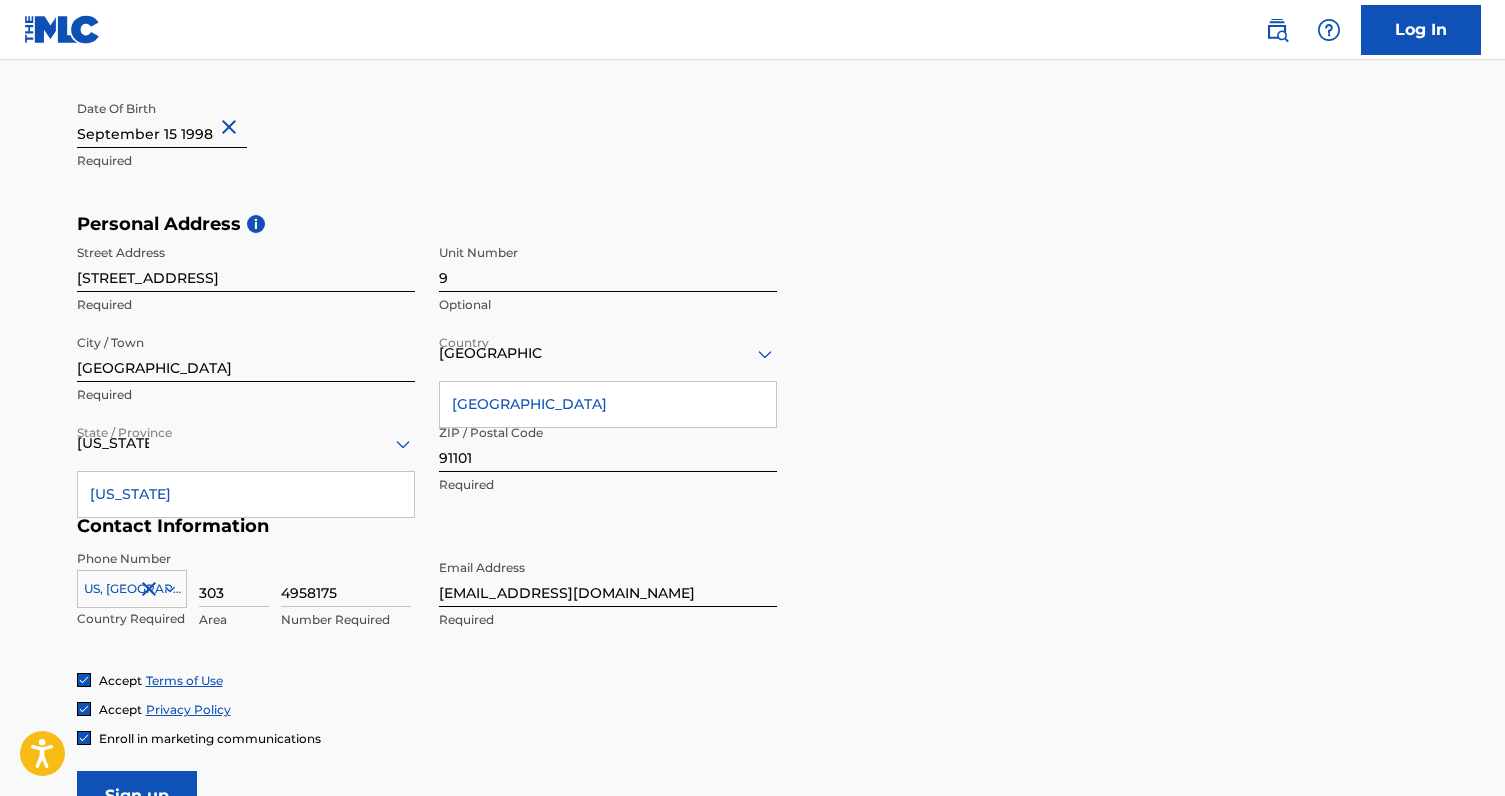 scroll, scrollTop: 767, scrollLeft: 0, axis: vertical 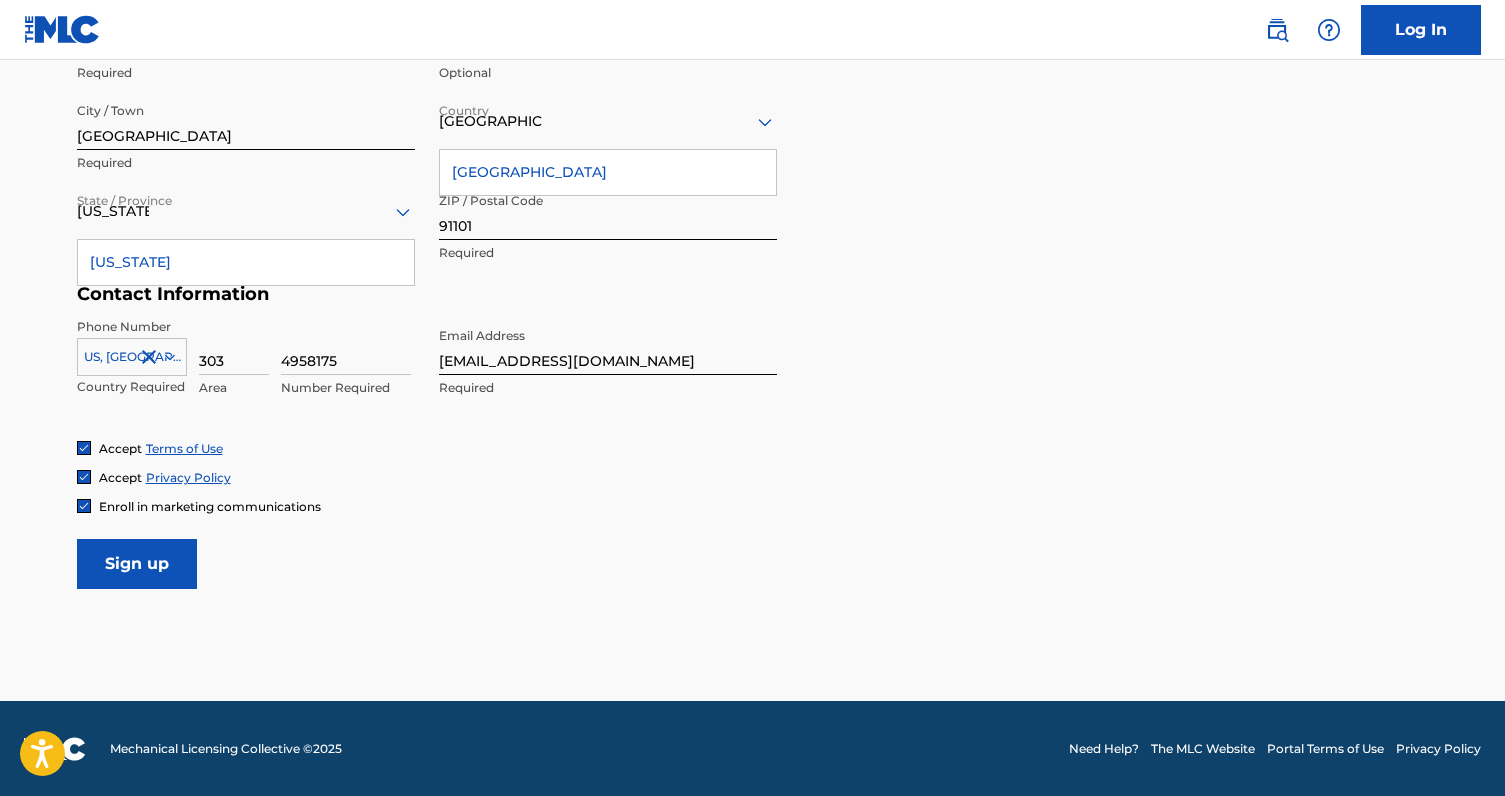 click on "Log In" at bounding box center (1421, 30) 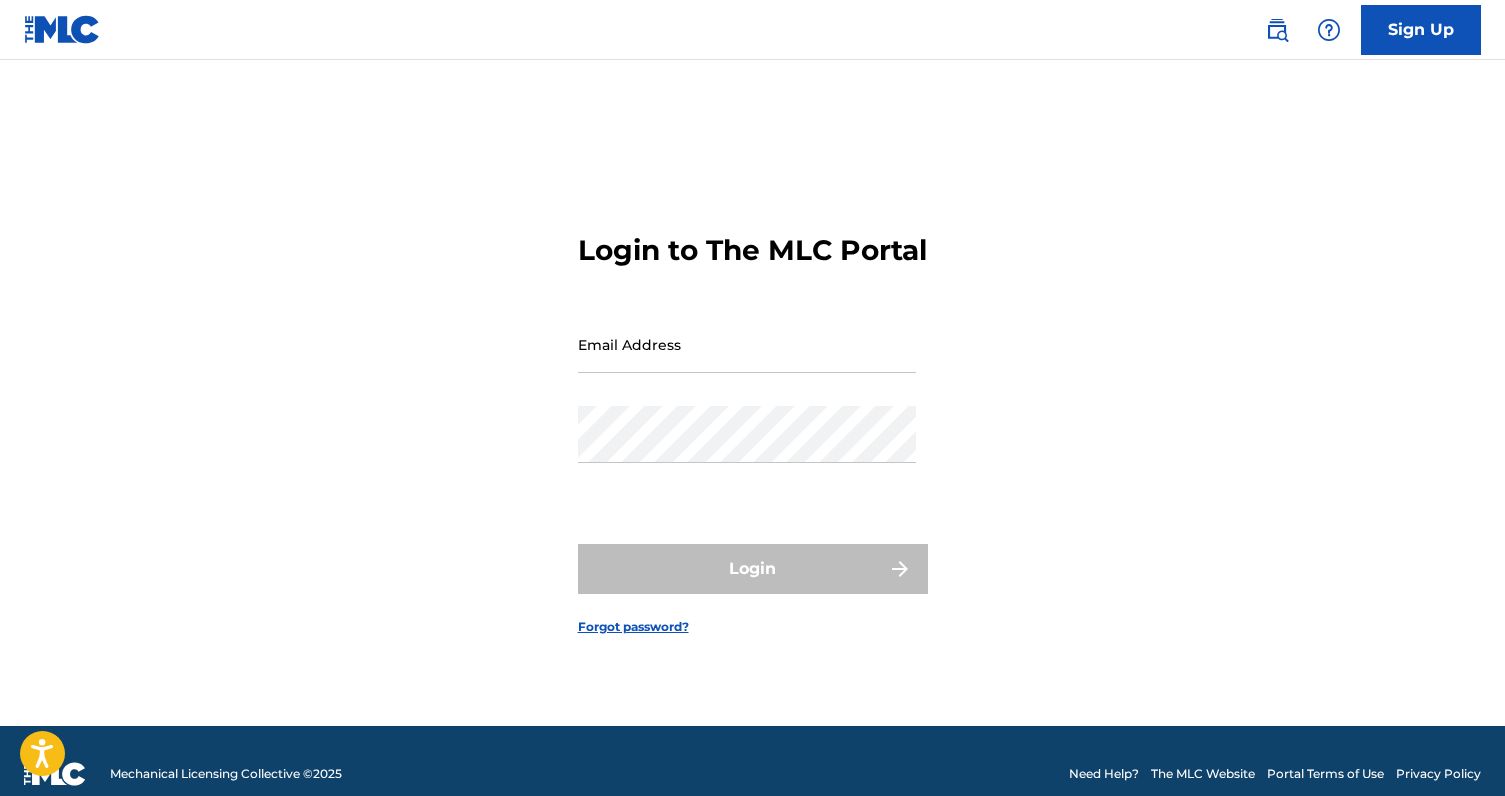 click on "Email Address" at bounding box center (747, 344) 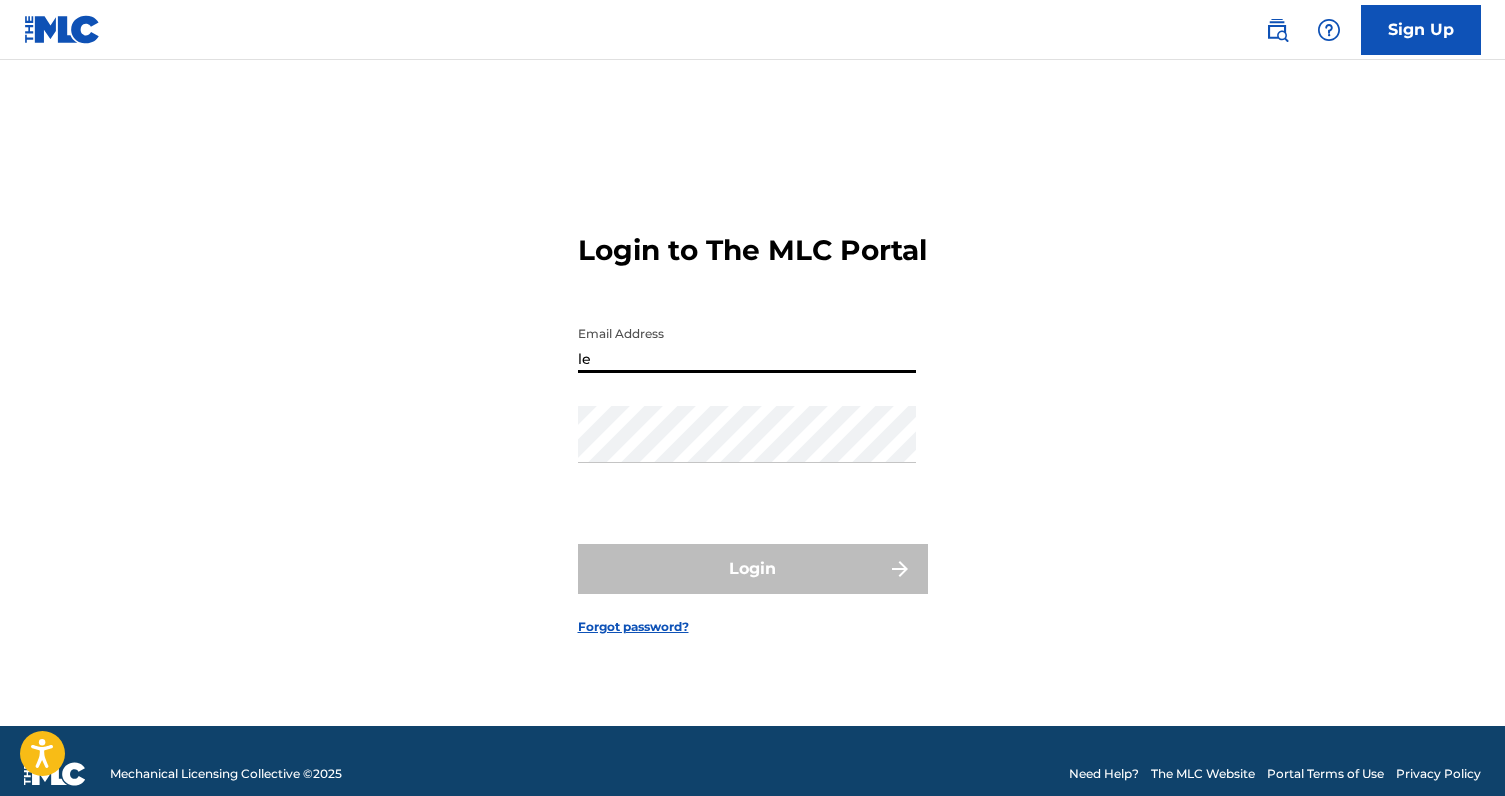 type on "le" 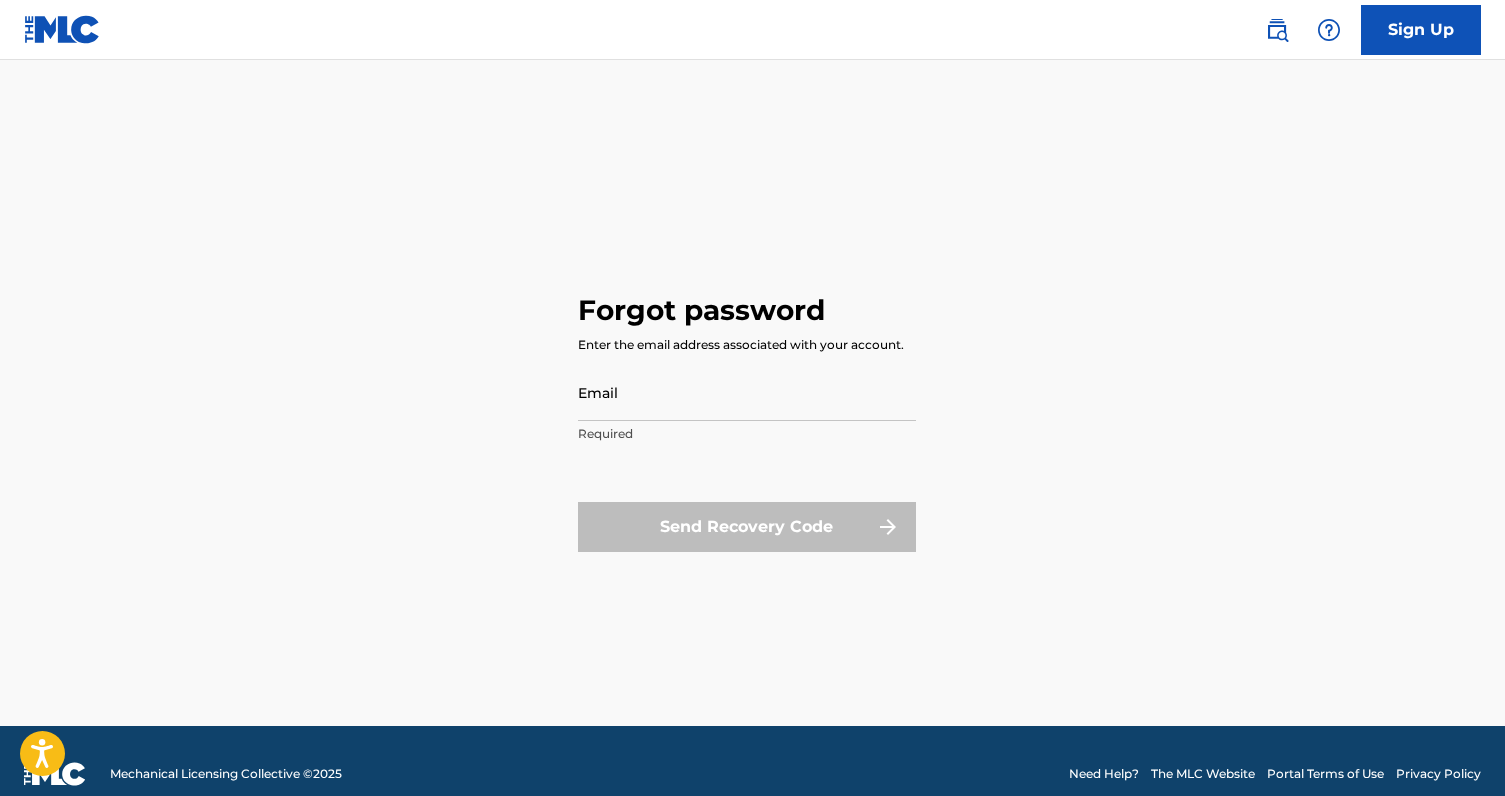 click on "Email" at bounding box center [747, 392] 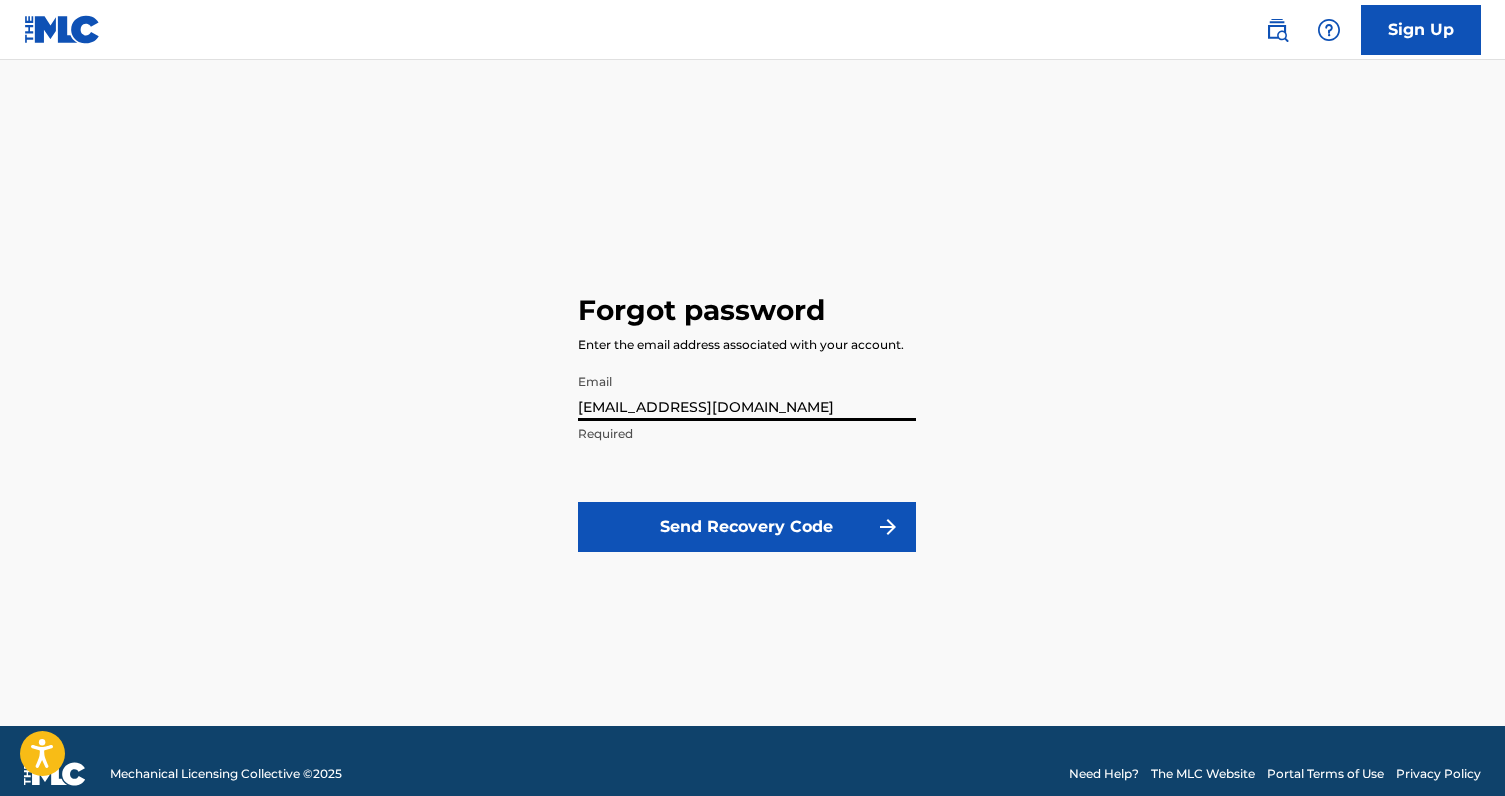 type on "[EMAIL_ADDRESS][DOMAIN_NAME]" 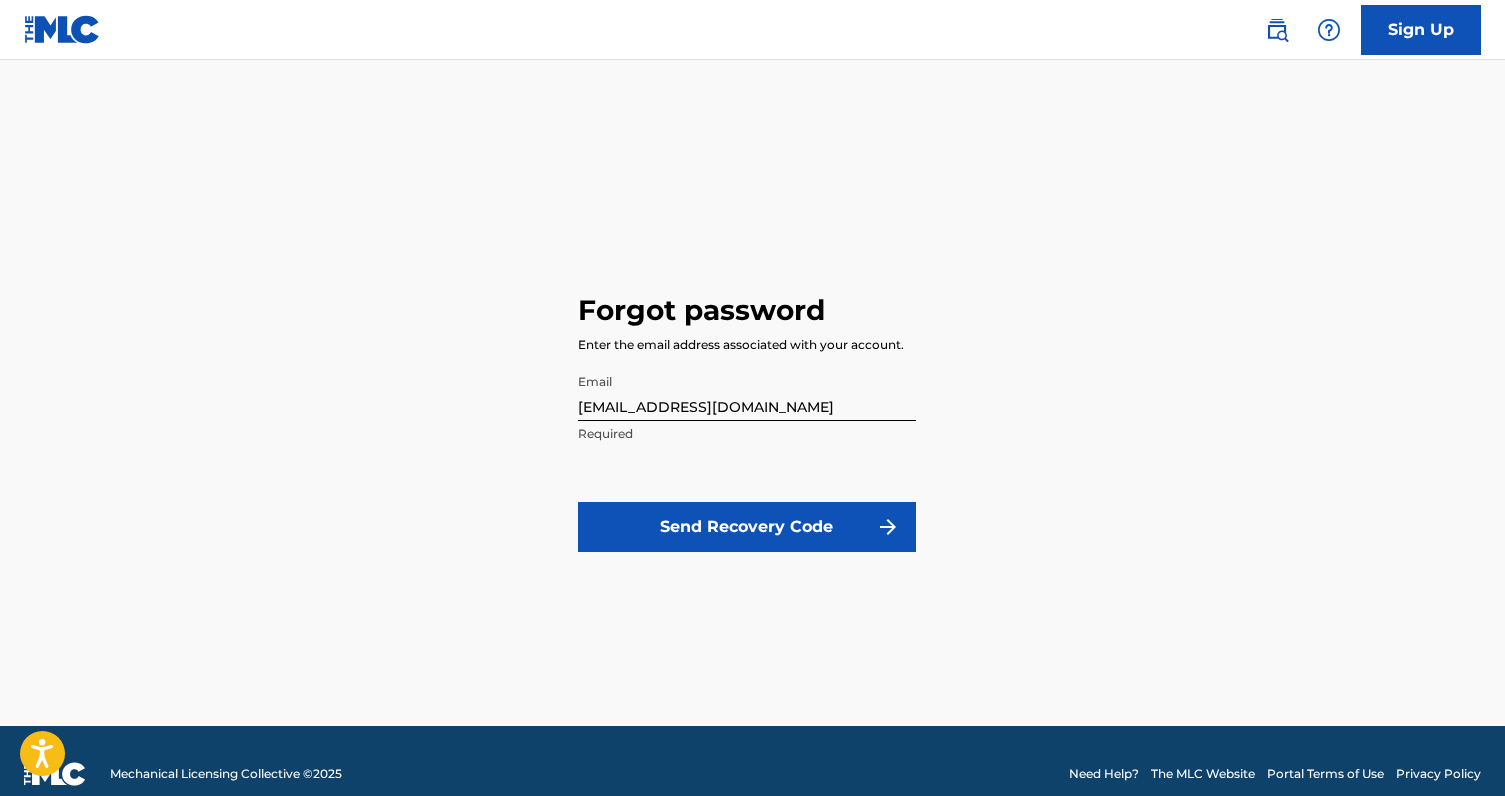 click on "Send Recovery Code" at bounding box center [747, 527] 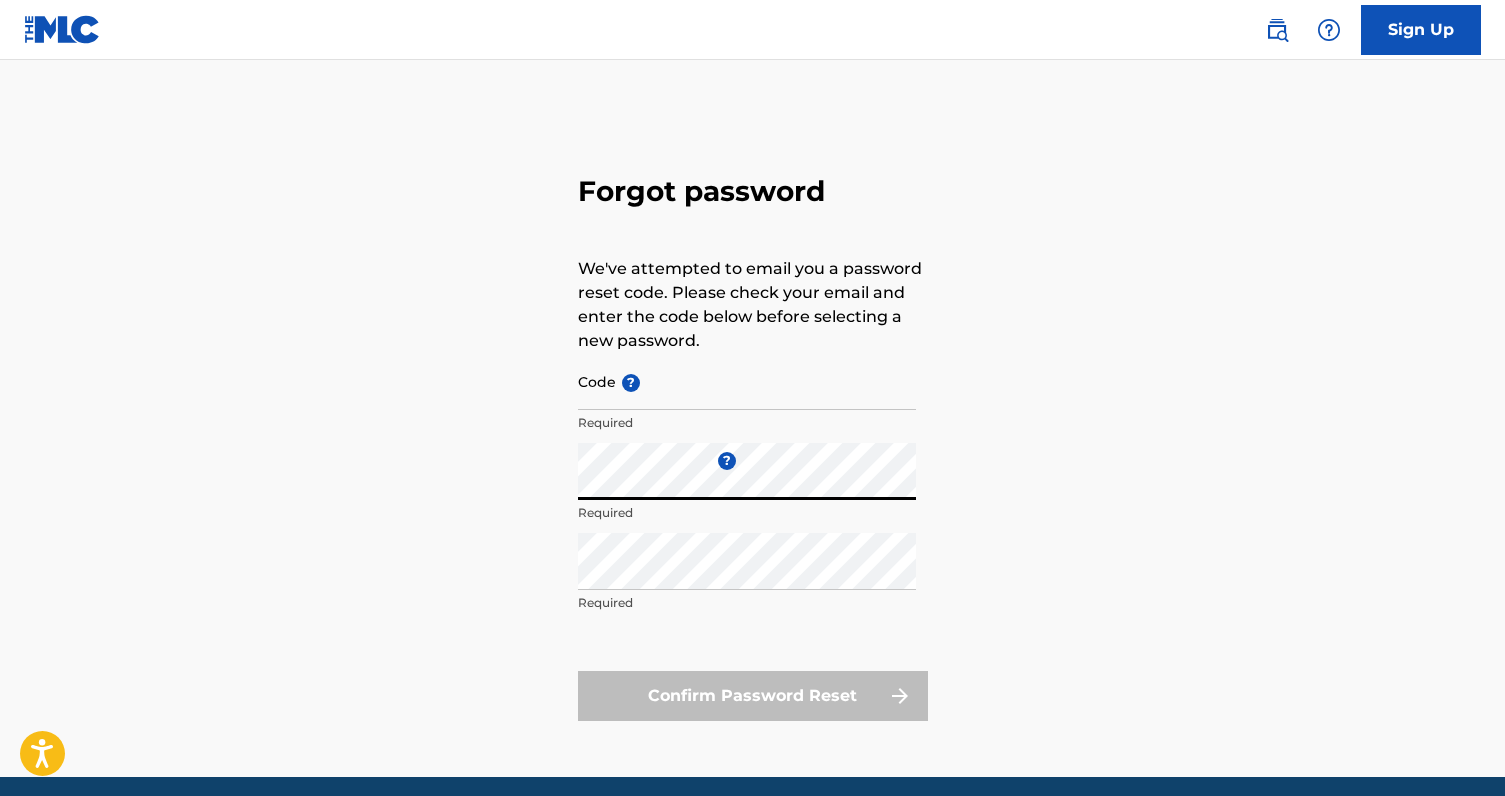click on "Code ?" at bounding box center (747, 381) 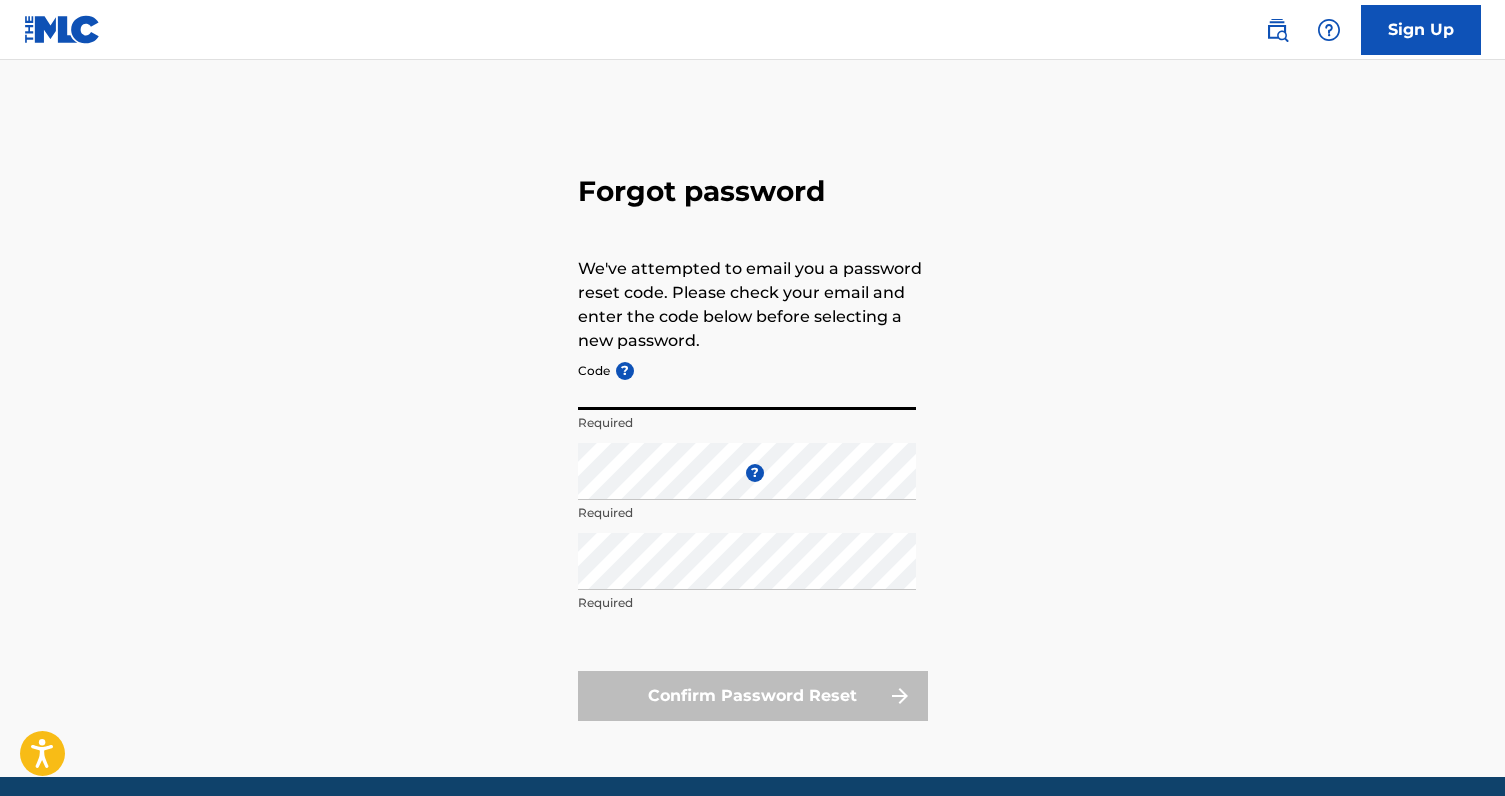 paste on "FP_0b0ecdb6fbba93eb7a72ef184dbd" 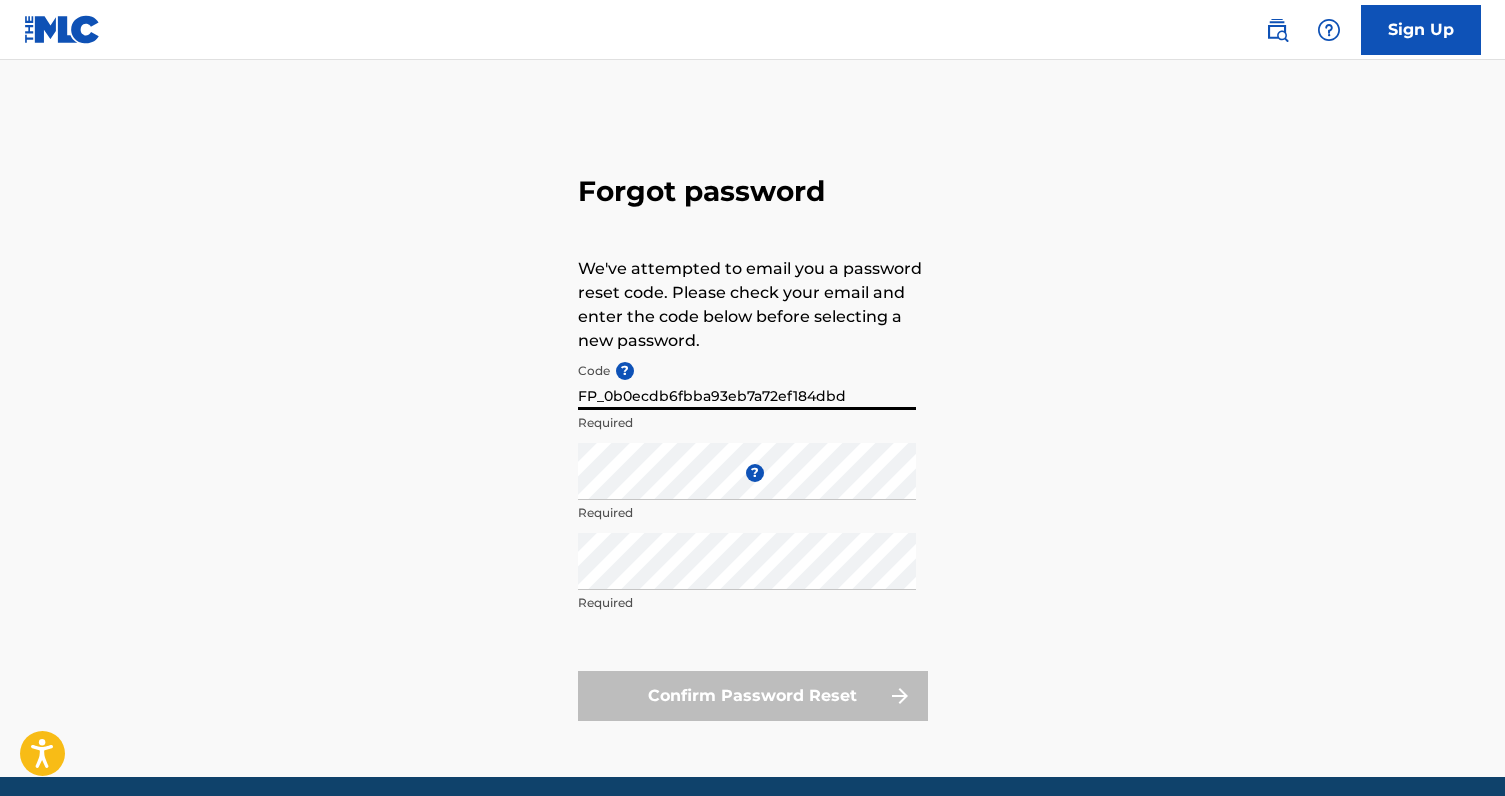 type on "FP_0b0ecdb6fbba93eb7a72ef184dbd" 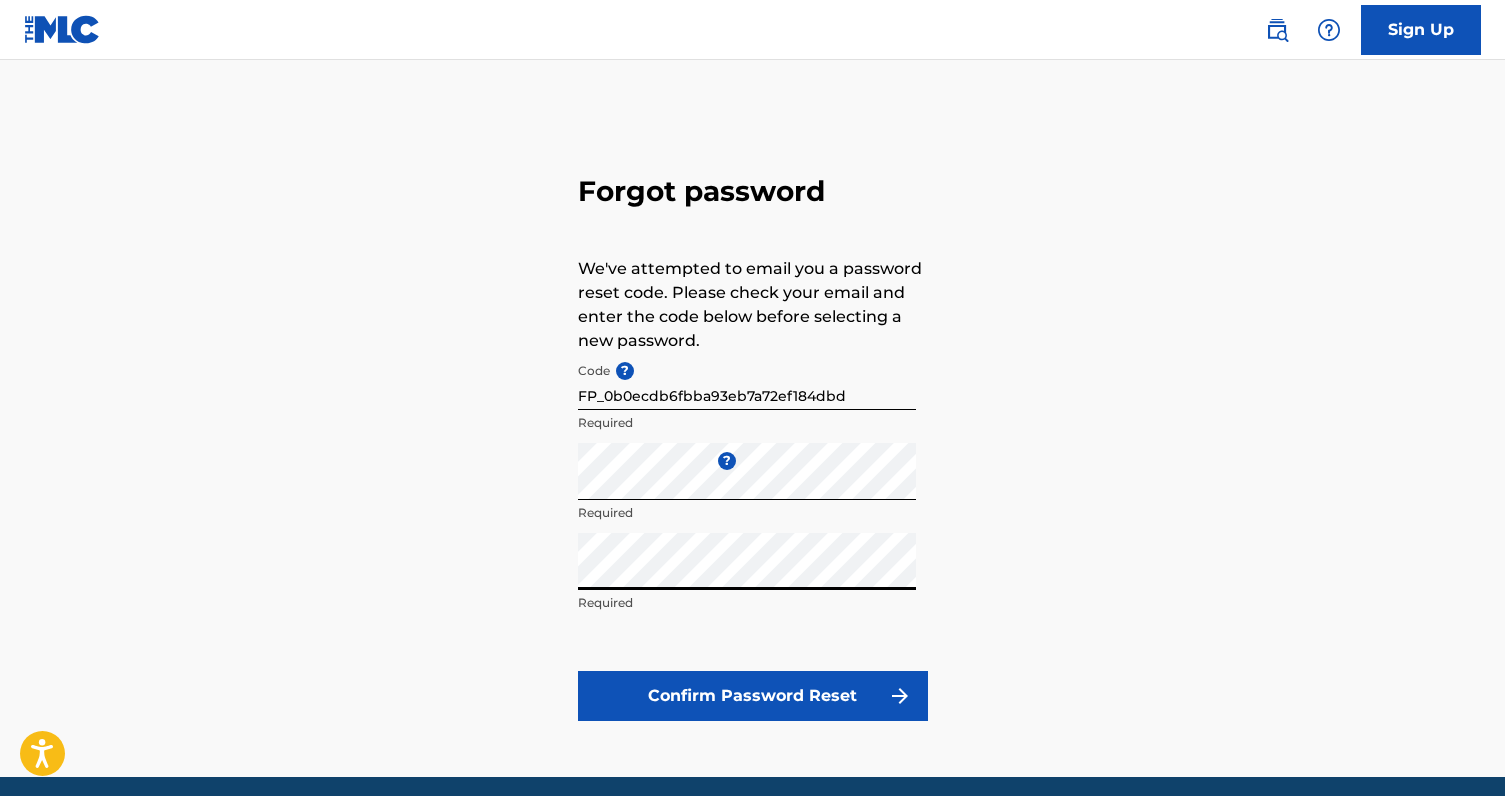 click on "Confirm Password Reset" at bounding box center (753, 696) 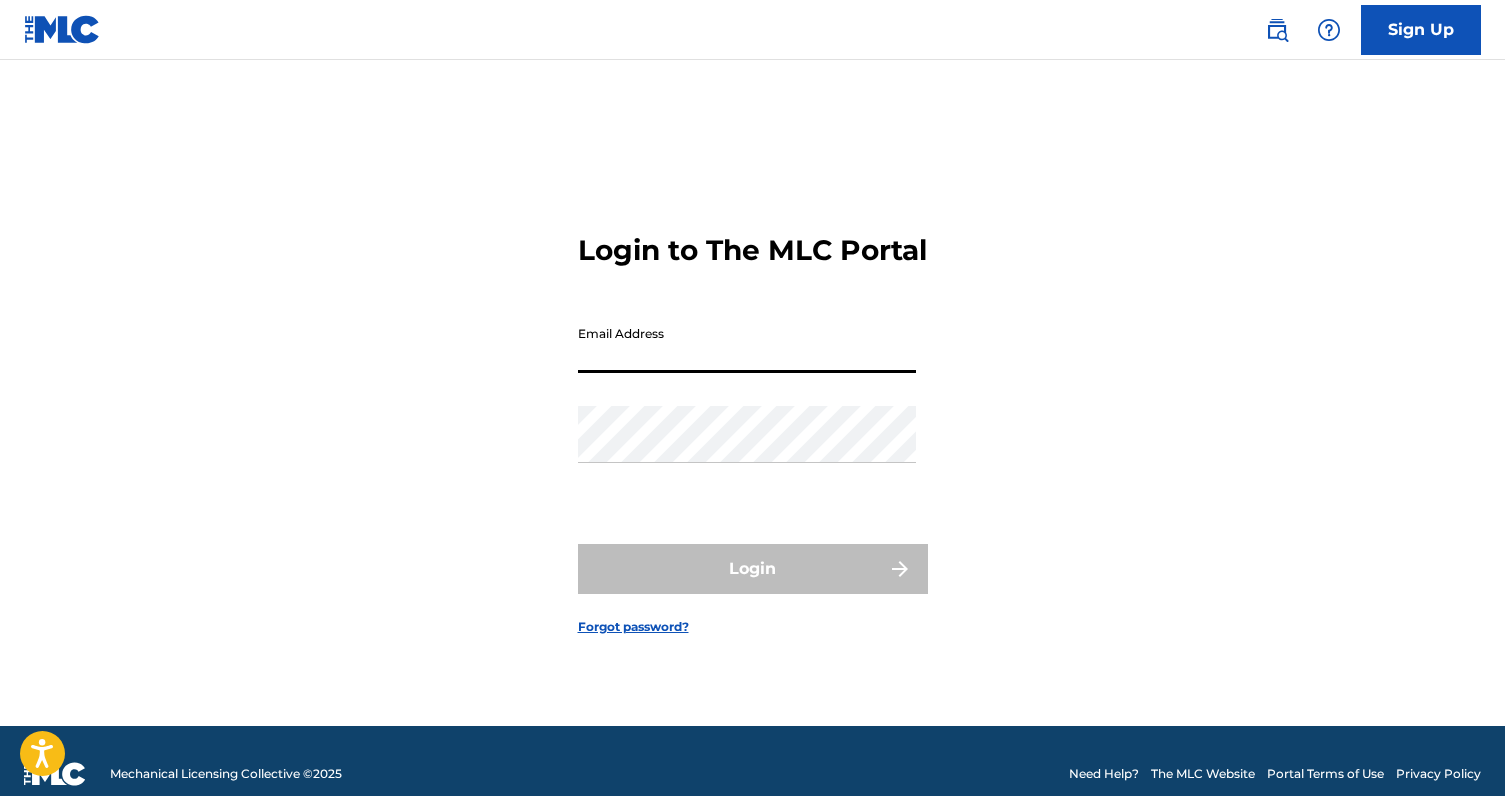 click on "Email Address" at bounding box center (747, 344) 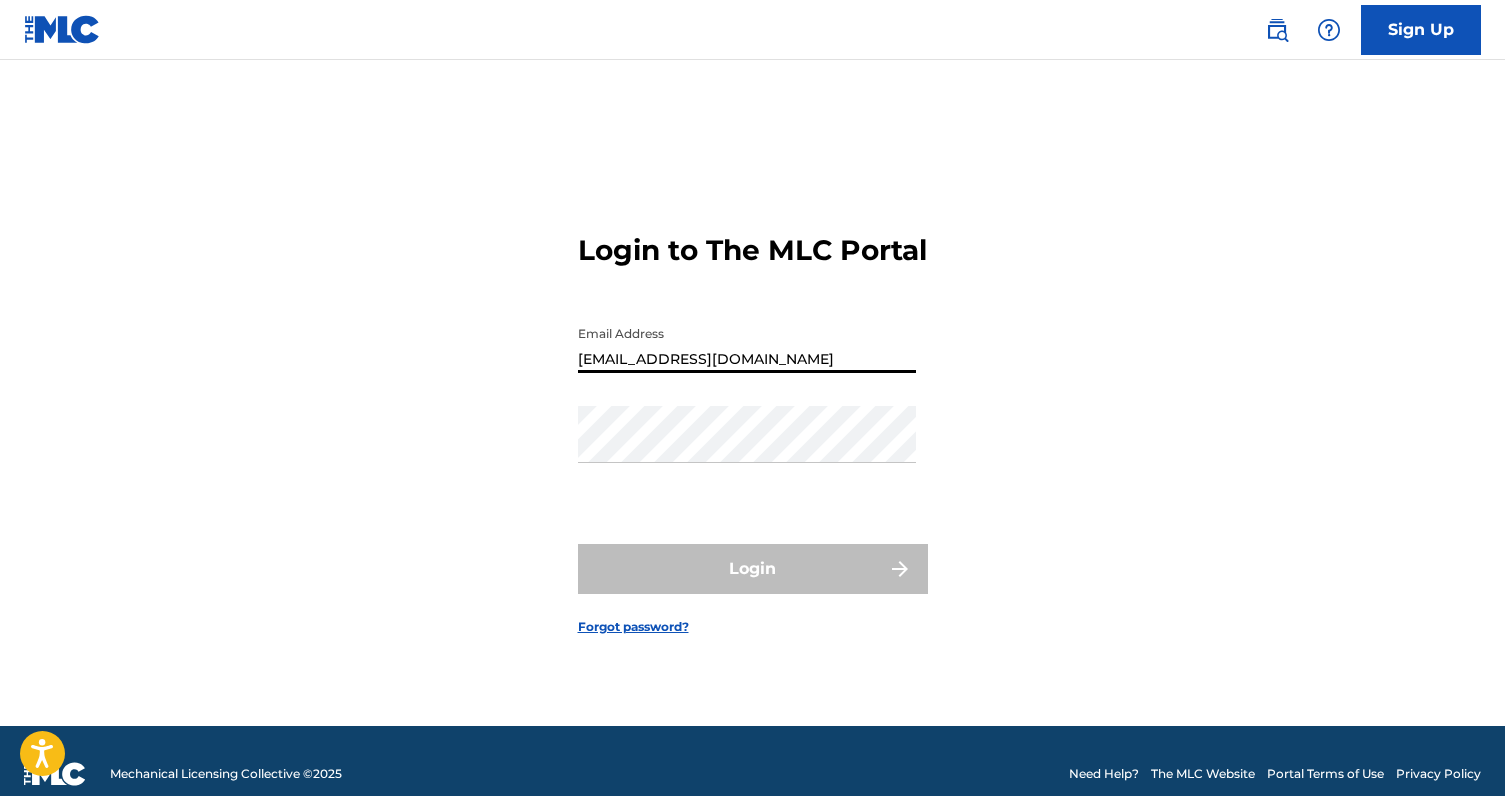 type on "[EMAIL_ADDRESS][DOMAIN_NAME]" 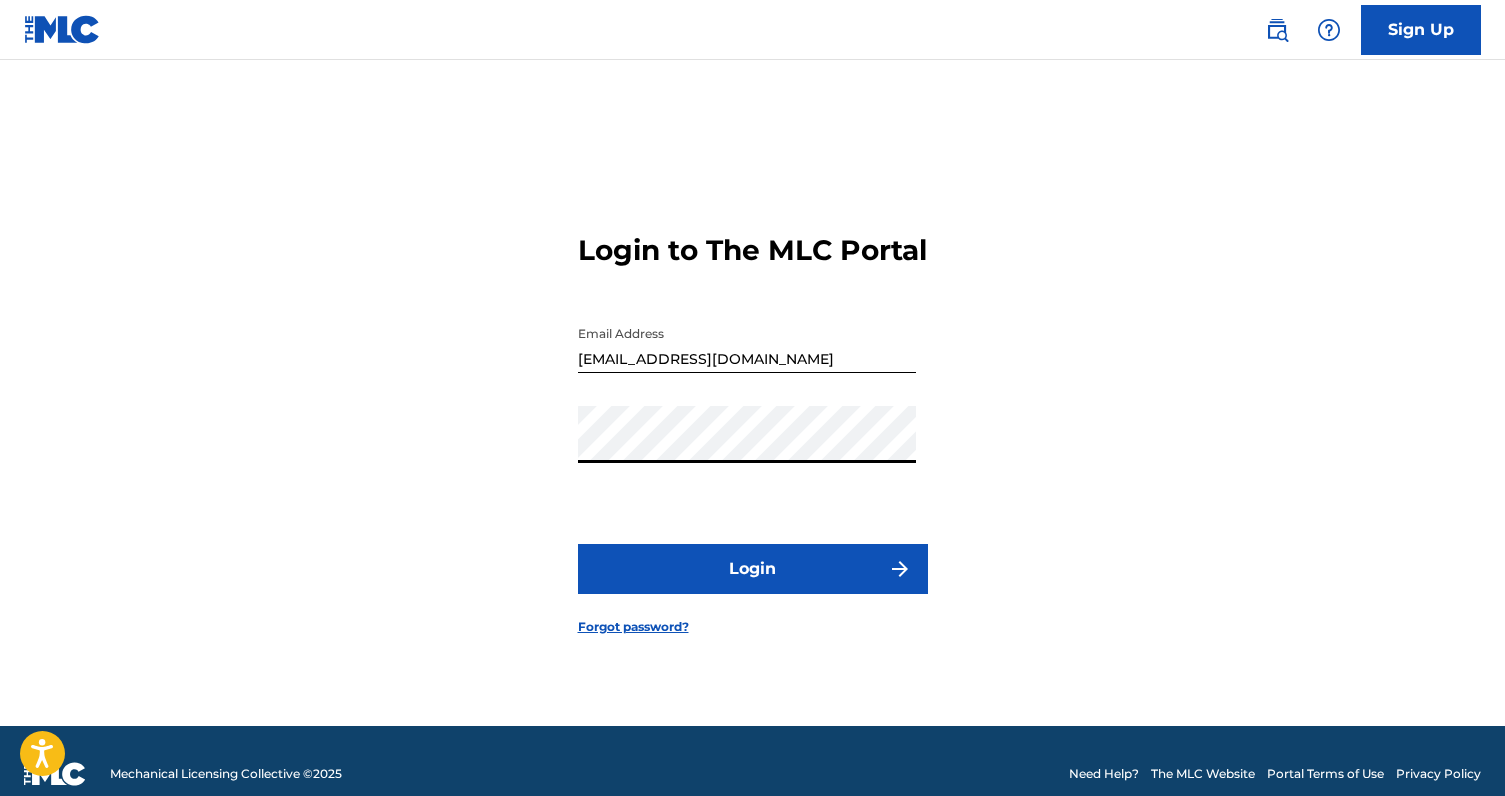 click on "Login" at bounding box center (753, 569) 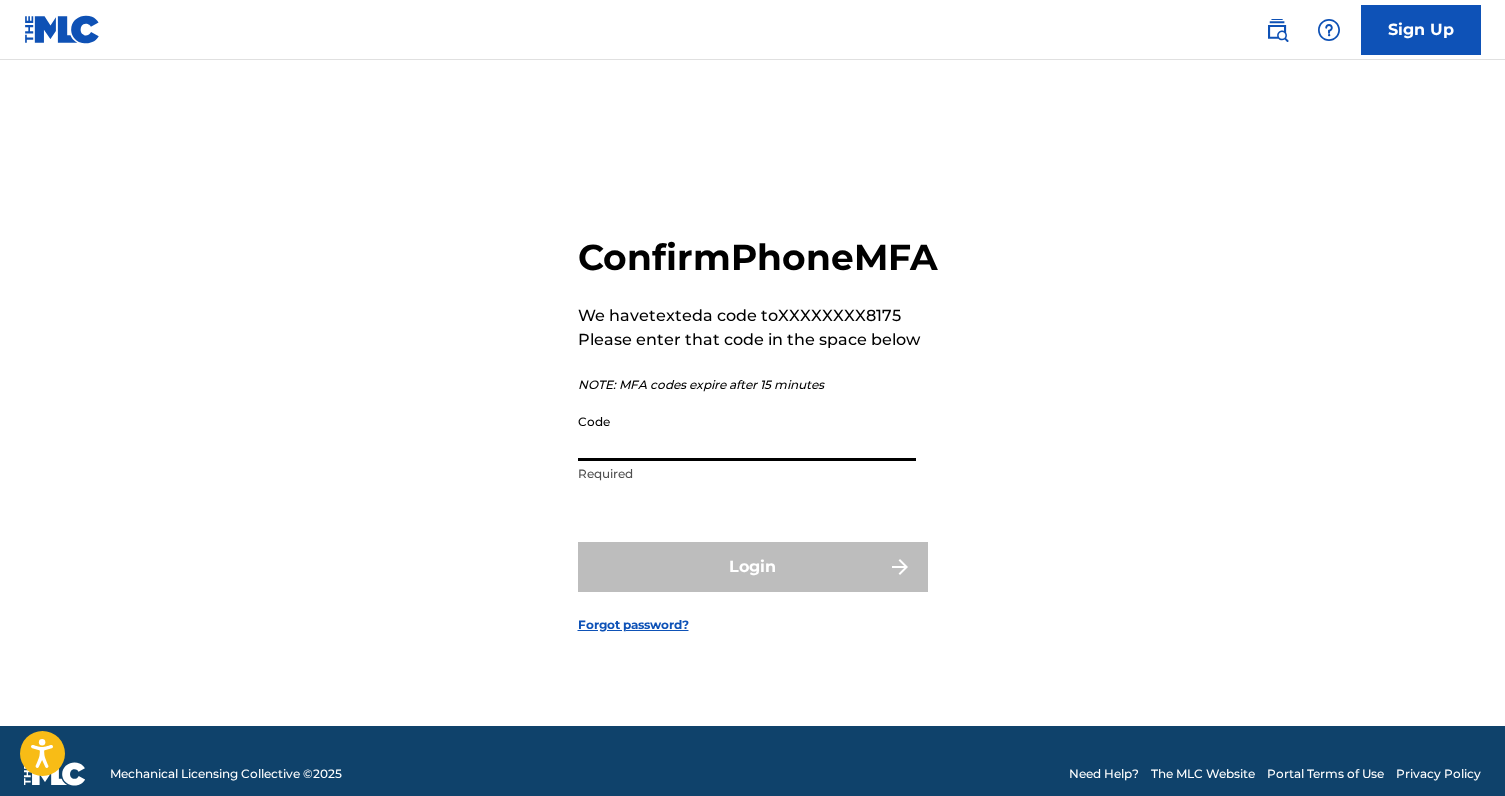 click on "Code" at bounding box center (747, 432) 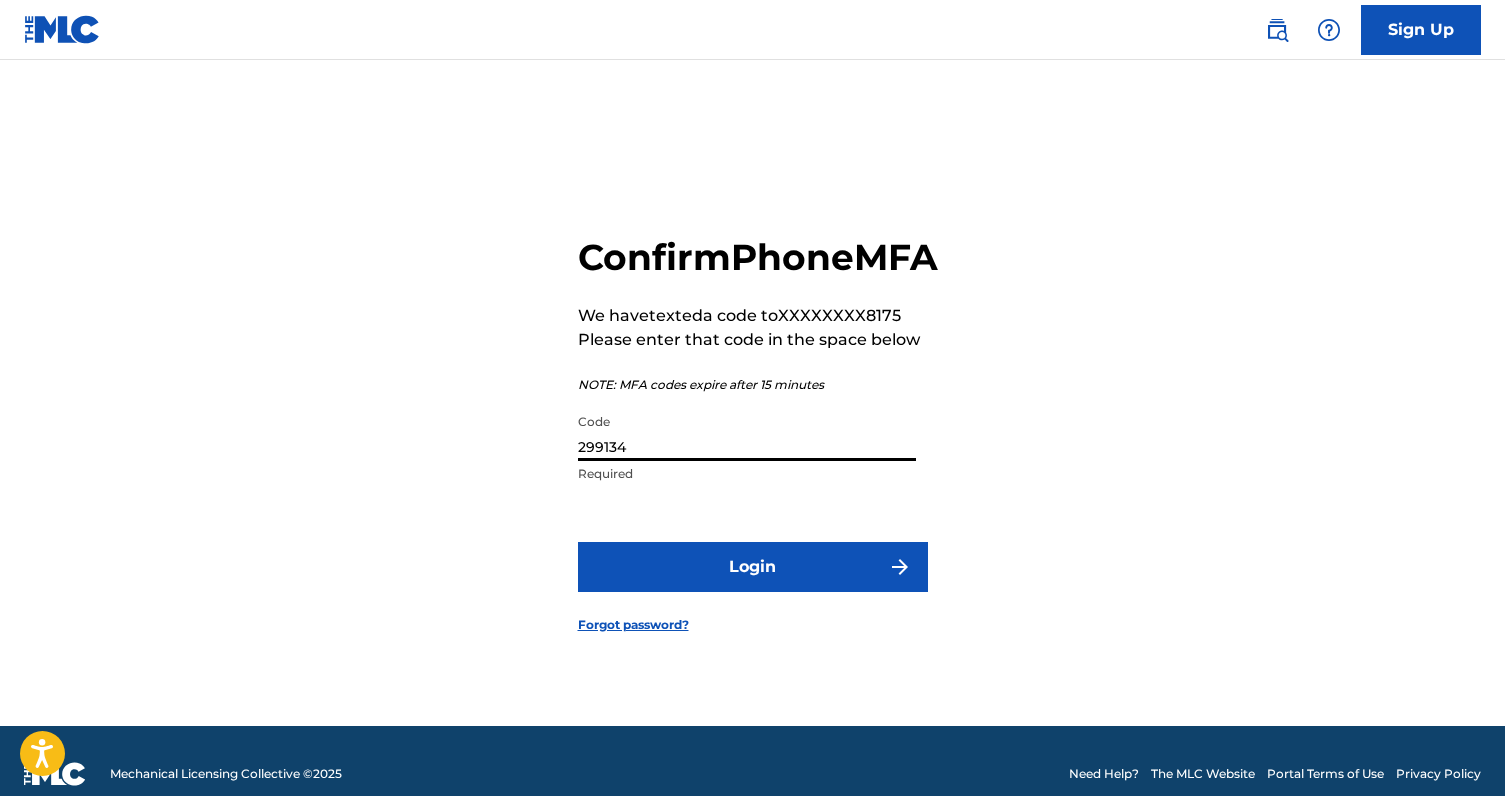 type on "299134" 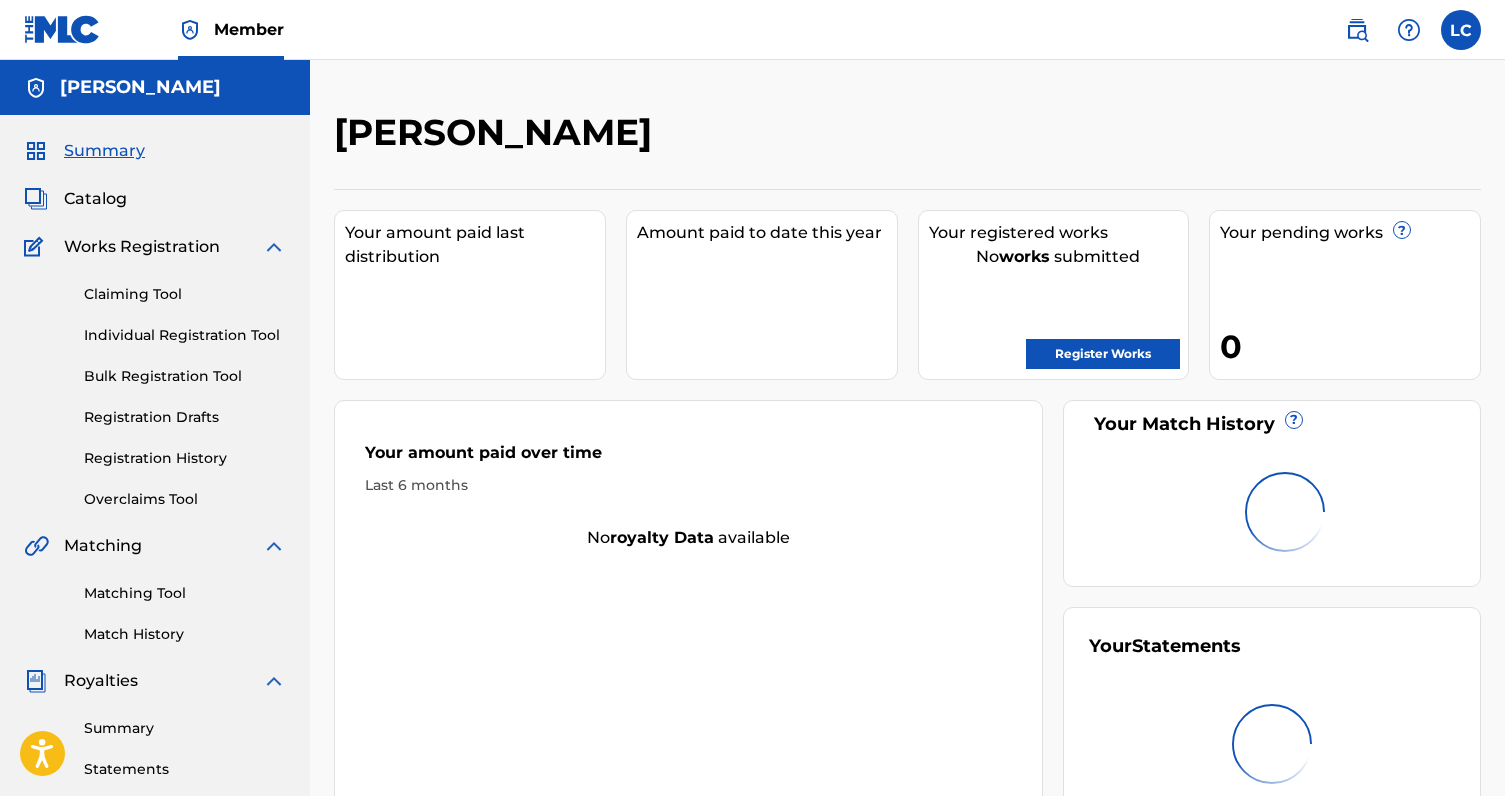 scroll, scrollTop: 0, scrollLeft: 0, axis: both 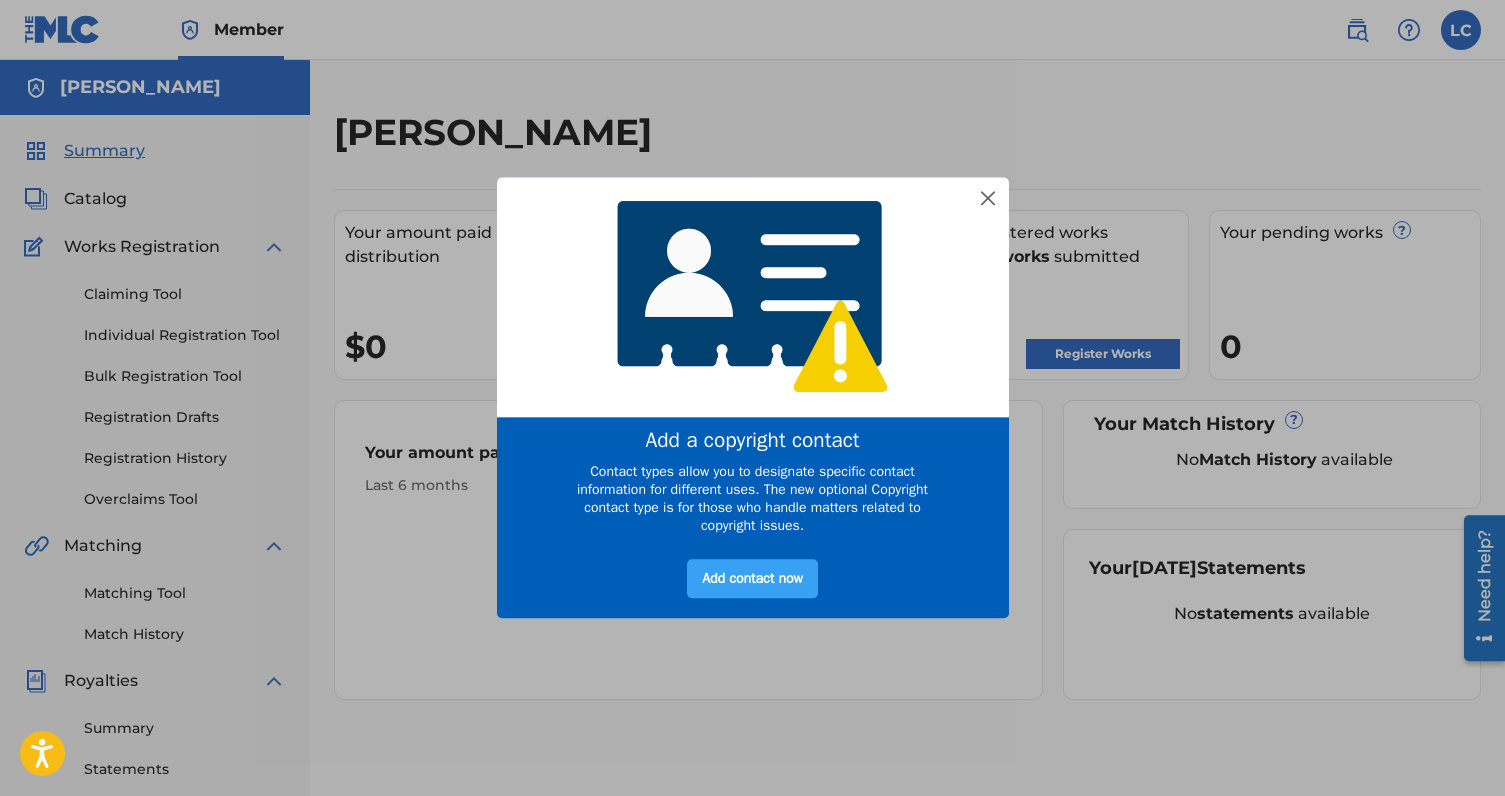click on "Add contact now" at bounding box center (752, 579) 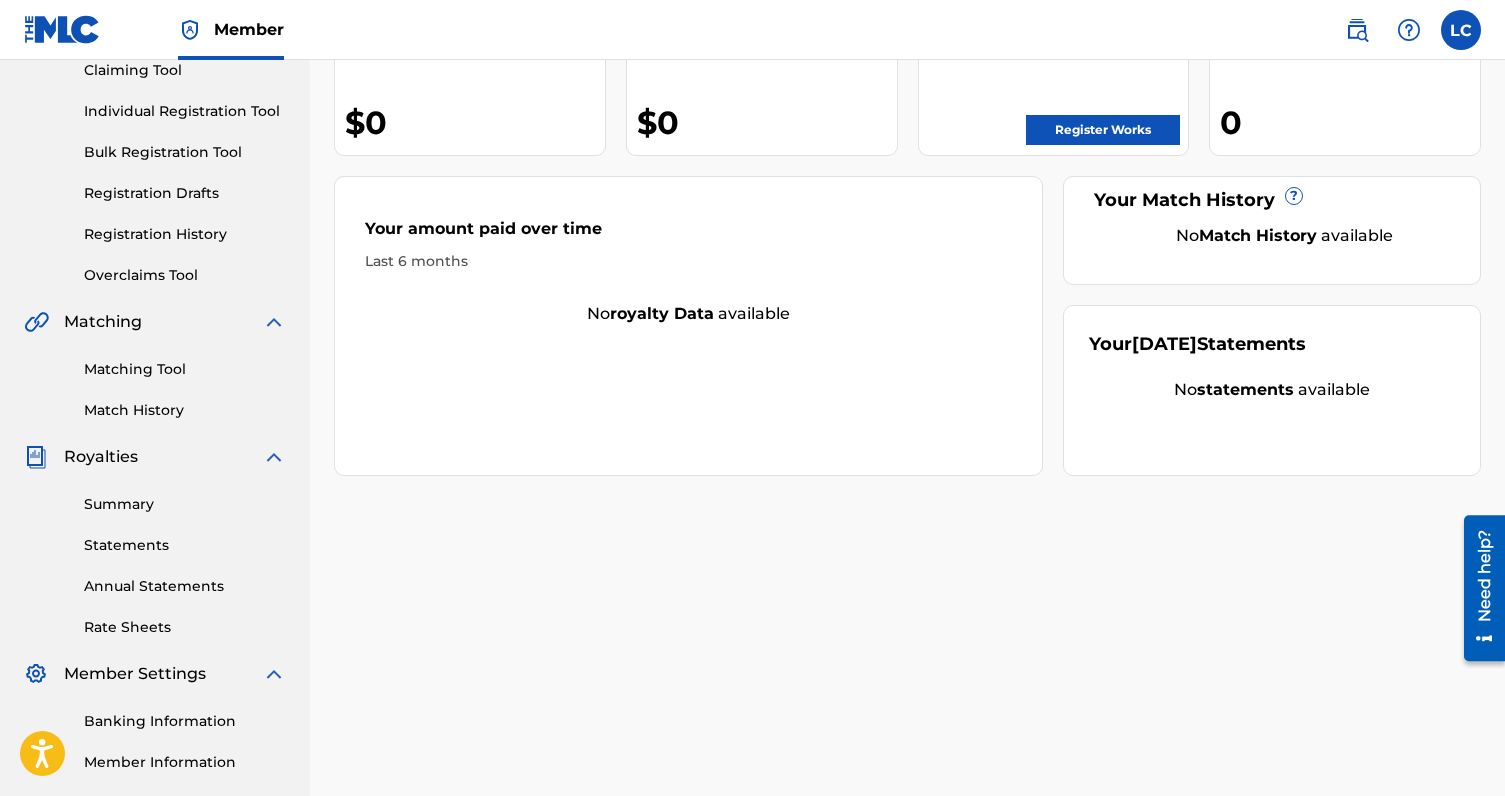 scroll, scrollTop: 344, scrollLeft: 0, axis: vertical 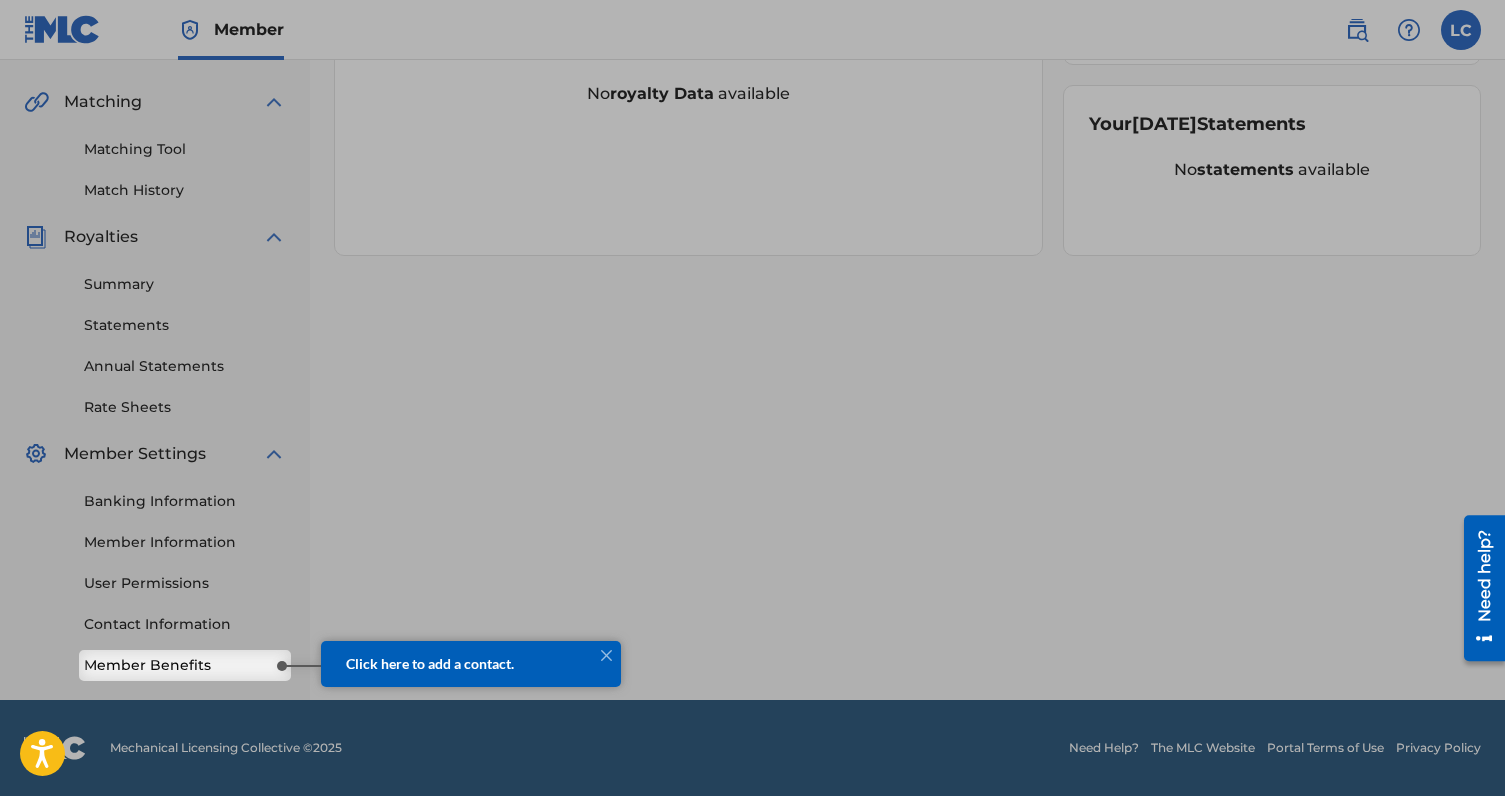 click on "Member Benefits" at bounding box center (185, 665) 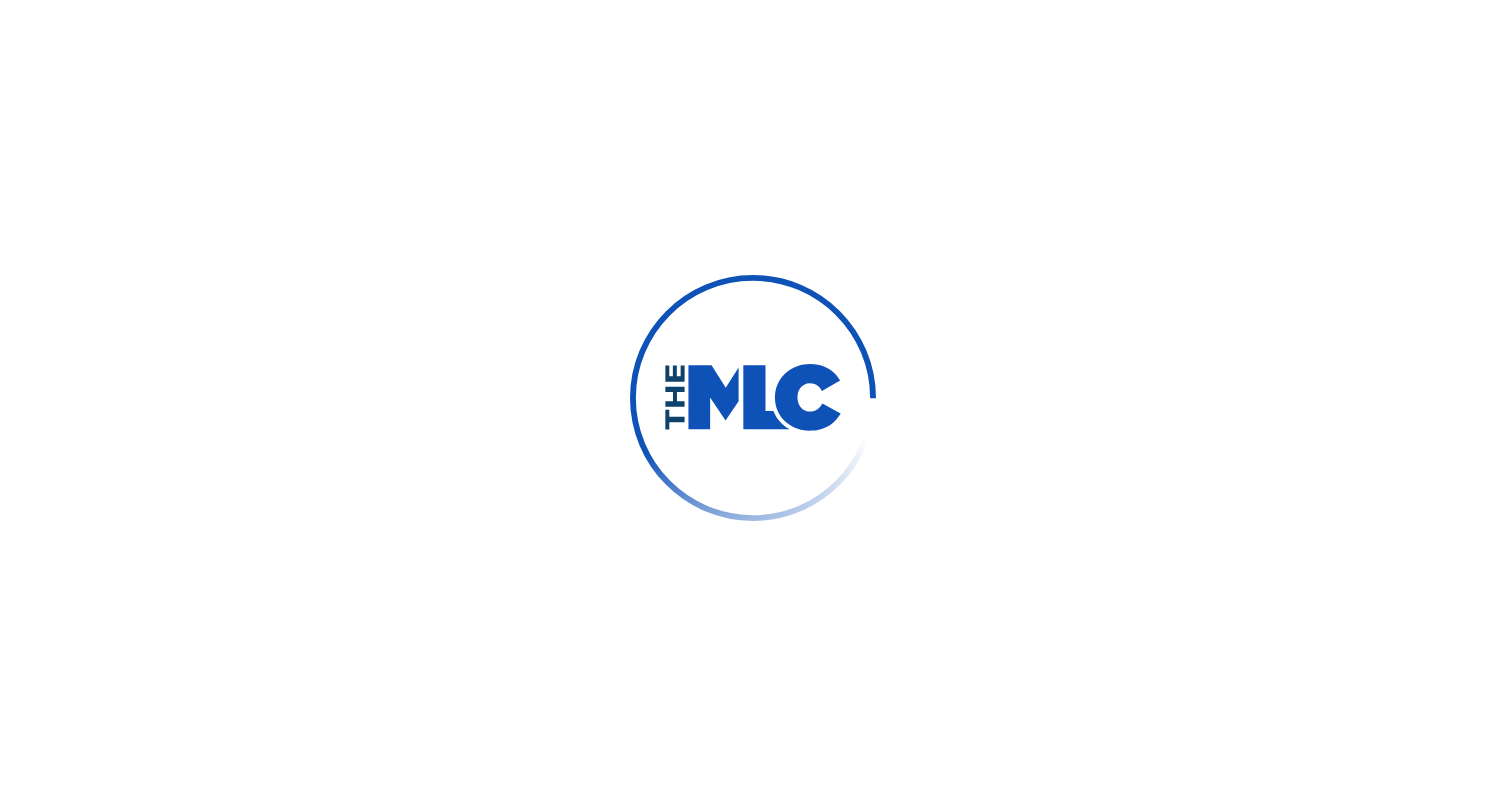 scroll, scrollTop: 0, scrollLeft: 0, axis: both 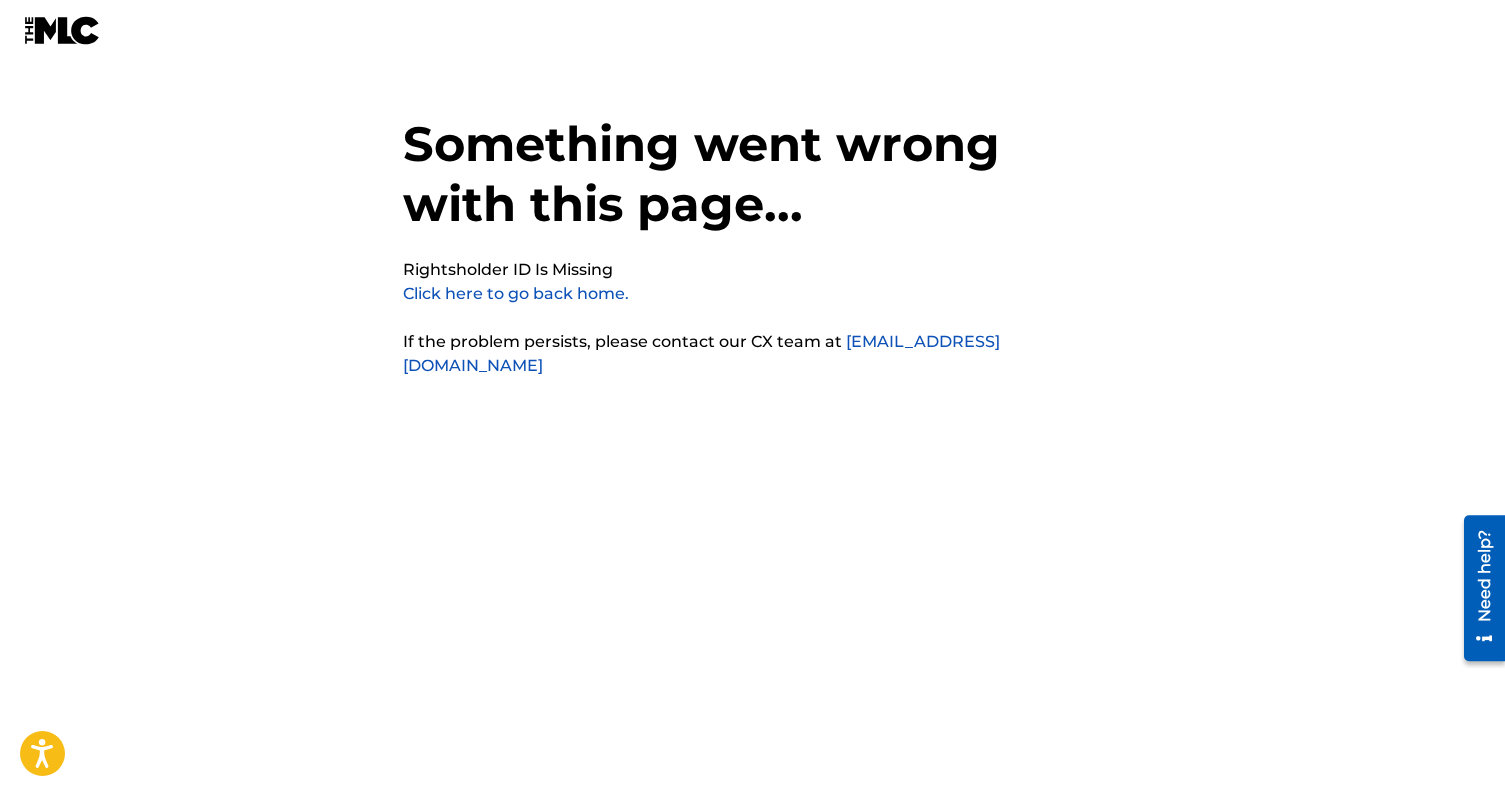click on "Click here to go back home." at bounding box center (516, 293) 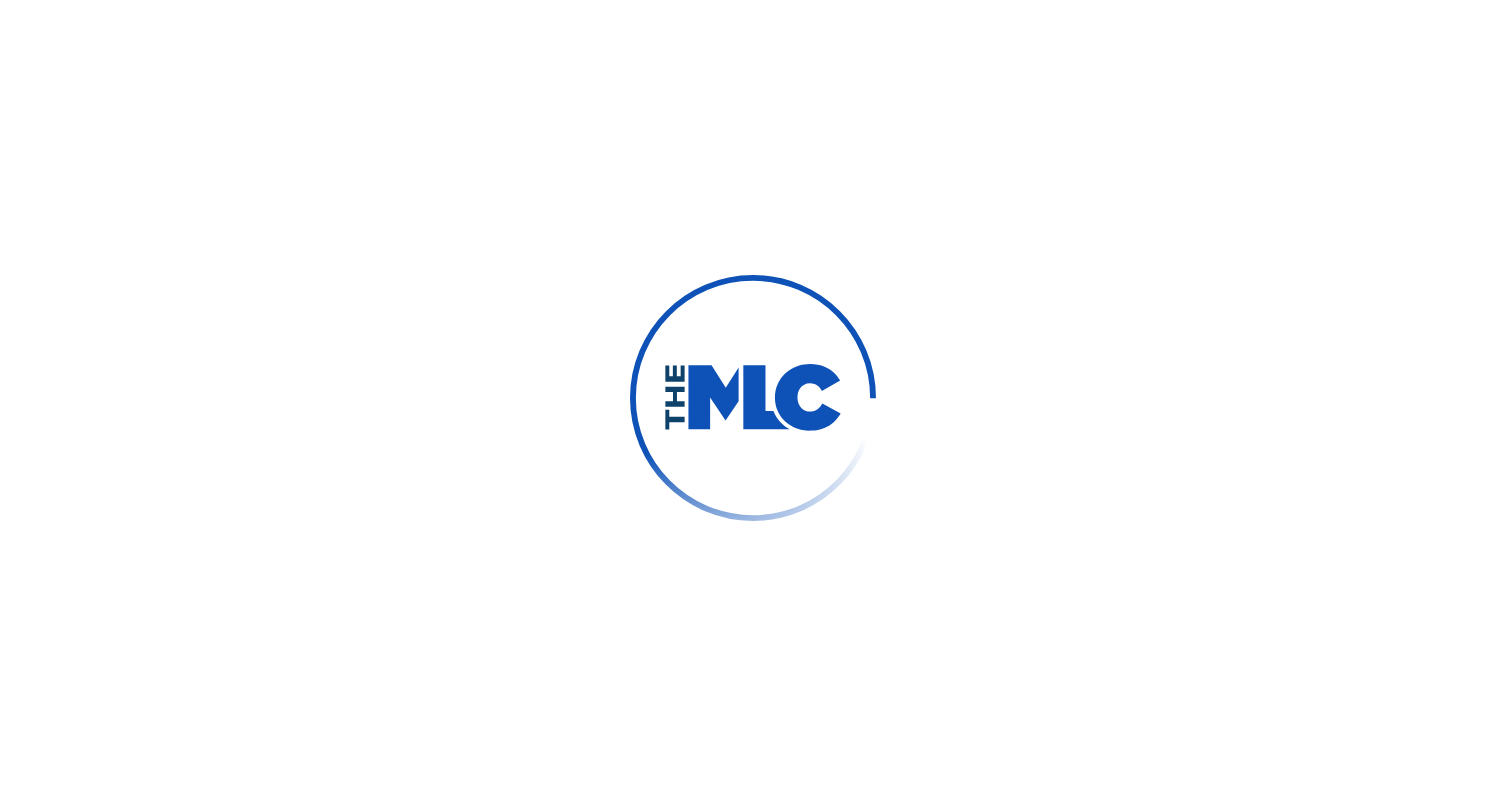 scroll, scrollTop: 0, scrollLeft: 0, axis: both 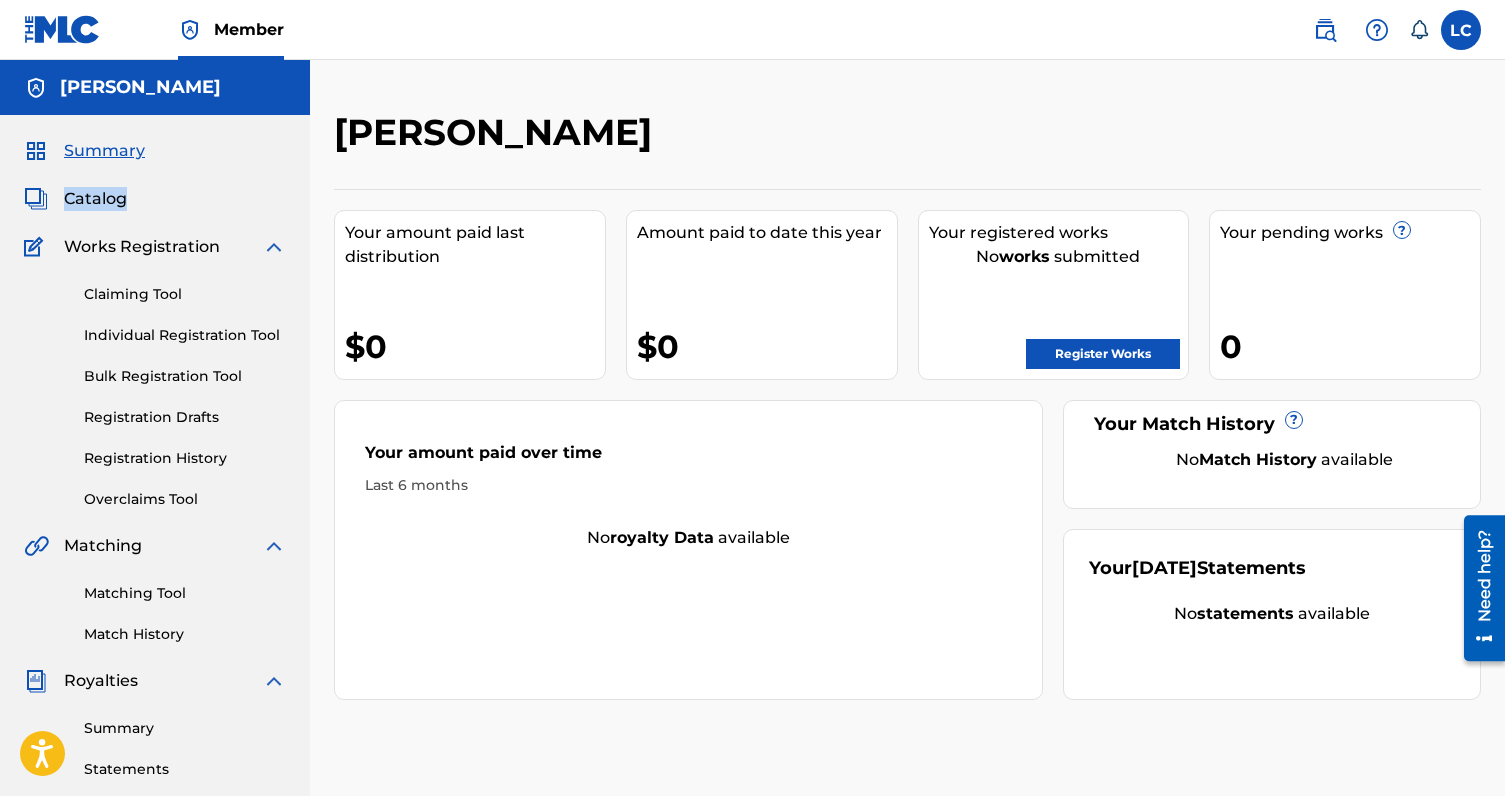 click on "Catalog" at bounding box center [155, 199] 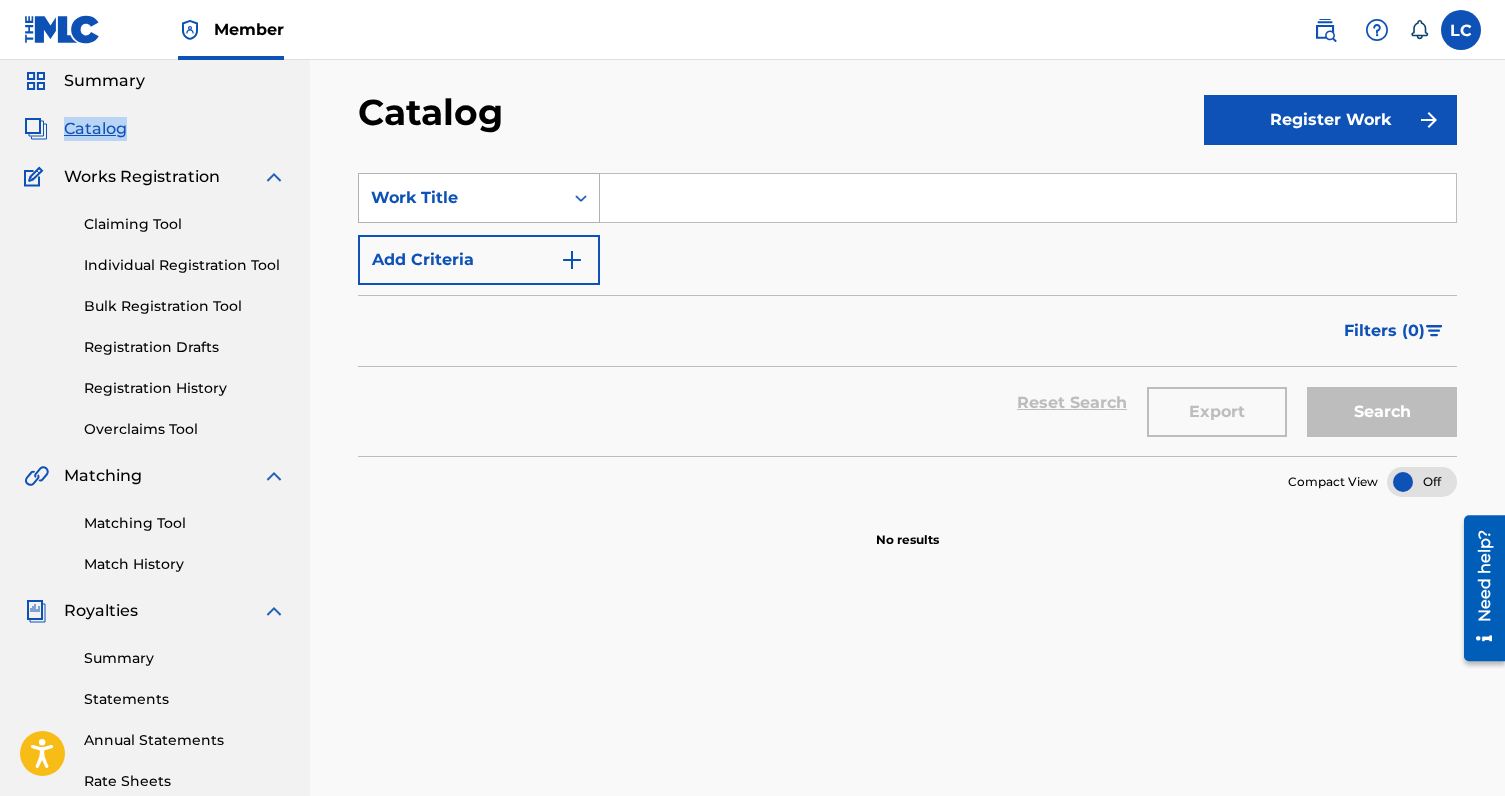 scroll, scrollTop: 0, scrollLeft: 0, axis: both 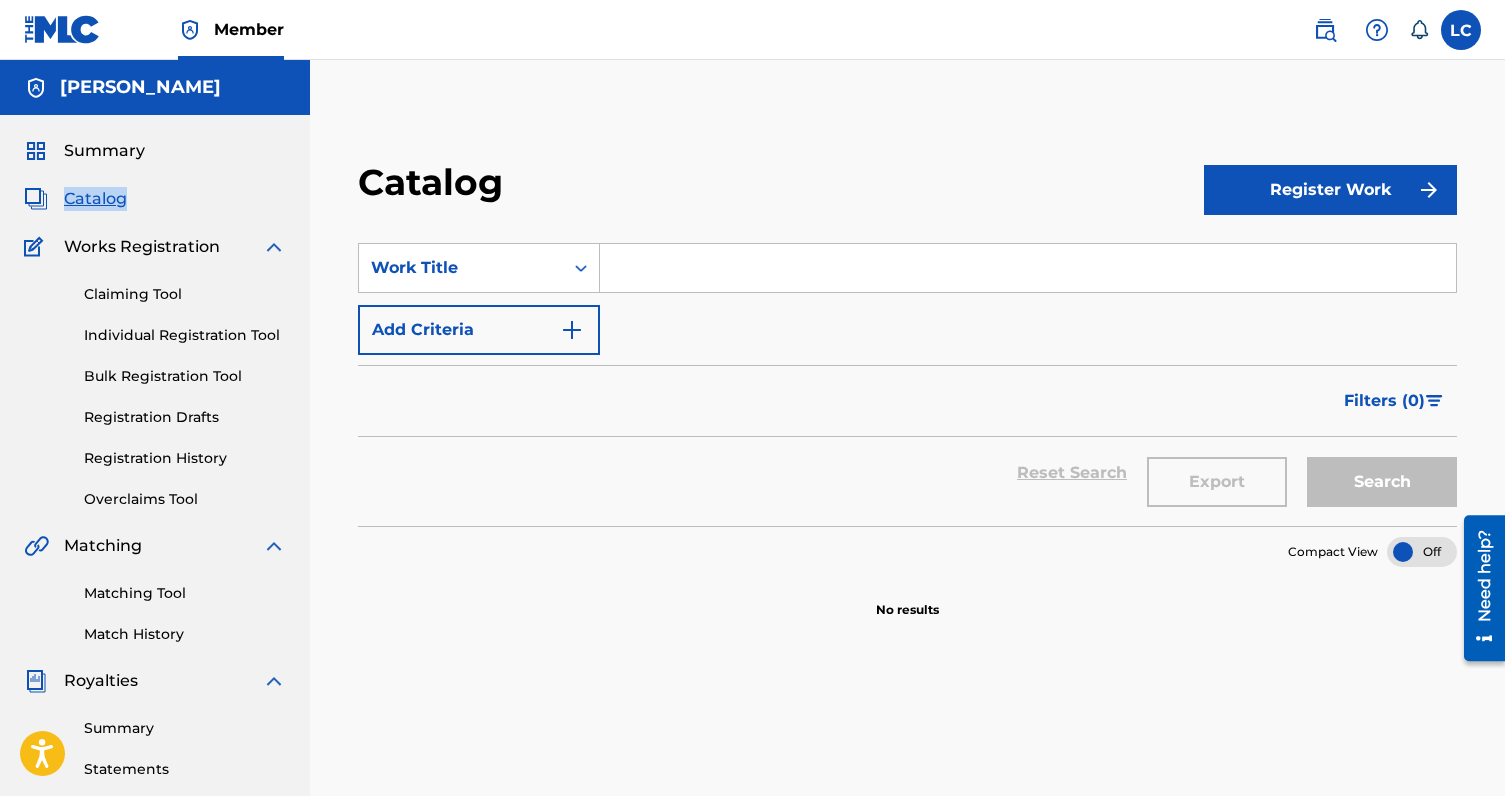 click on "Register Work" at bounding box center [1330, 190] 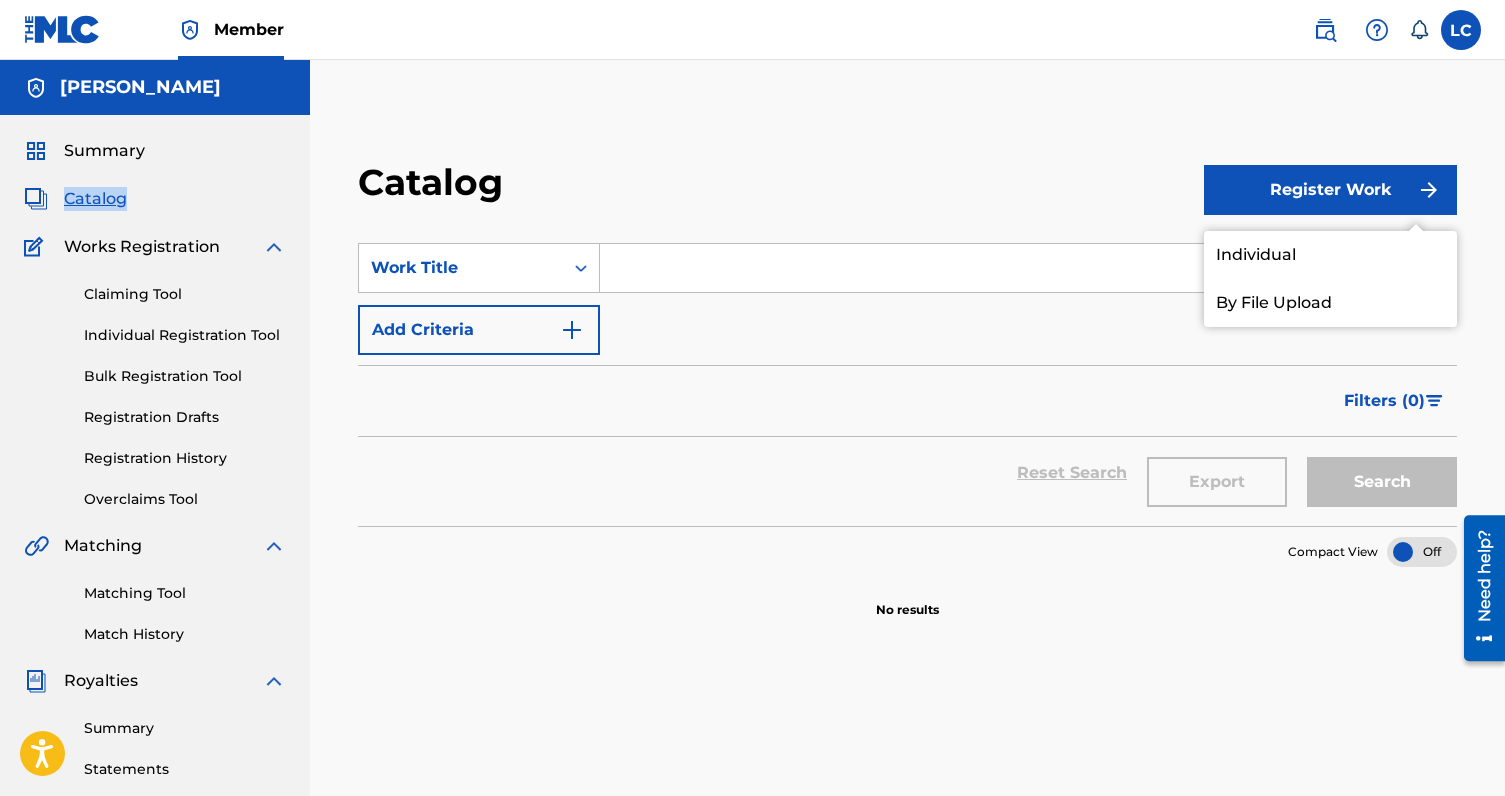 click on "Individual" at bounding box center [1330, 255] 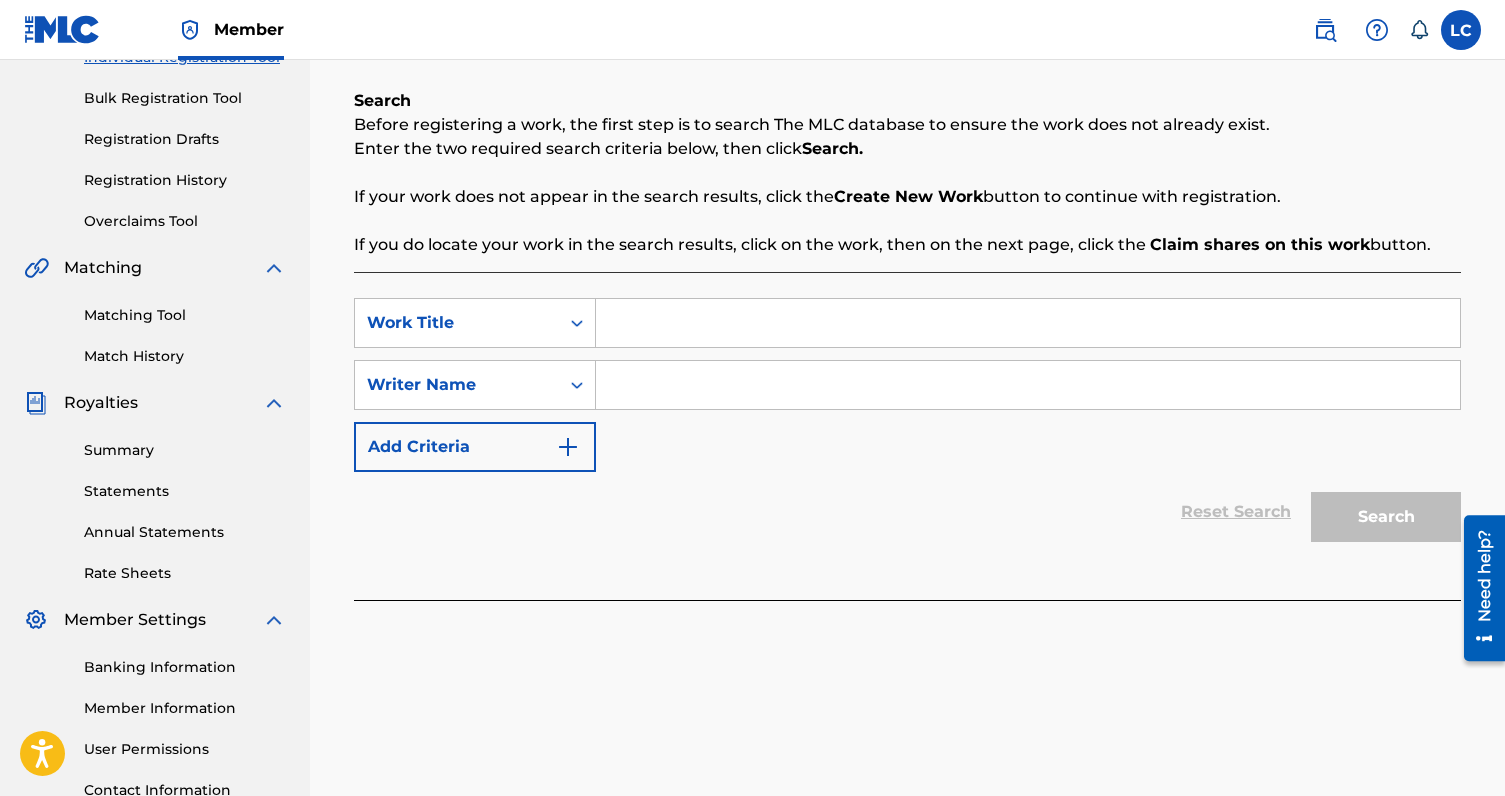 scroll, scrollTop: 279, scrollLeft: 0, axis: vertical 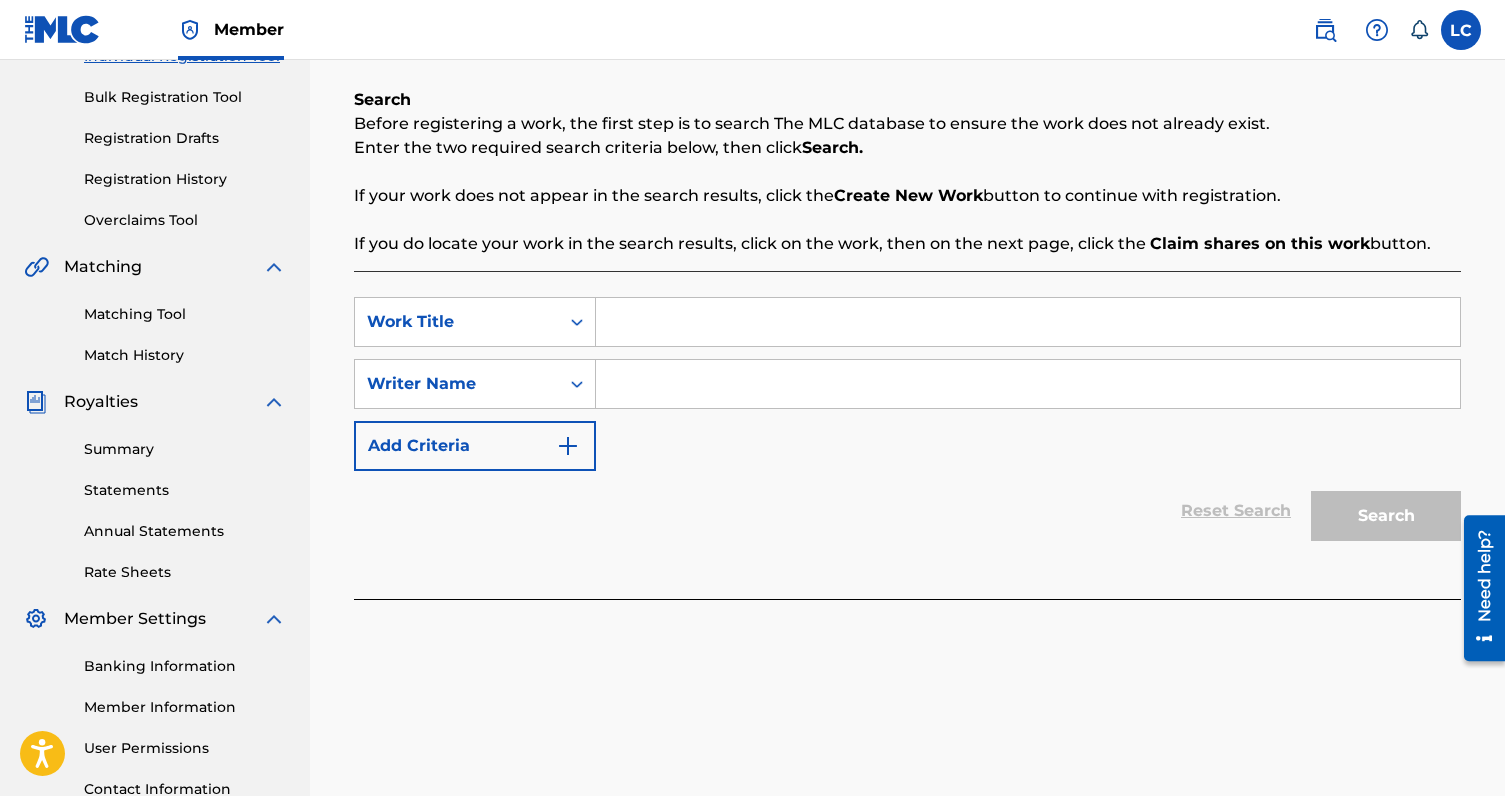 click at bounding box center (1028, 322) 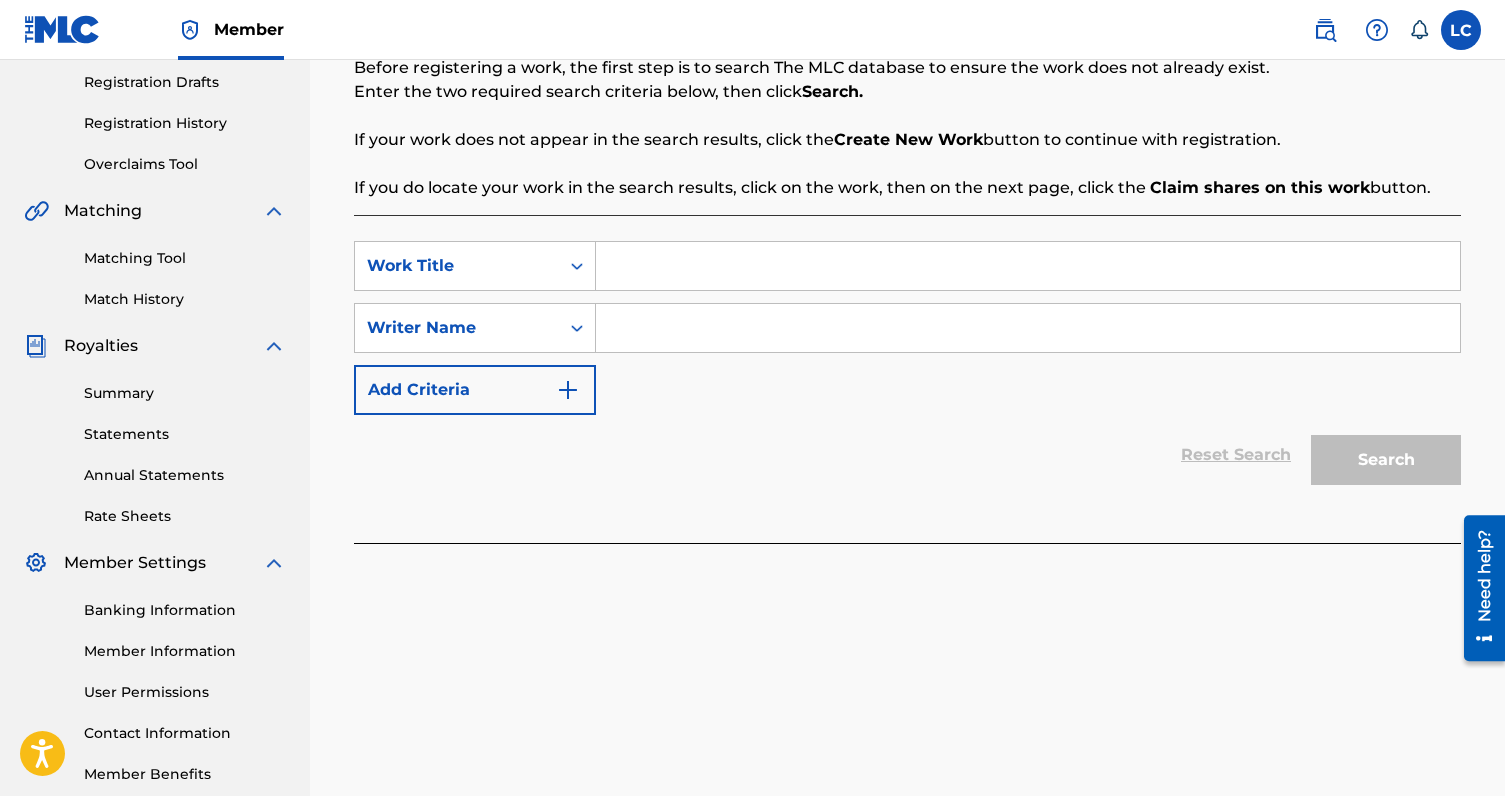 scroll, scrollTop: 329, scrollLeft: 0, axis: vertical 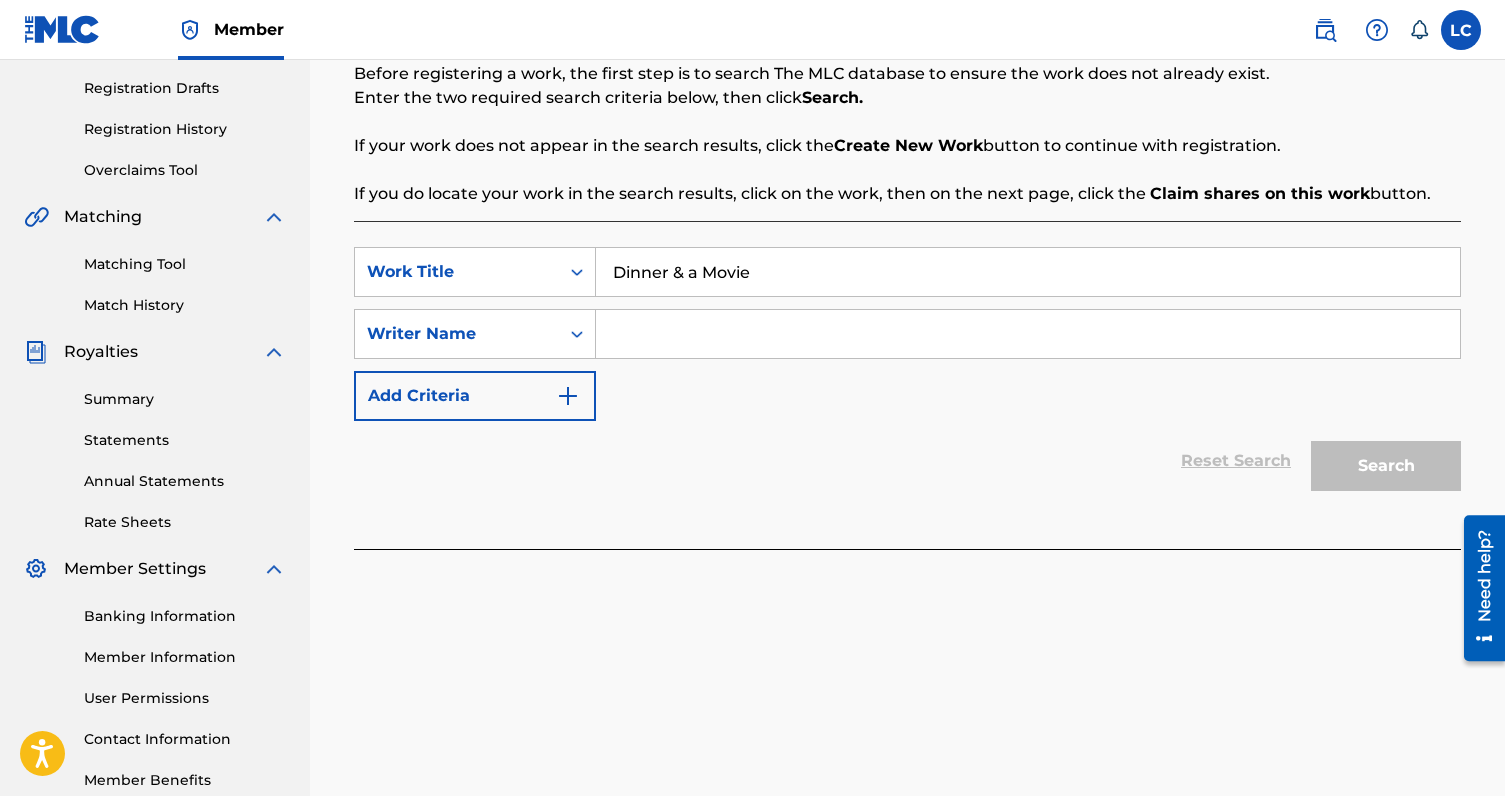 type on "Dinner & a Movie" 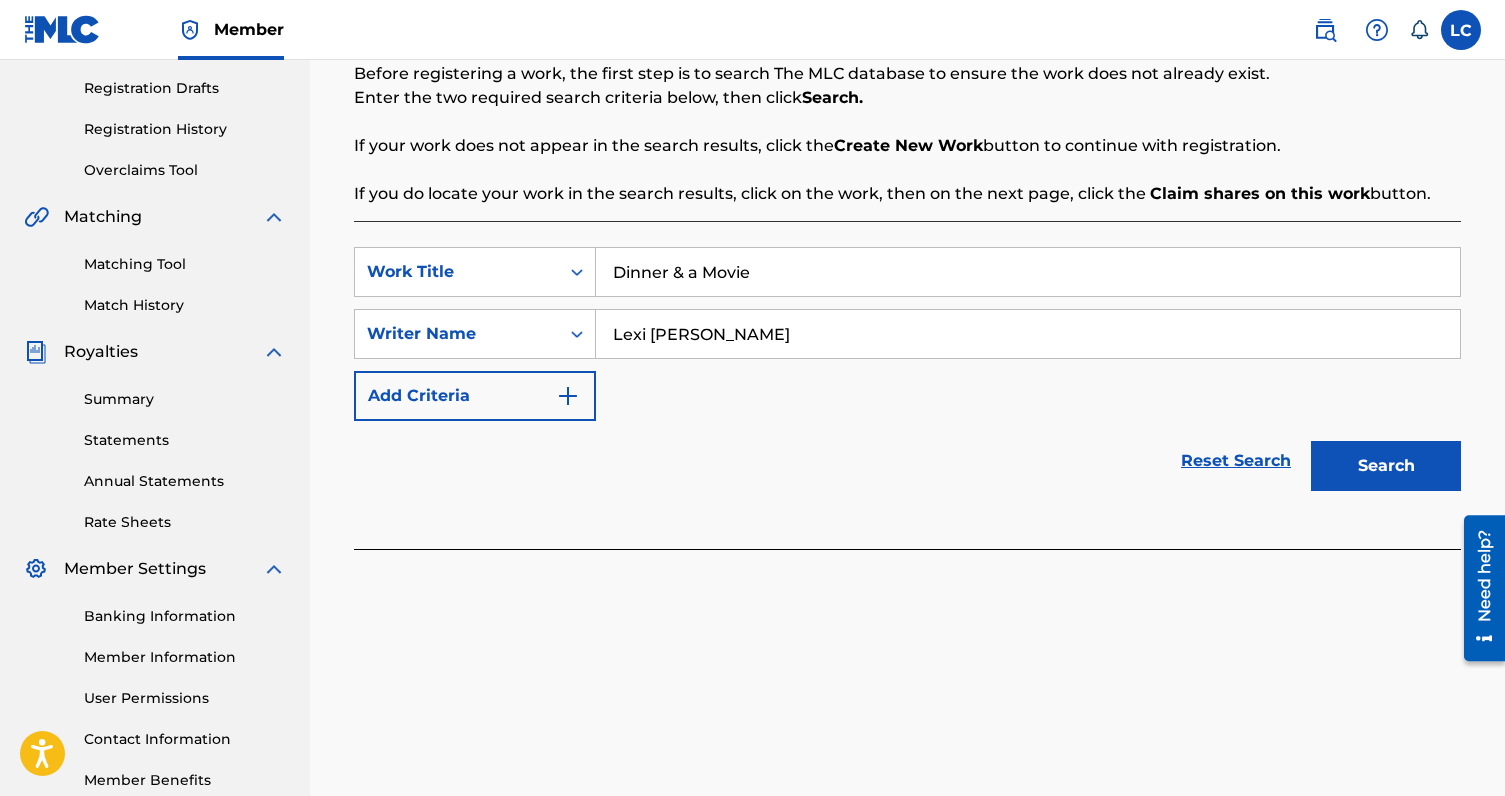 type on "Lexi [PERSON_NAME]" 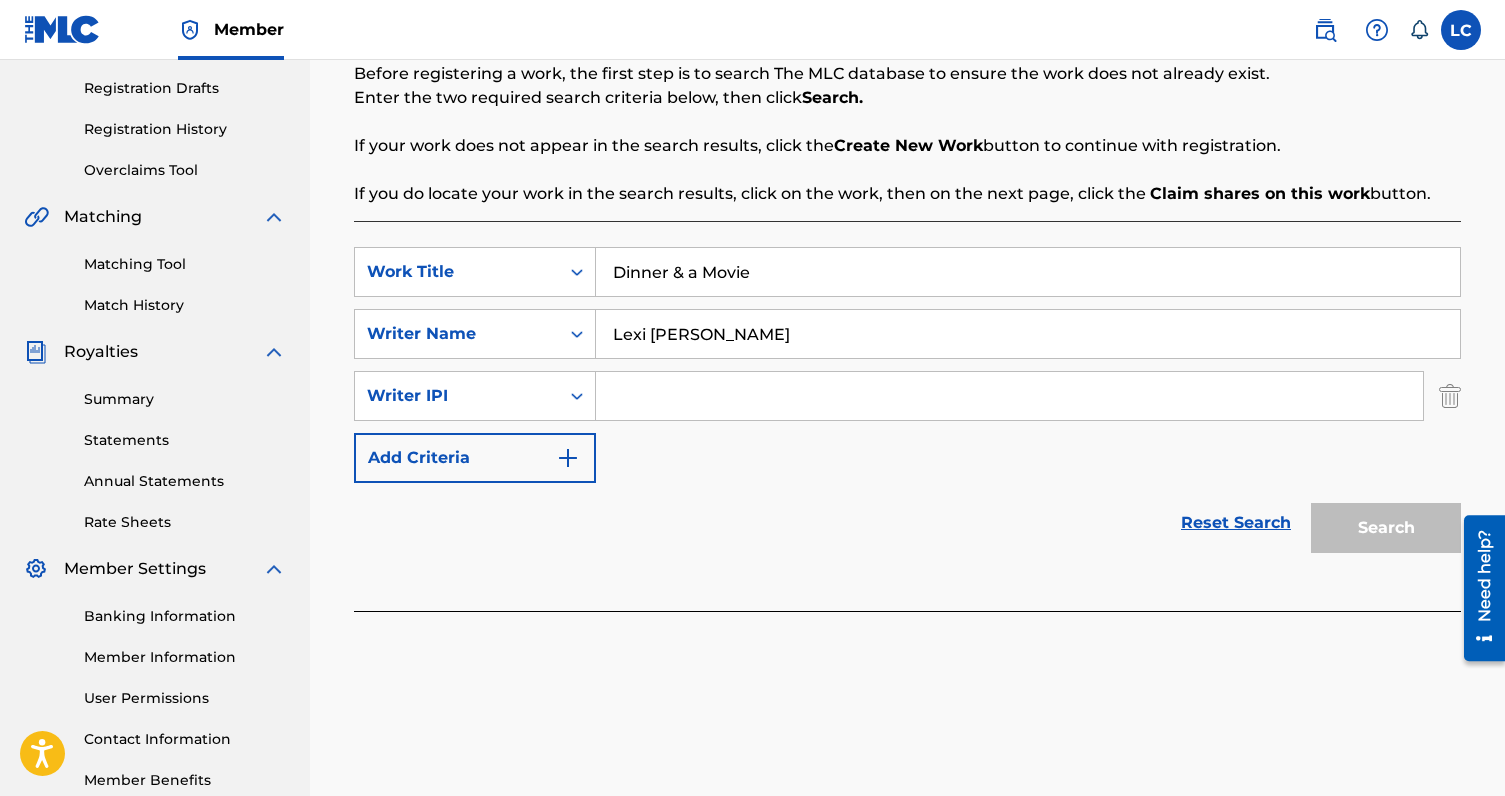 click at bounding box center [1009, 396] 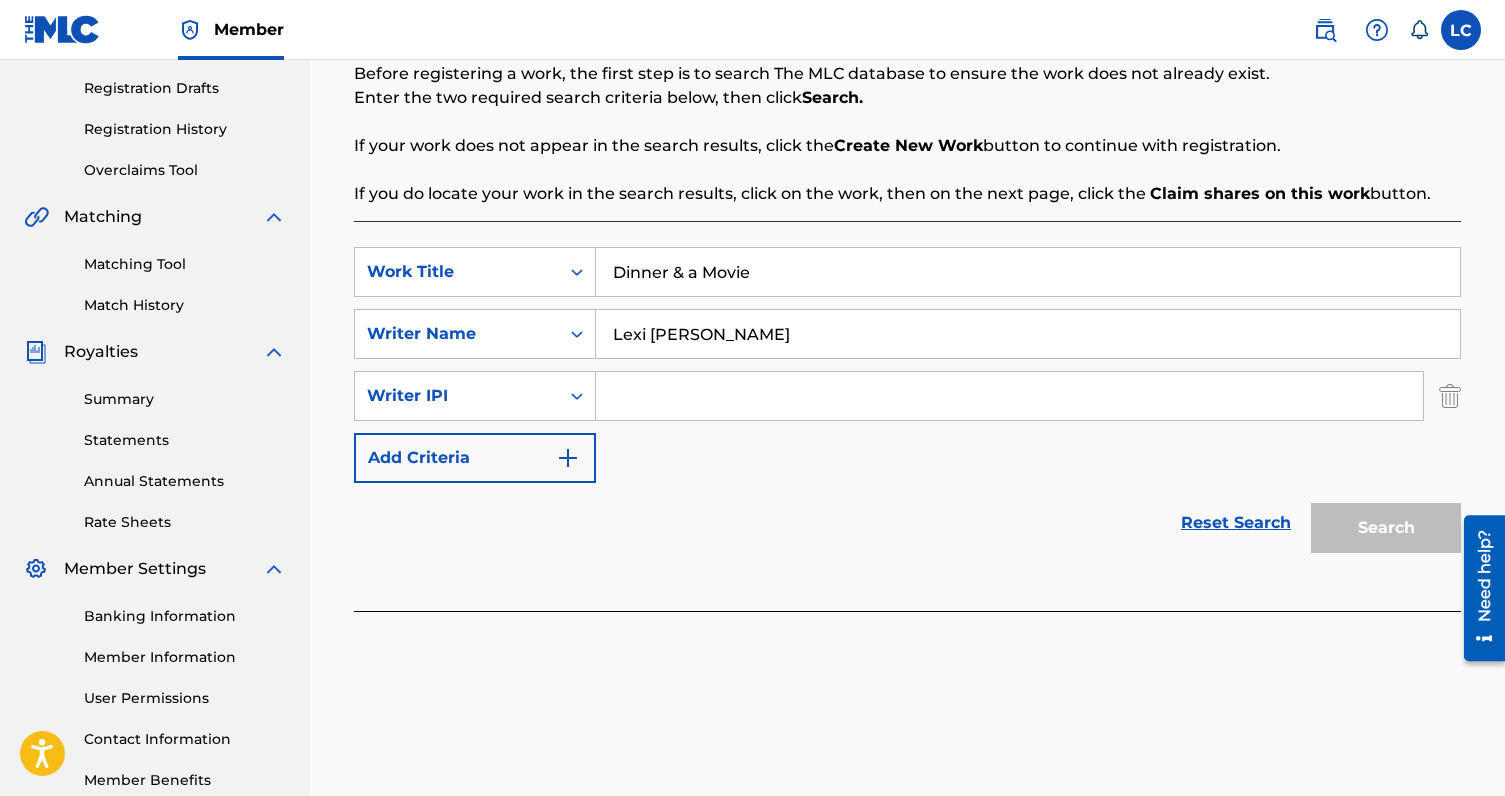 paste on "1018480478" 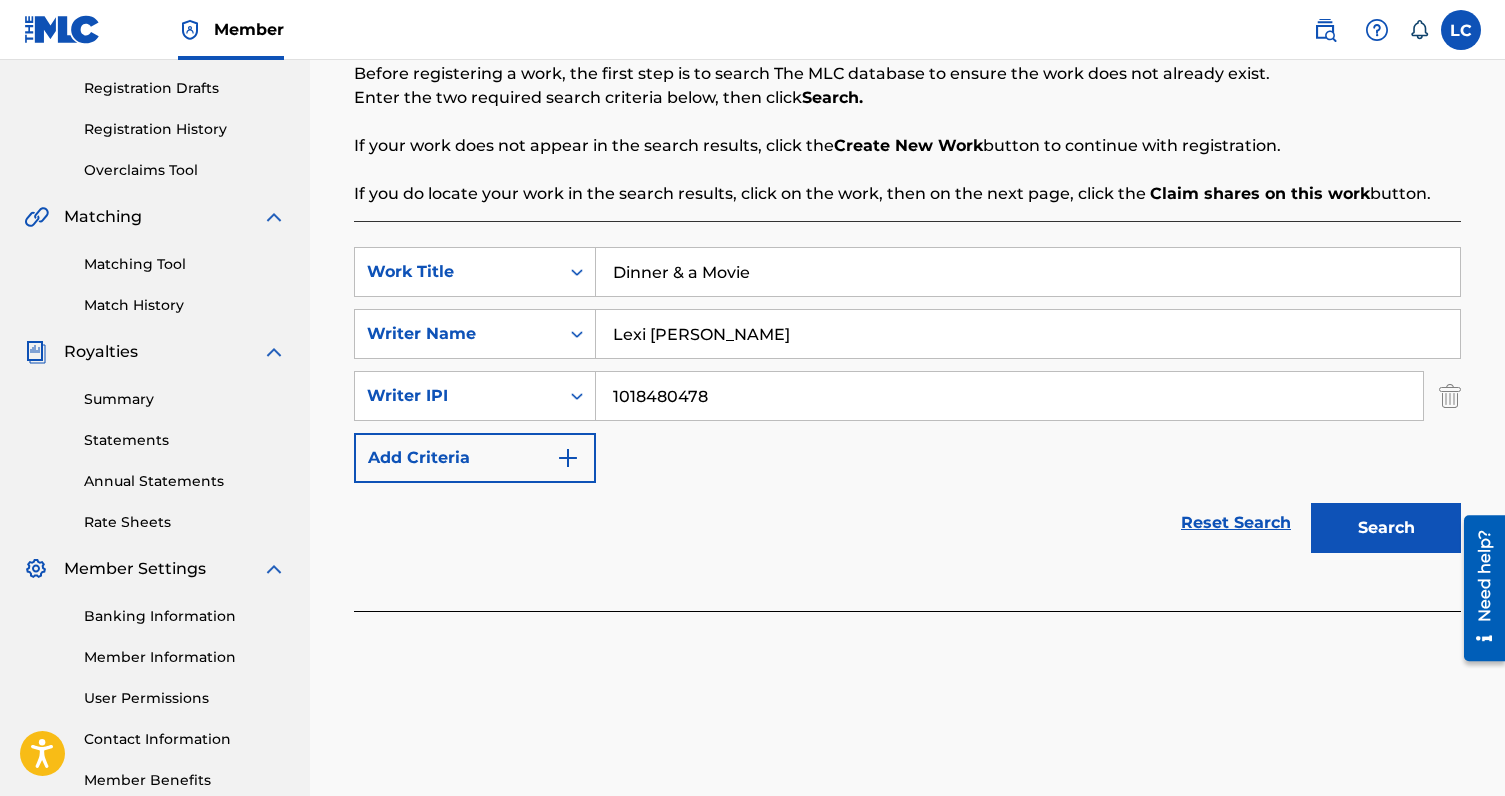 type on "1018480478" 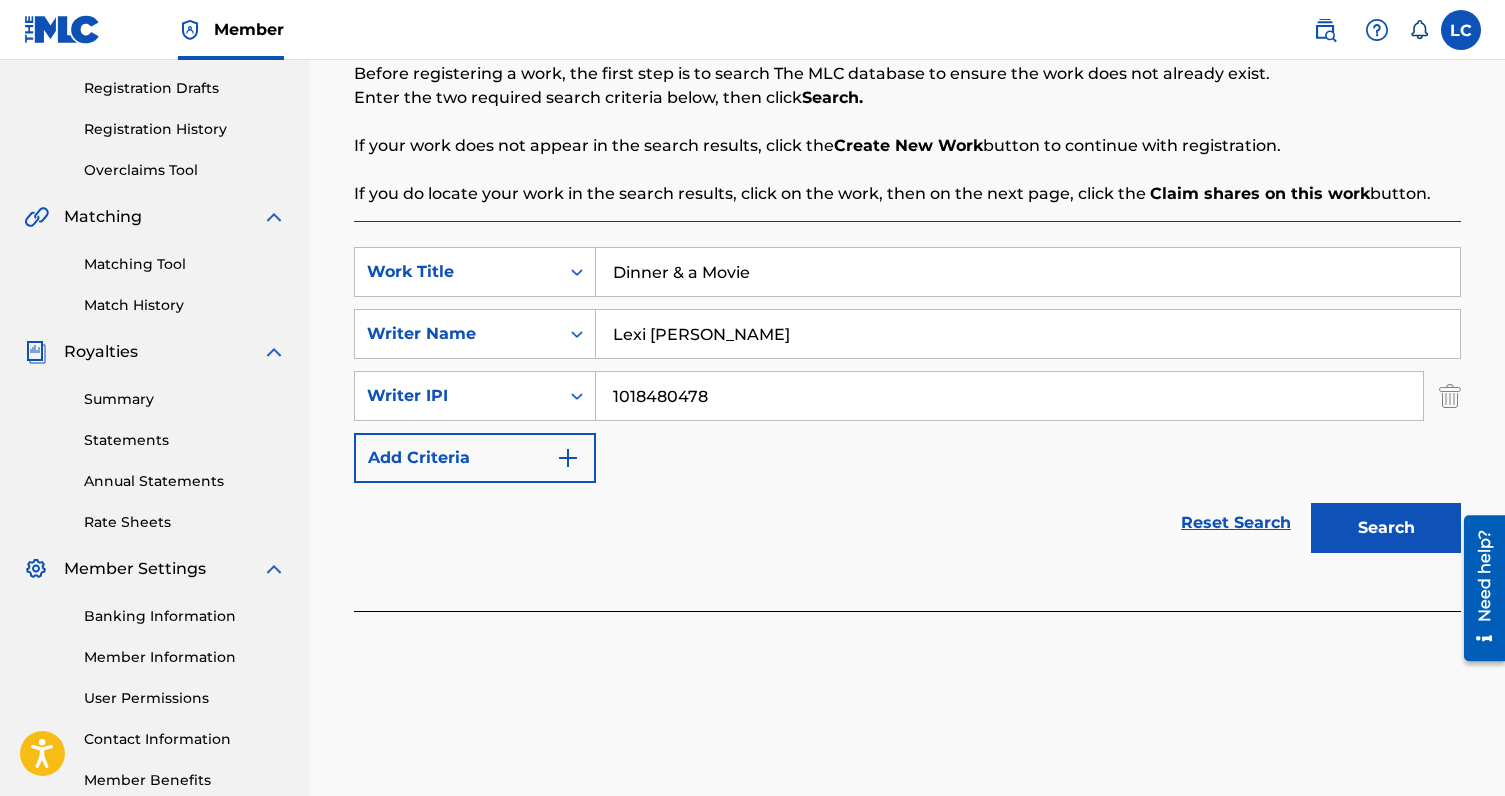 click on "Add Criteria" at bounding box center (475, 458) 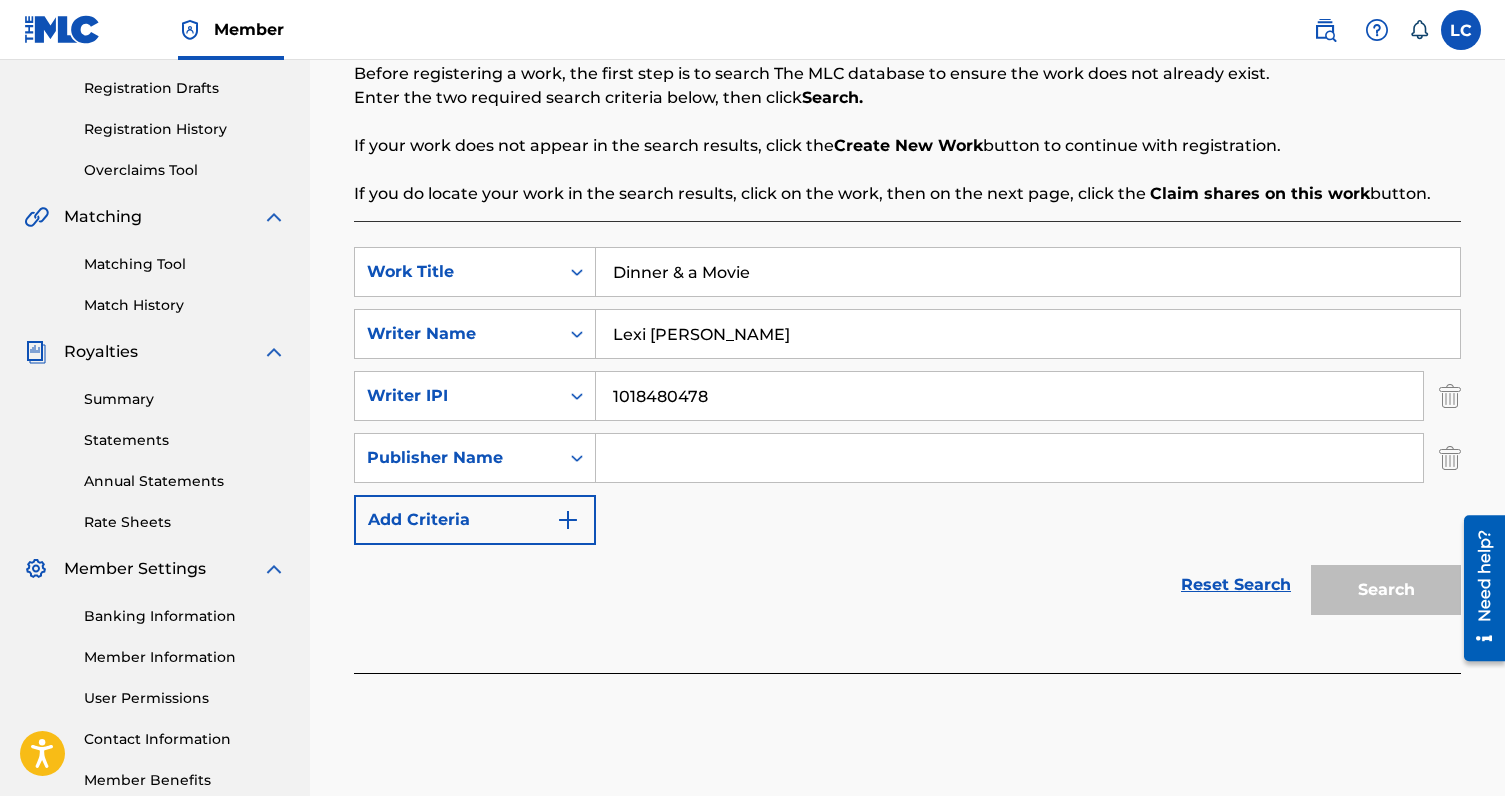 click at bounding box center (1009, 458) 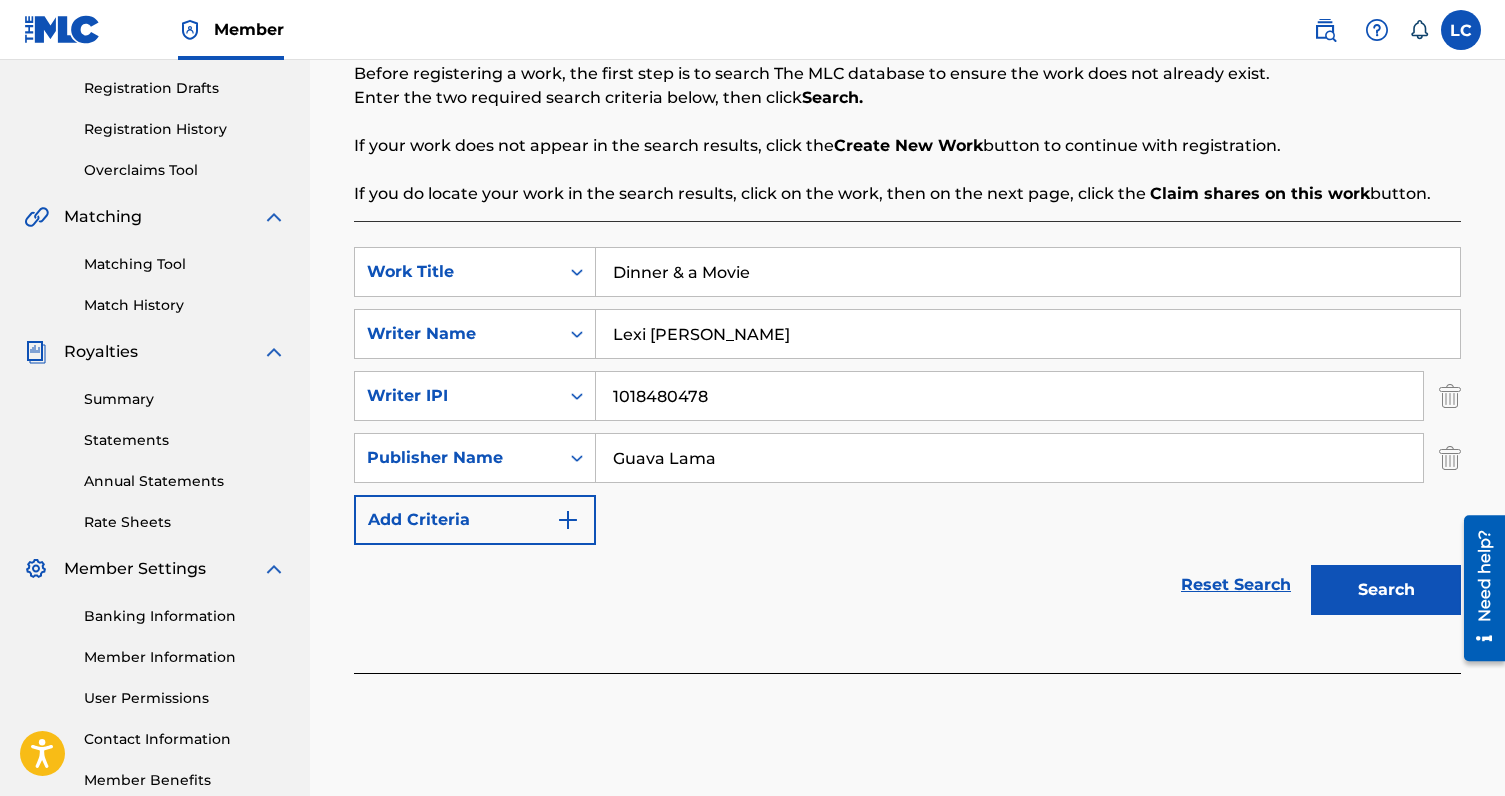type on "Guava Lama" 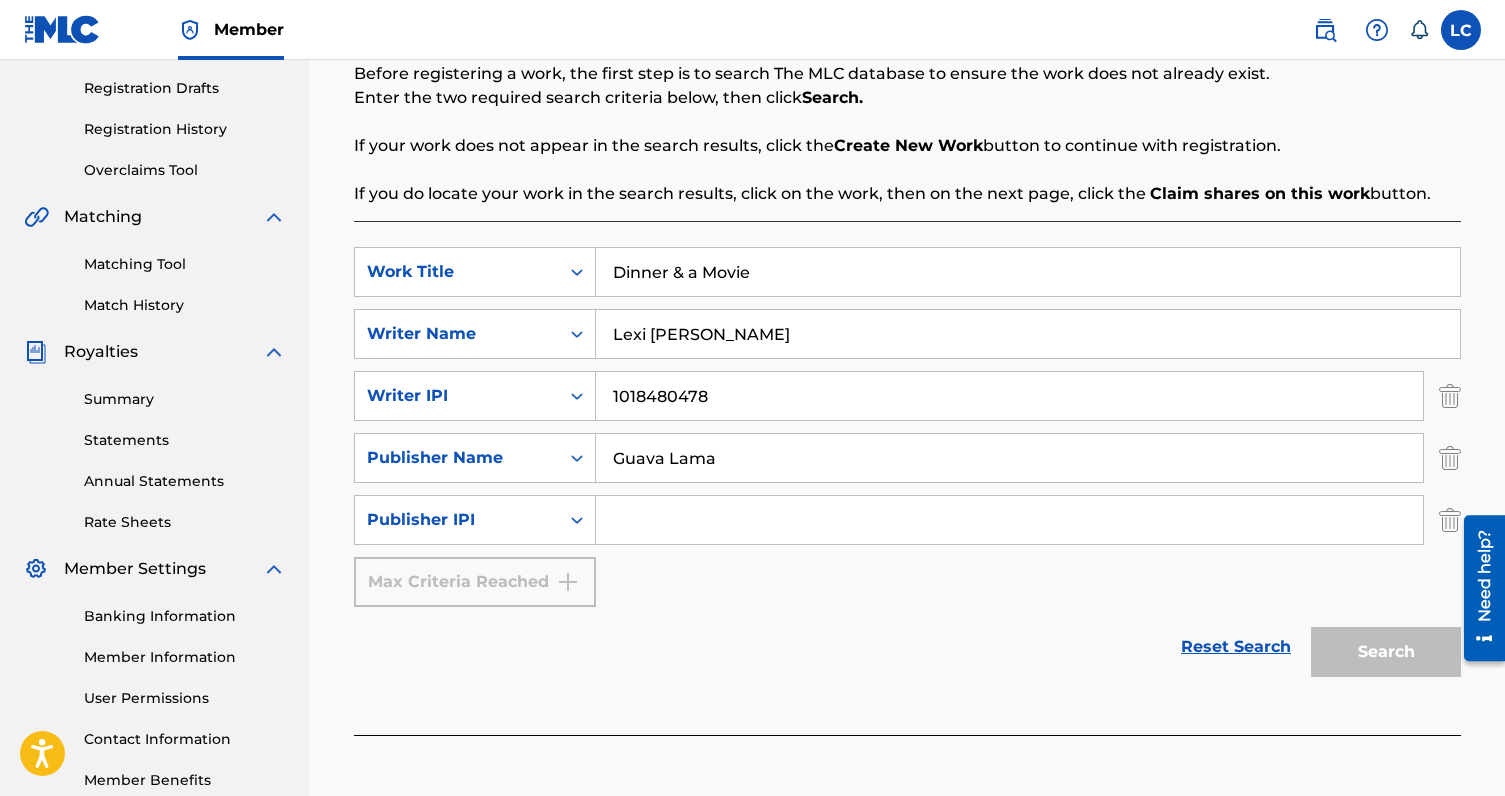 click at bounding box center [1009, 520] 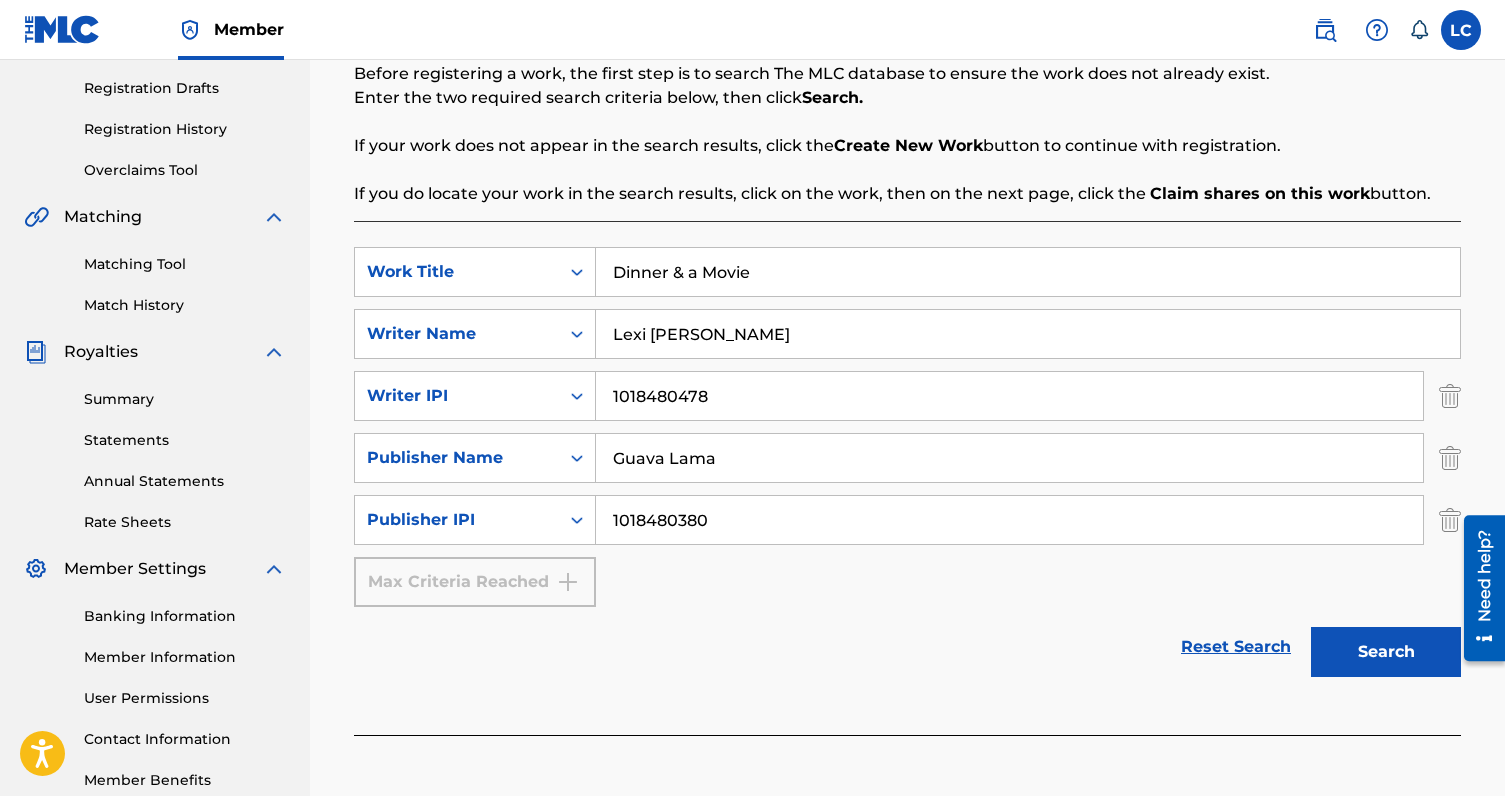 type on "1018480380" 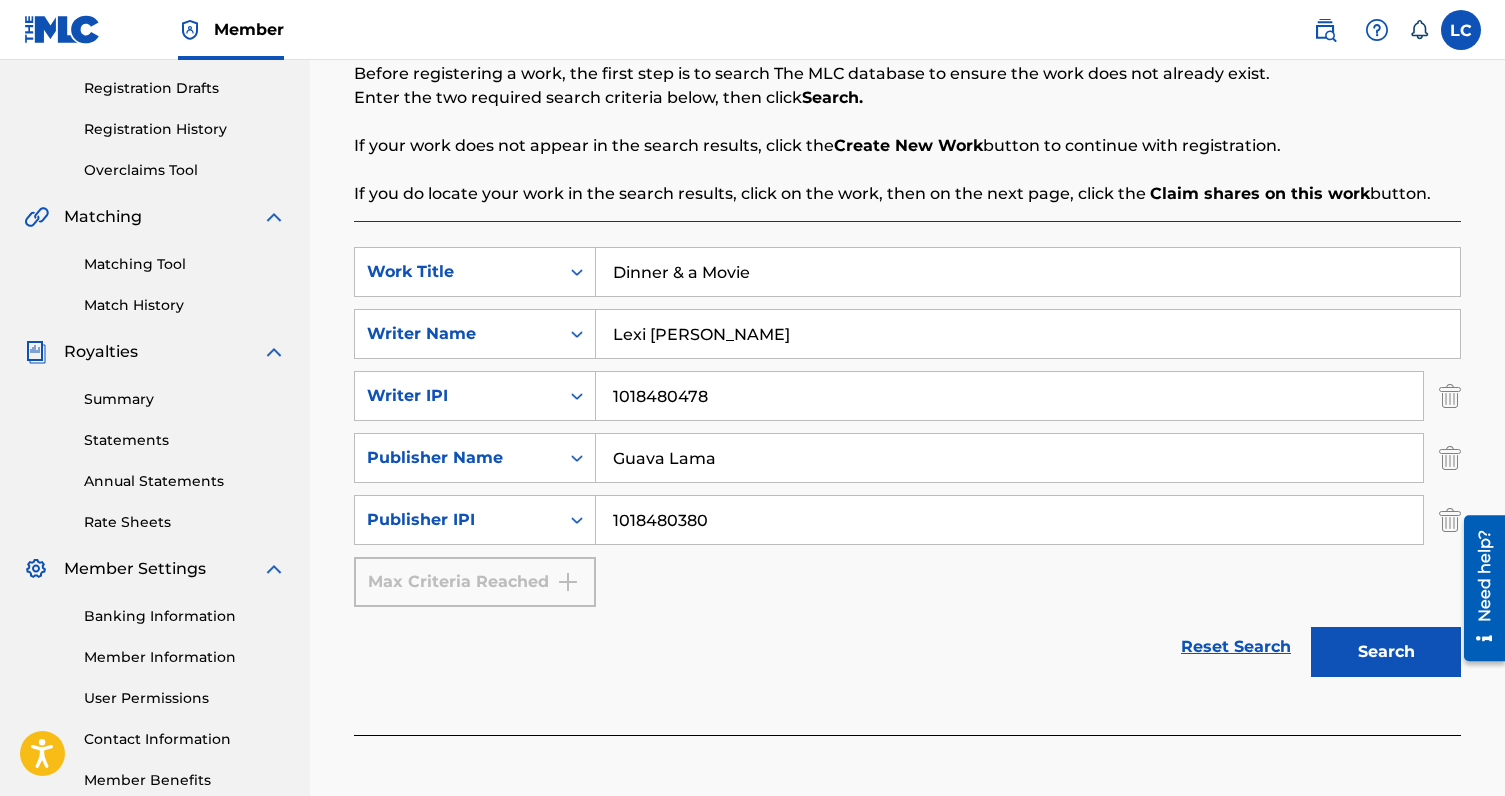 click on "Search" at bounding box center [1386, 652] 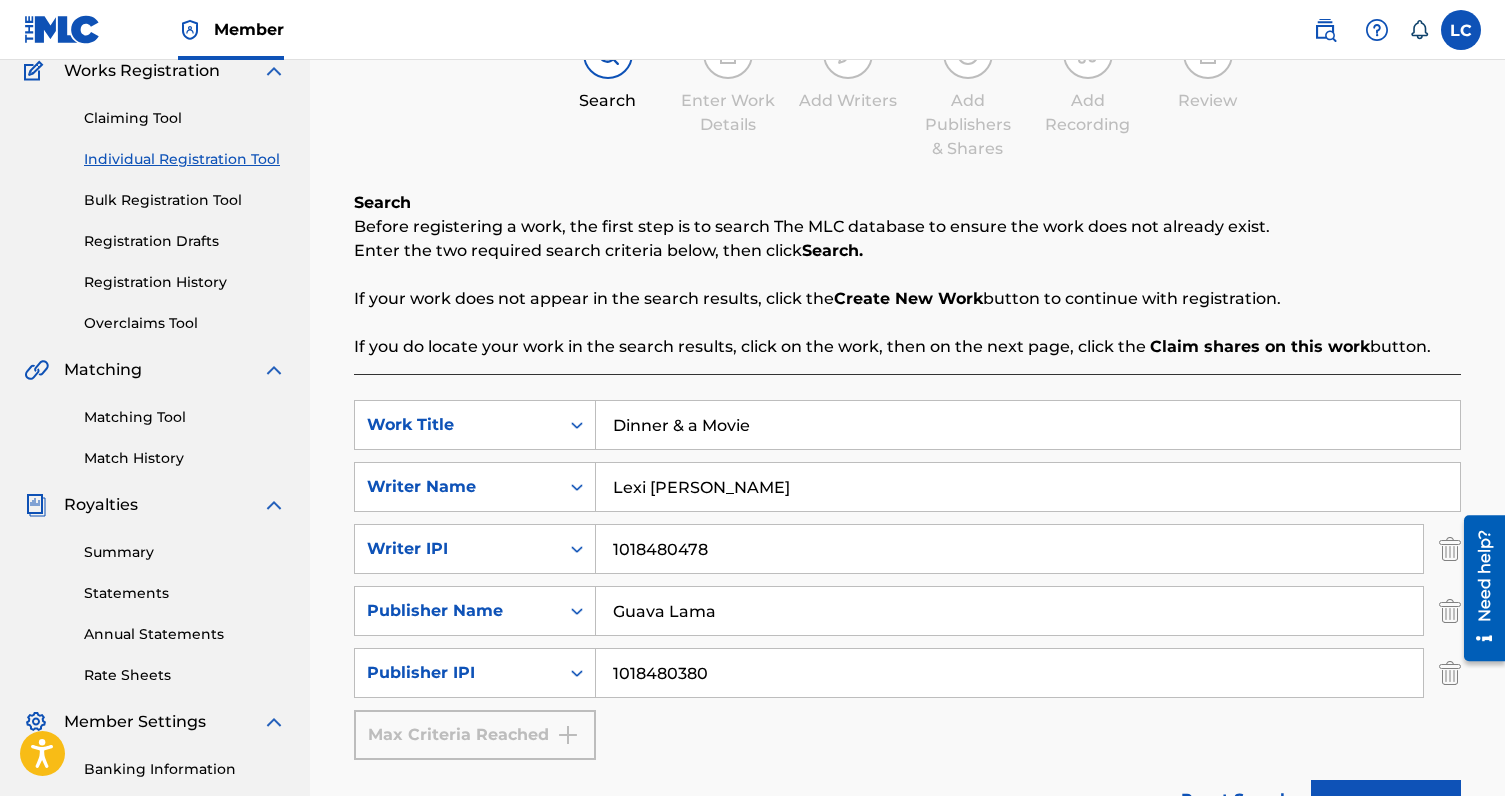 scroll, scrollTop: 181, scrollLeft: 0, axis: vertical 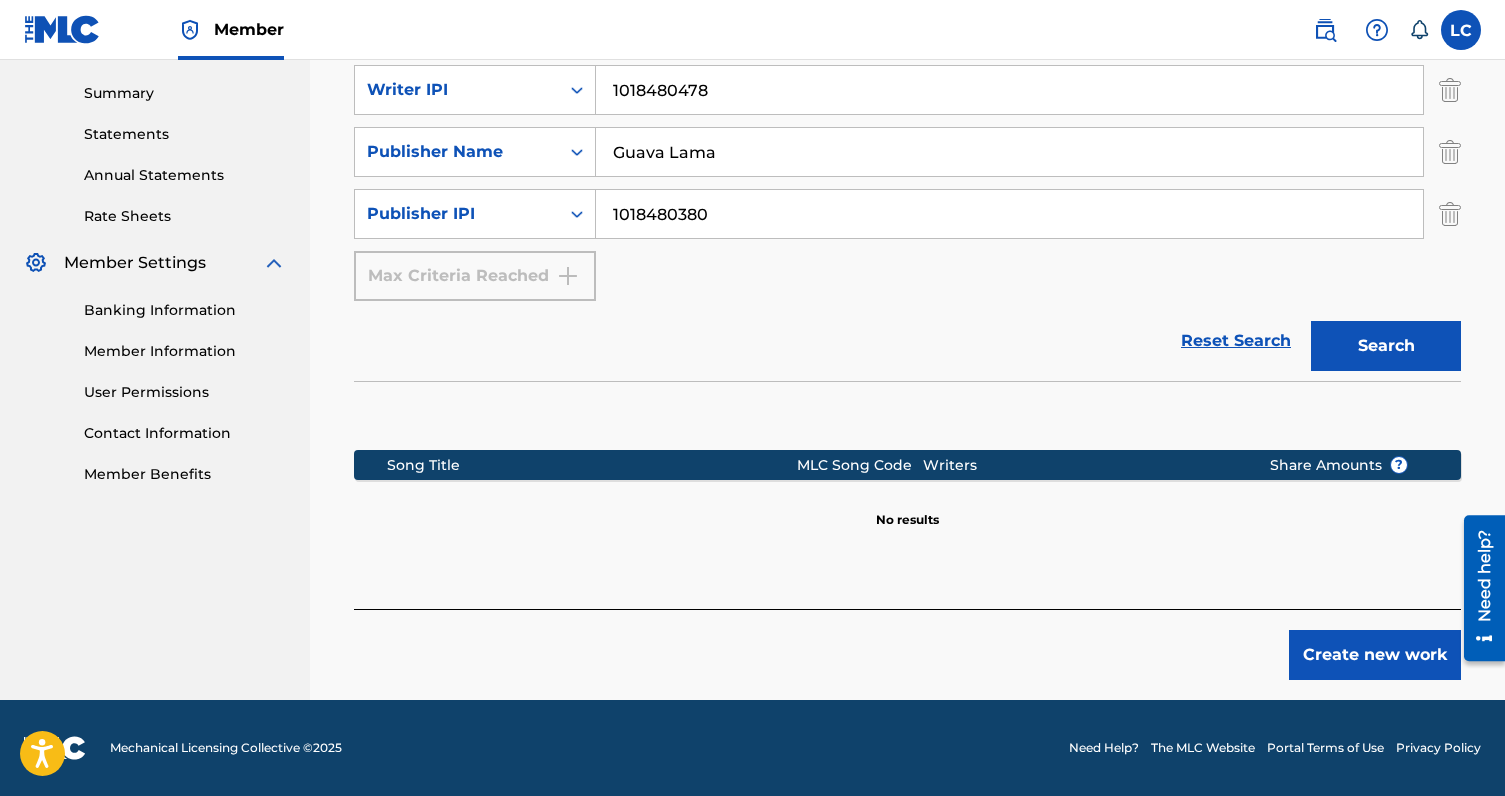click on "Create new work" at bounding box center (1375, 655) 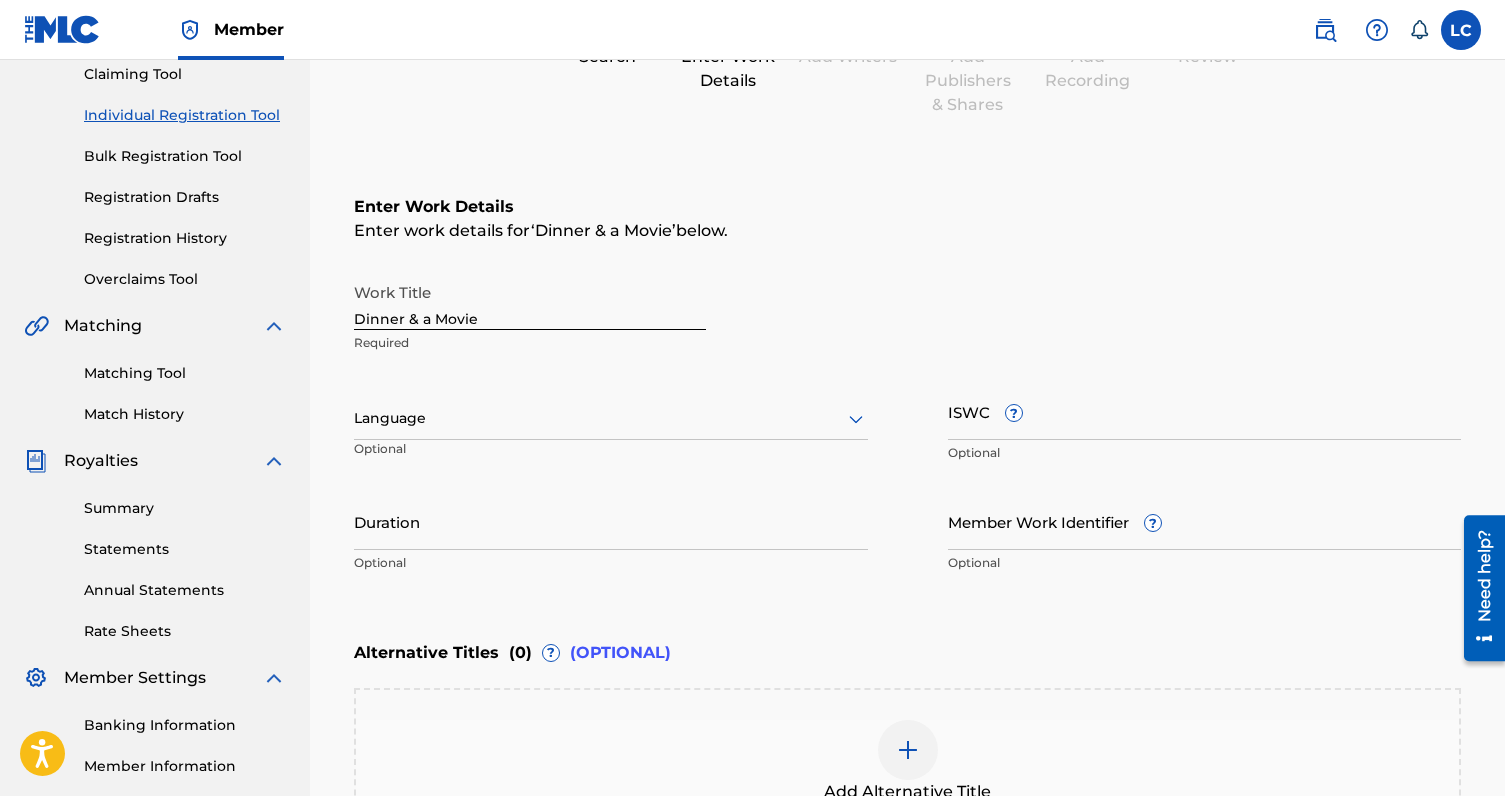 scroll, scrollTop: 237, scrollLeft: 0, axis: vertical 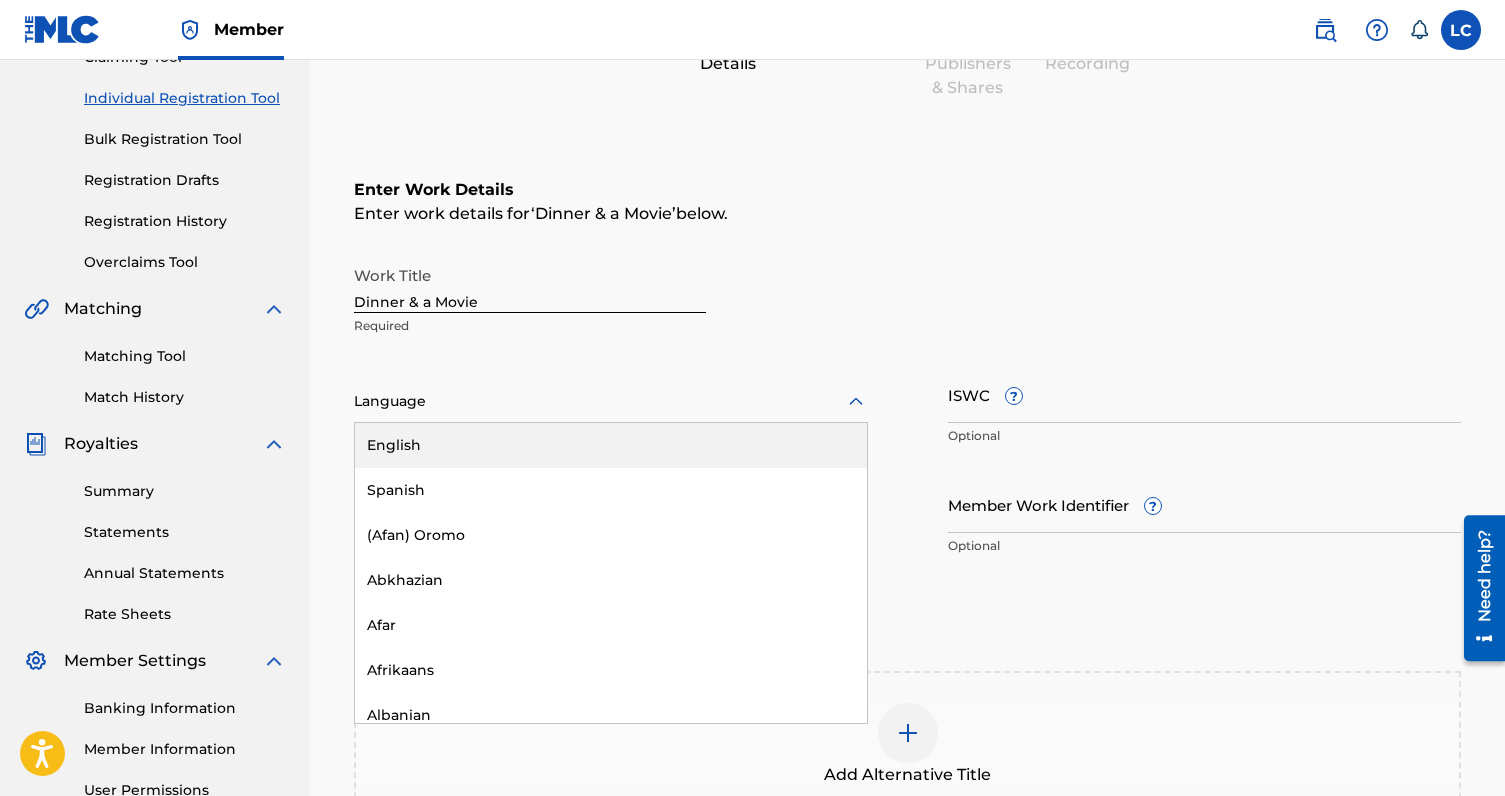 click at bounding box center [611, 401] 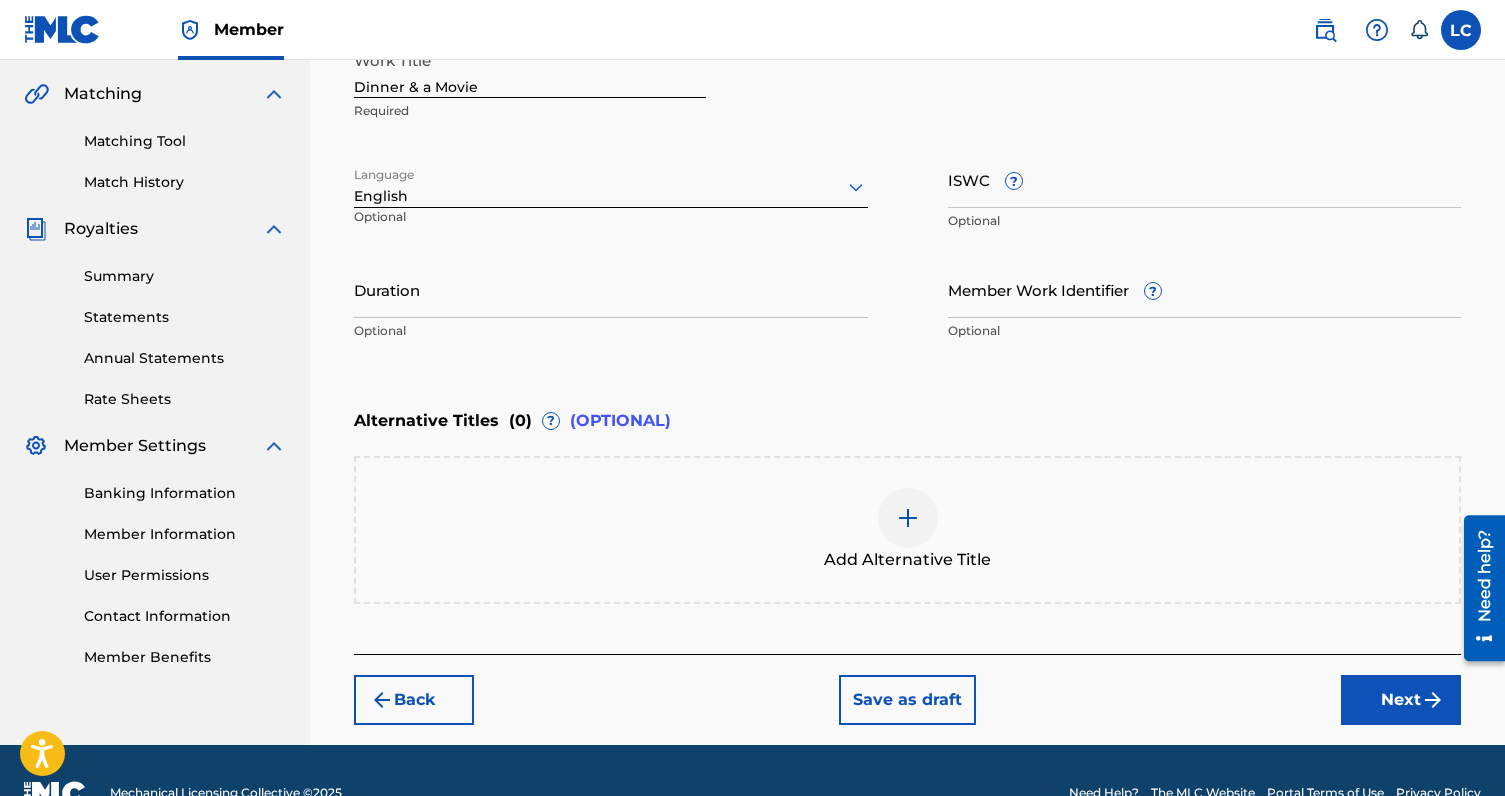 scroll, scrollTop: 448, scrollLeft: 0, axis: vertical 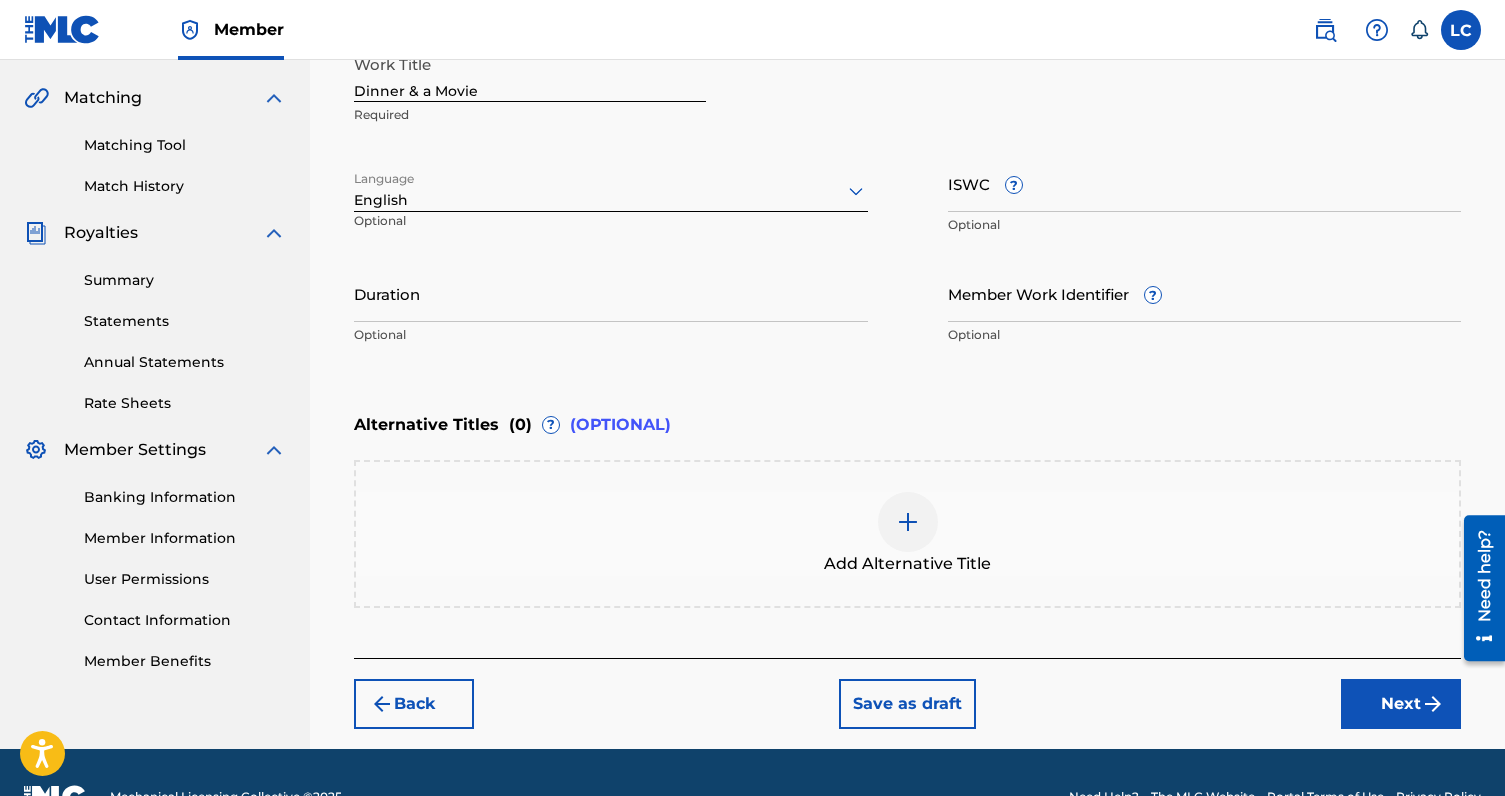click on "Next" at bounding box center (1401, 704) 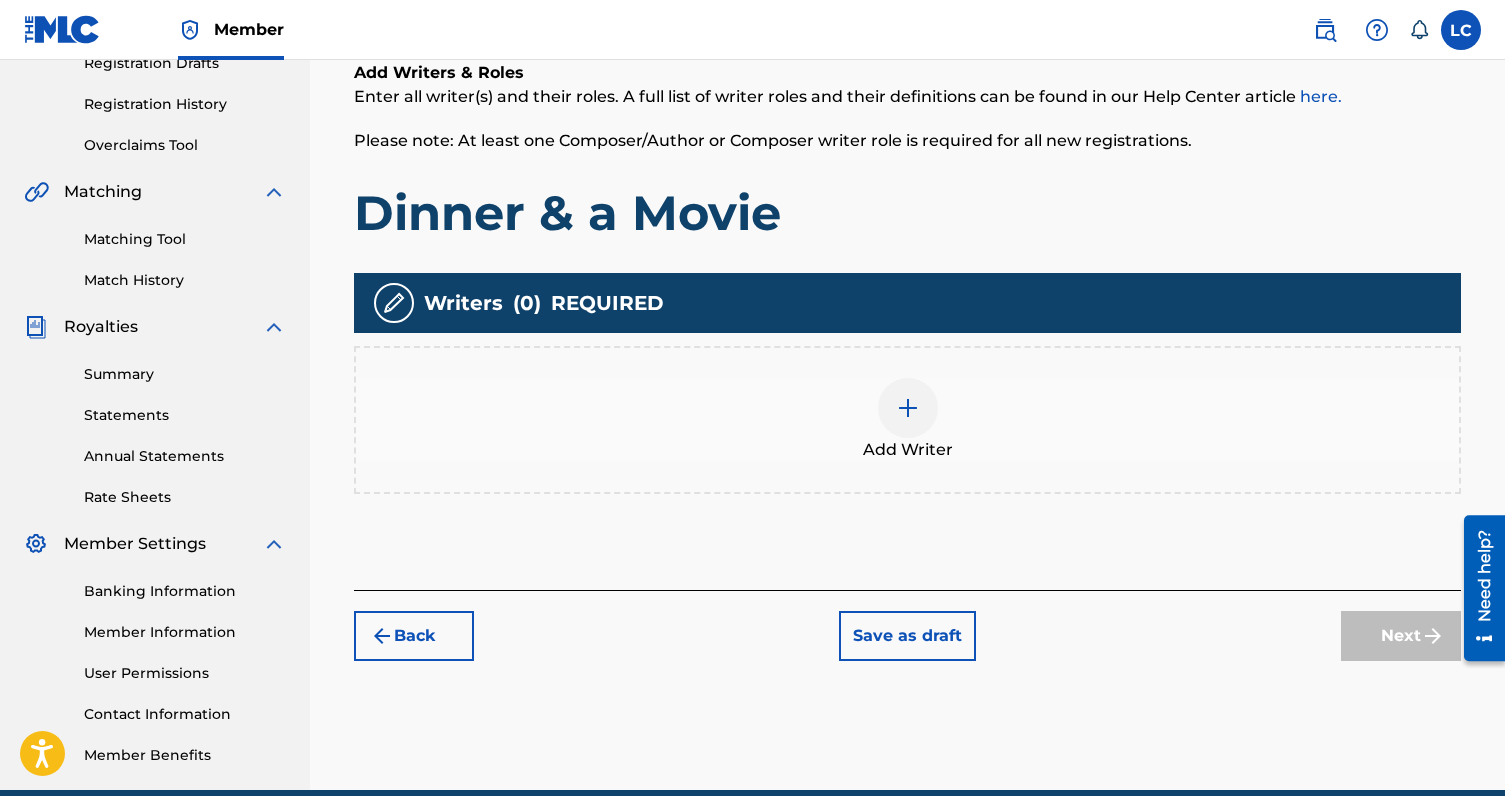 scroll, scrollTop: 362, scrollLeft: 0, axis: vertical 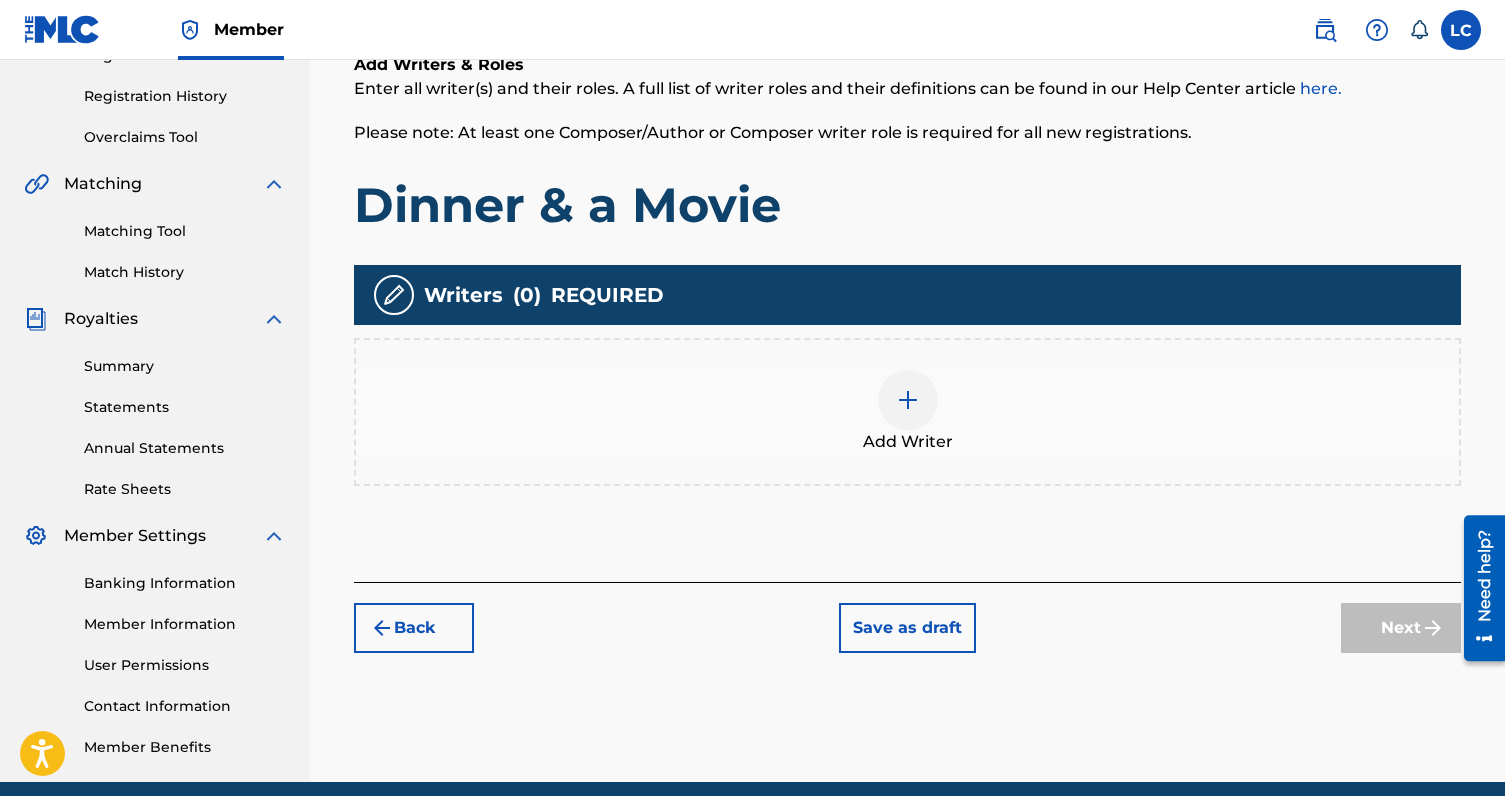 click at bounding box center (908, 400) 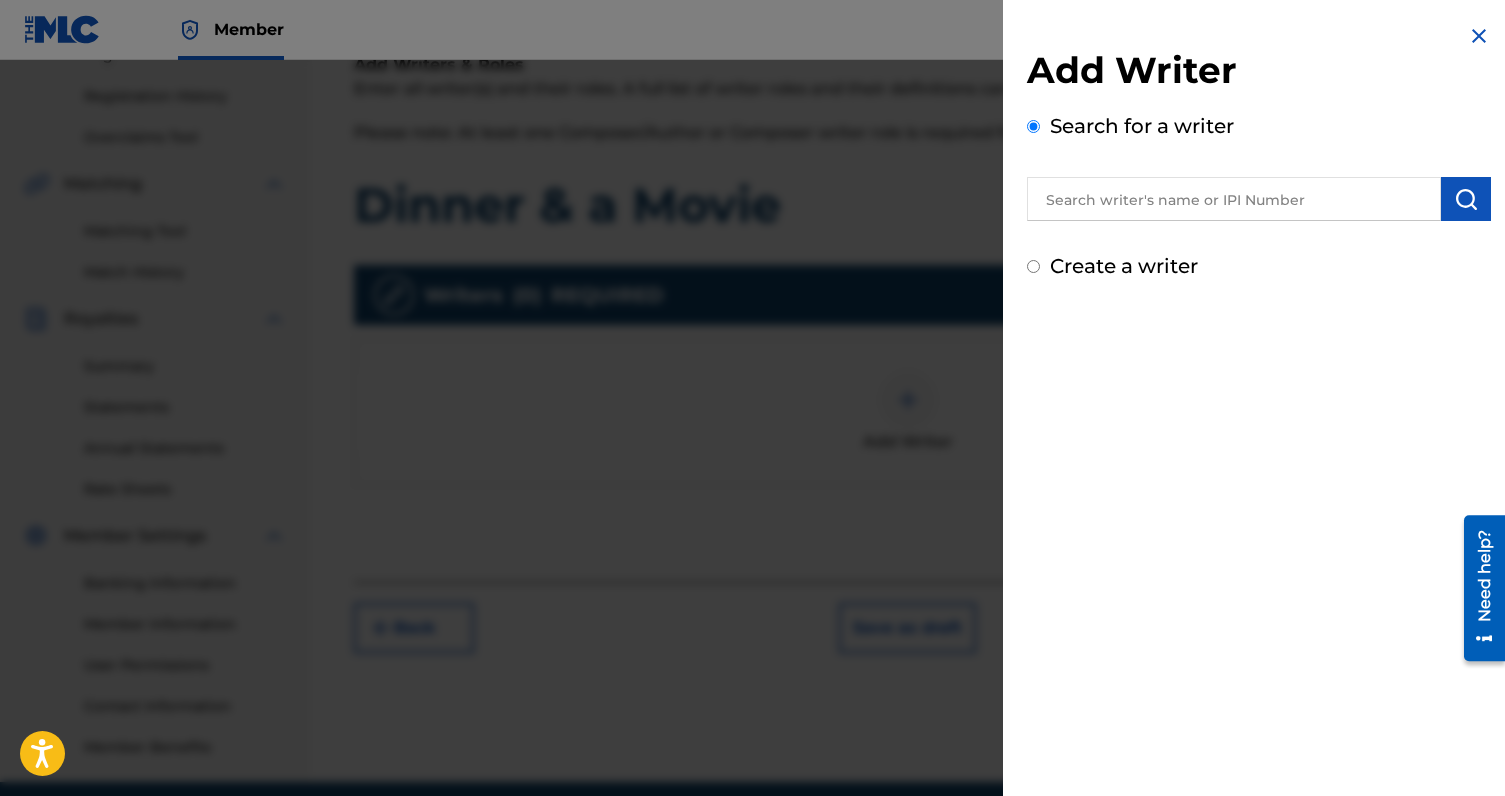 click at bounding box center [1234, 199] 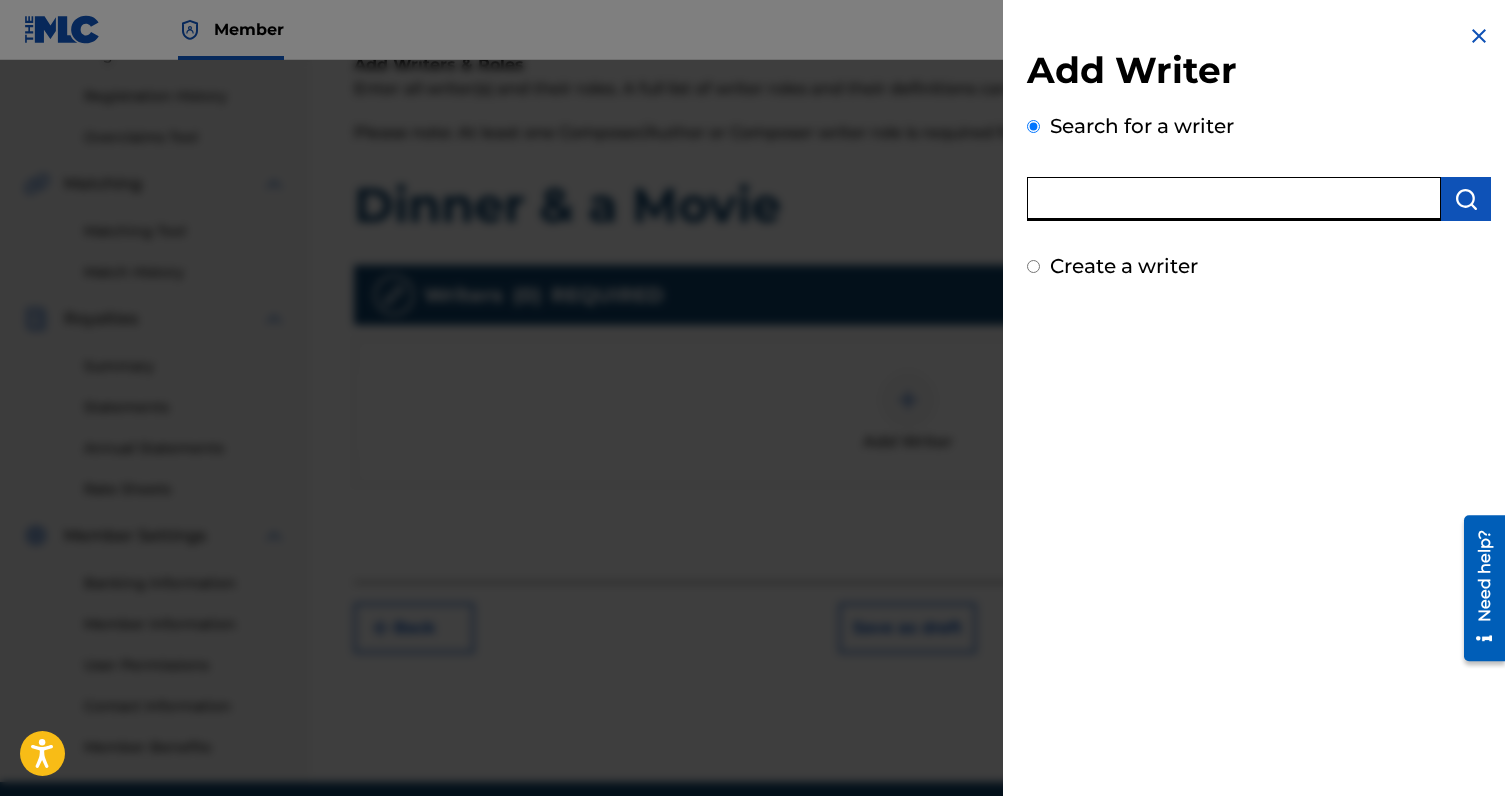 paste on "1018480478" 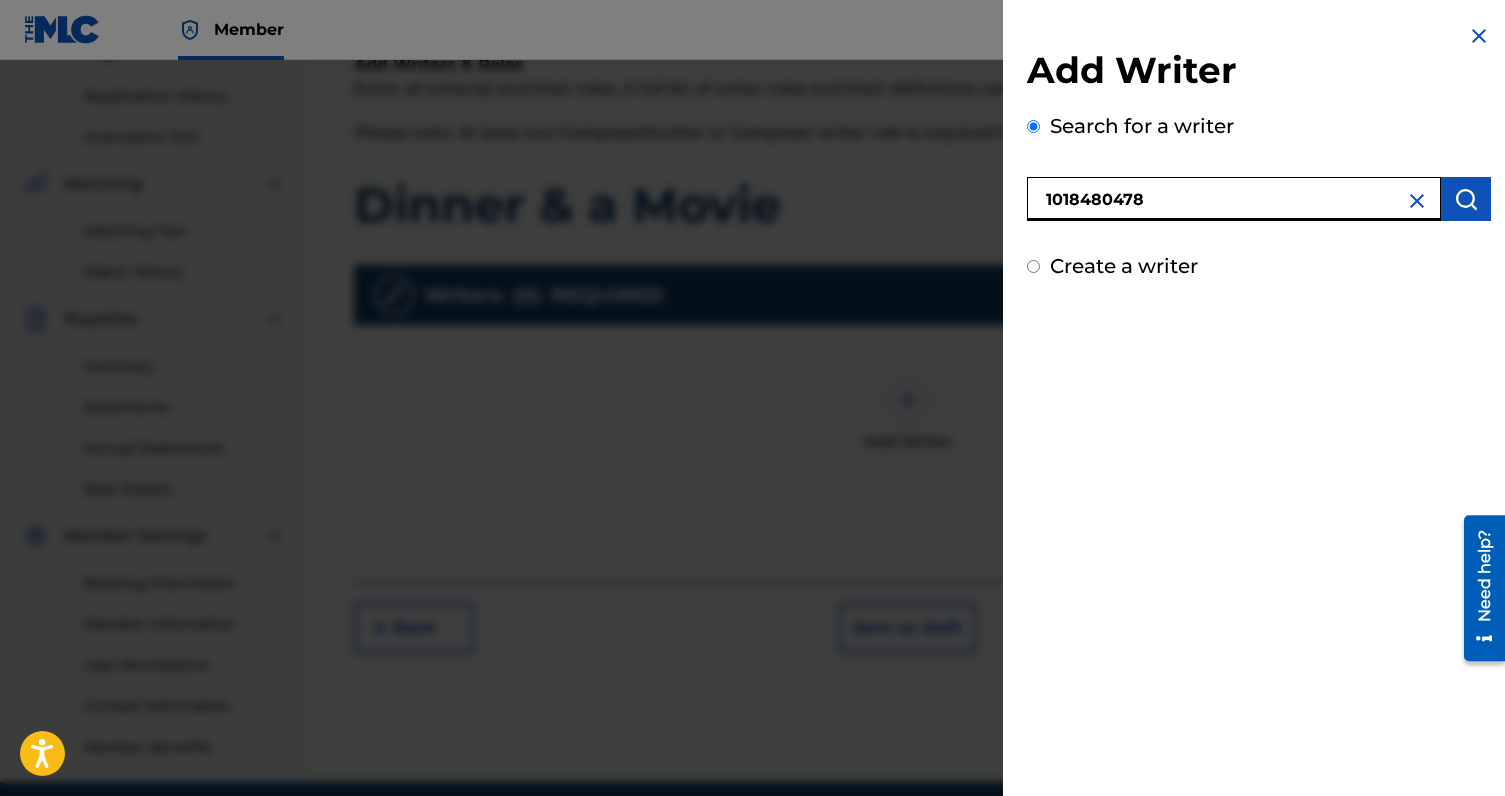 type on "1018480478" 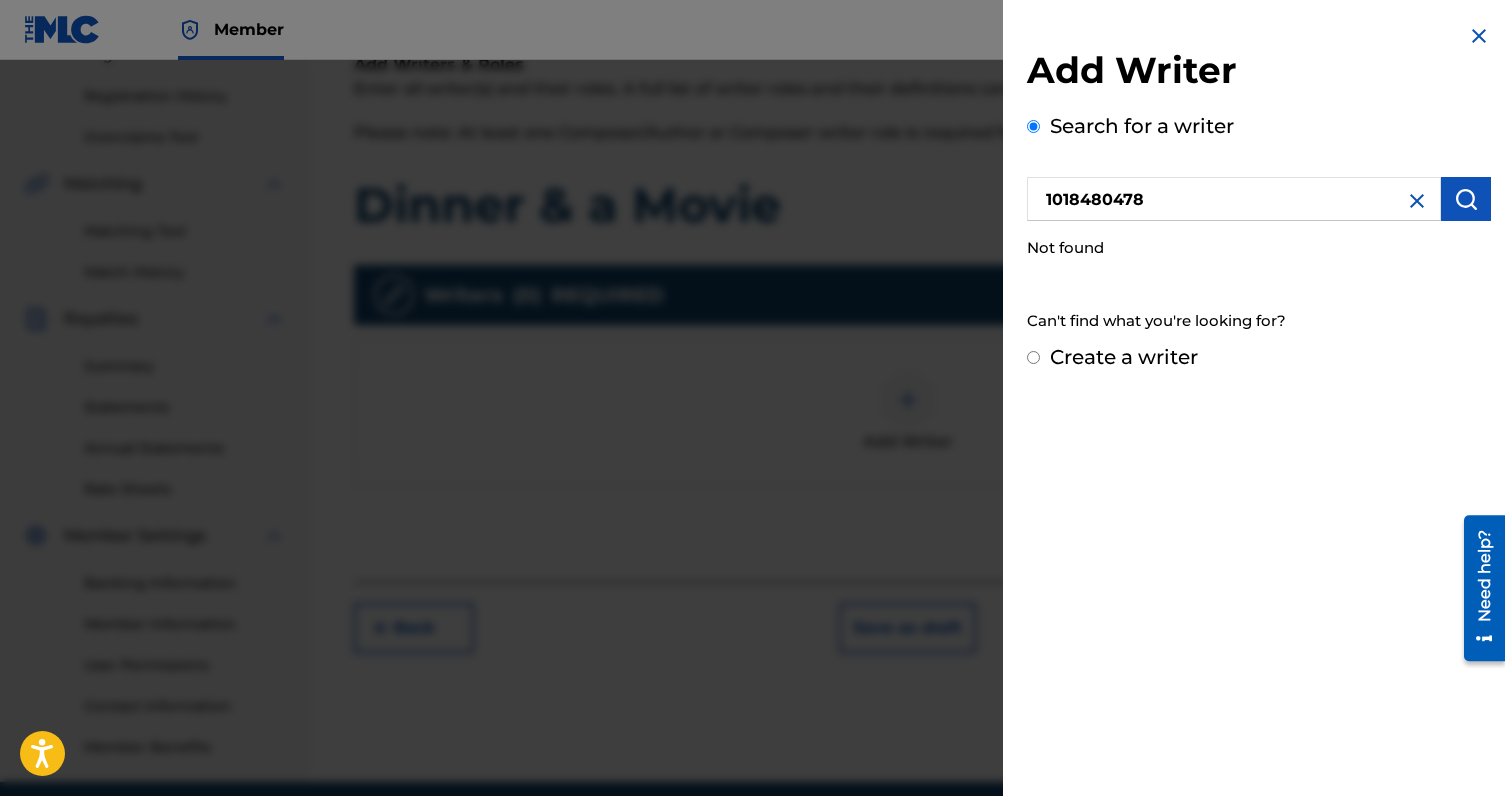 click on "1018480478" at bounding box center (1234, 199) 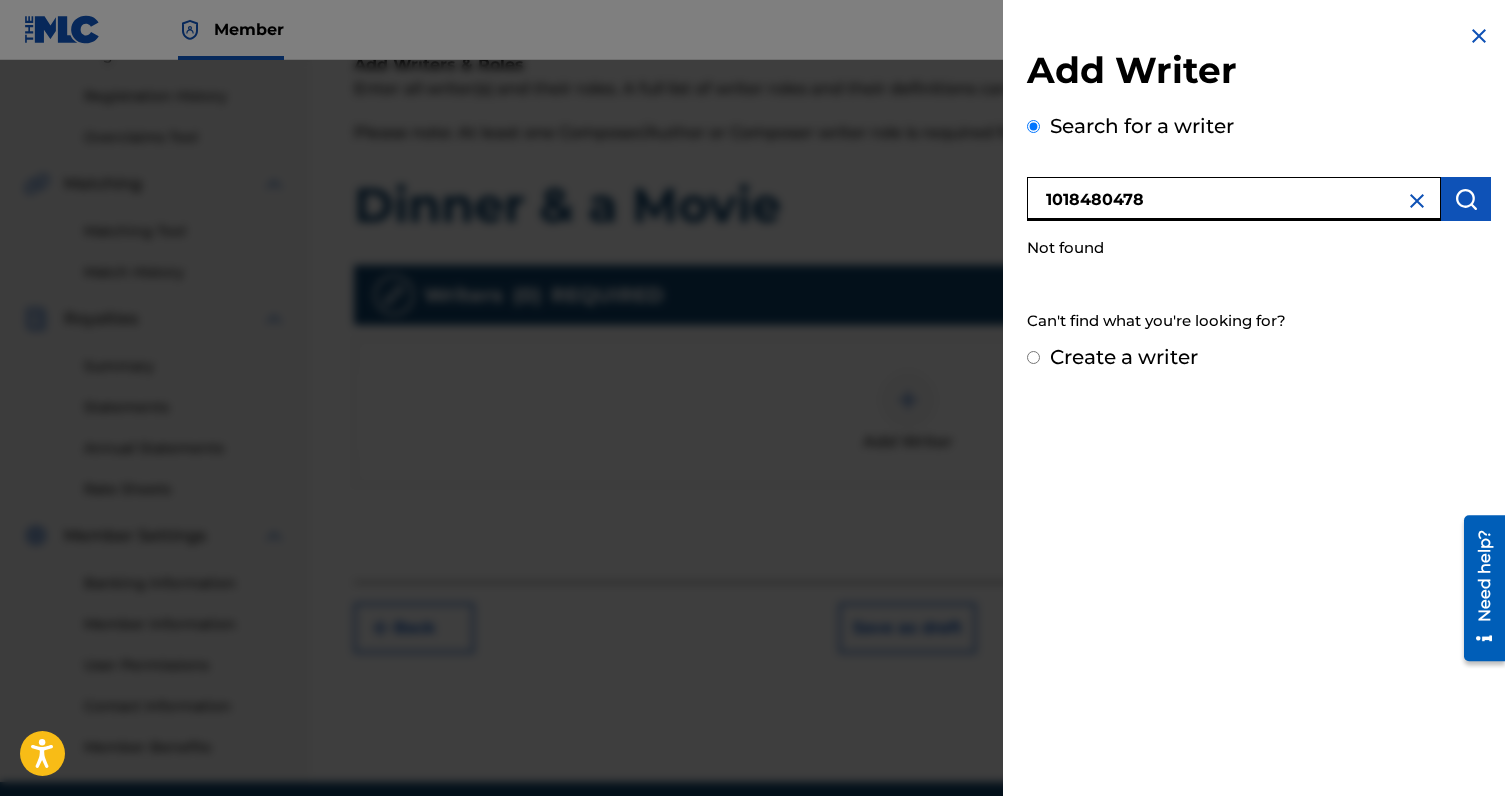 click on "1018480478" at bounding box center [1234, 199] 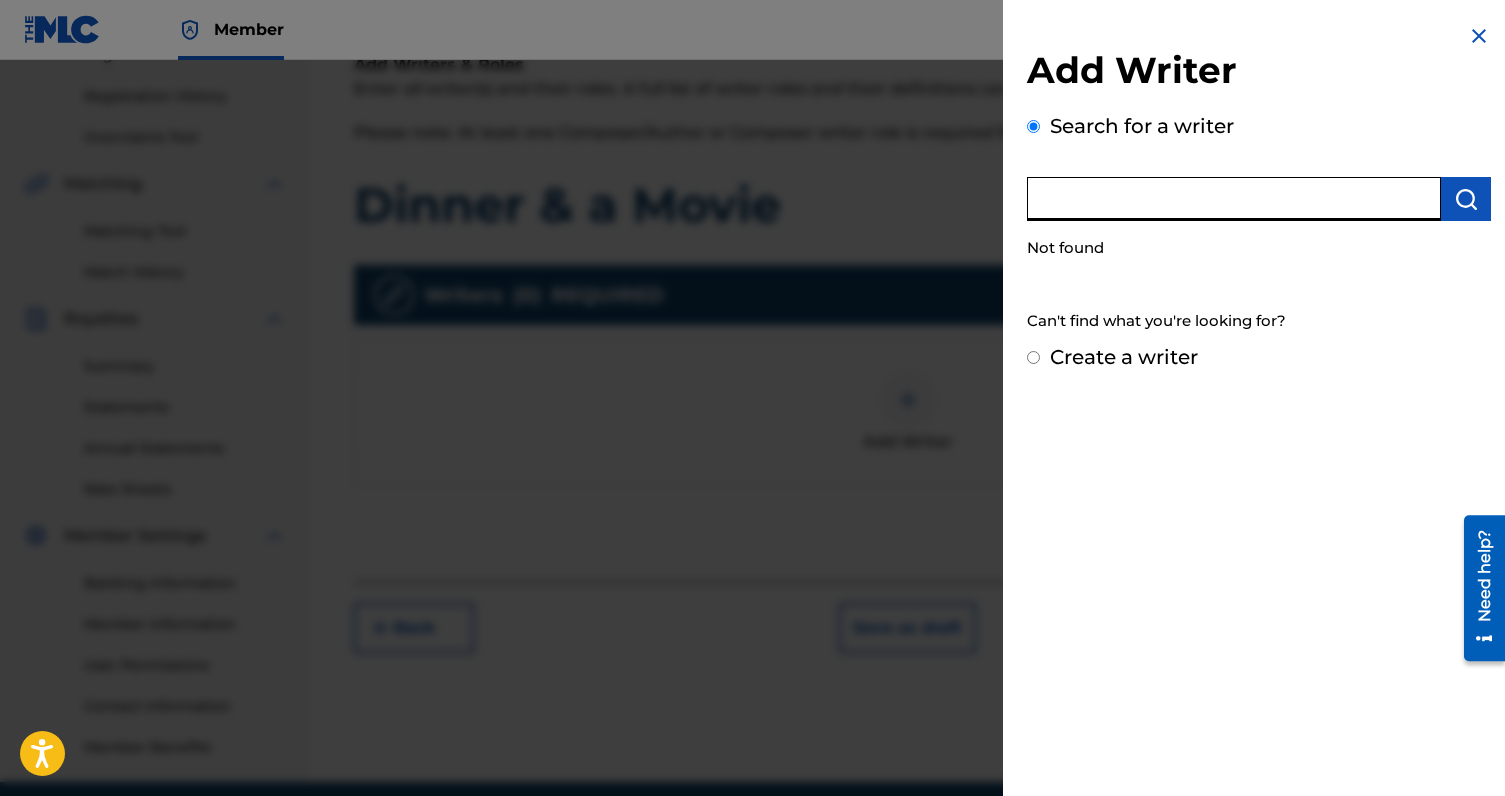 paste on "1018480478" 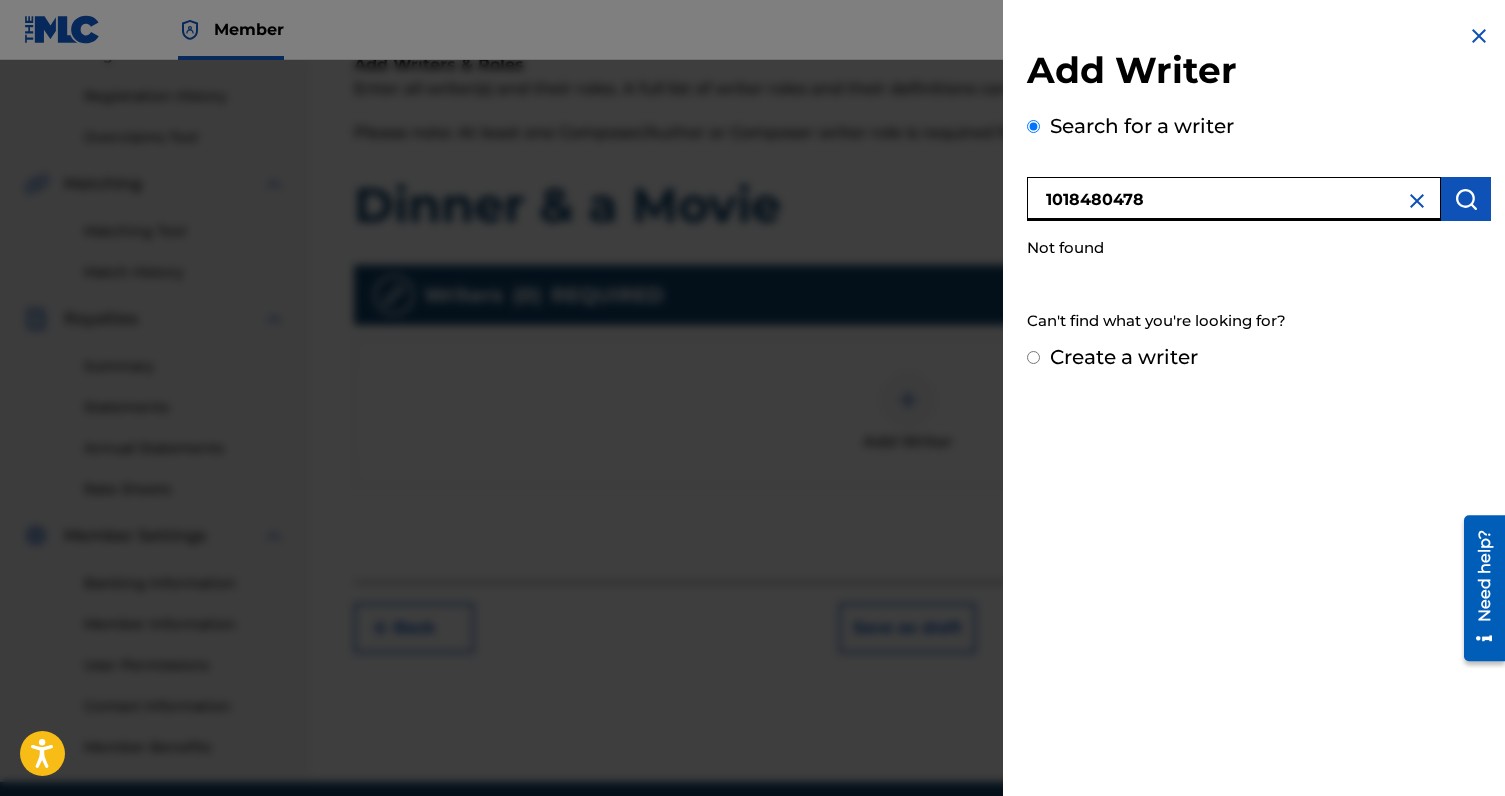 type on "1018480478" 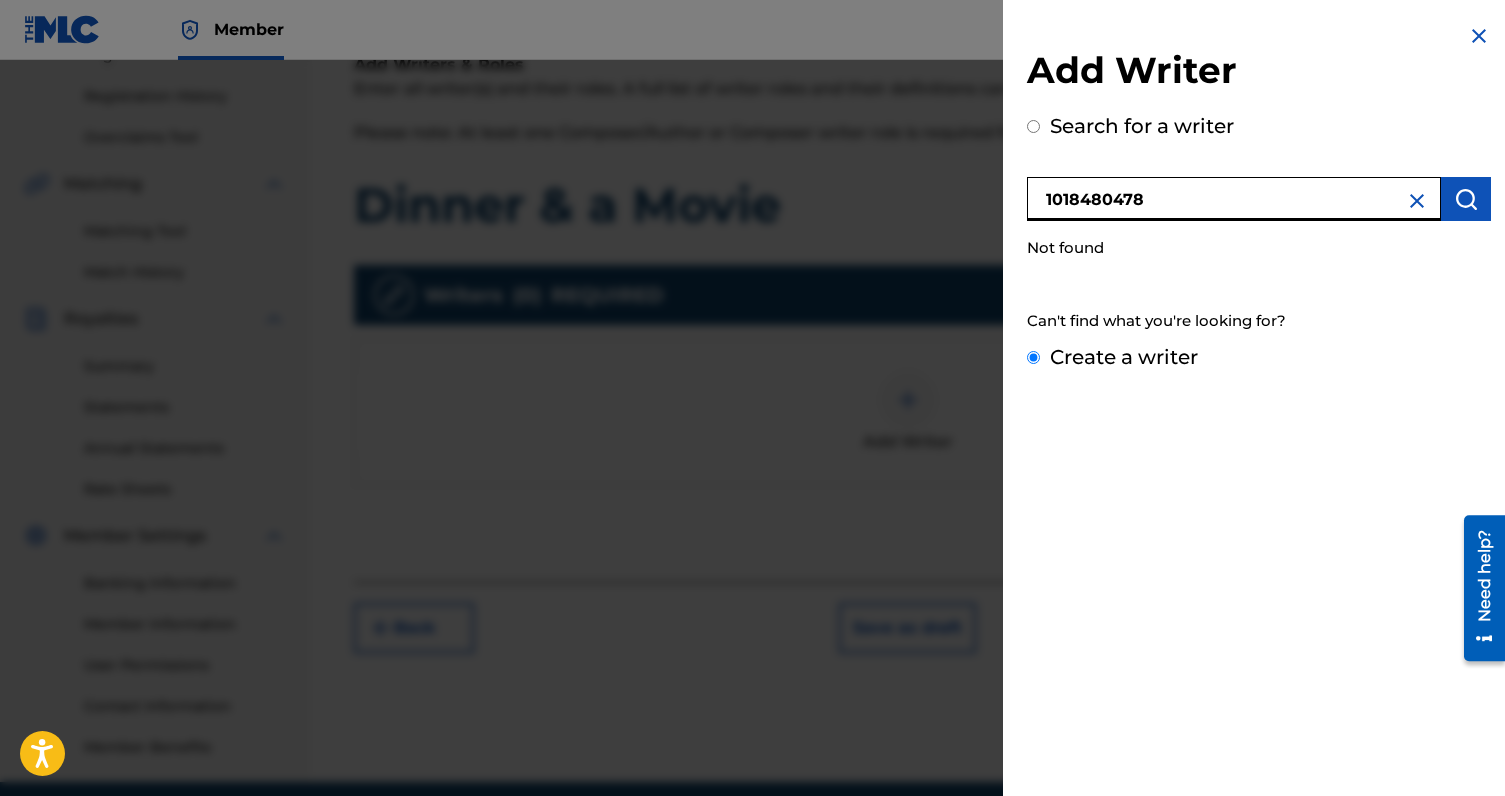 click on "Create a writer" at bounding box center (1033, 357) 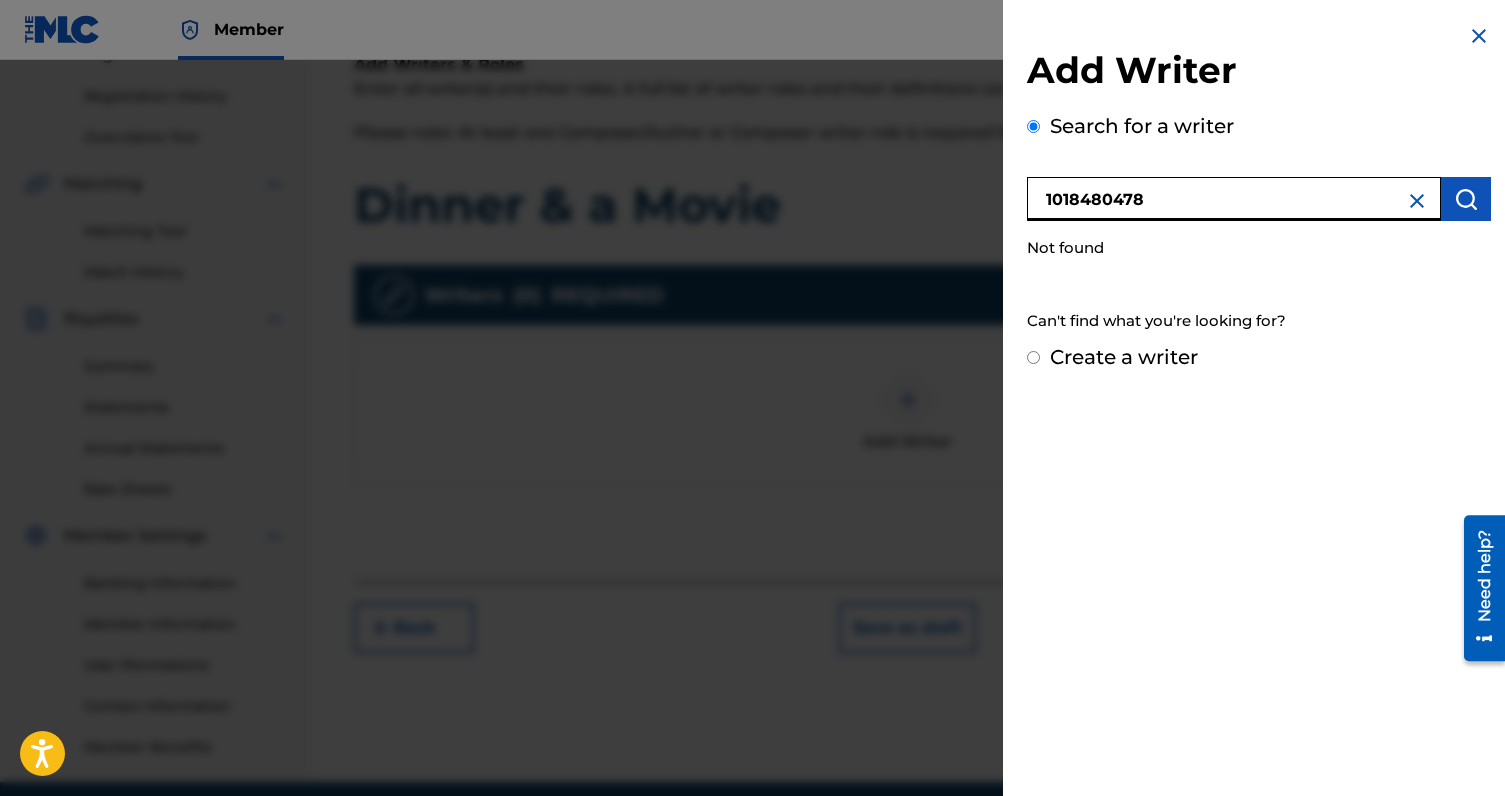 radio on "false" 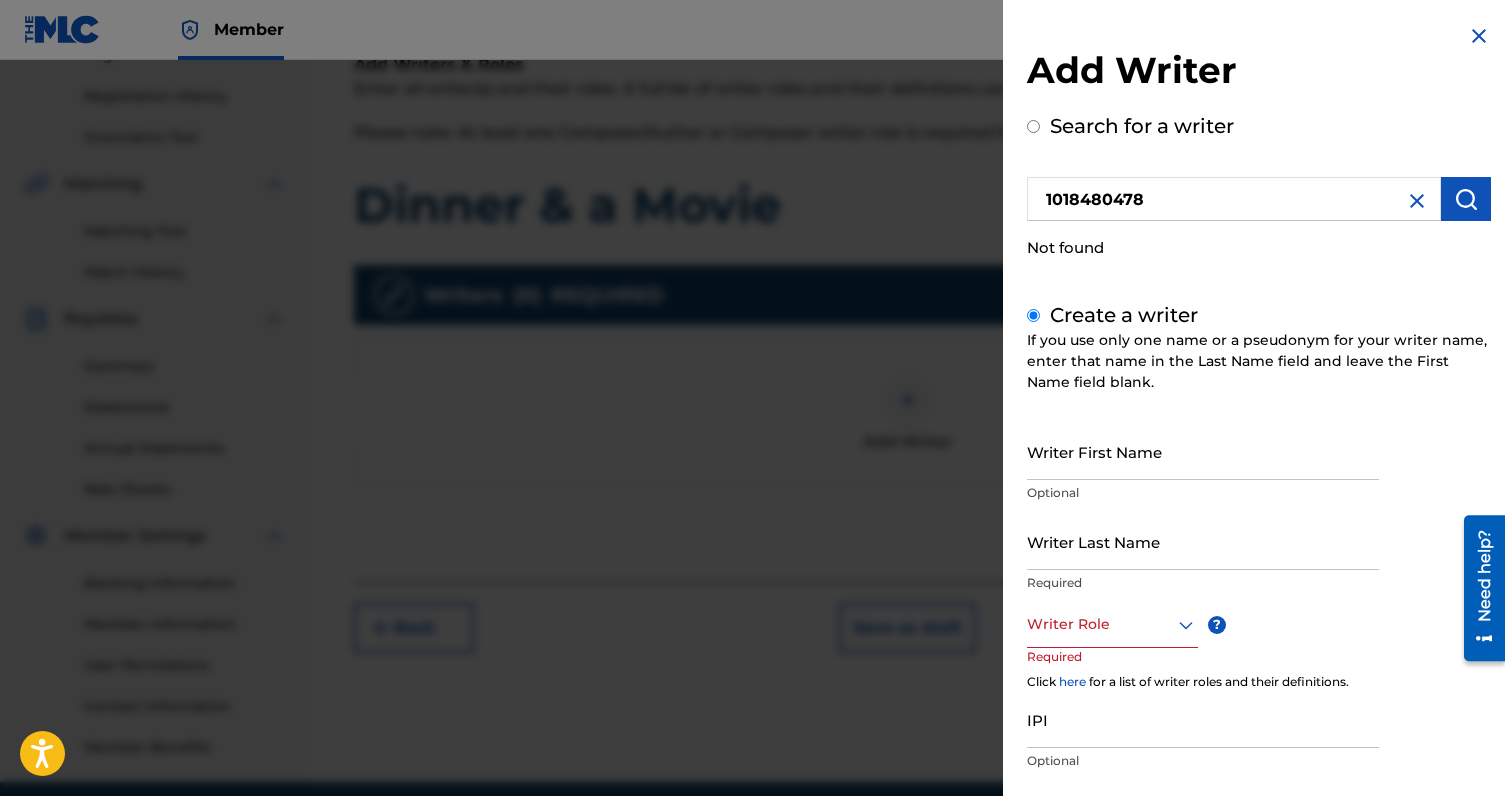 scroll, scrollTop: 118, scrollLeft: 0, axis: vertical 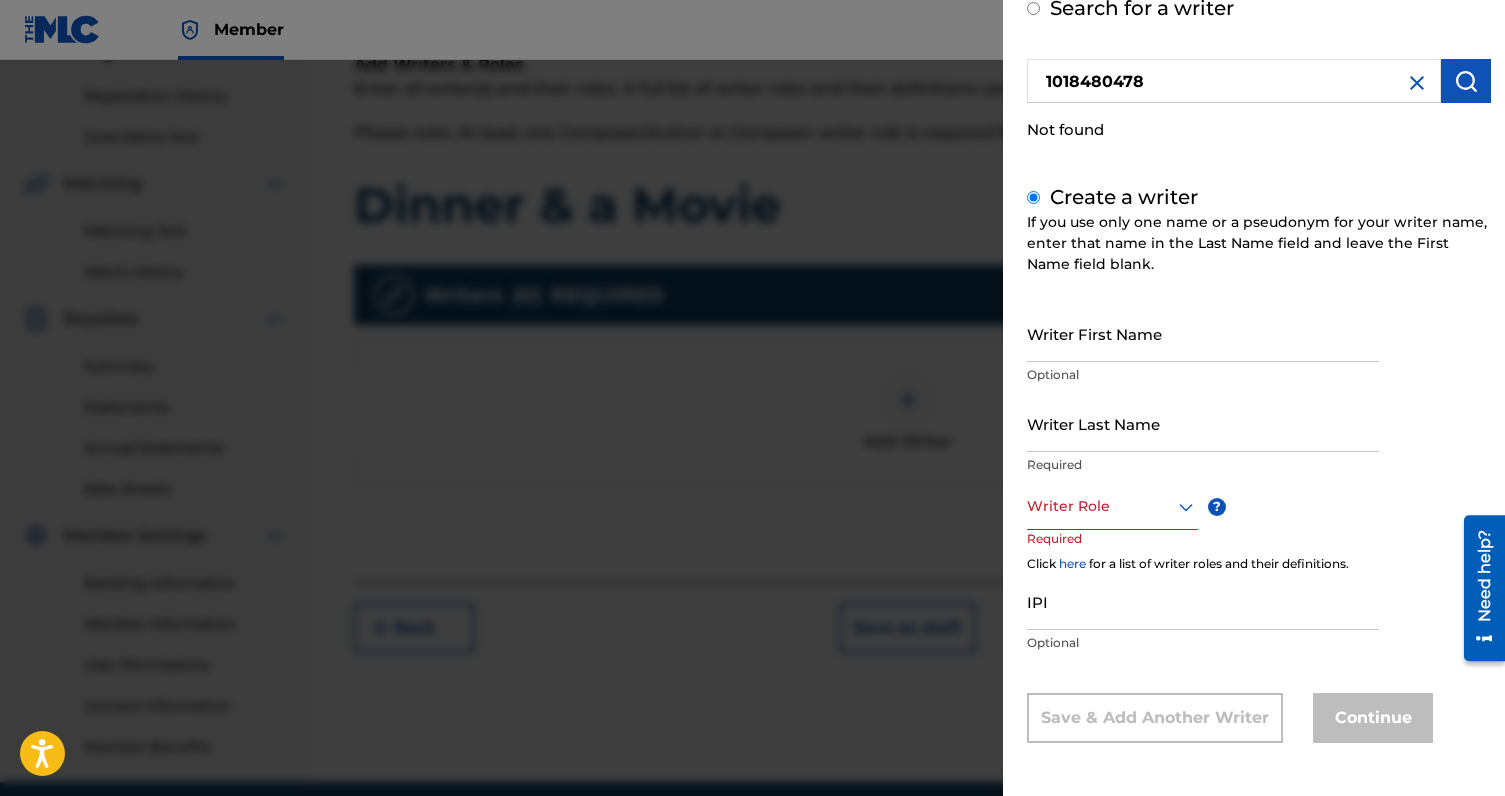 click on "Writer First Name" at bounding box center [1203, 333] 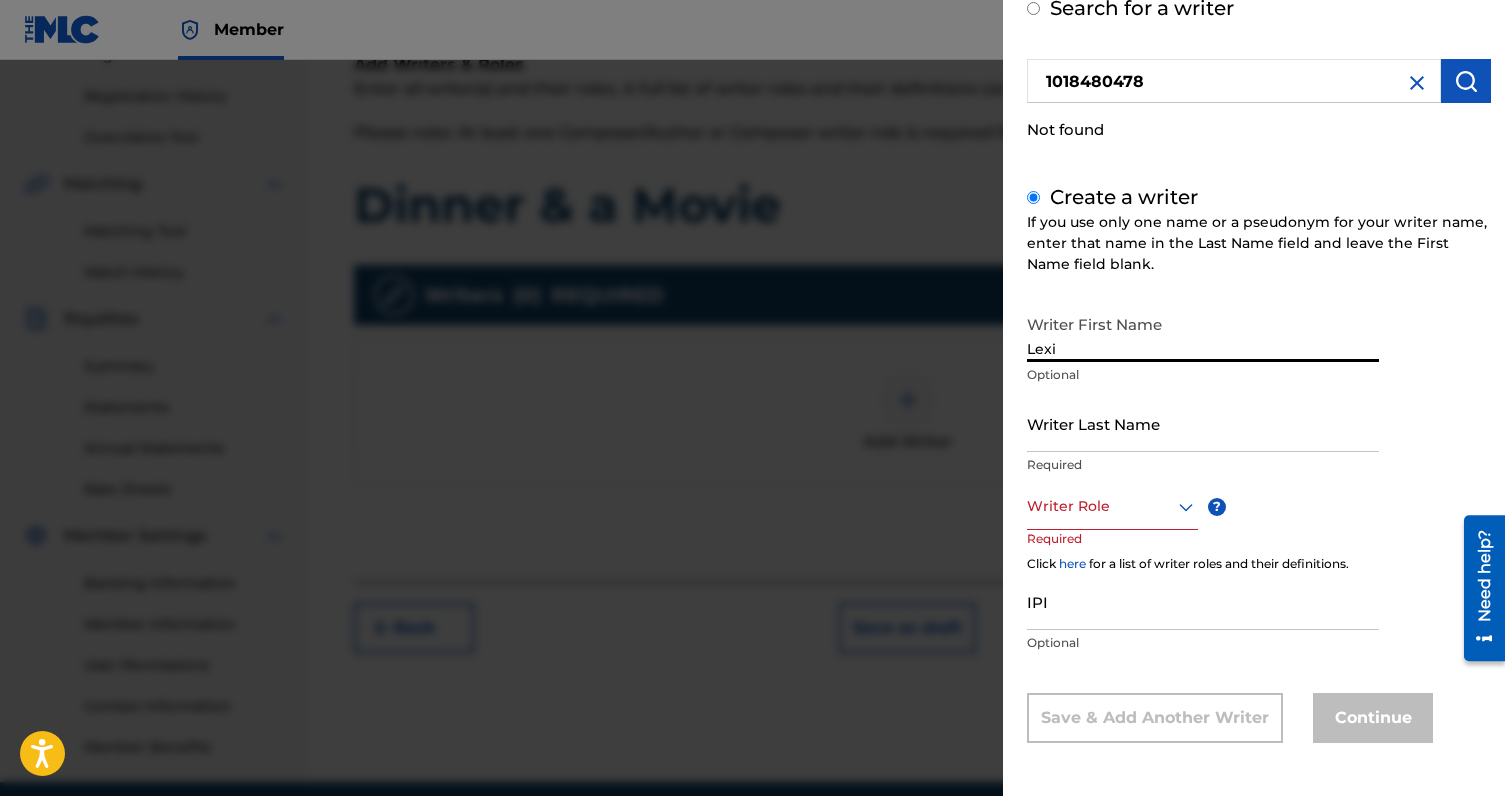 type on "Lexi" 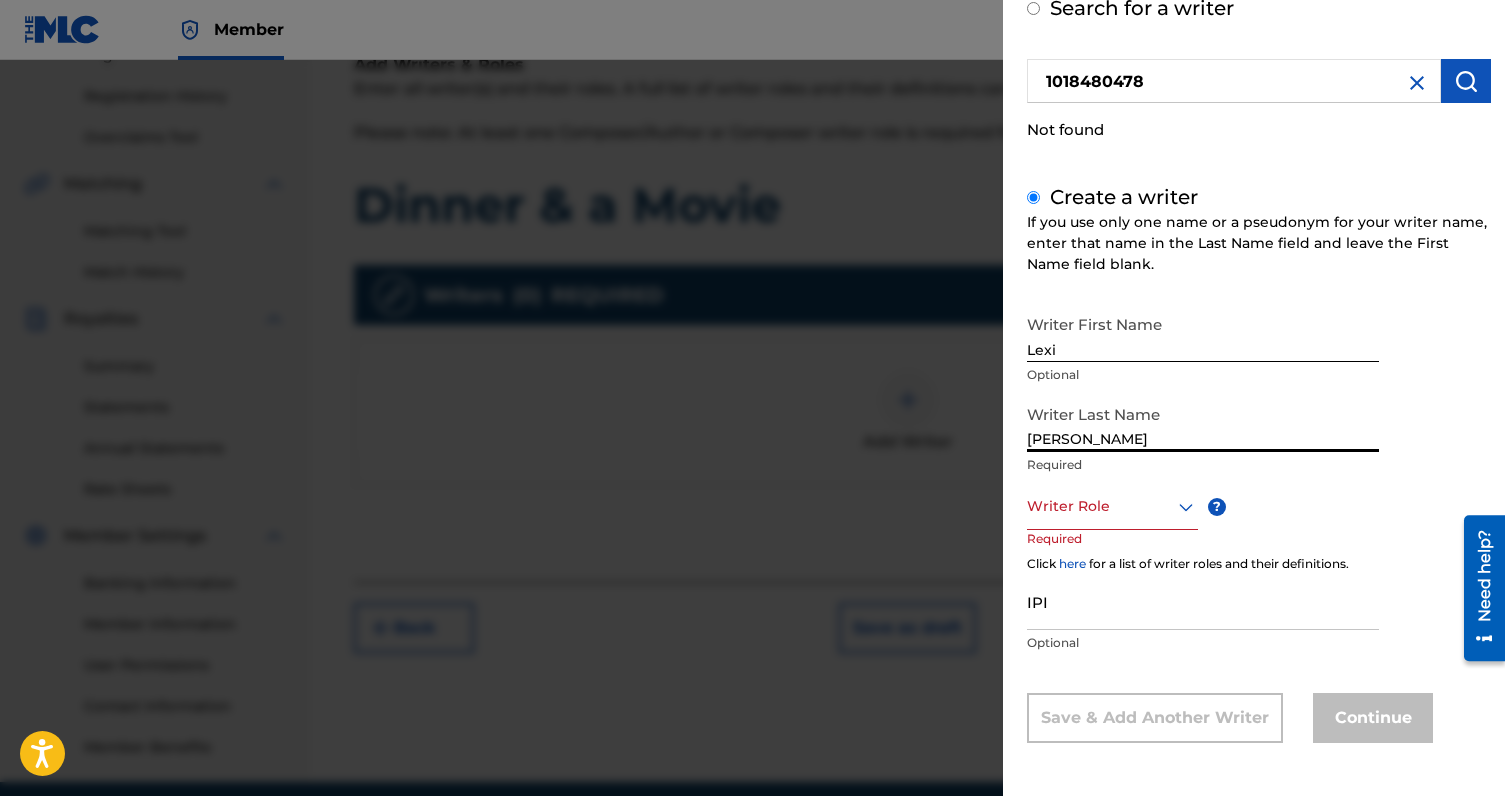 type on "[PERSON_NAME]" 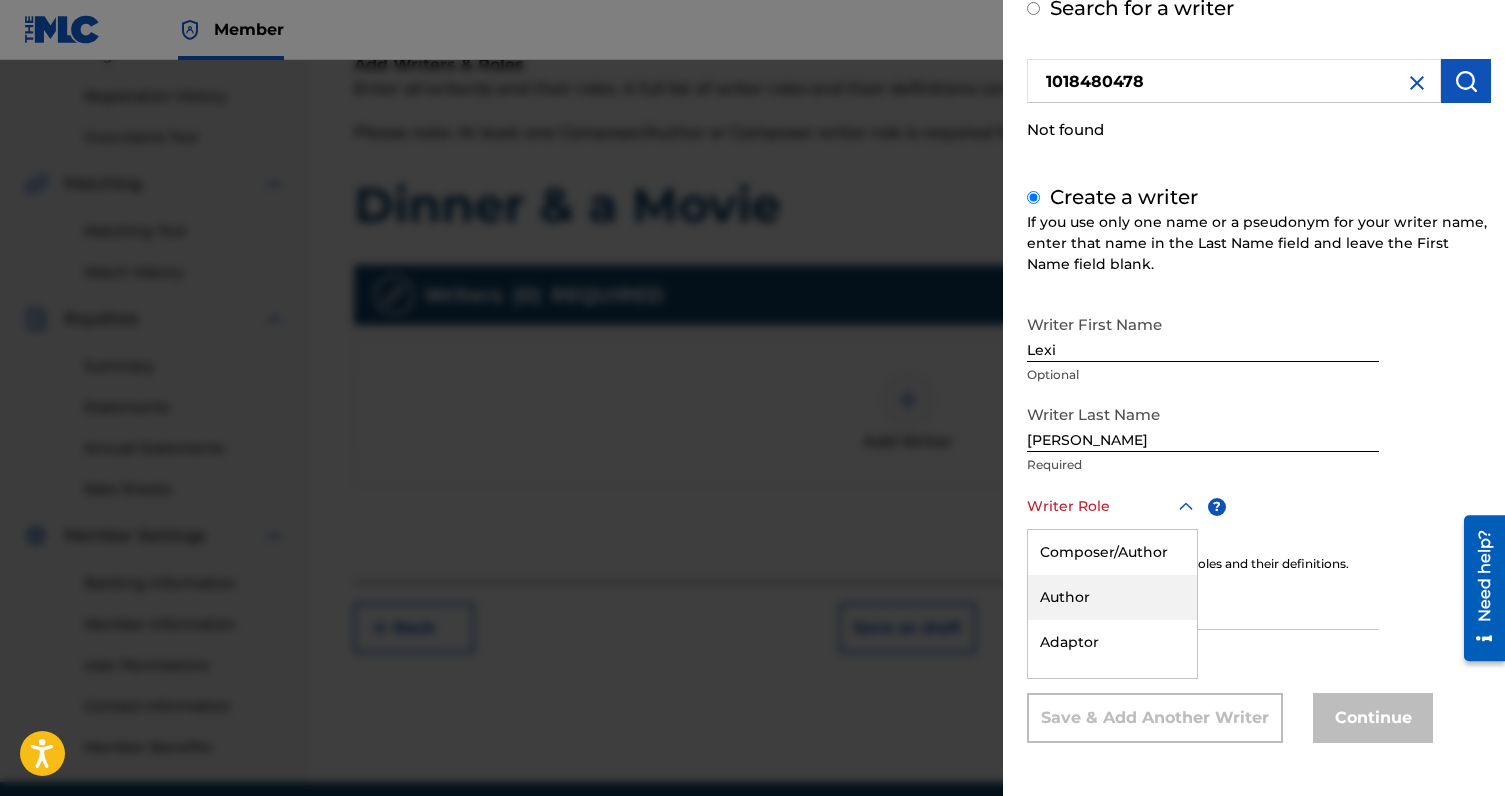click on "Author" at bounding box center (1112, 597) 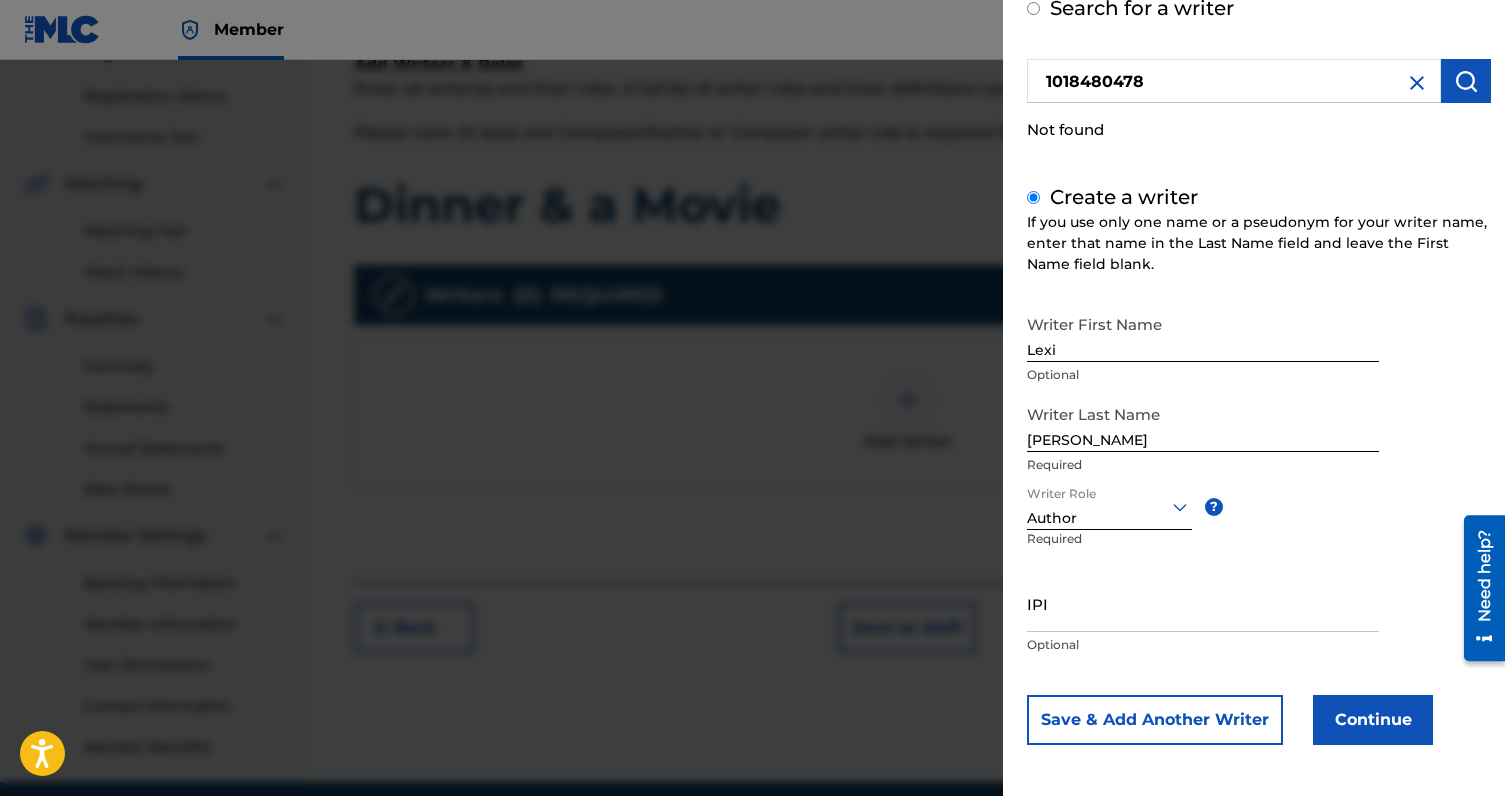 scroll, scrollTop: 120, scrollLeft: 0, axis: vertical 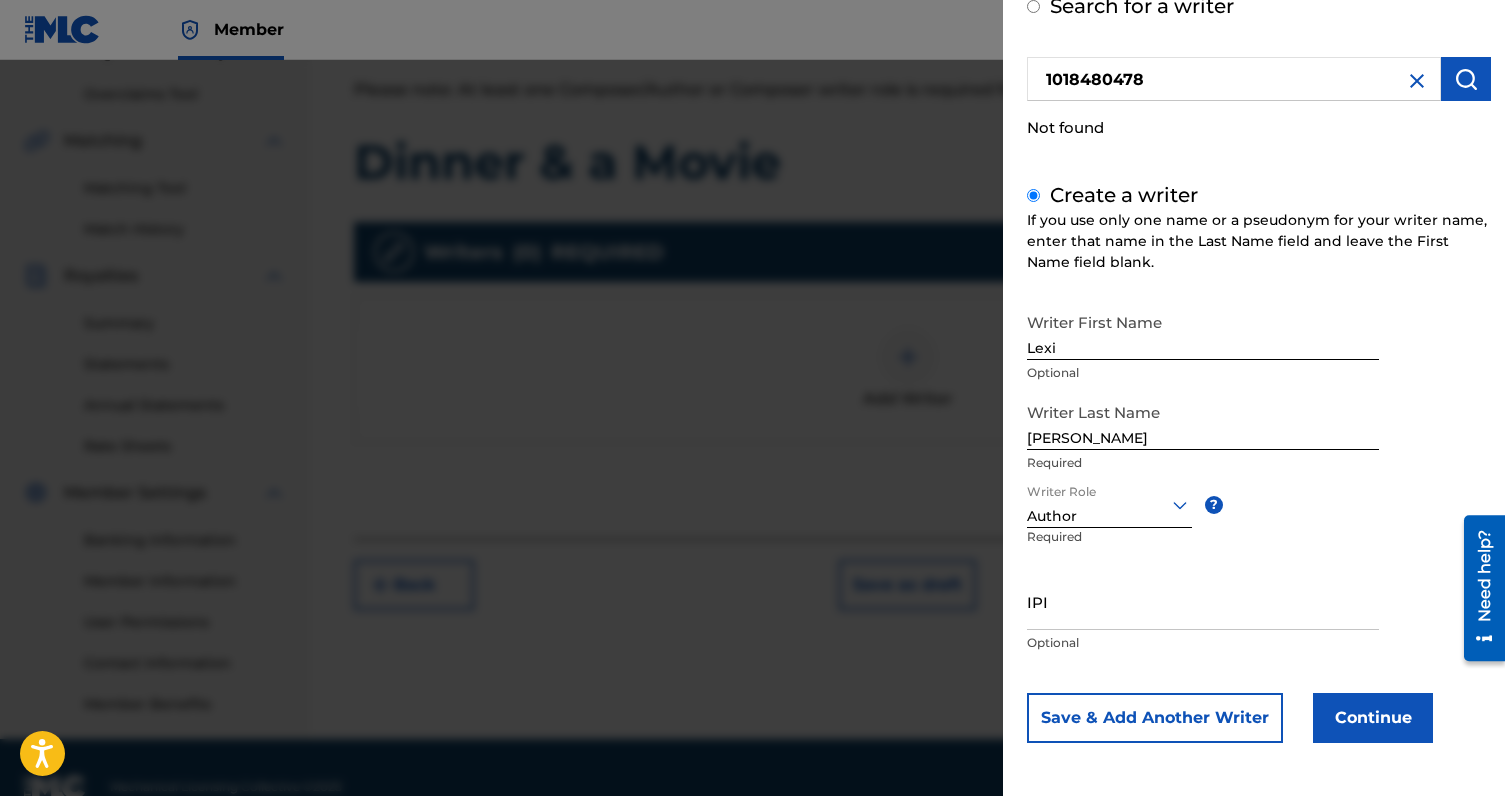 click on "Continue" at bounding box center (1373, 718) 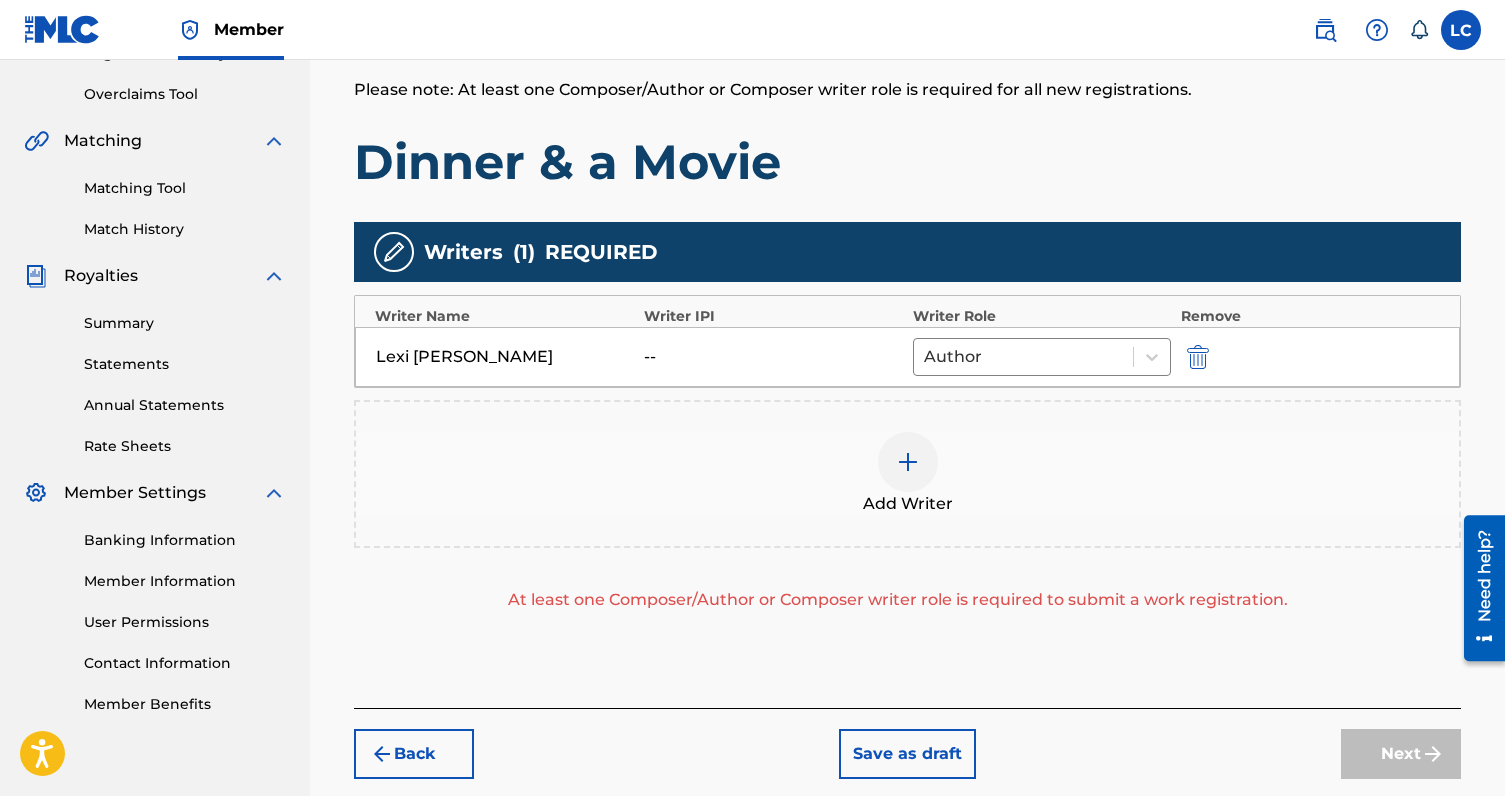 click at bounding box center (1196, 356) 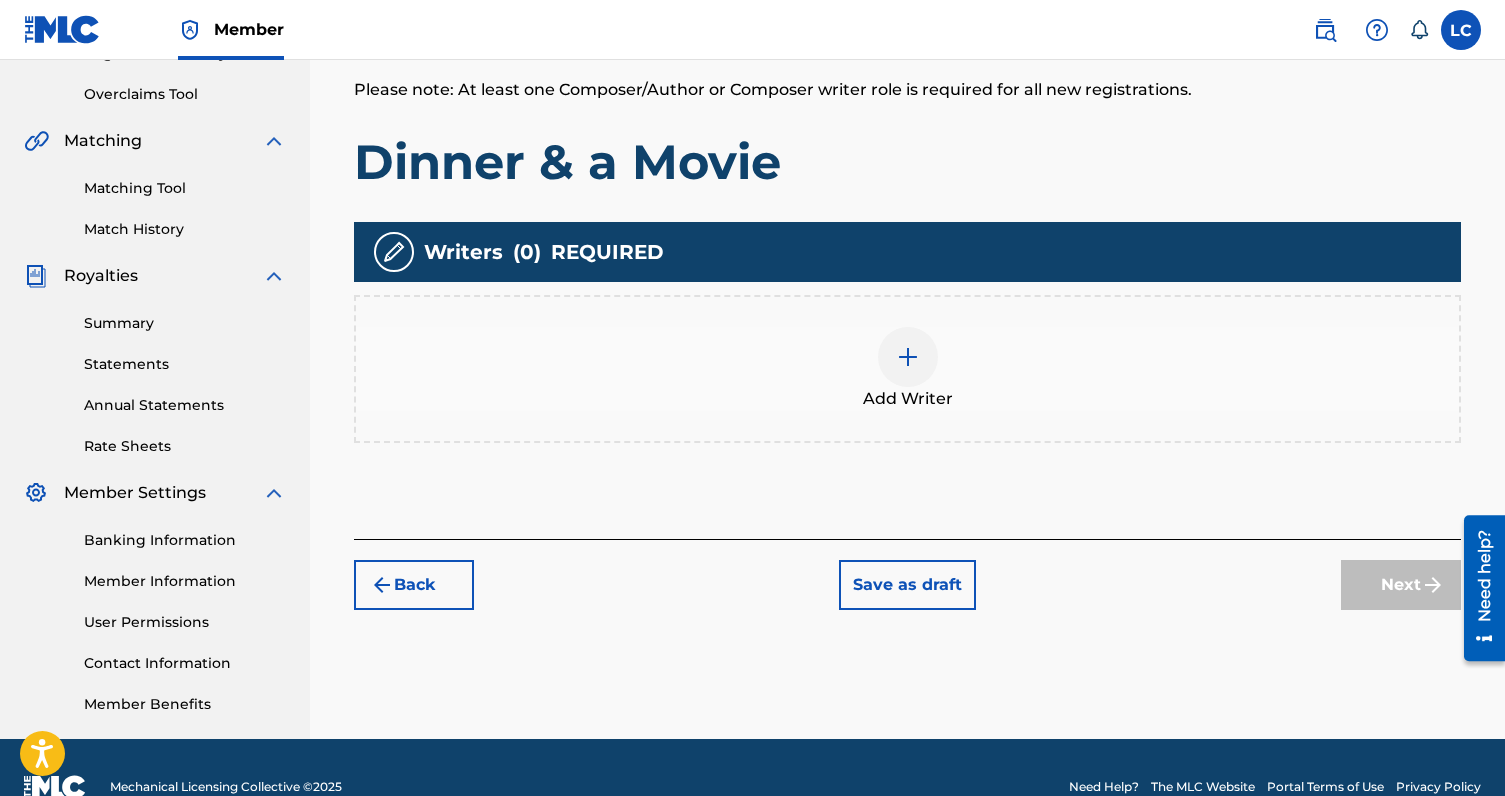 click at bounding box center (908, 357) 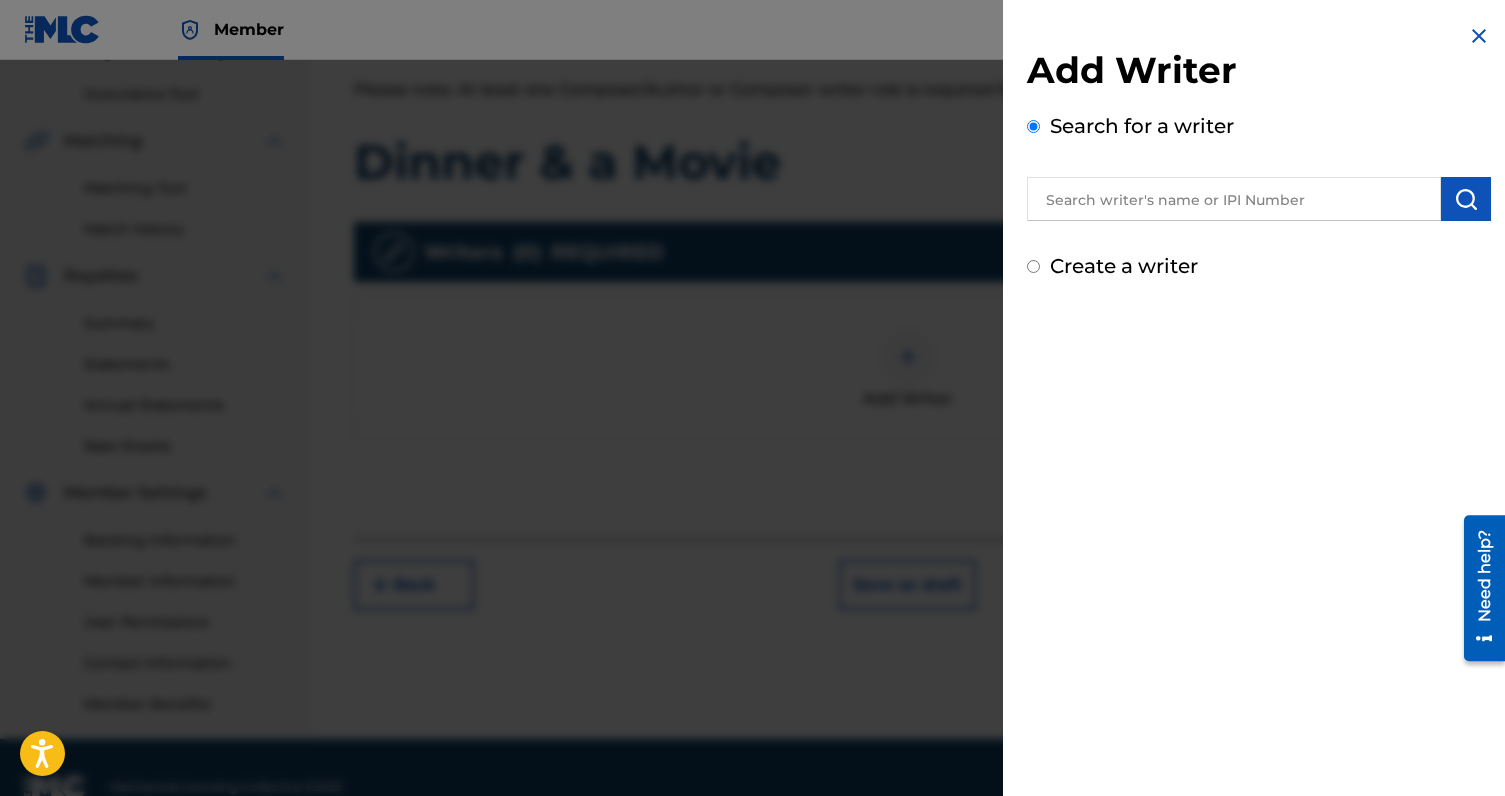 click at bounding box center (1234, 199) 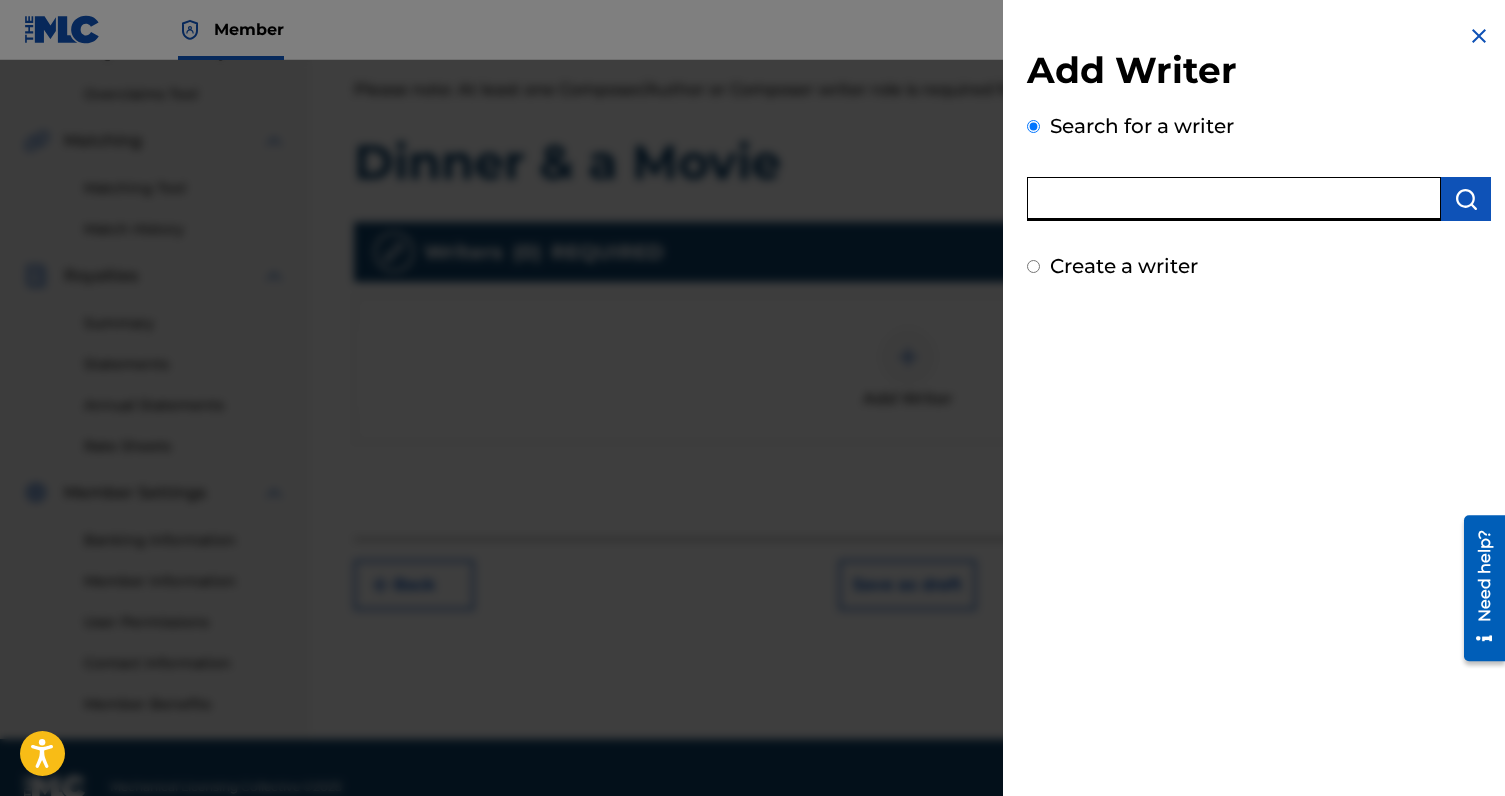 paste on "5812629" 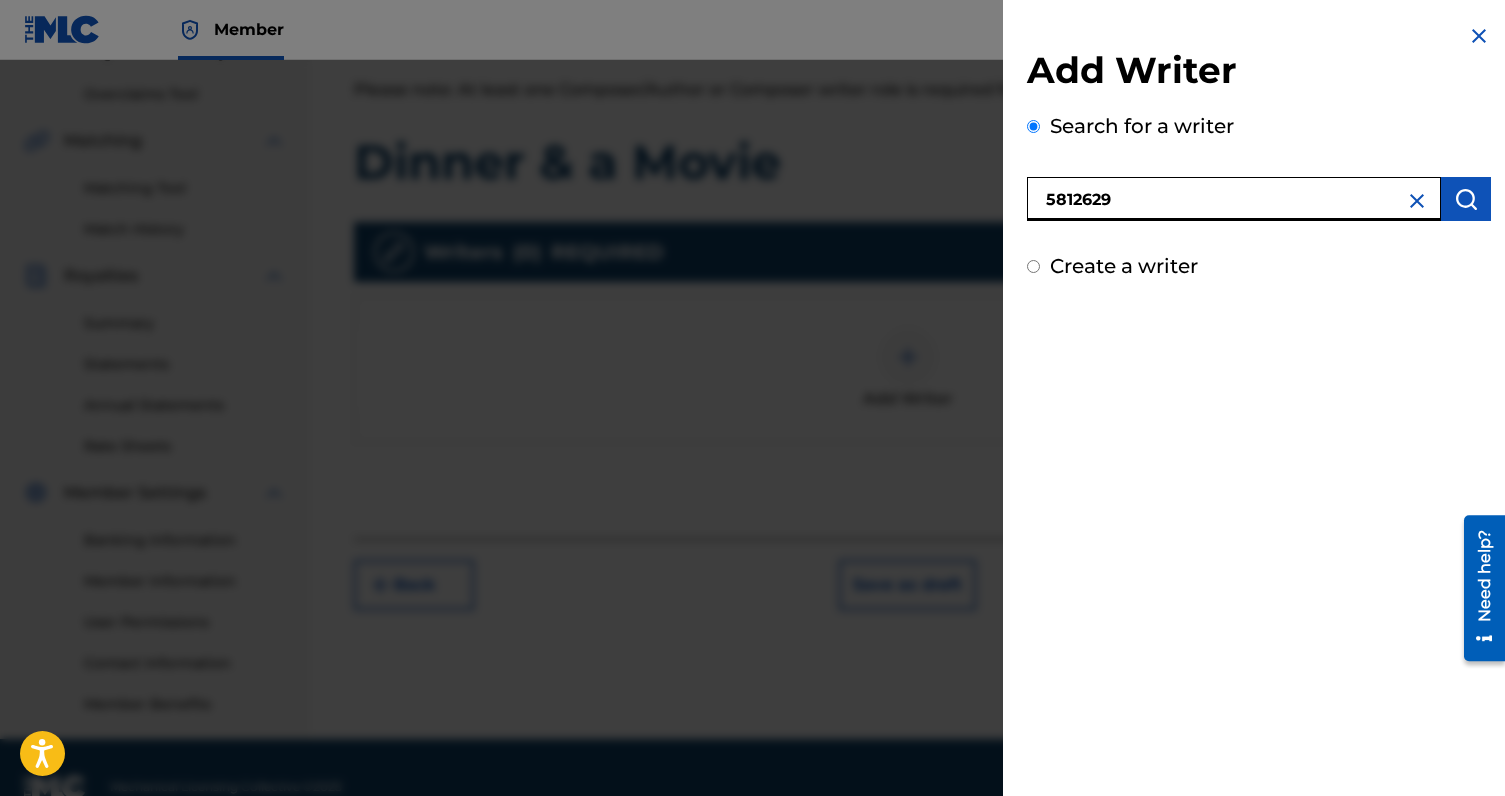 type on "5812629" 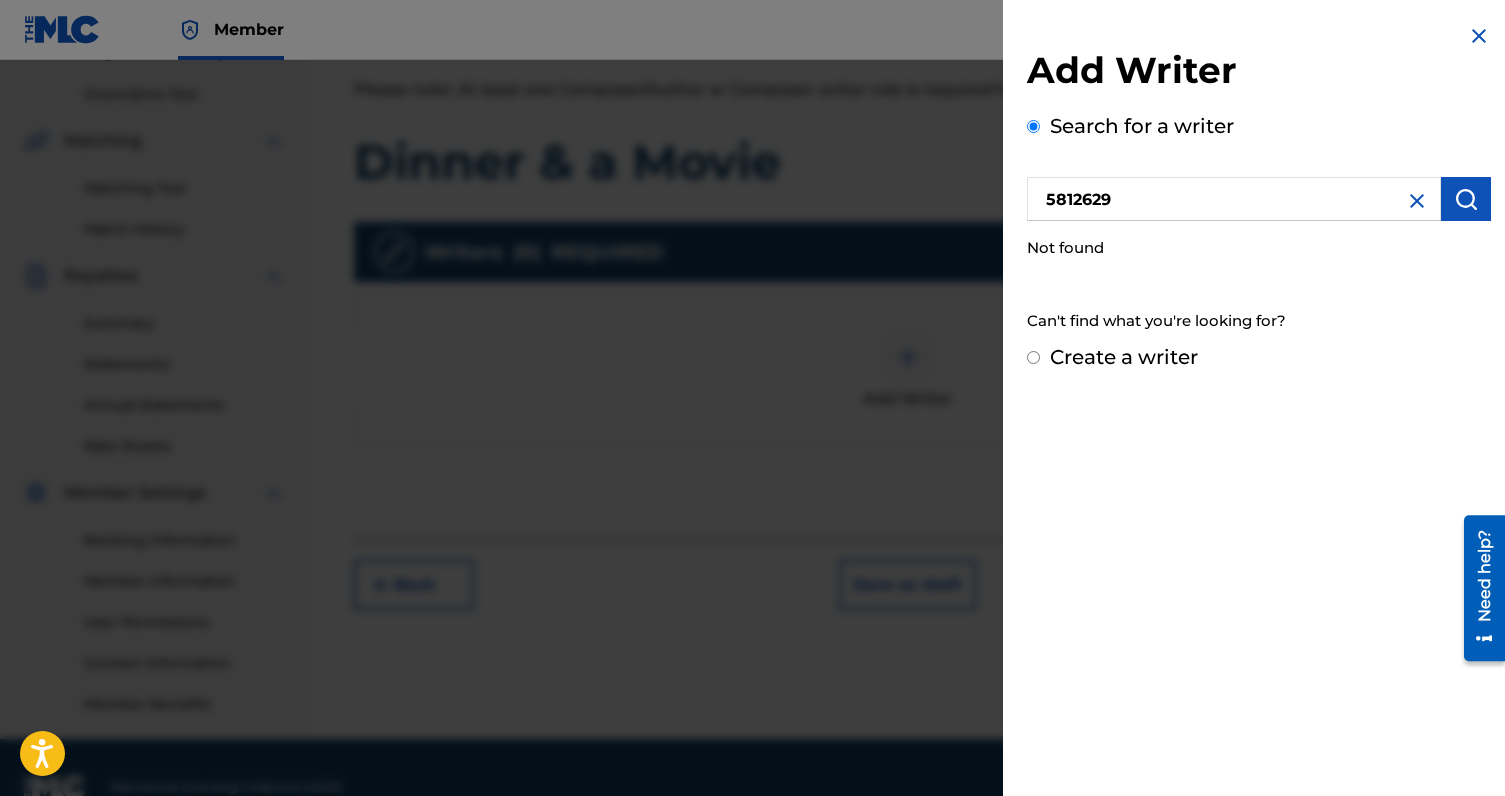 click at bounding box center [1417, 201] 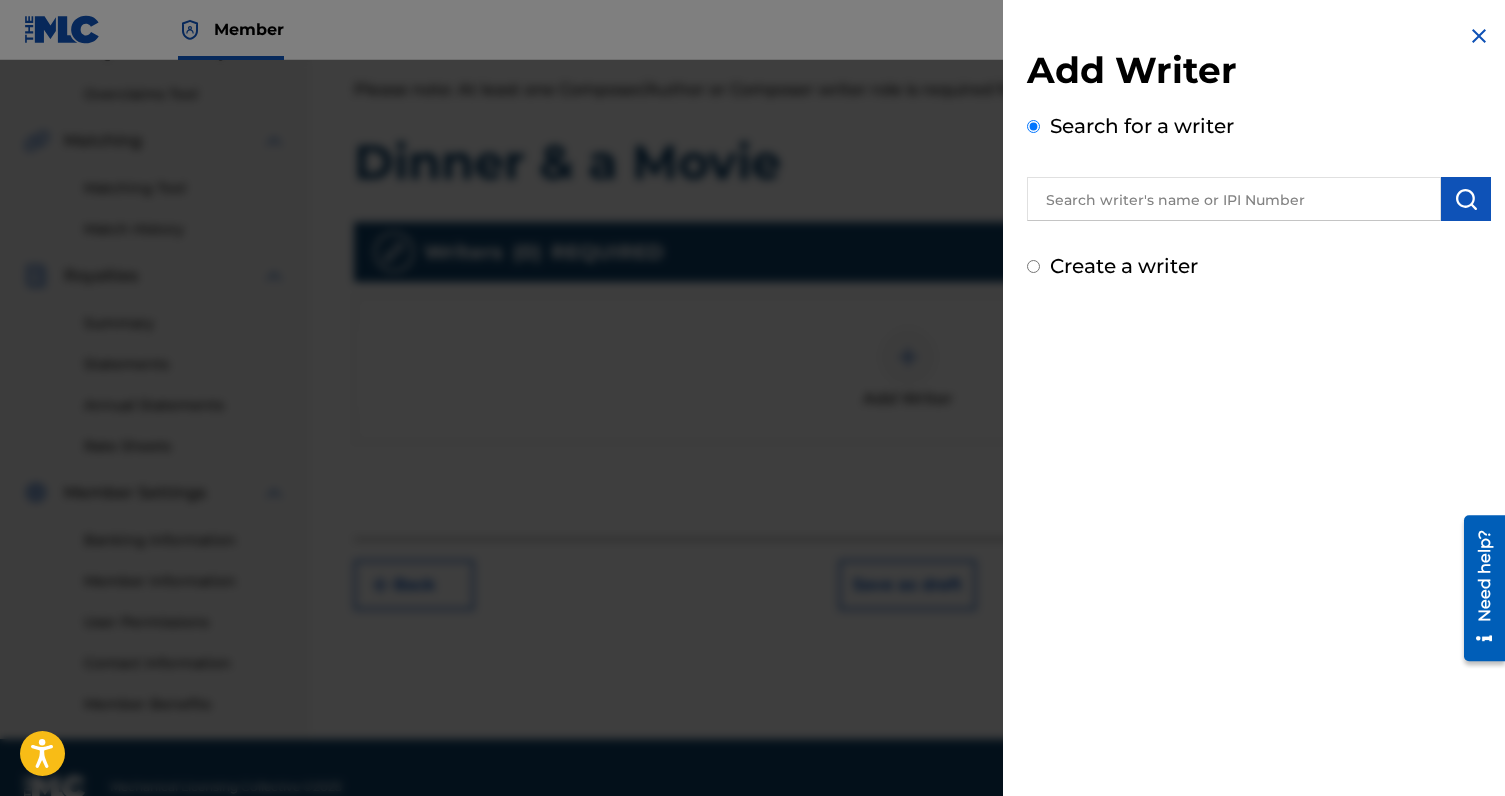 click at bounding box center (1234, 199) 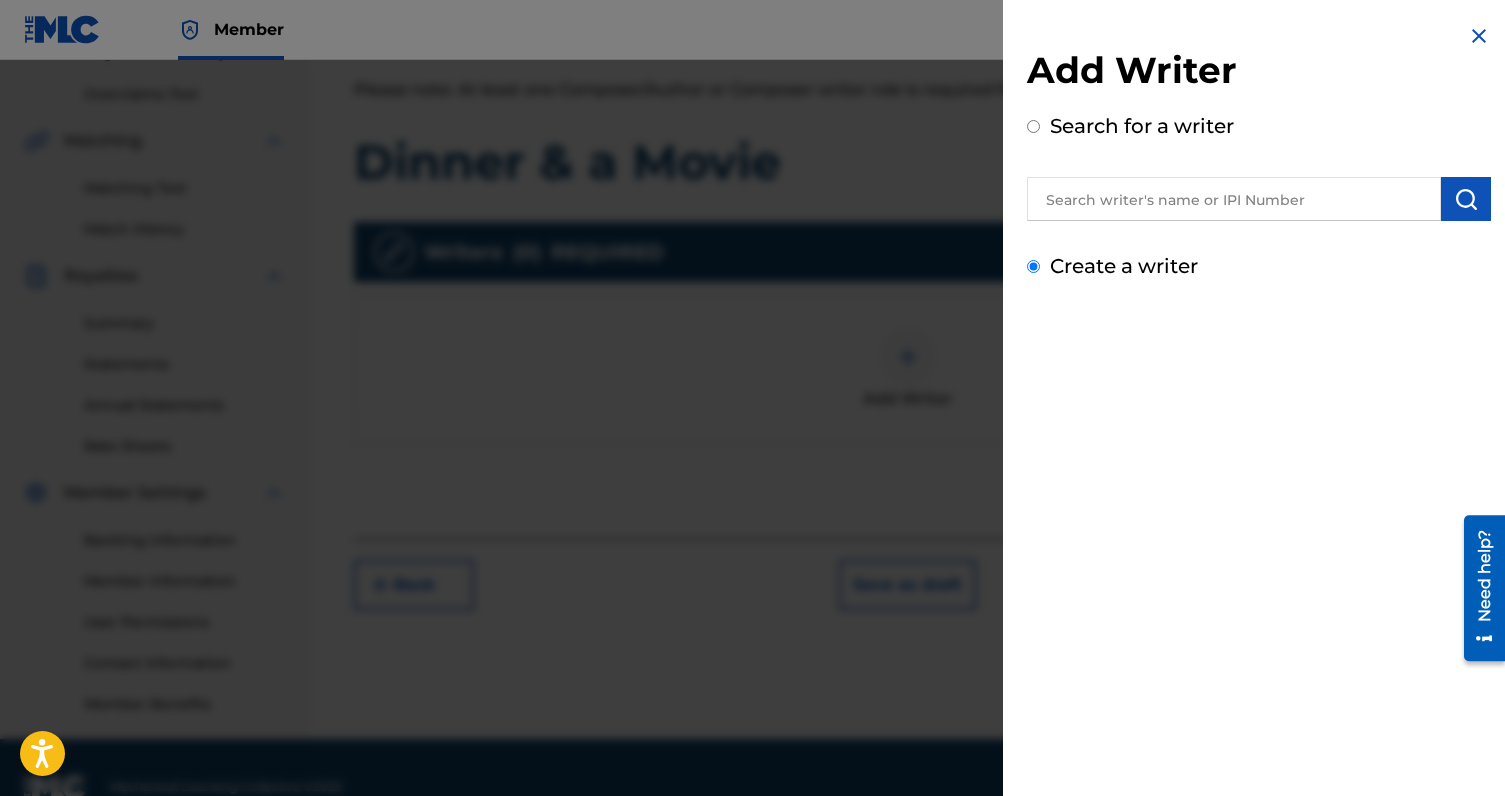 click on "Create a writer" at bounding box center (1033, 266) 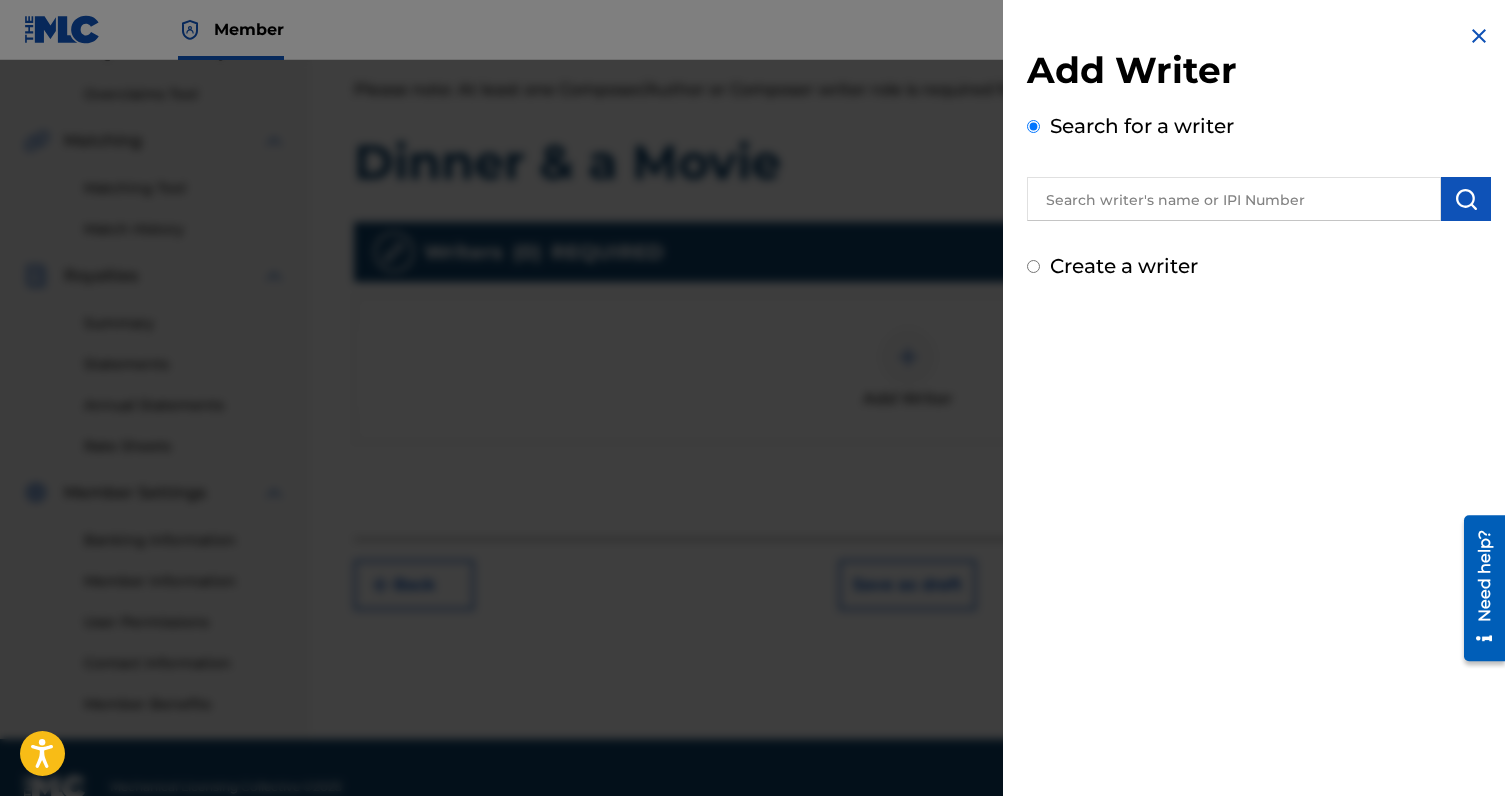 radio on "false" 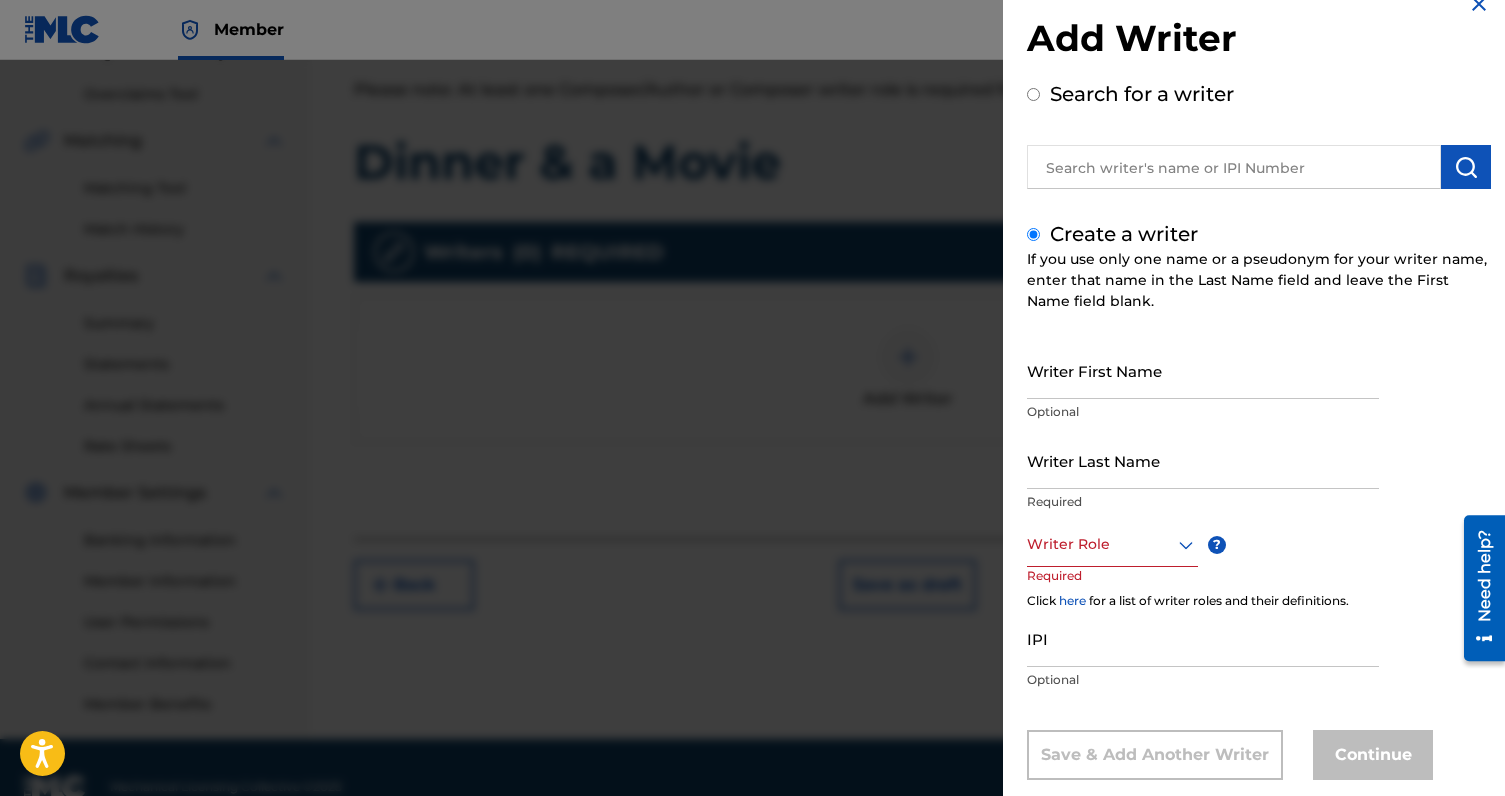 scroll, scrollTop: 70, scrollLeft: 0, axis: vertical 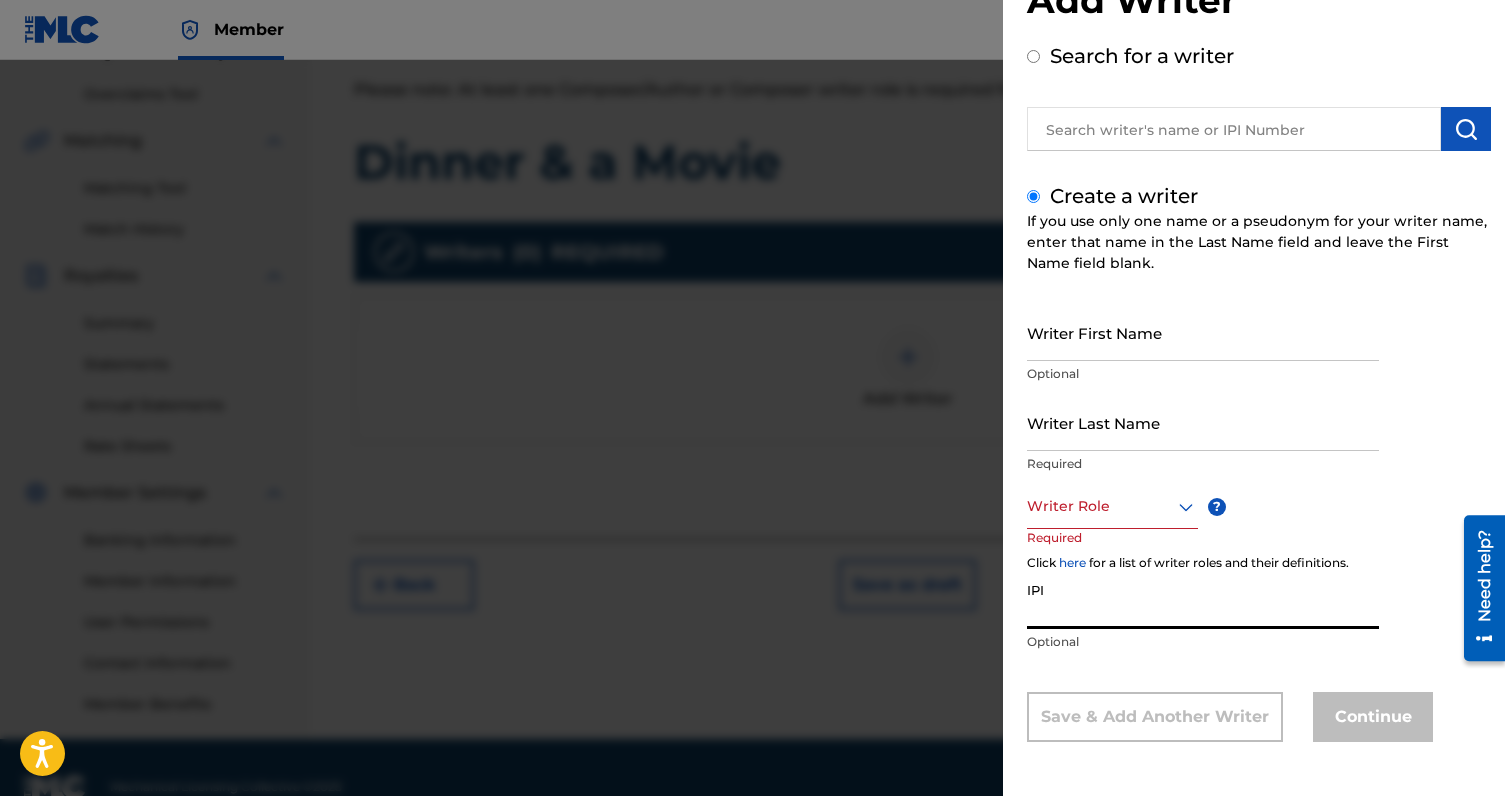 click on "IPI" at bounding box center (1203, 600) 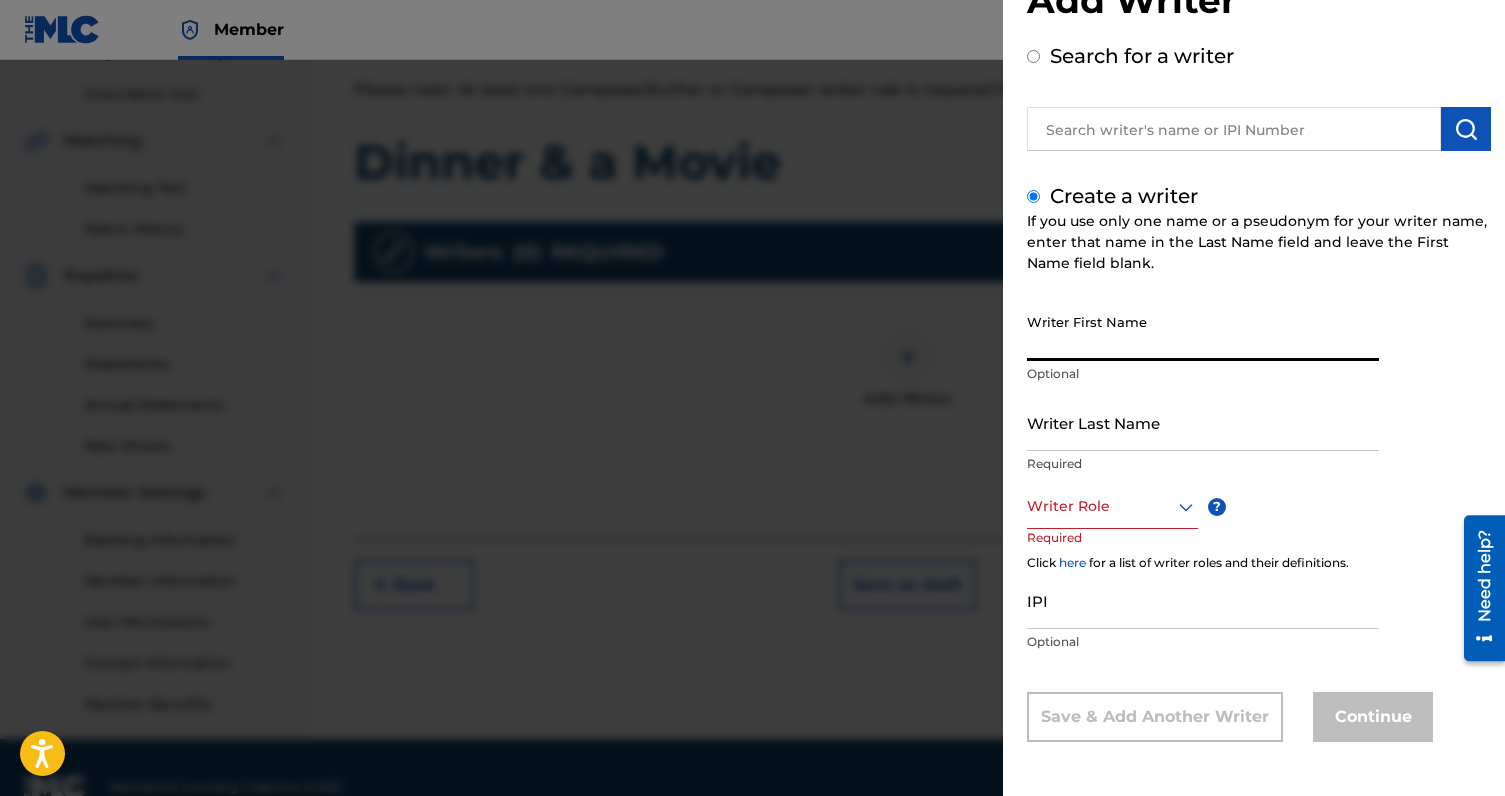 click on "Writer First Name" at bounding box center [1203, 332] 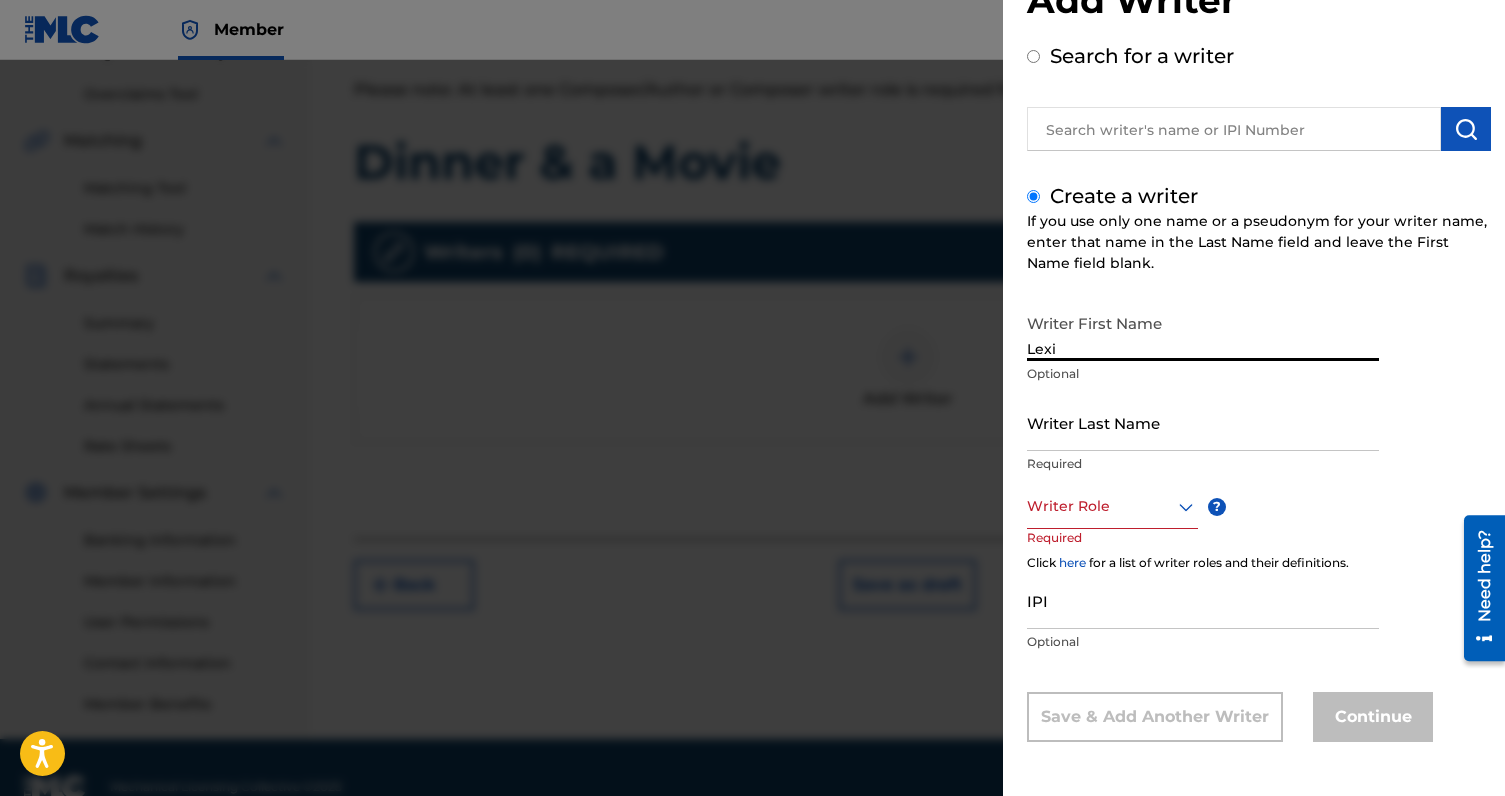 type on "Lexi" 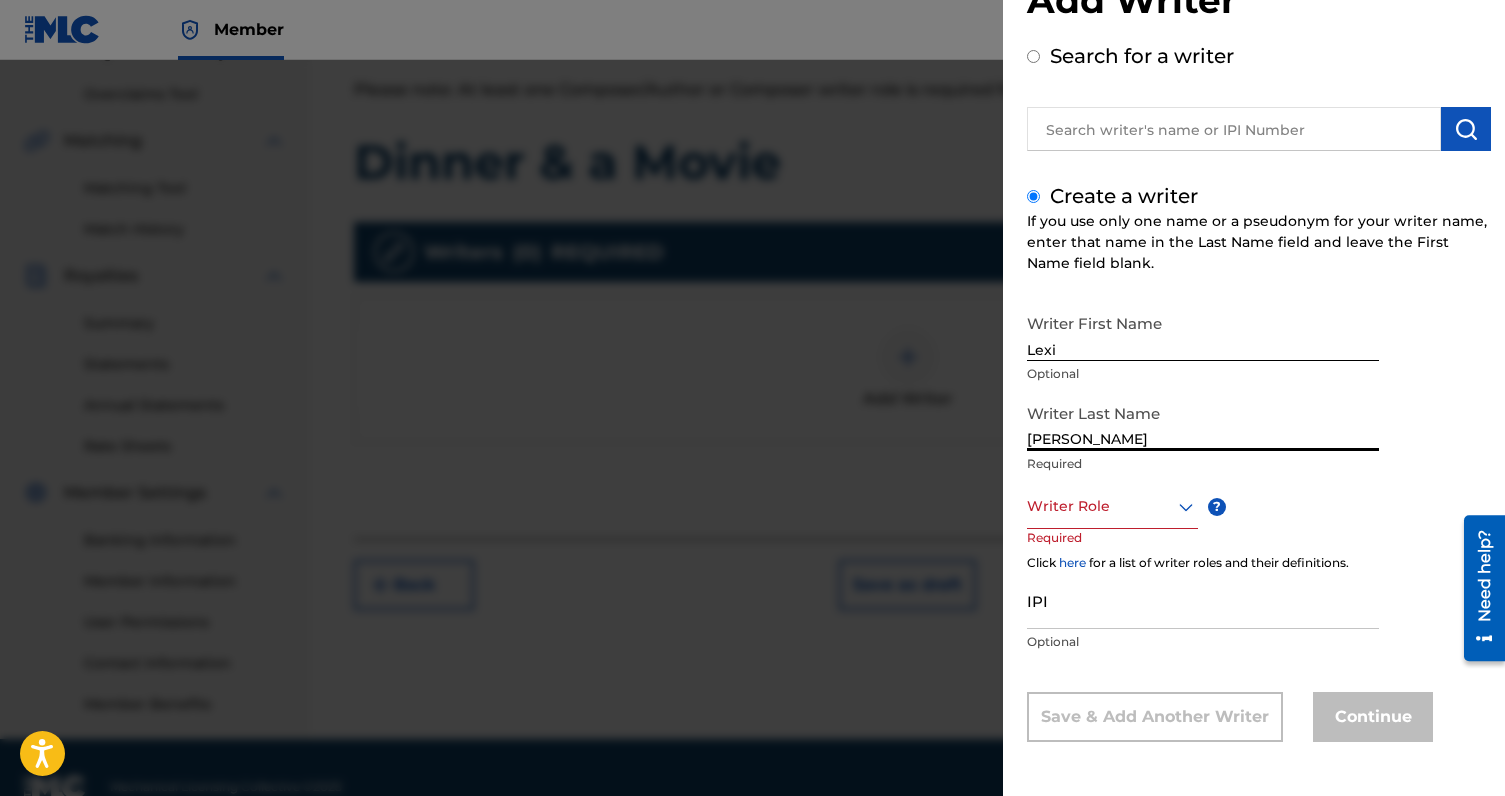 type on "[PERSON_NAME]" 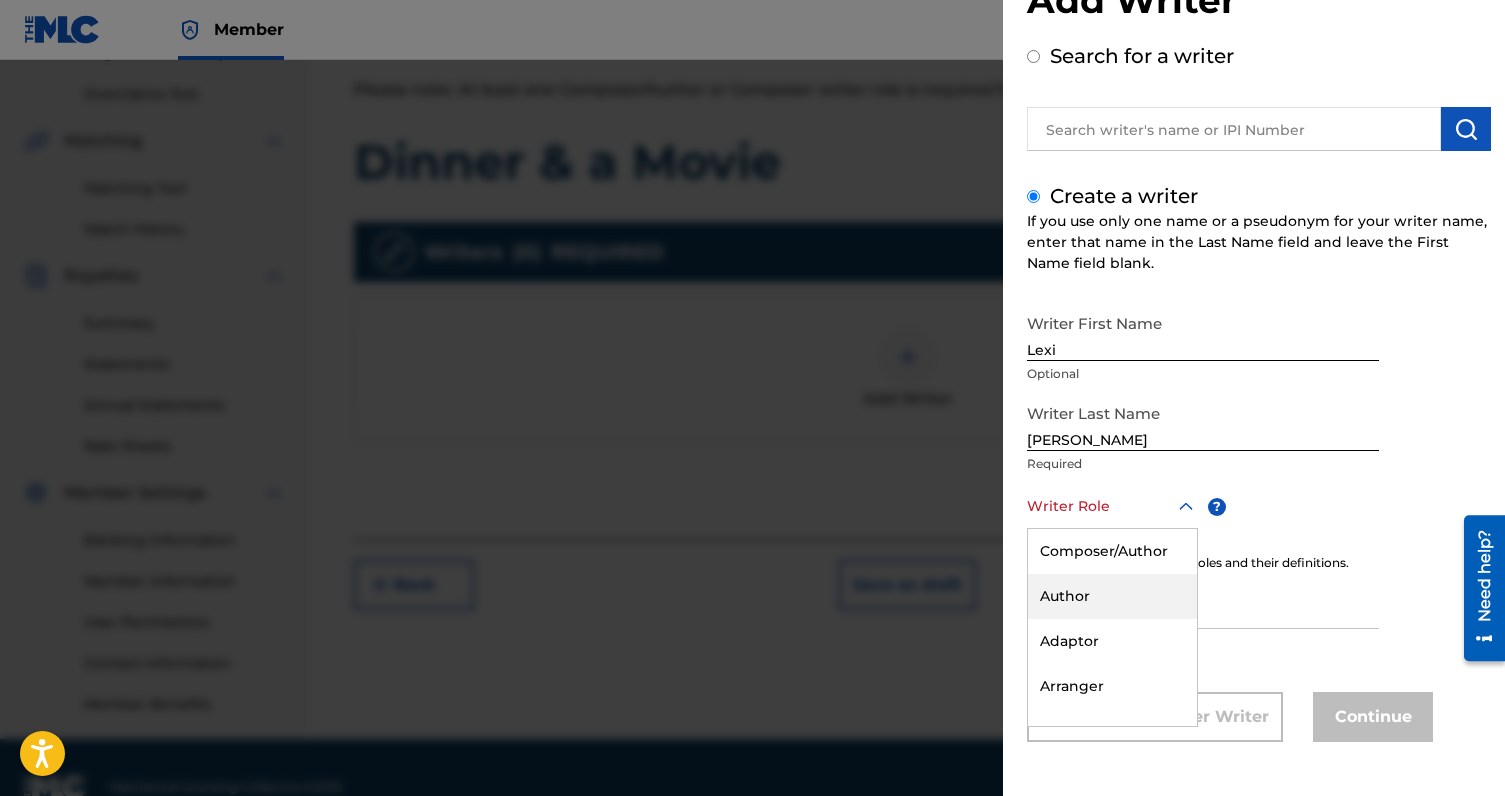 click on "Author" at bounding box center (1112, 596) 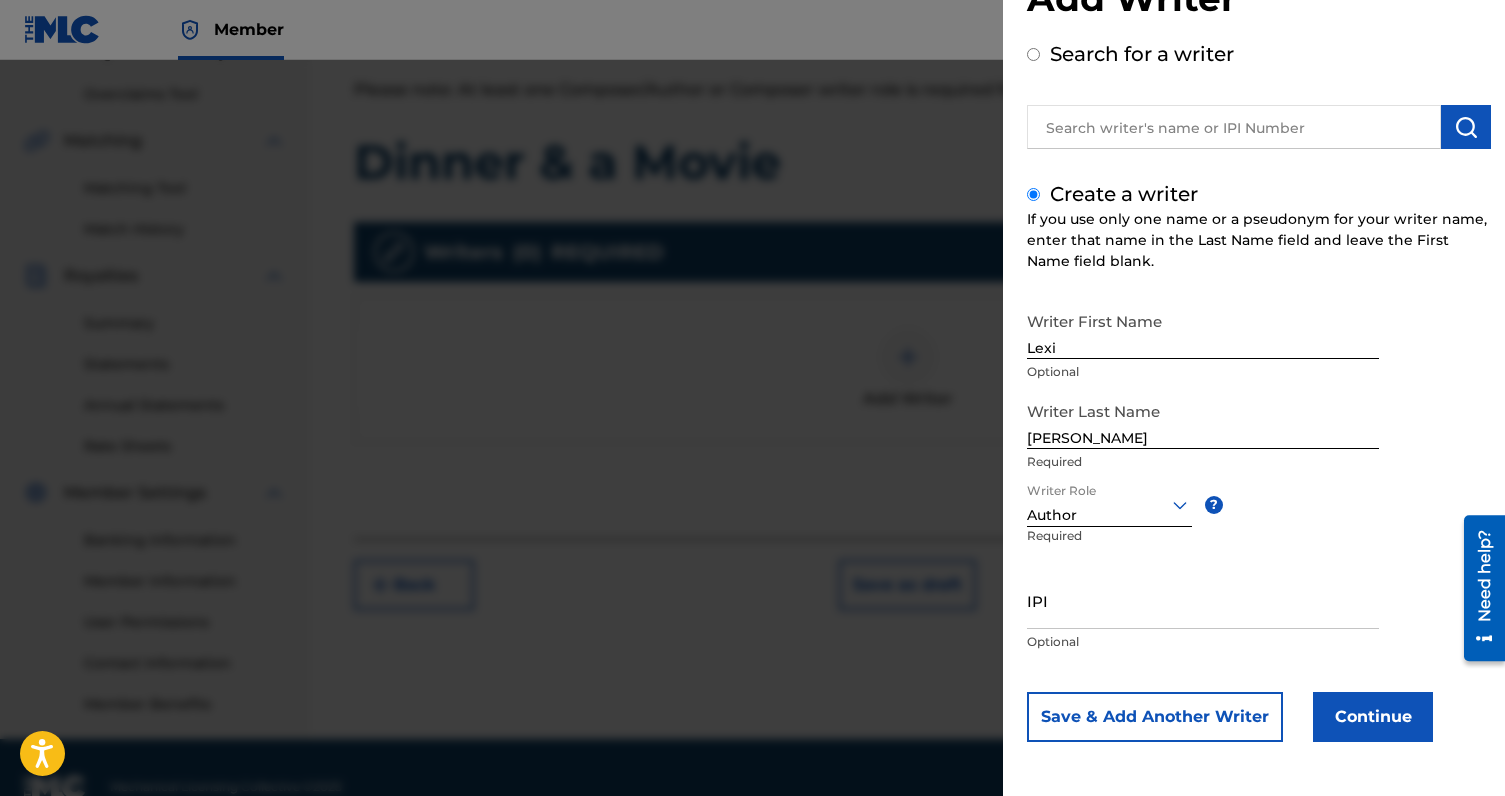 scroll, scrollTop: 72, scrollLeft: 0, axis: vertical 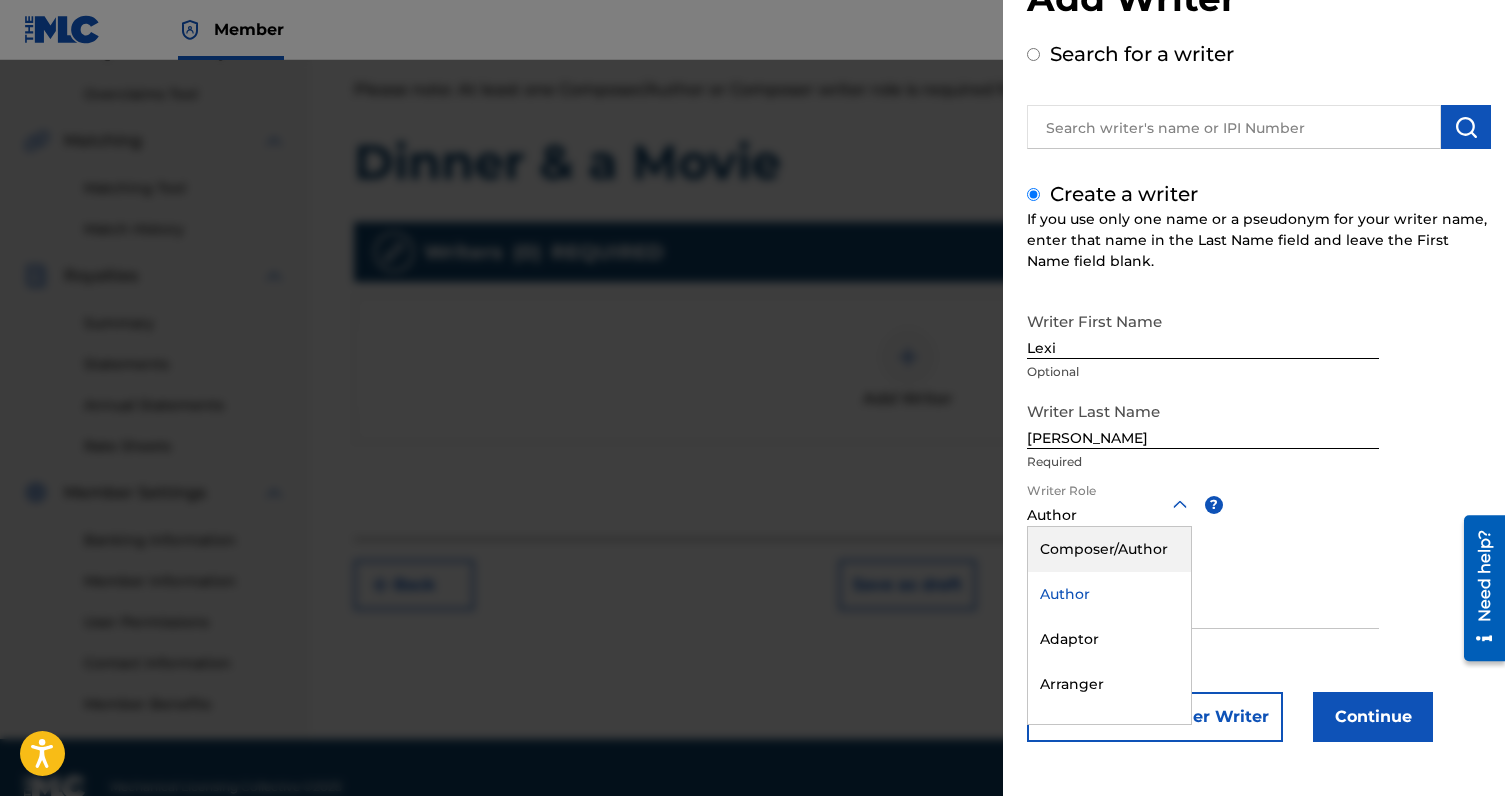 click on "IPI" at bounding box center [1203, 600] 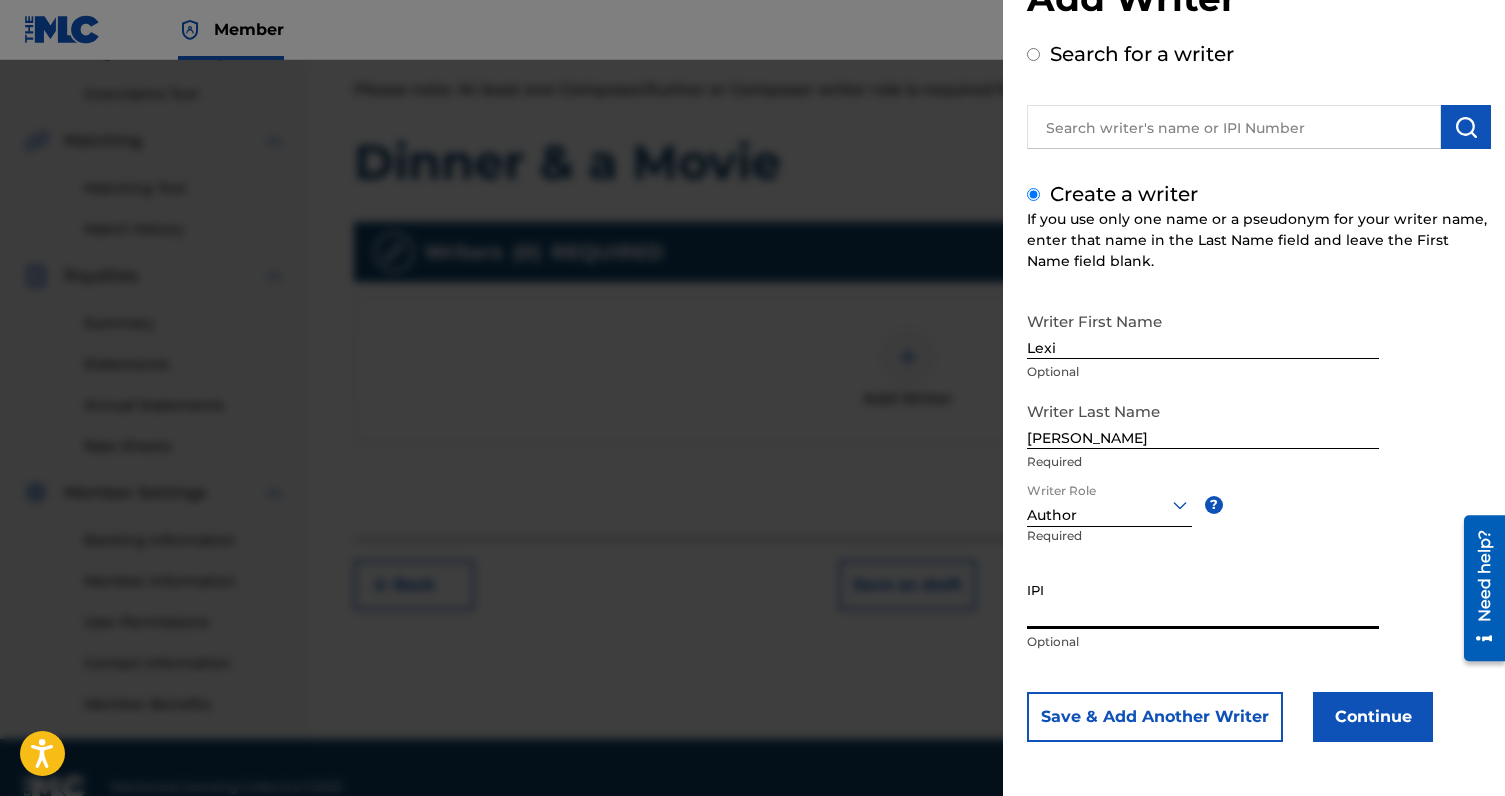 paste on "1018480478" 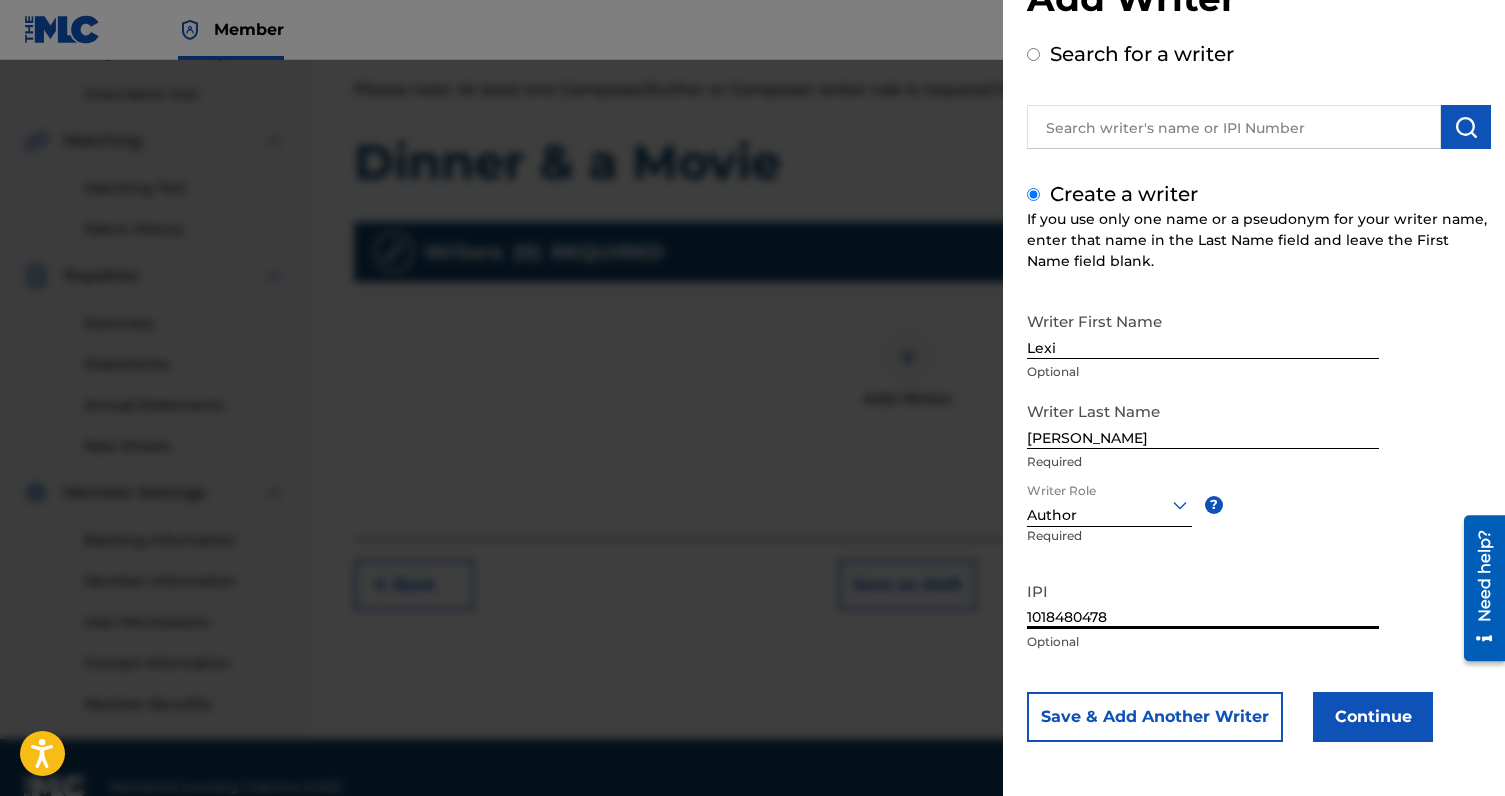 type on "1018480478" 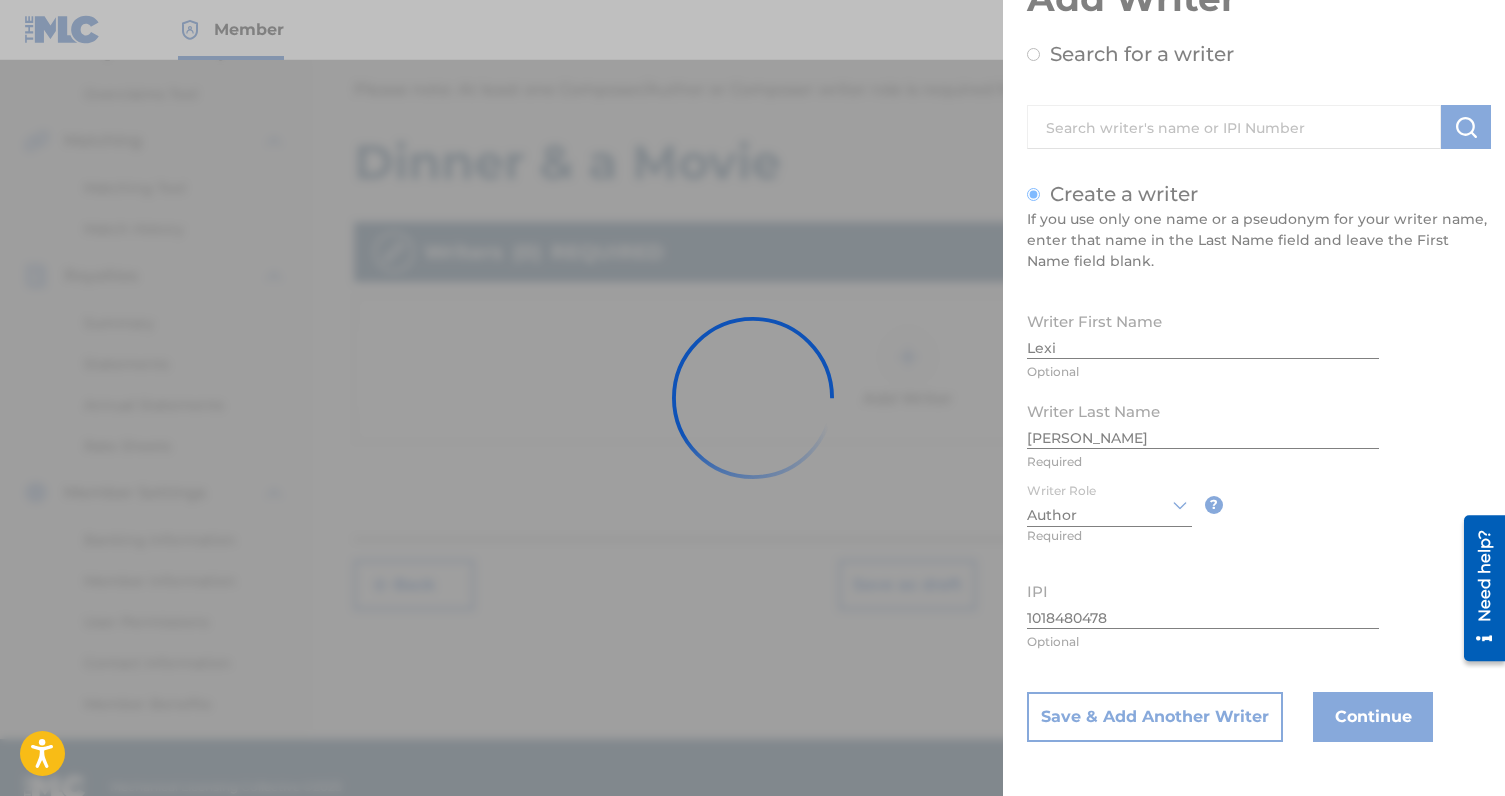 type 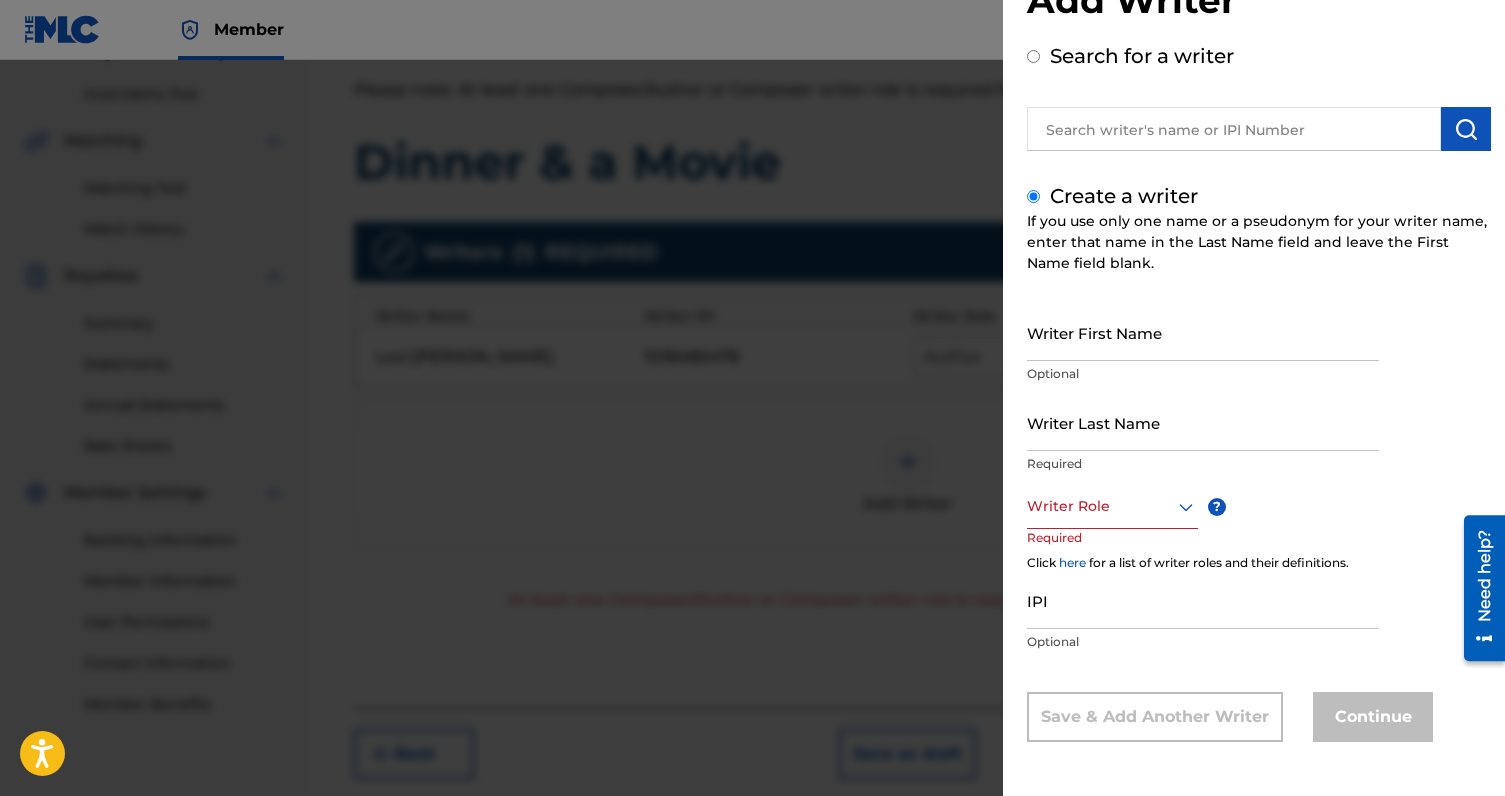 scroll, scrollTop: 70, scrollLeft: 0, axis: vertical 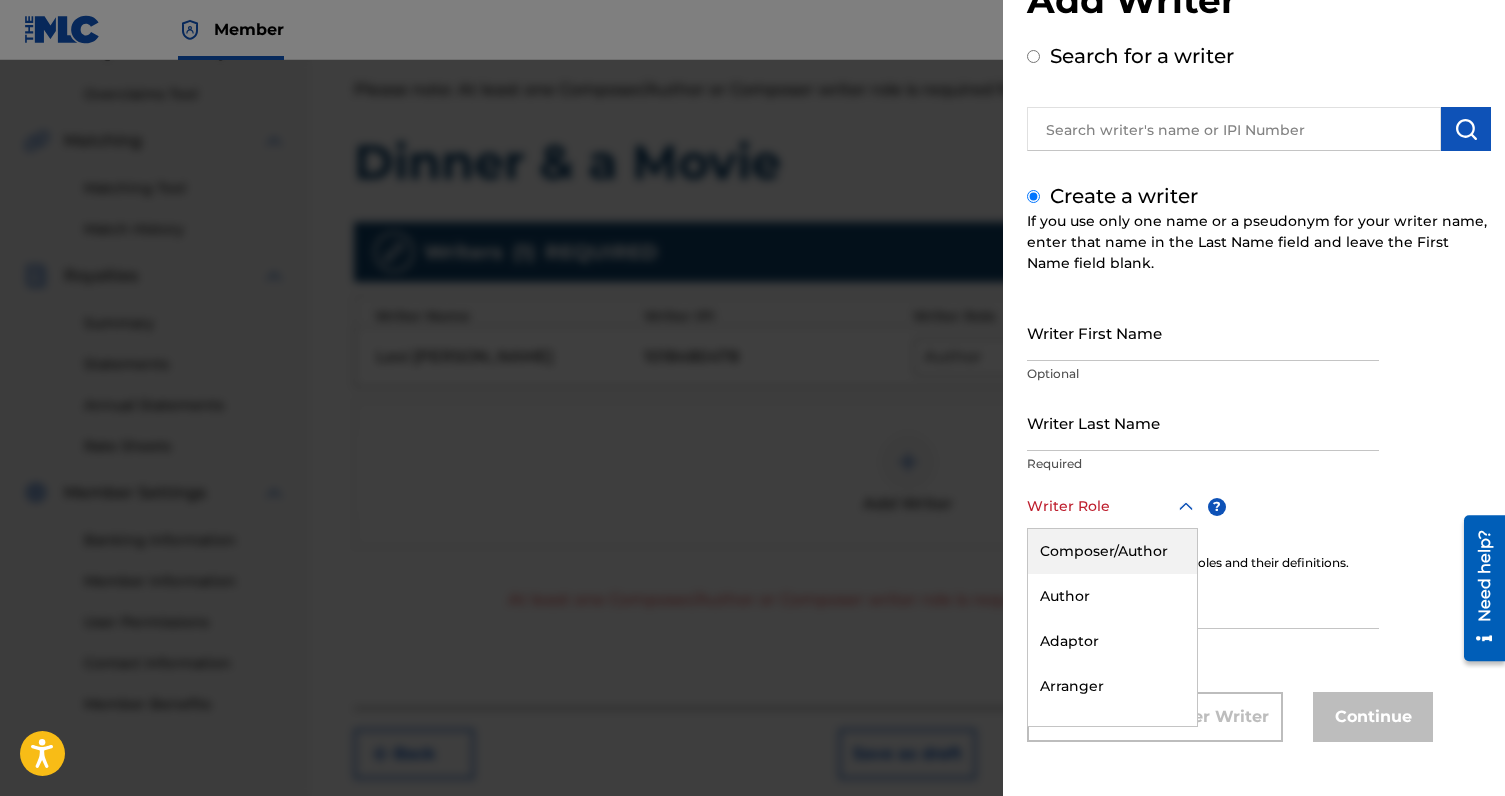 click at bounding box center (1112, 506) 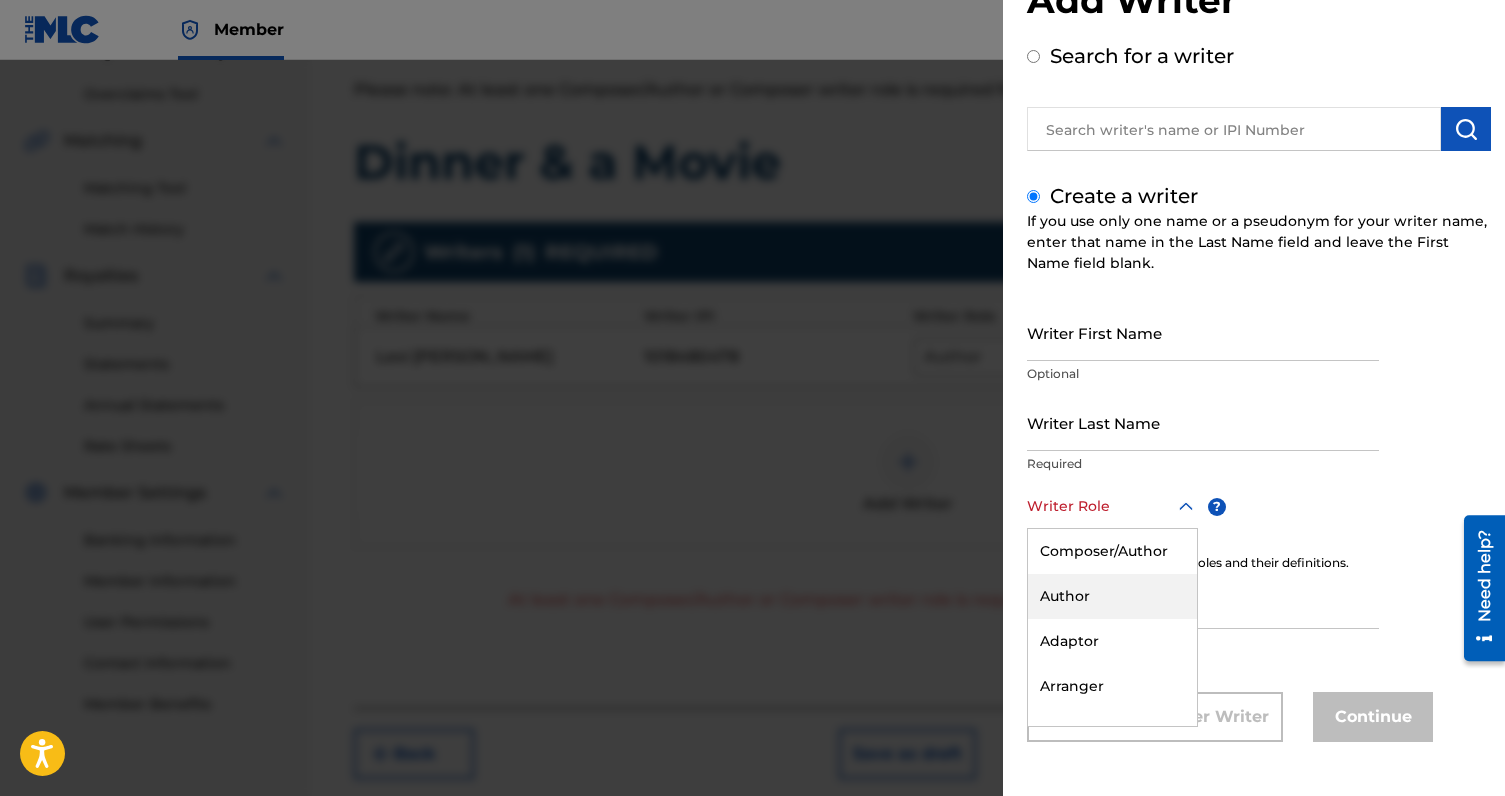 click on "IPI" at bounding box center [1203, 600] 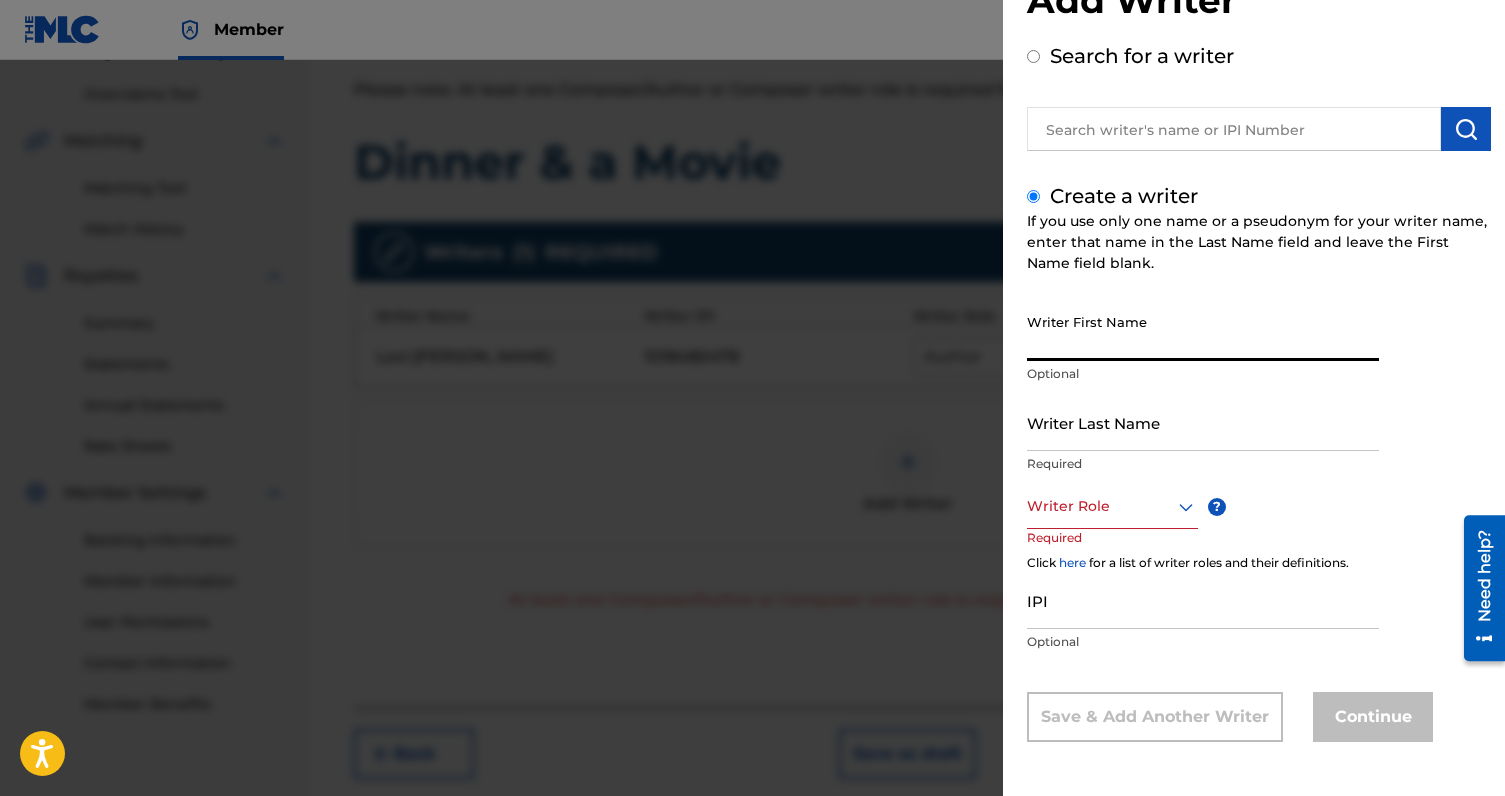 click on "Writer First Name" at bounding box center (1203, 332) 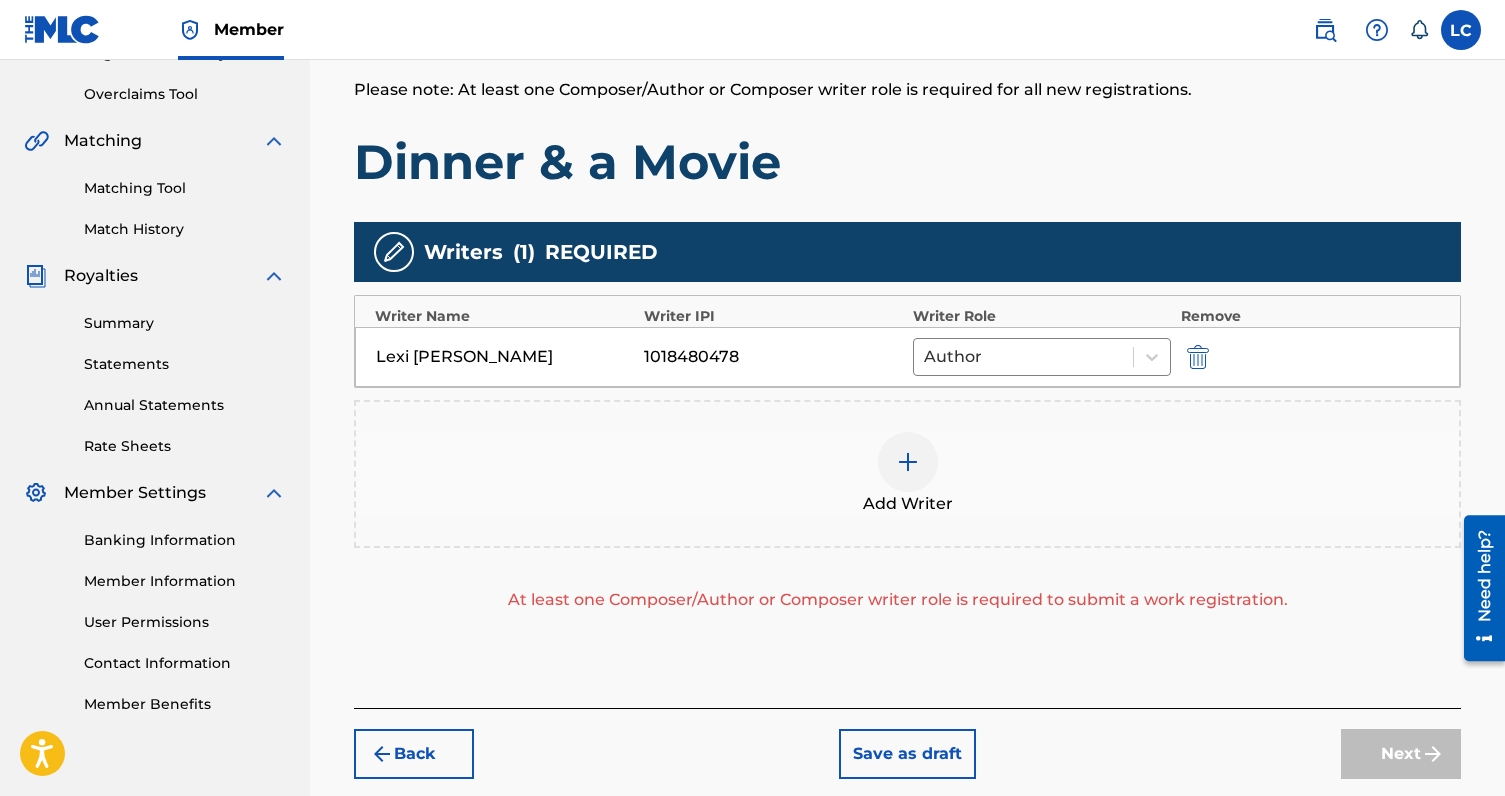 click at bounding box center [908, 462] 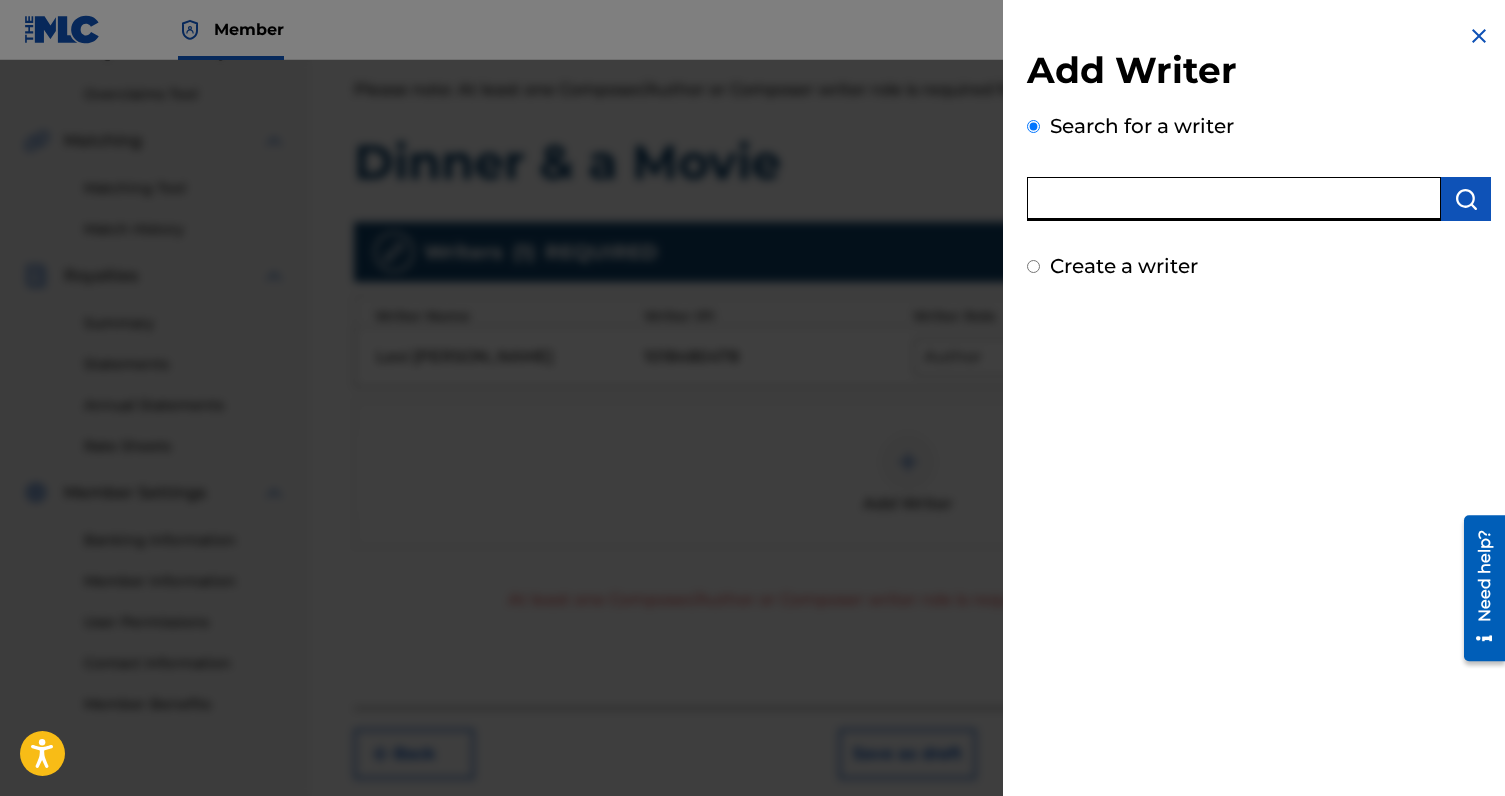 click at bounding box center [1234, 199] 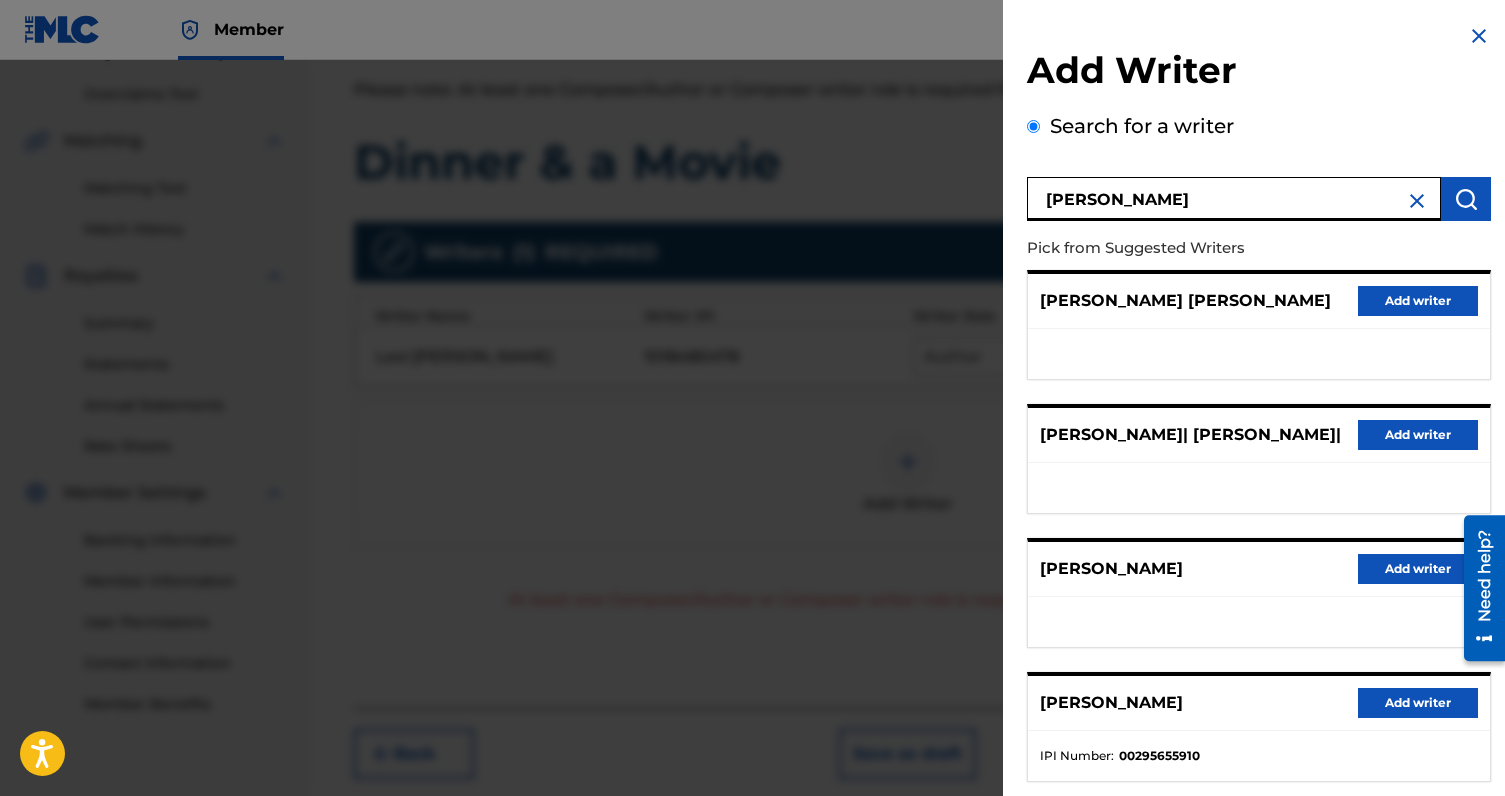 click on "[PERSON_NAME]" at bounding box center [1234, 199] 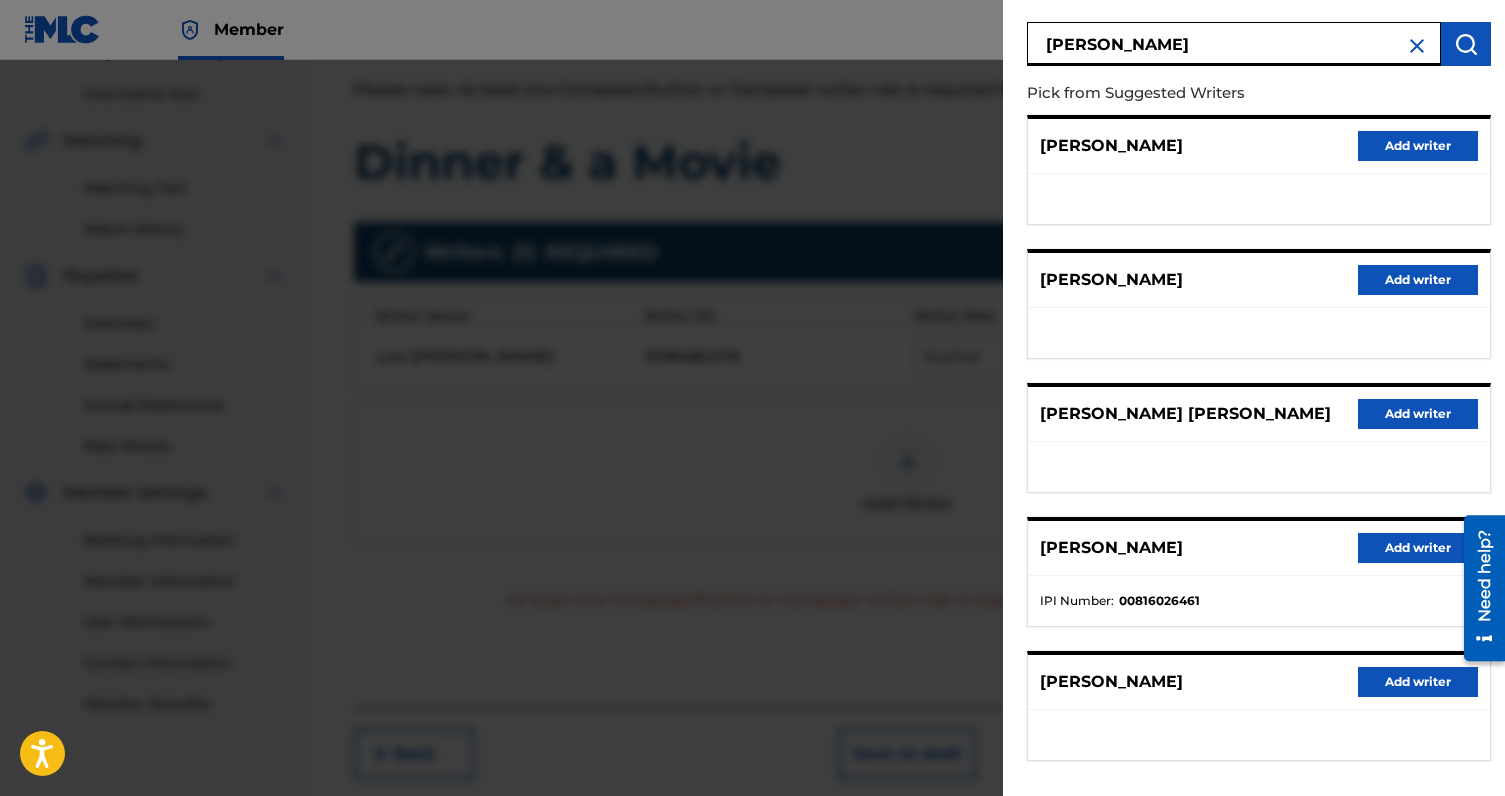 scroll, scrollTop: 246, scrollLeft: 0, axis: vertical 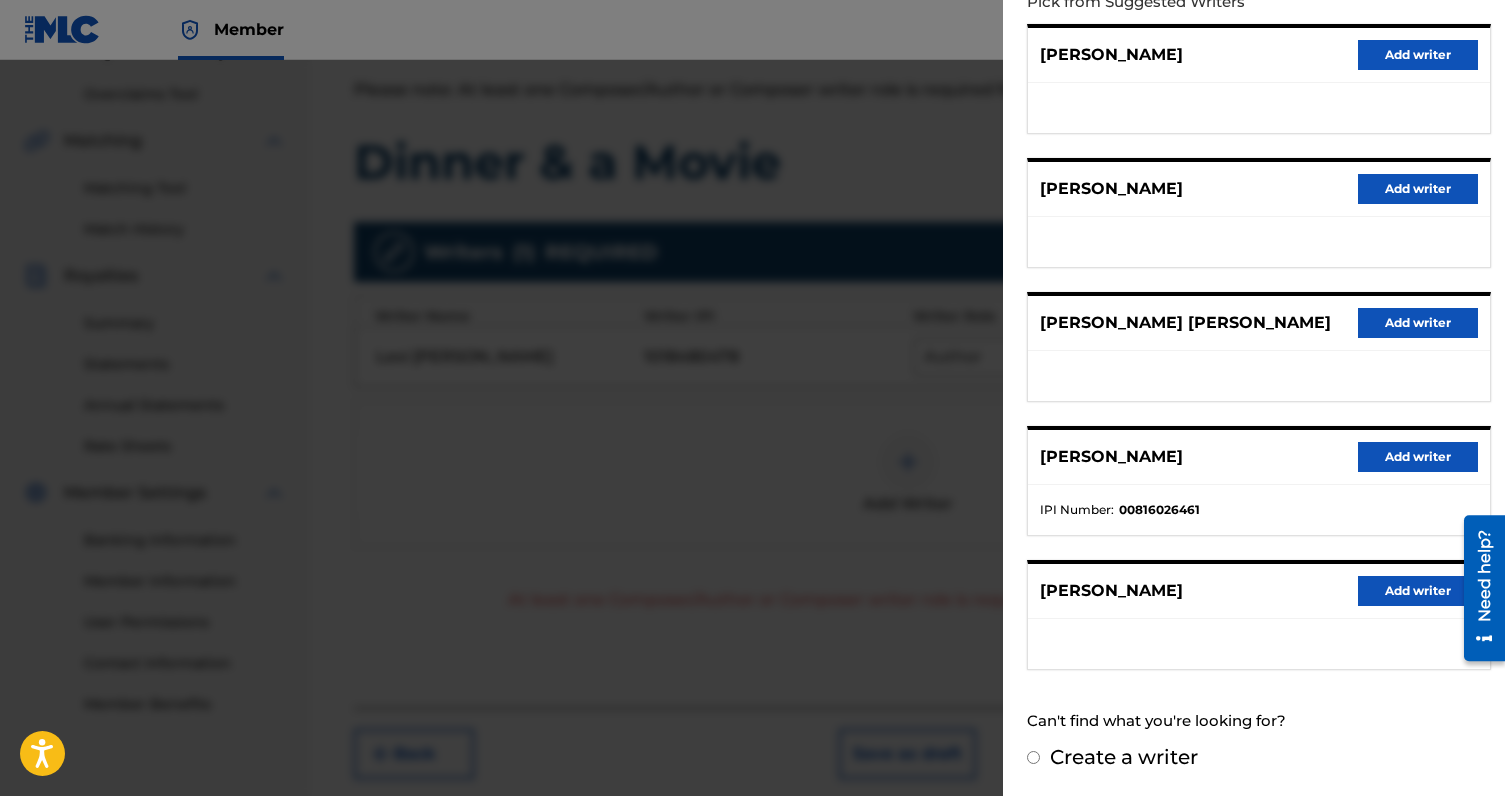 click at bounding box center (752, 458) 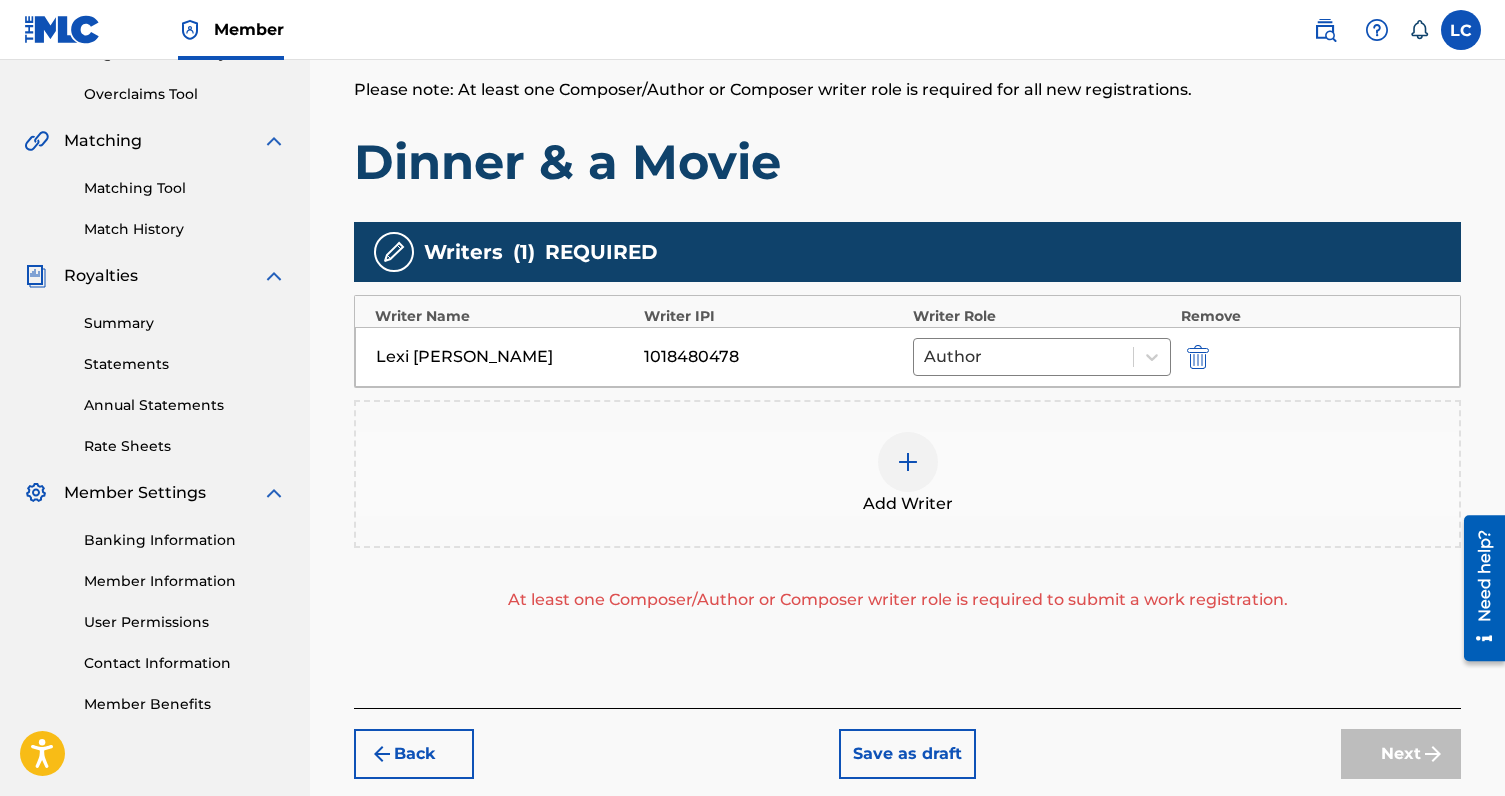click at bounding box center [908, 462] 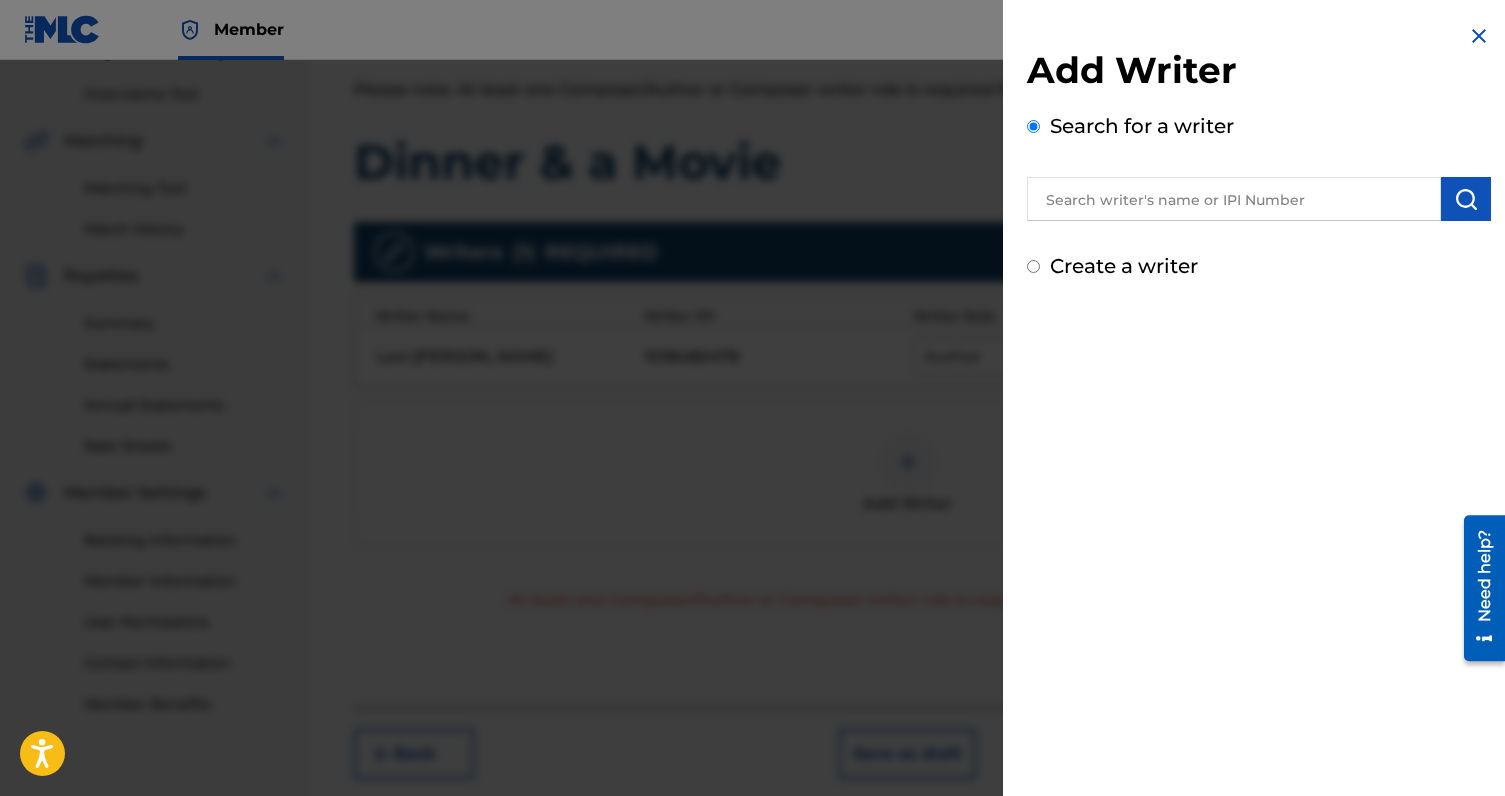 click at bounding box center [1234, 199] 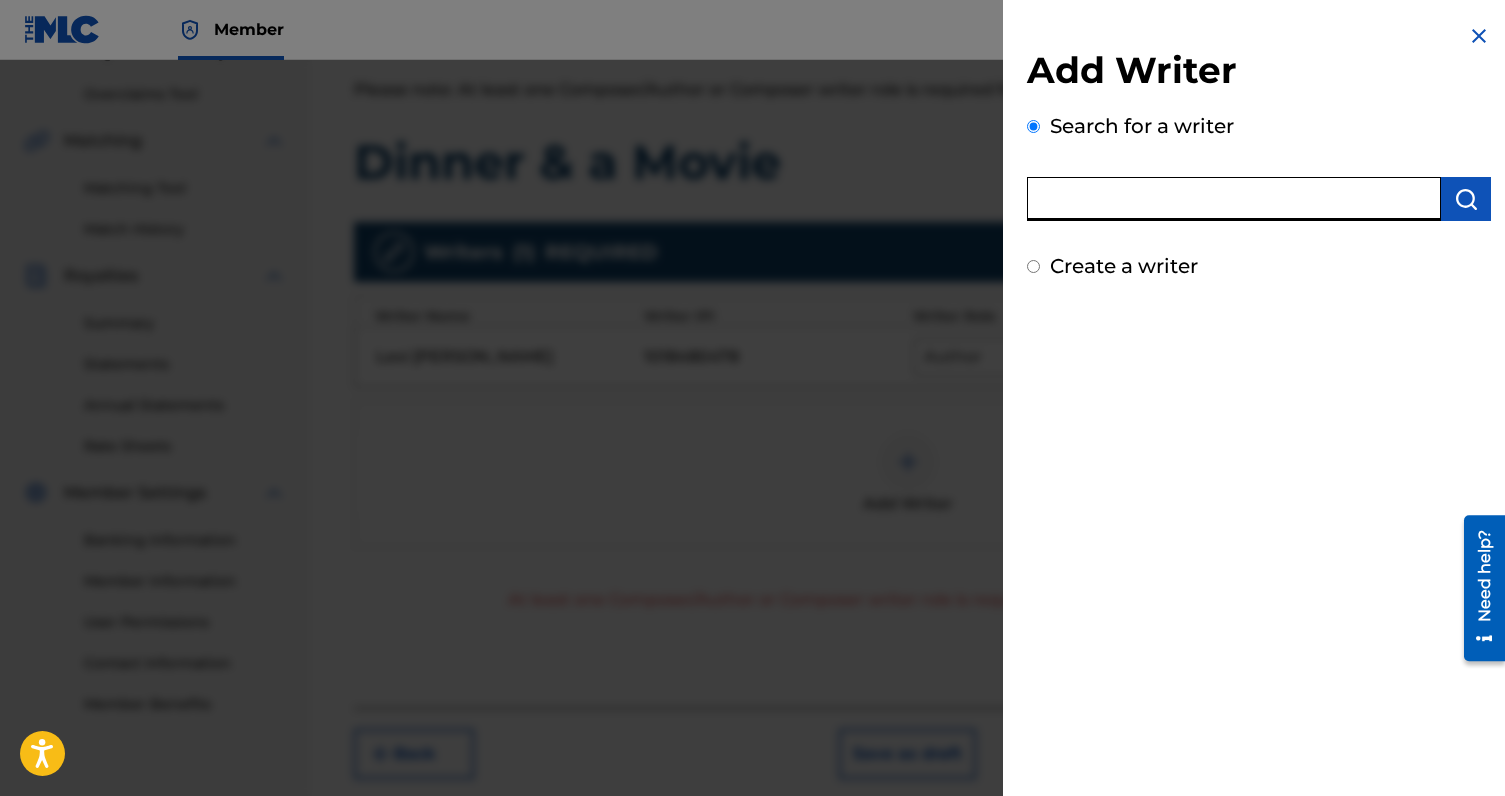 paste on "1154343870" 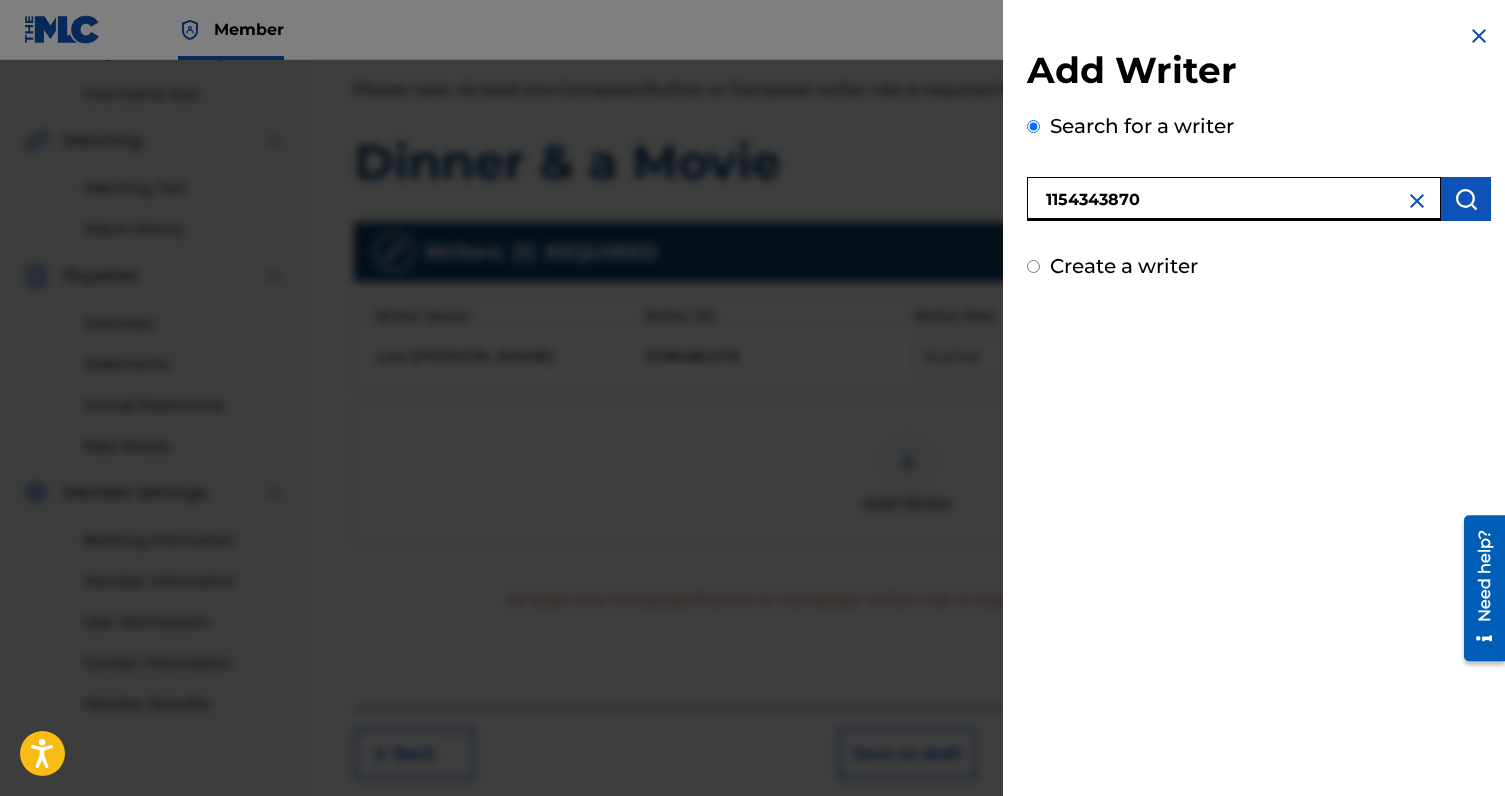 type on "1154343870" 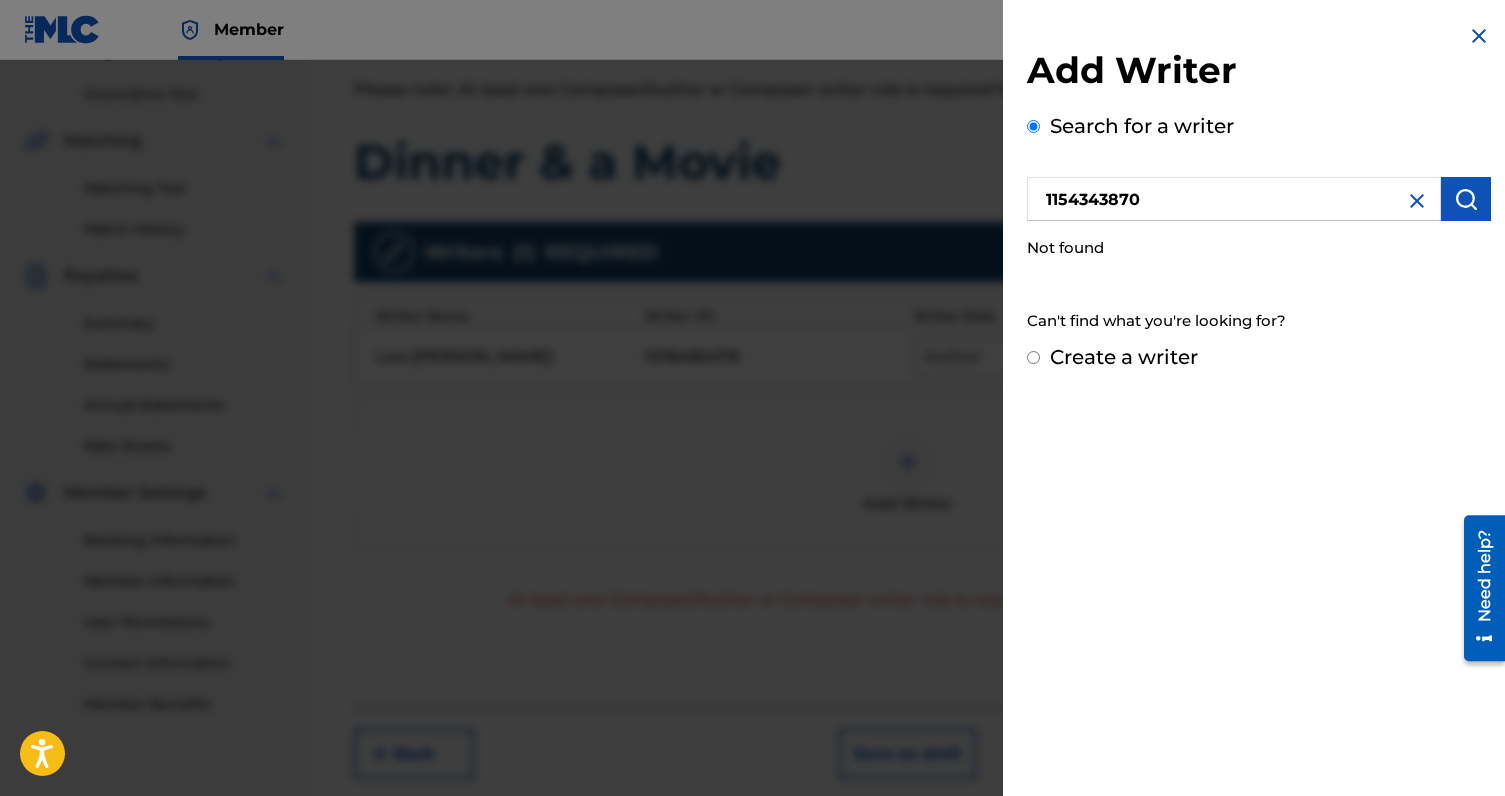 click at bounding box center (752, 458) 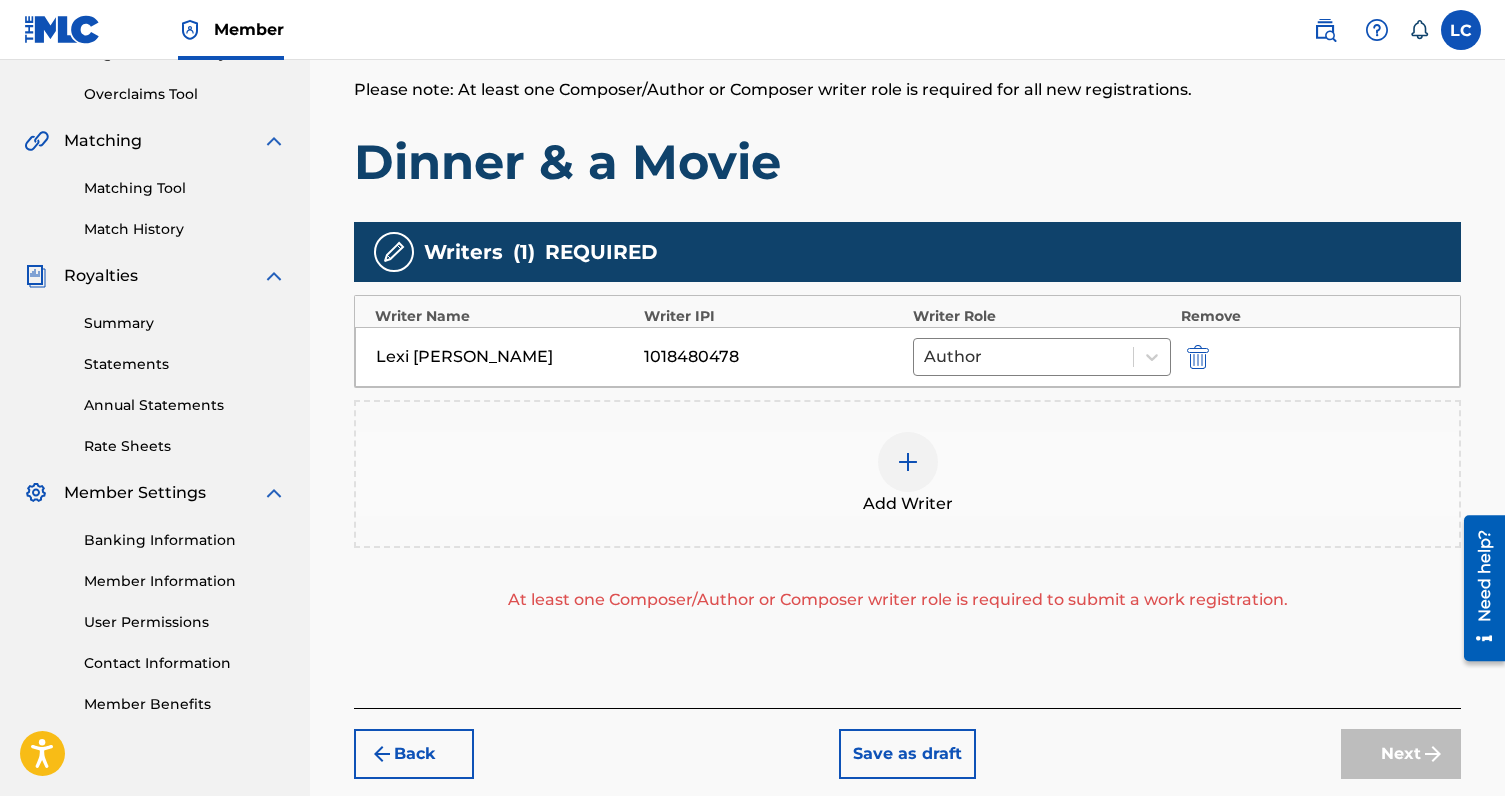 scroll, scrollTop: 433, scrollLeft: 0, axis: vertical 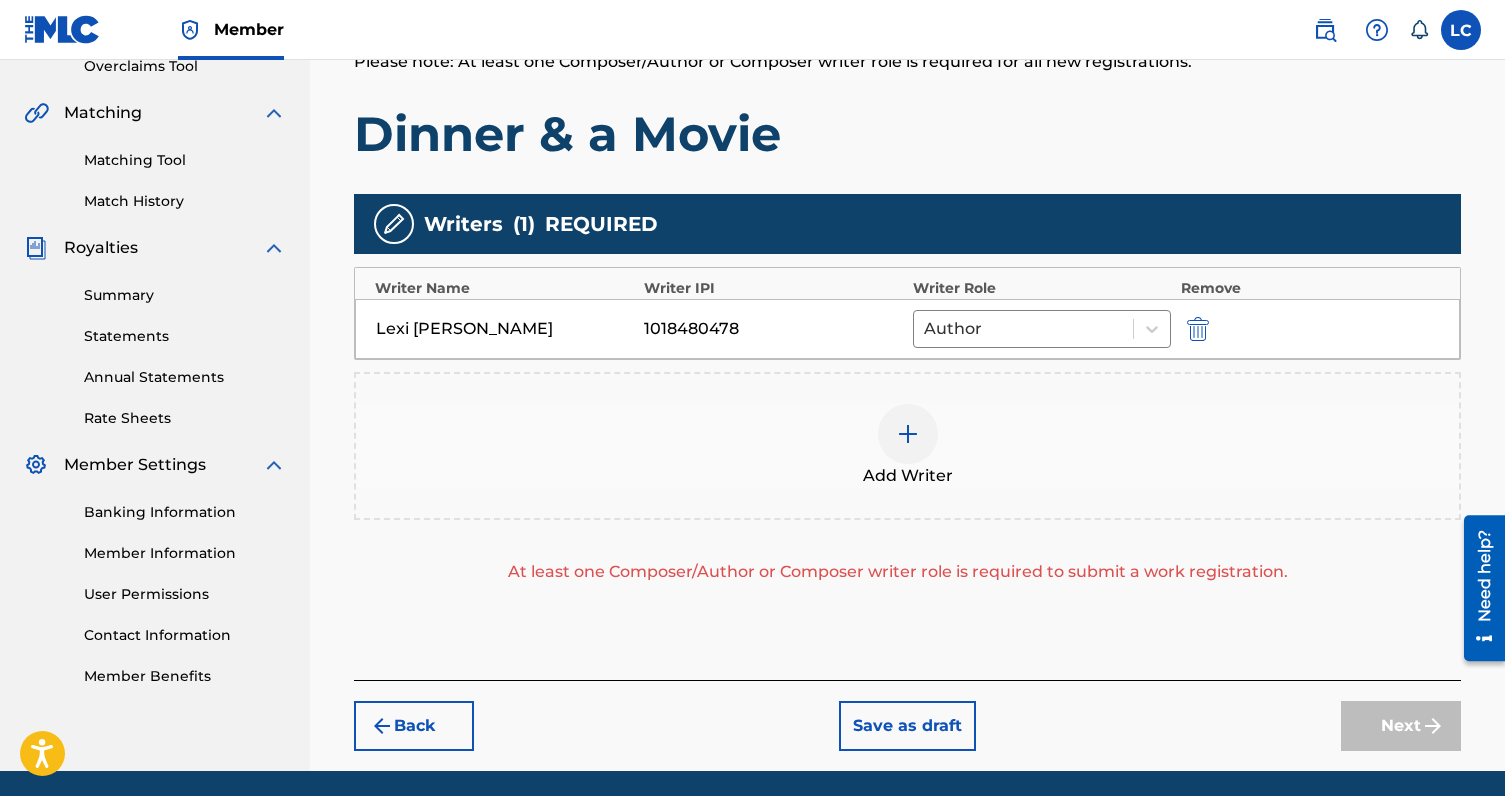 click at bounding box center (908, 434) 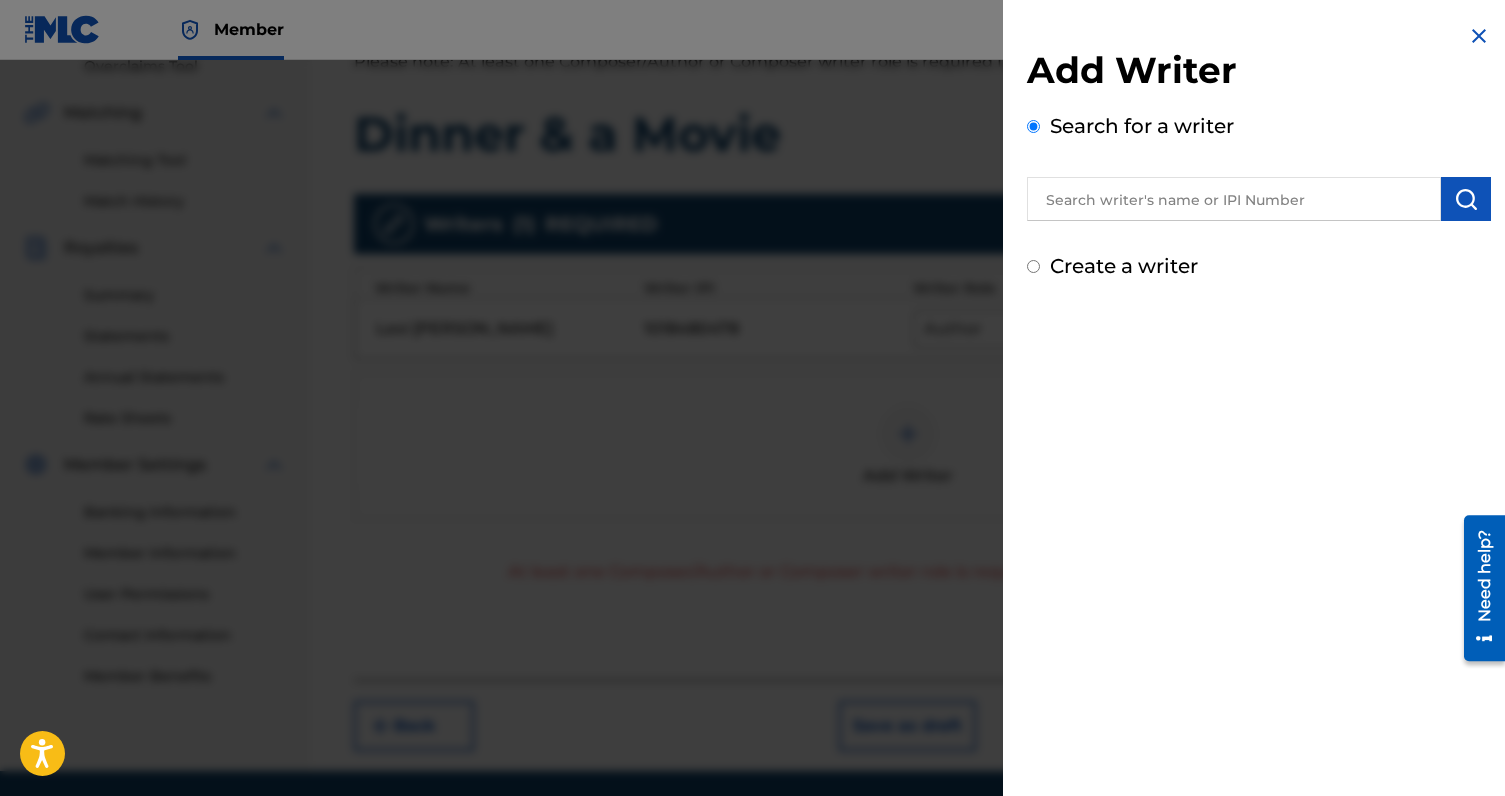 click on "Add Writer Search for a writer Create a writer" at bounding box center (1259, 164) 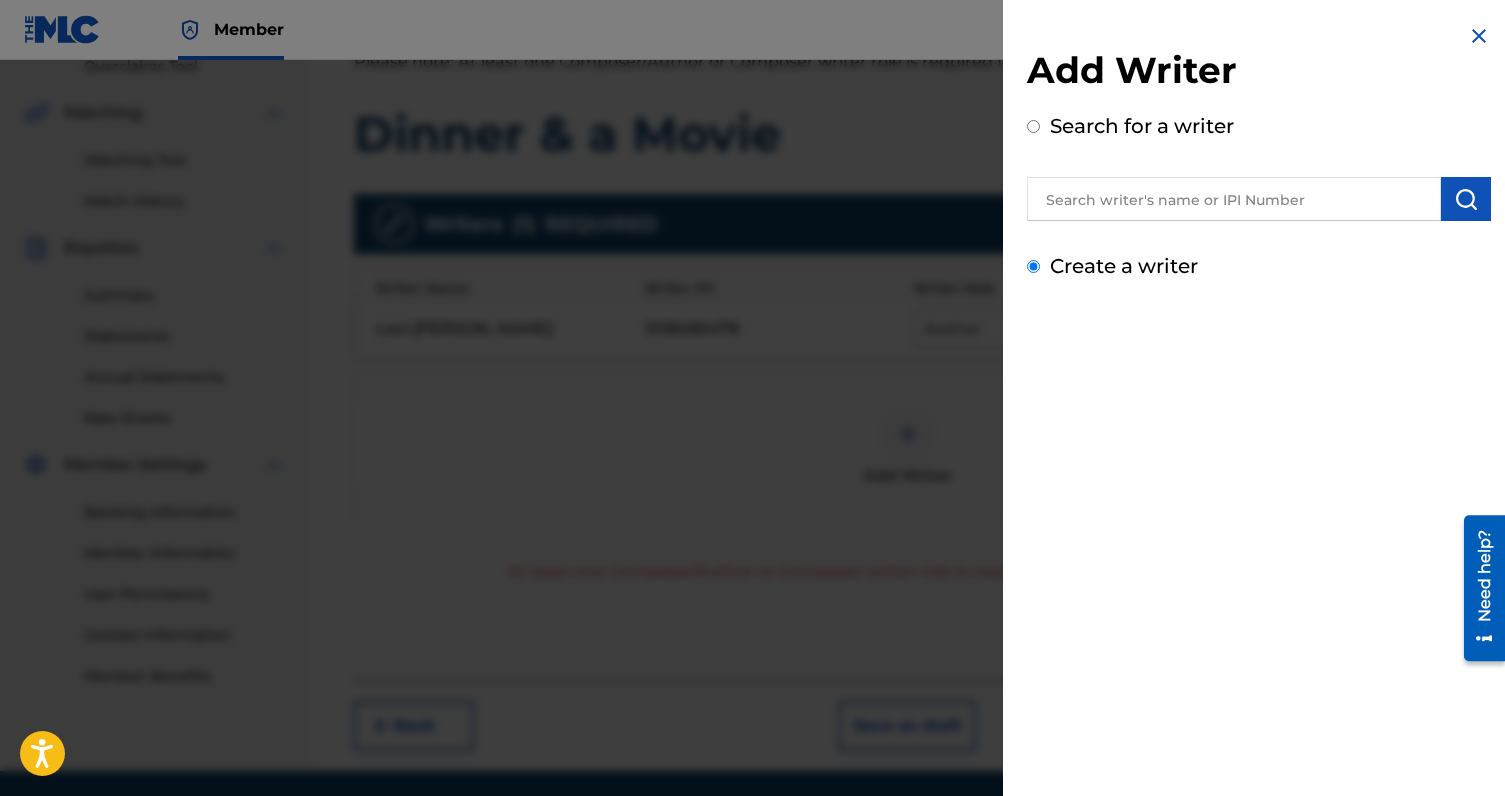 click on "Create a writer" at bounding box center (1033, 266) 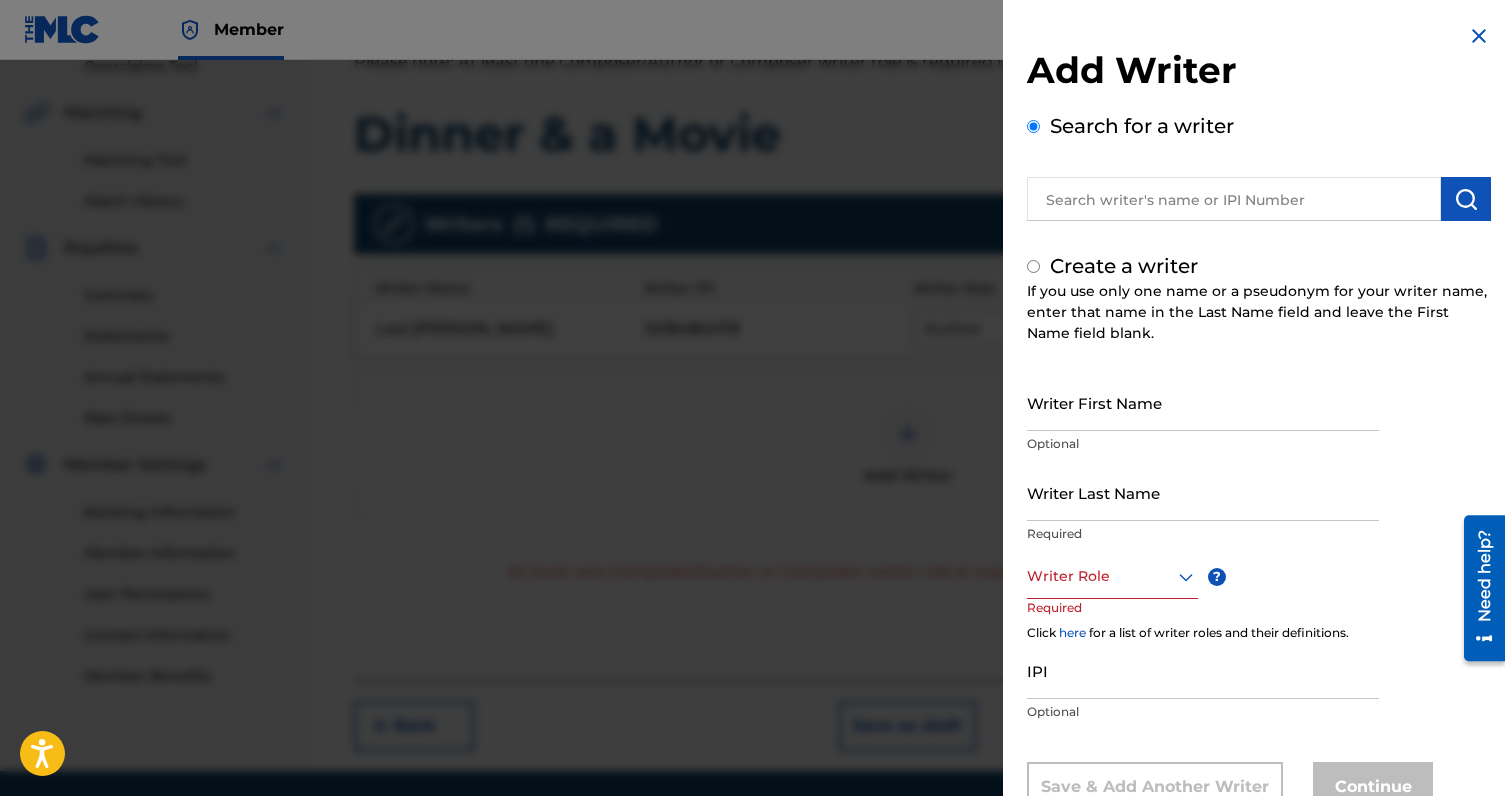 radio on "false" 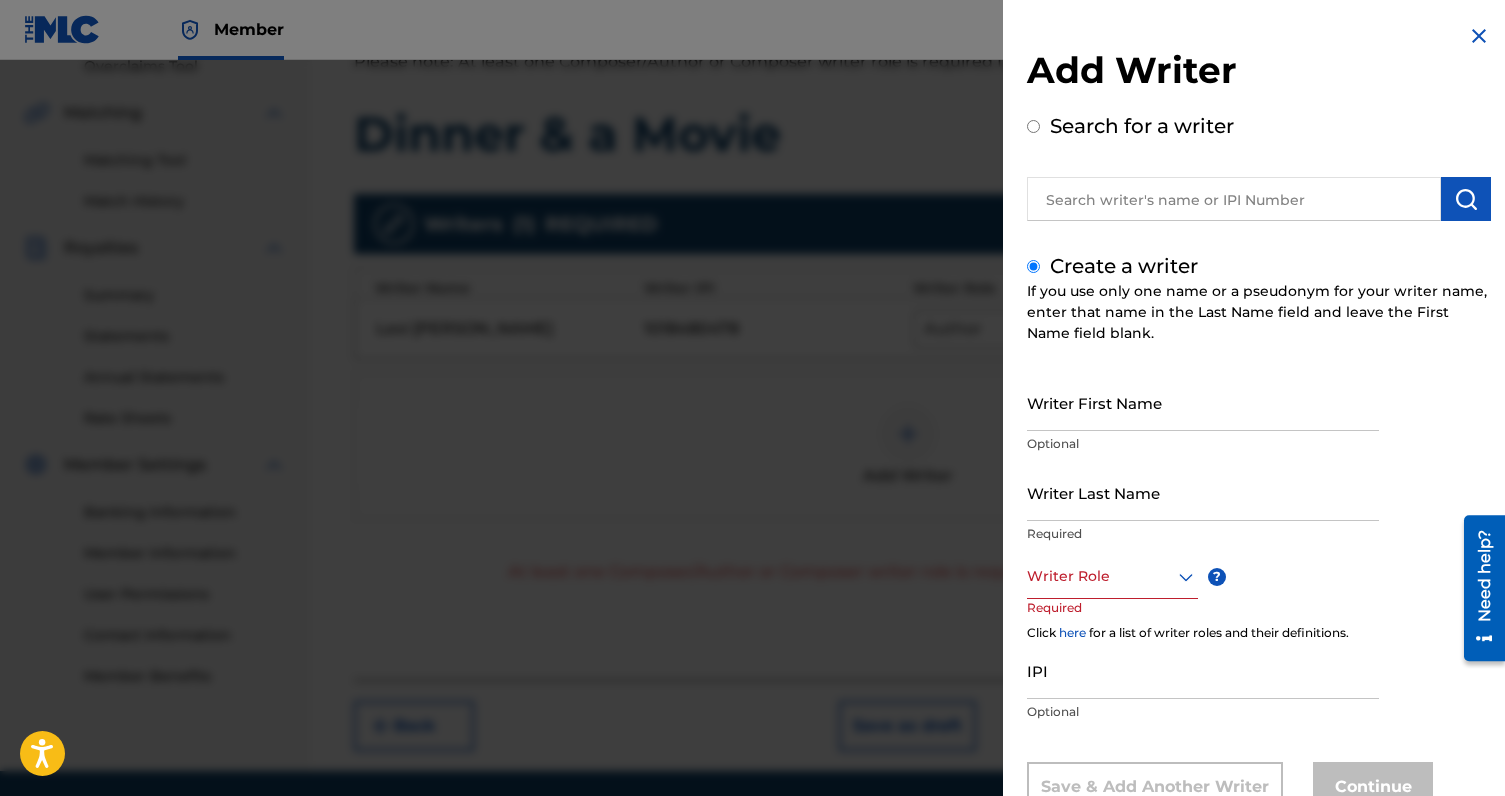 click on "Writer First Name" at bounding box center (1203, 402) 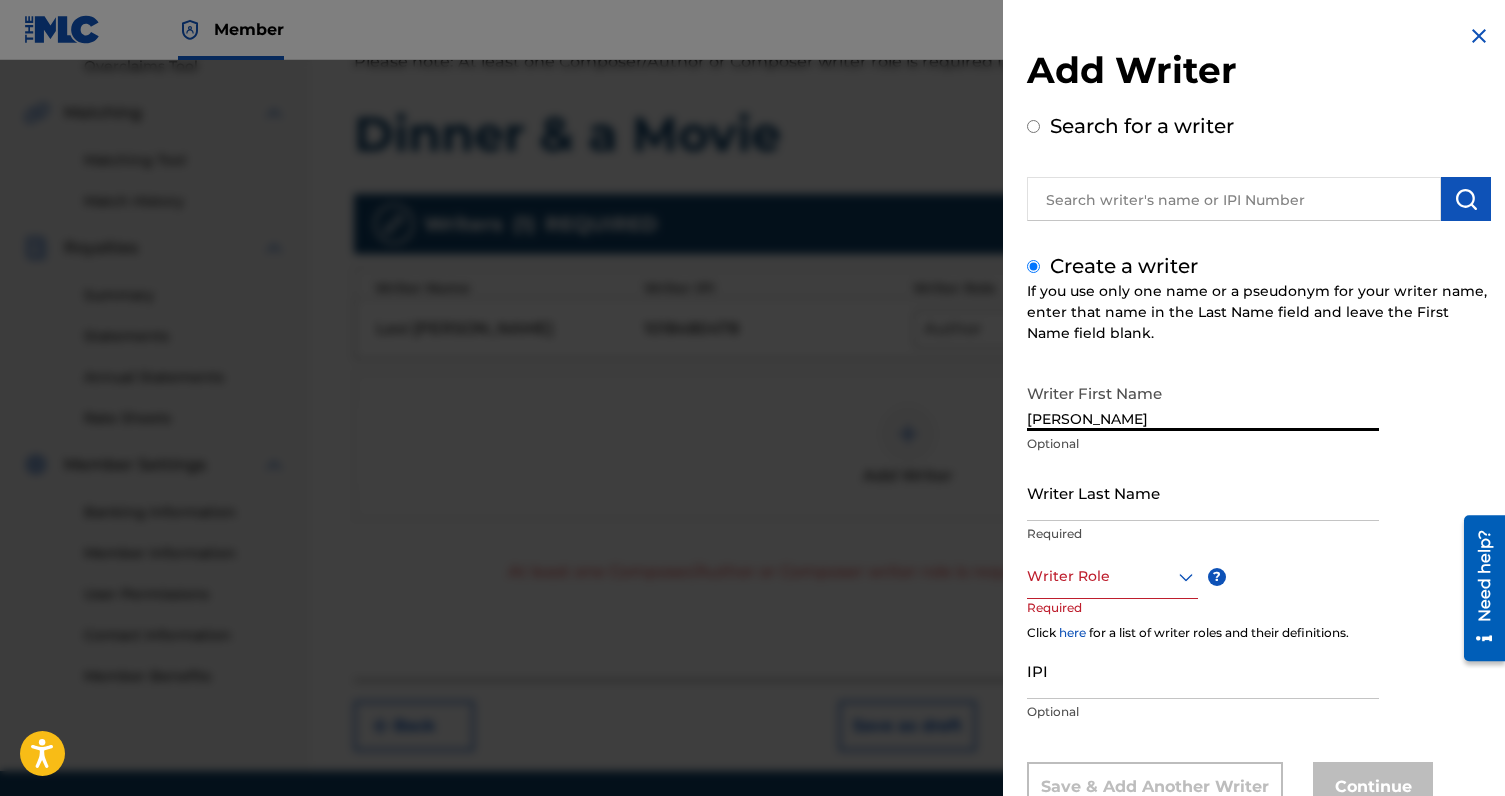 type on "[PERSON_NAME]" 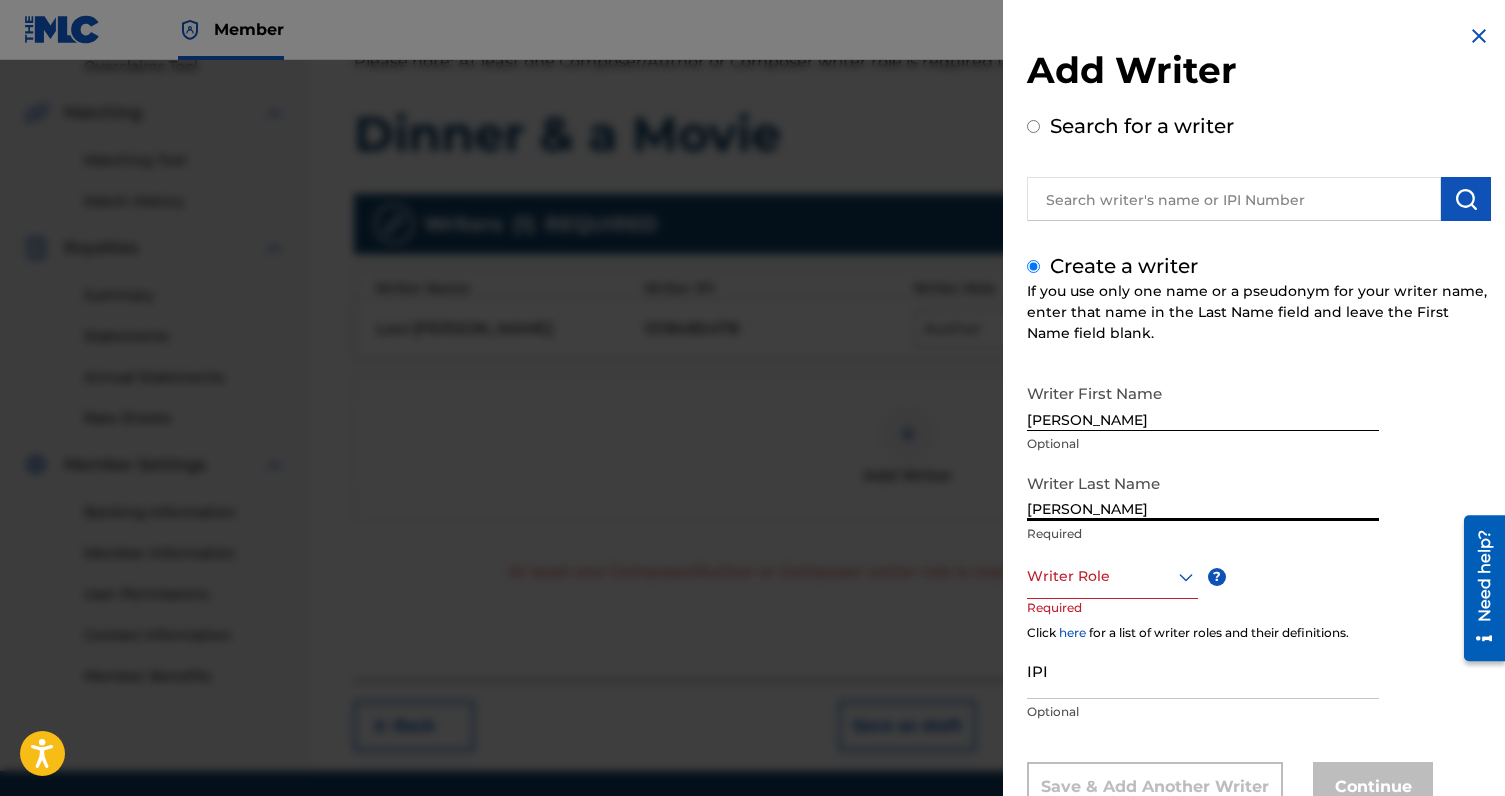 type on "[PERSON_NAME]" 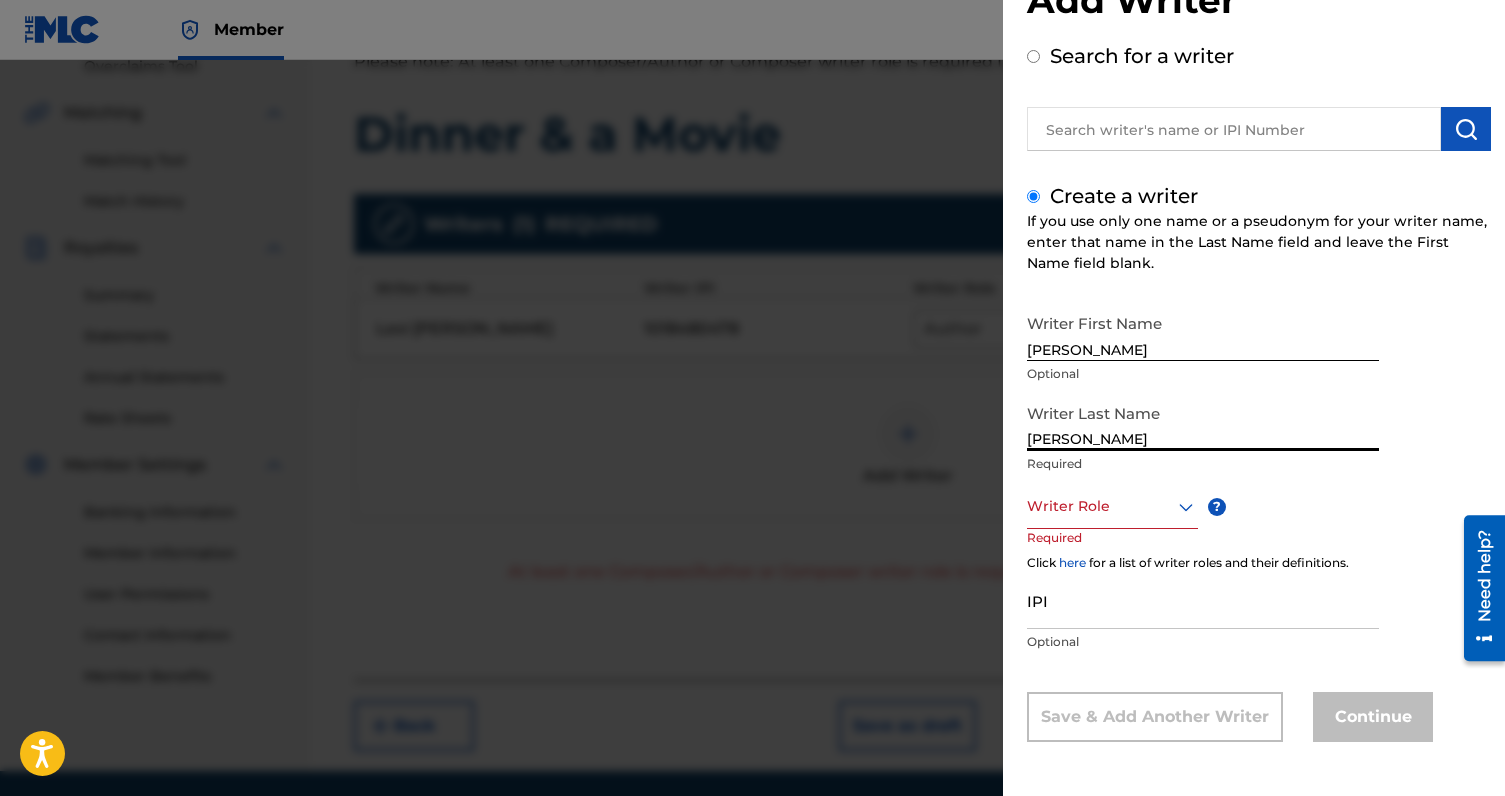 click on "Writer Role" at bounding box center [1112, 506] 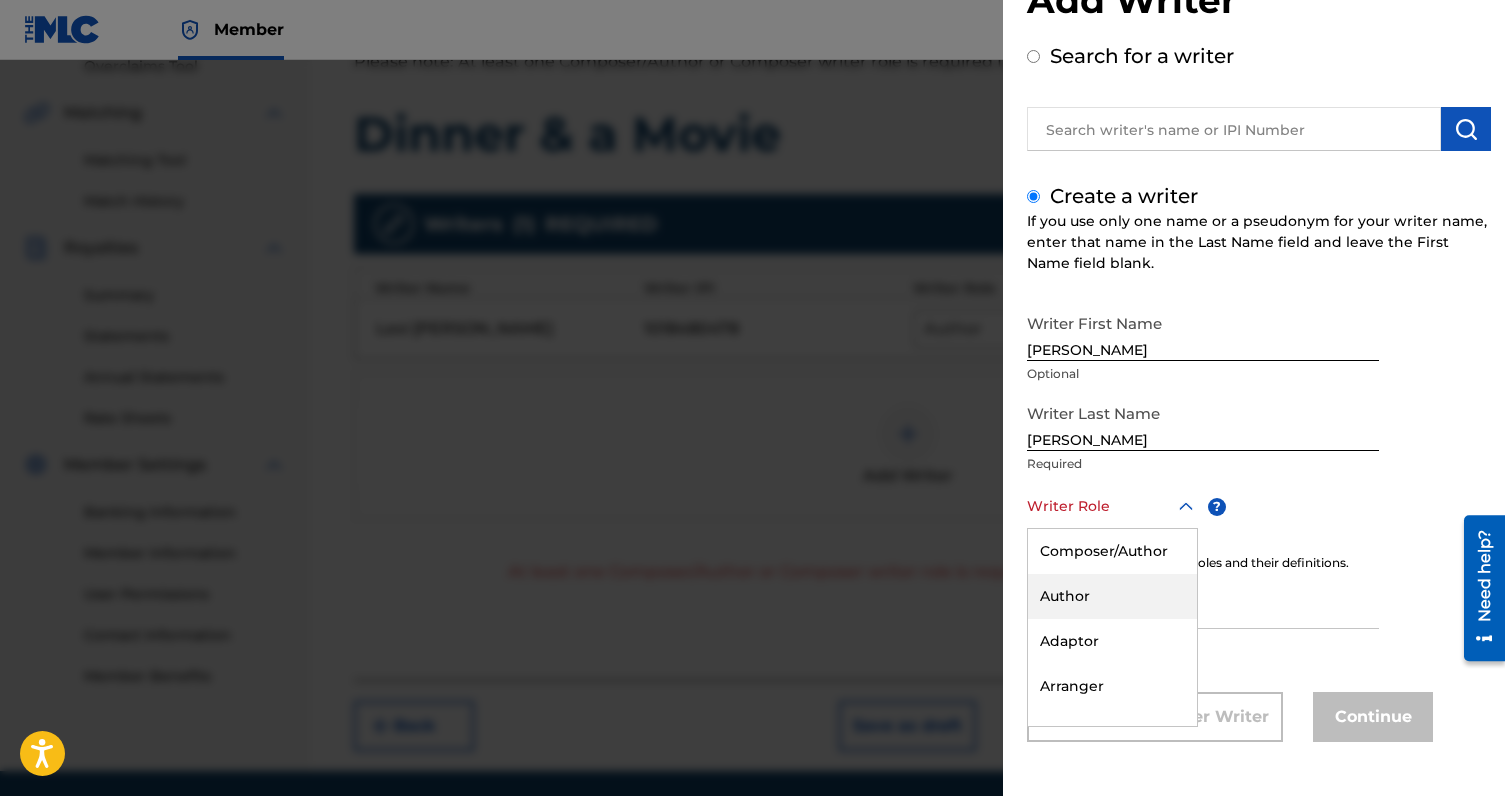 click on "Author" at bounding box center (1112, 596) 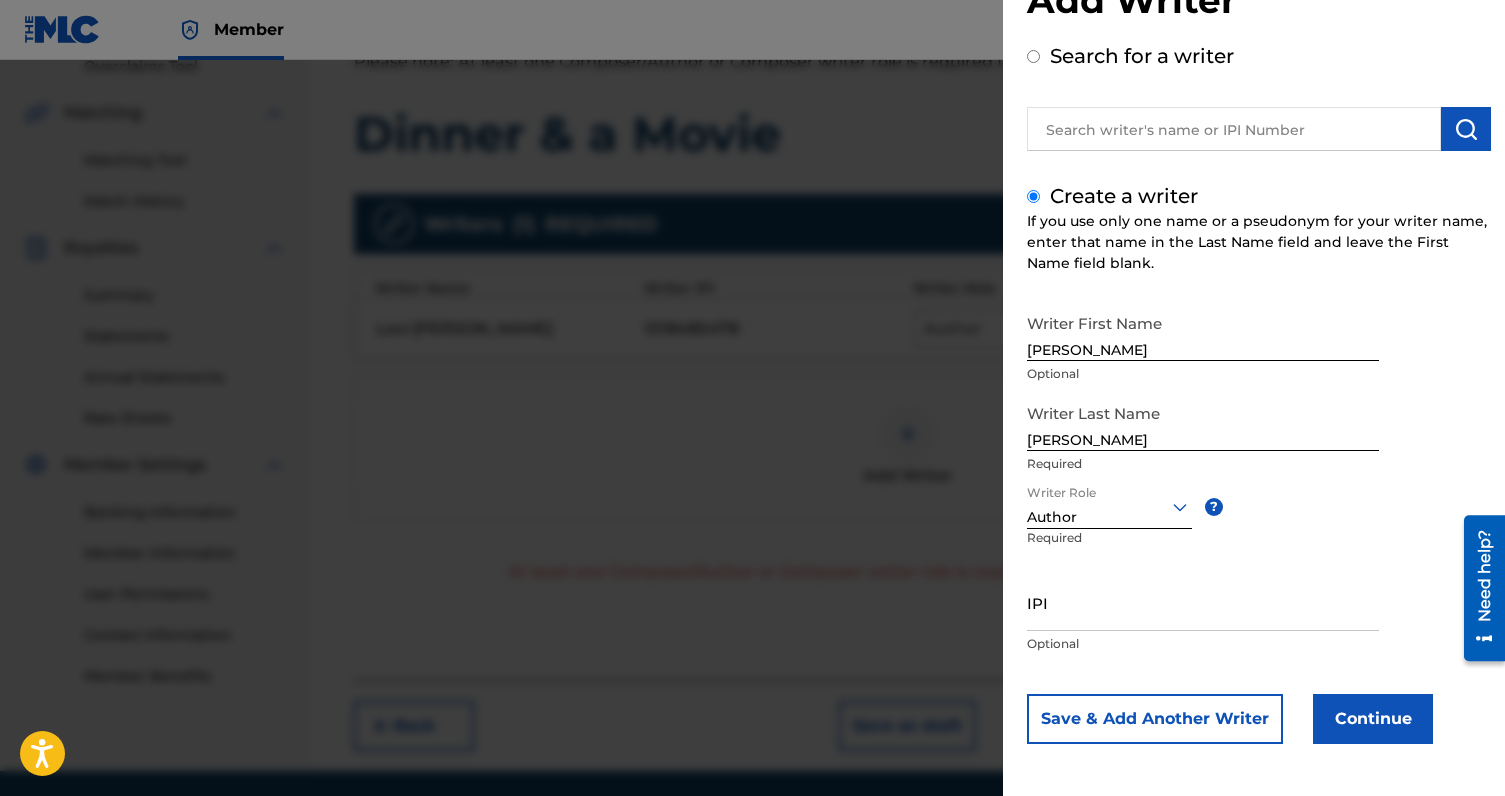 click on "IPI" at bounding box center (1203, 602) 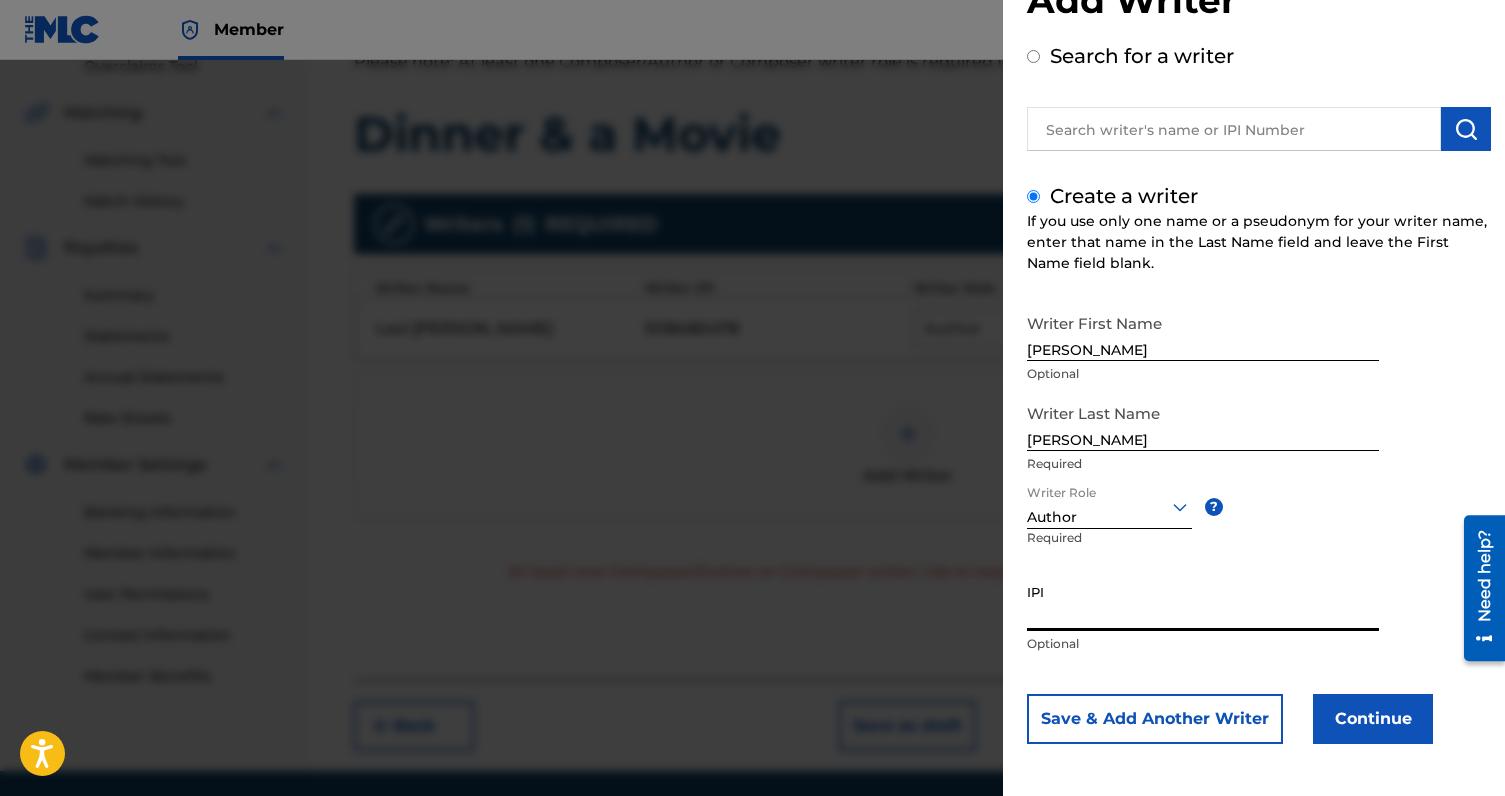 paste on "1154343870" 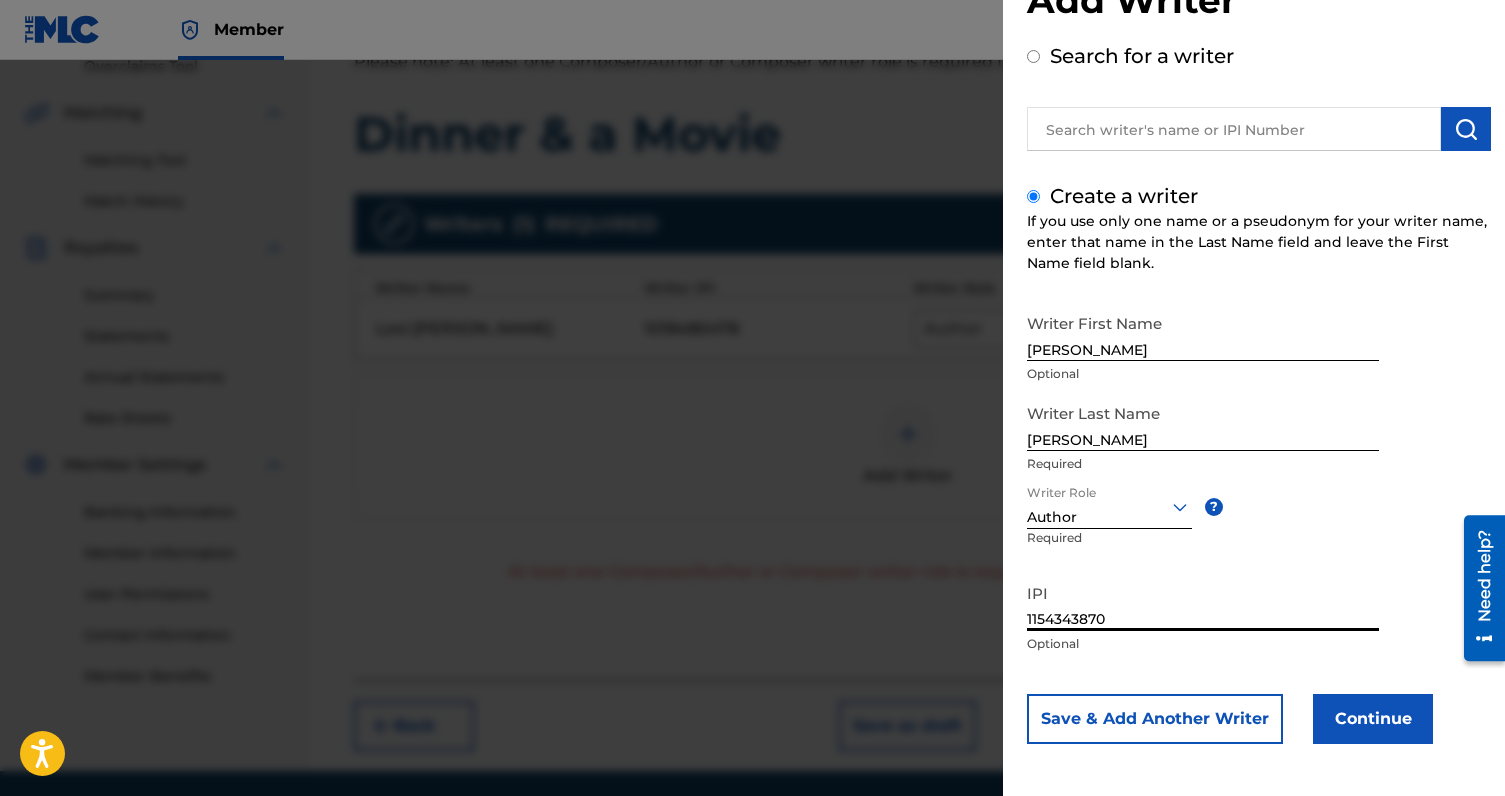type on "1154343870" 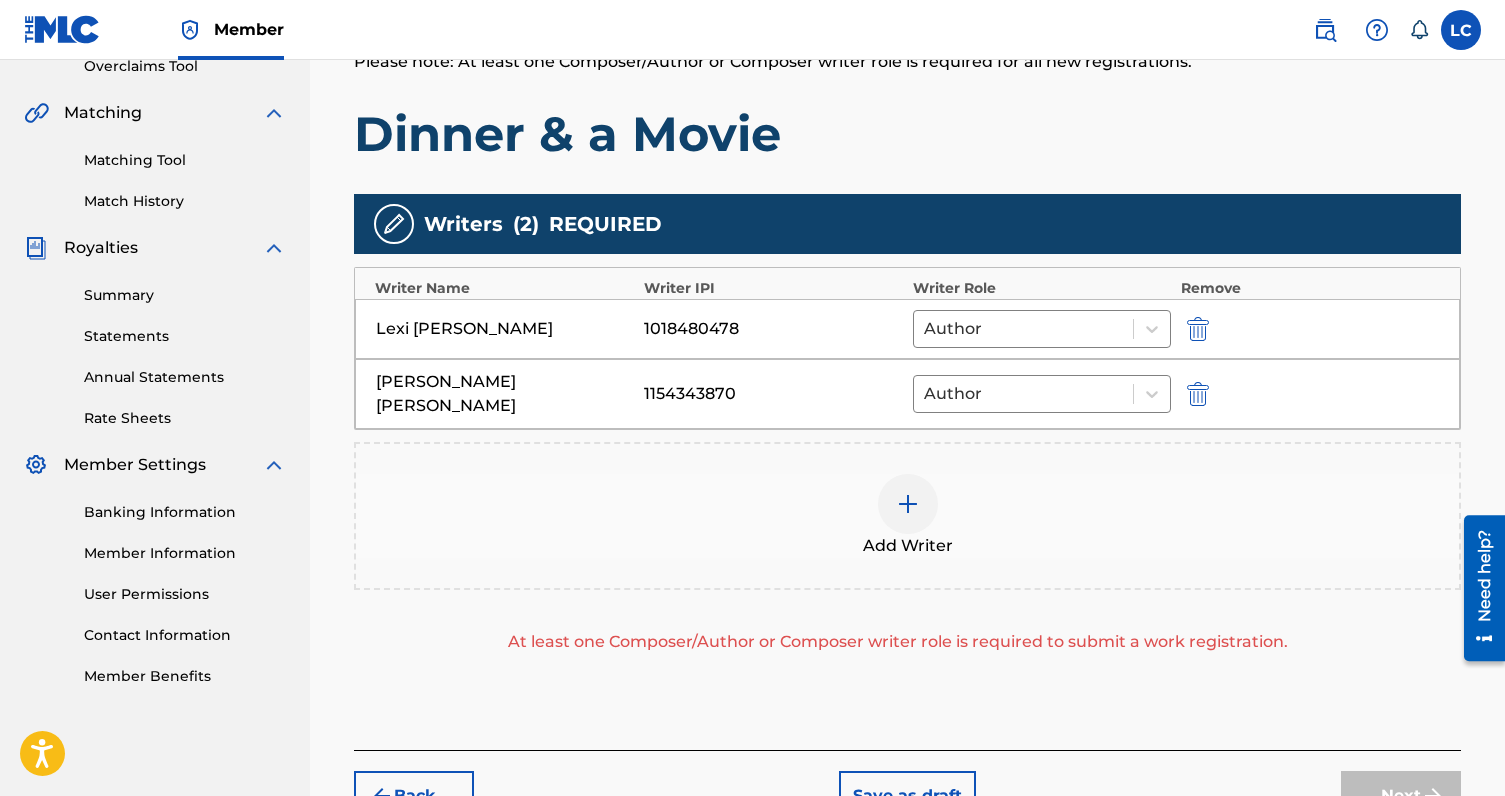 click at bounding box center [1198, 394] 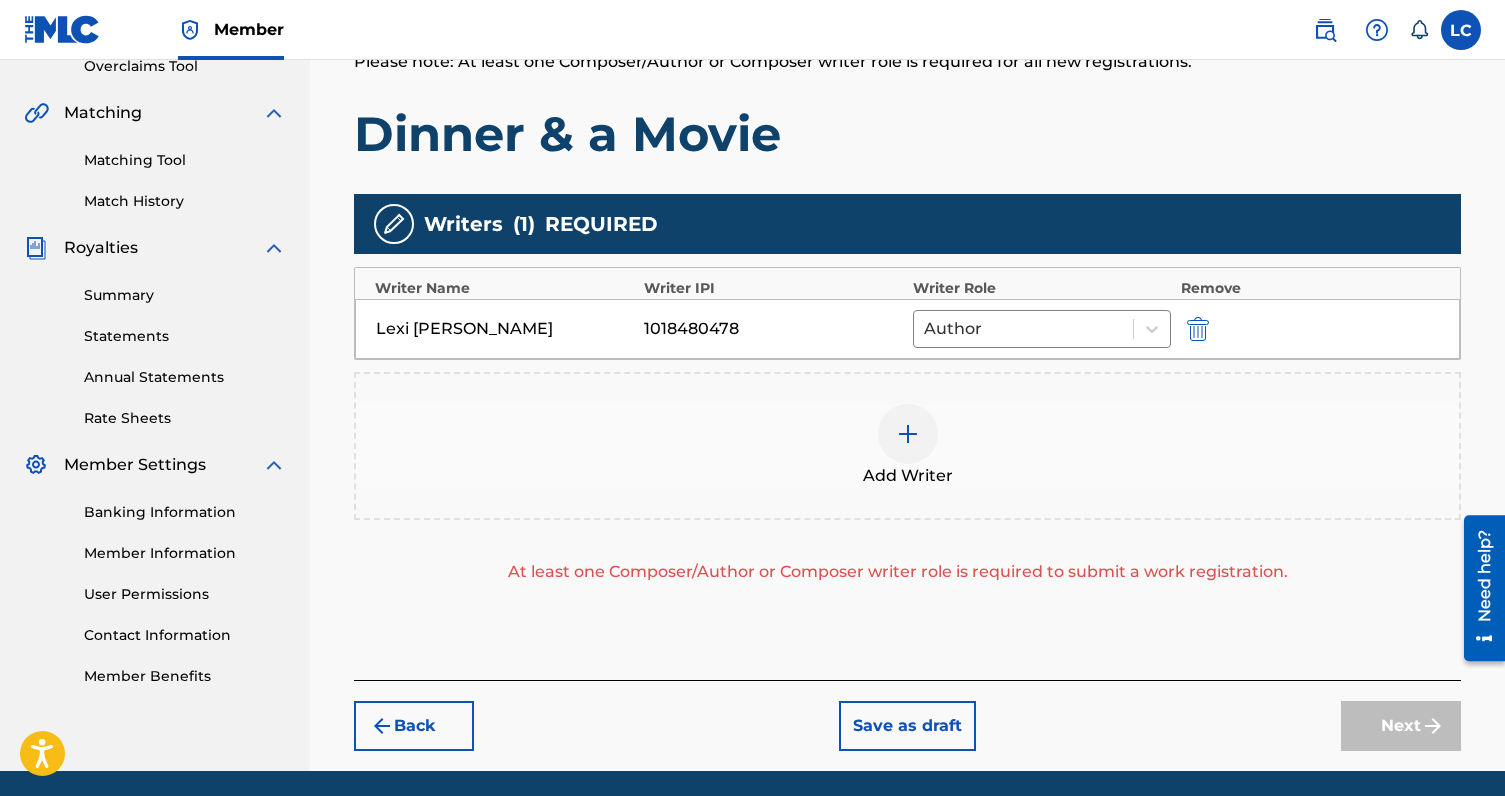 click at bounding box center (908, 434) 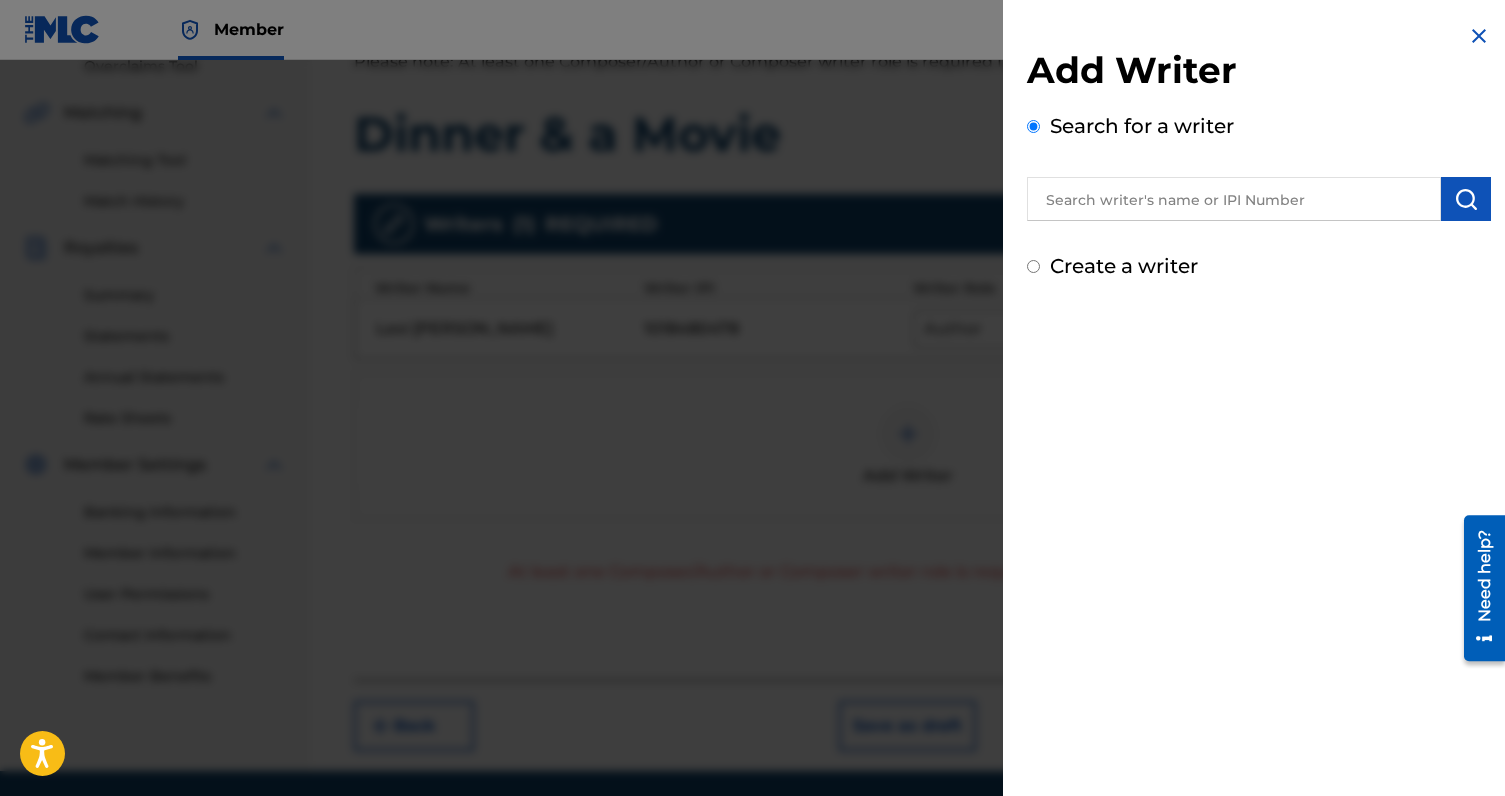 click on "Create a writer" at bounding box center (1124, 266) 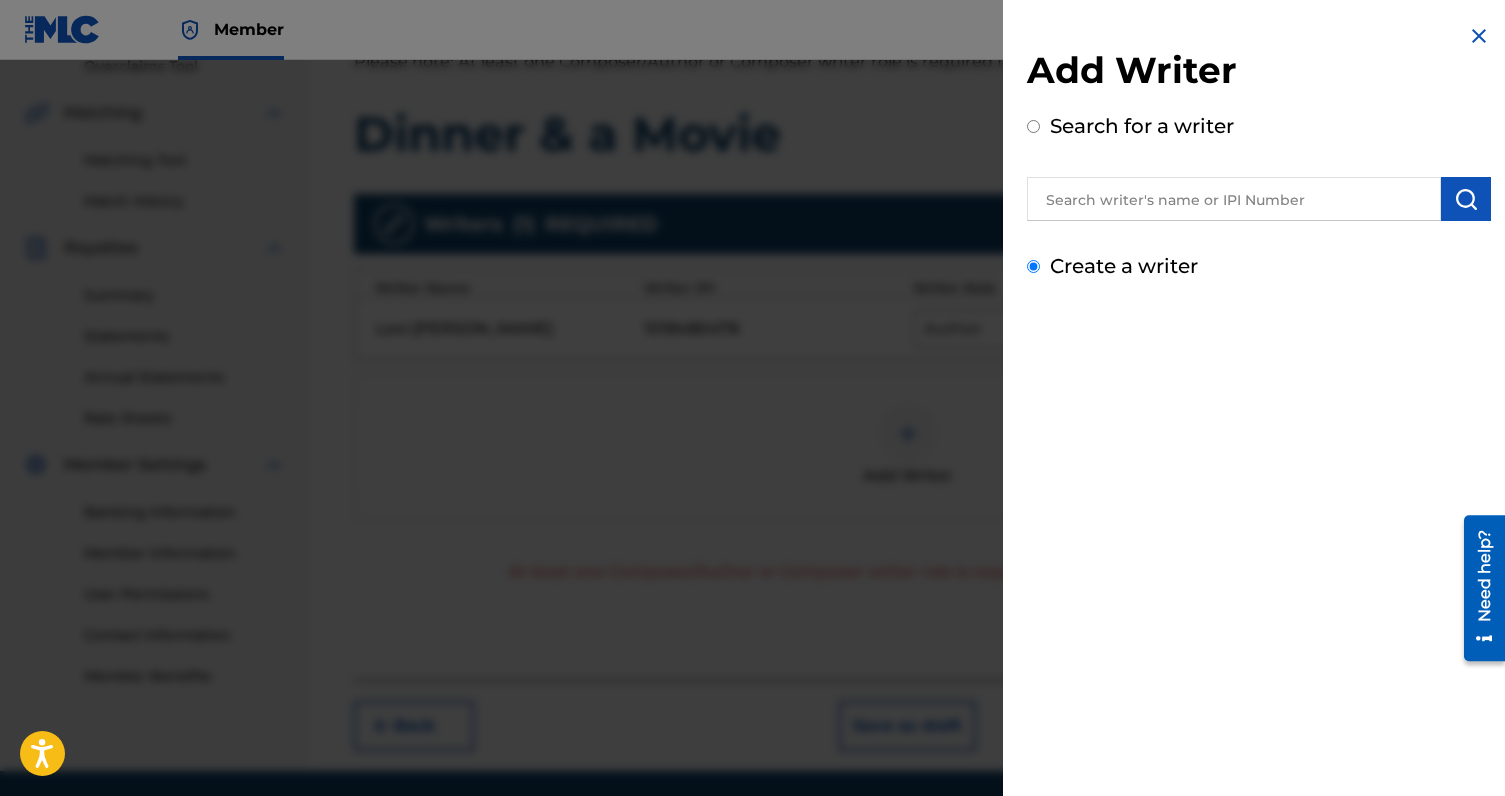 click on "Create a writer" at bounding box center [1033, 266] 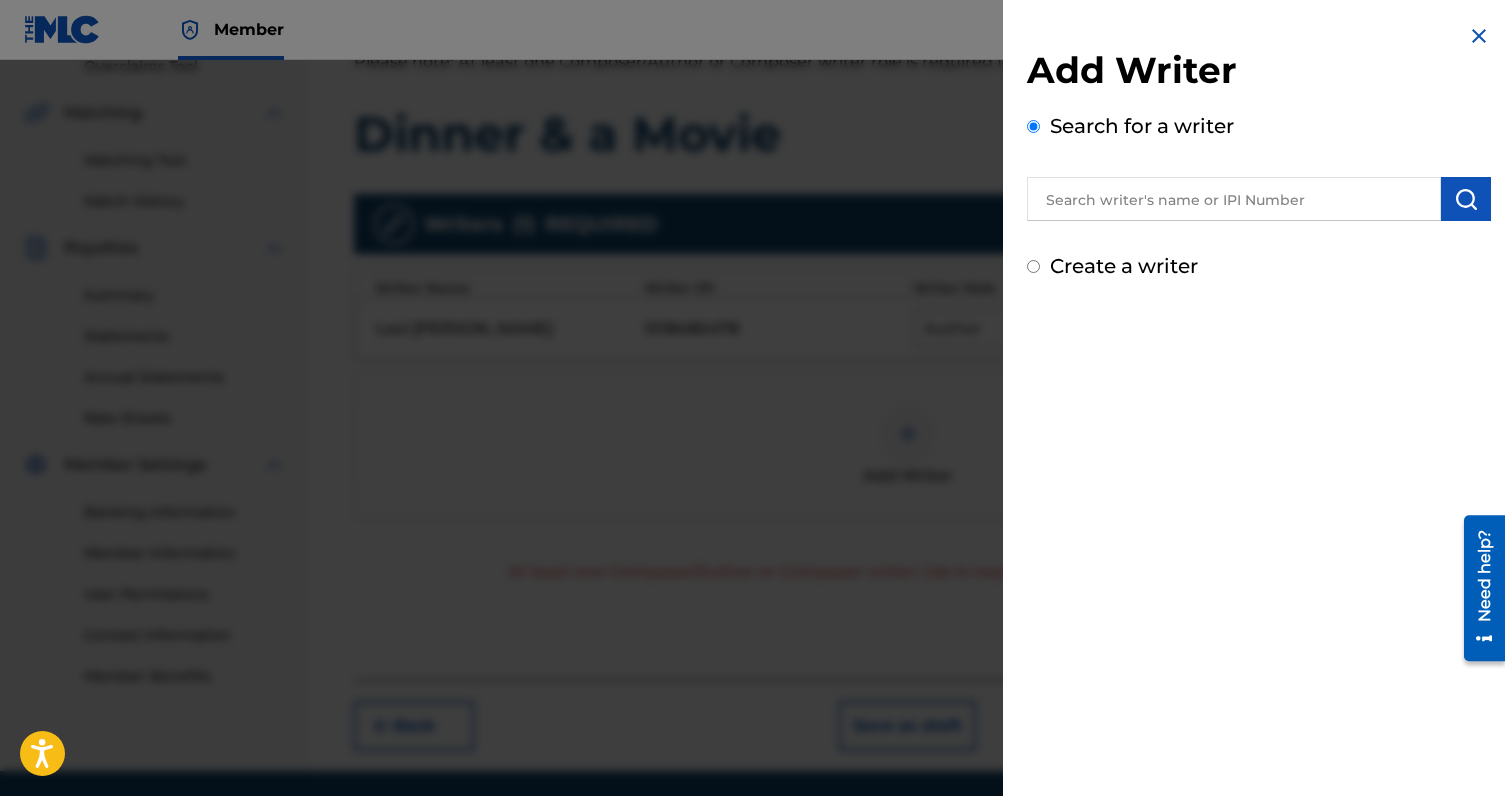 radio on "false" 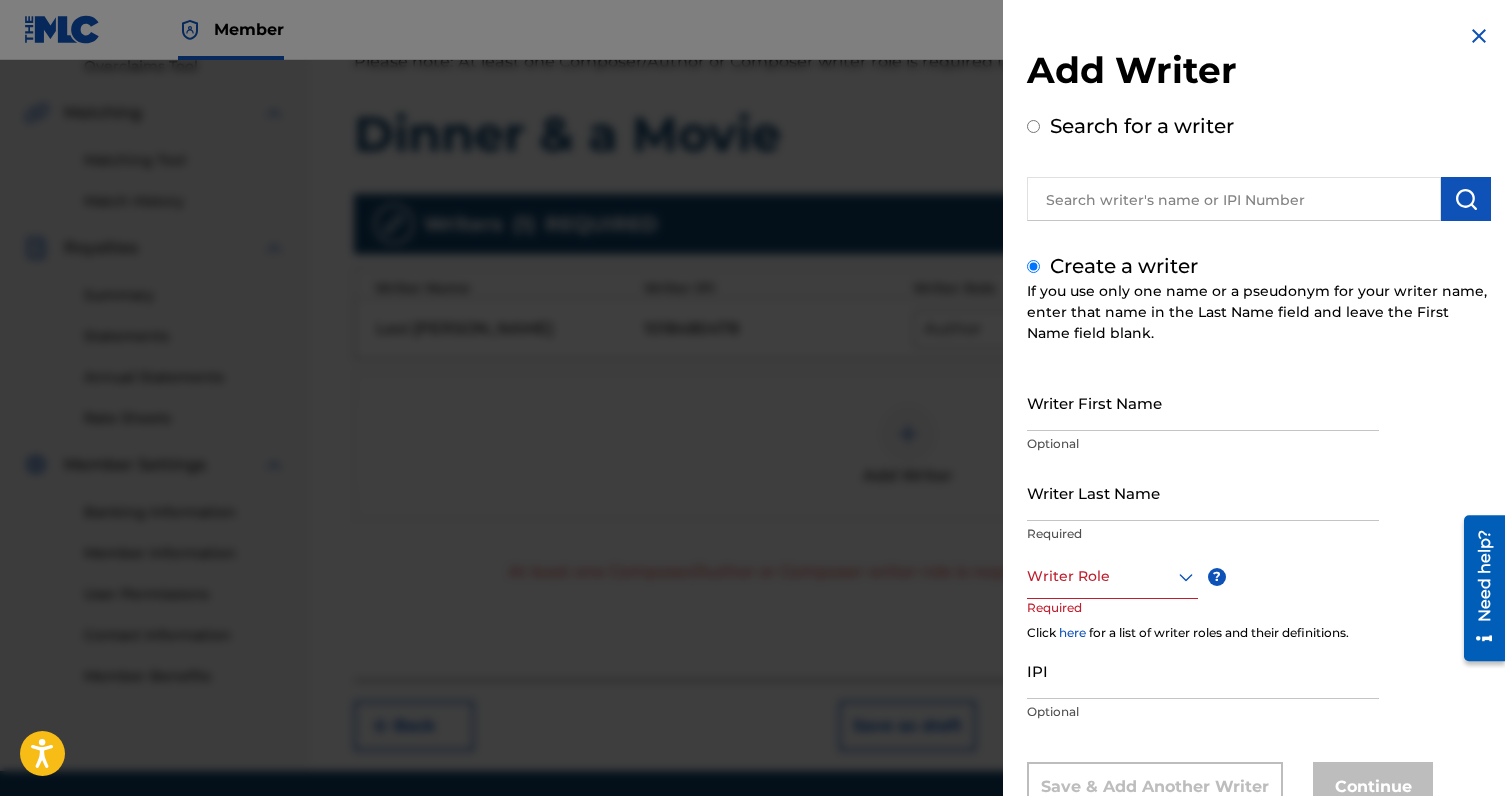 click on "Writer Last Name" at bounding box center [1203, 492] 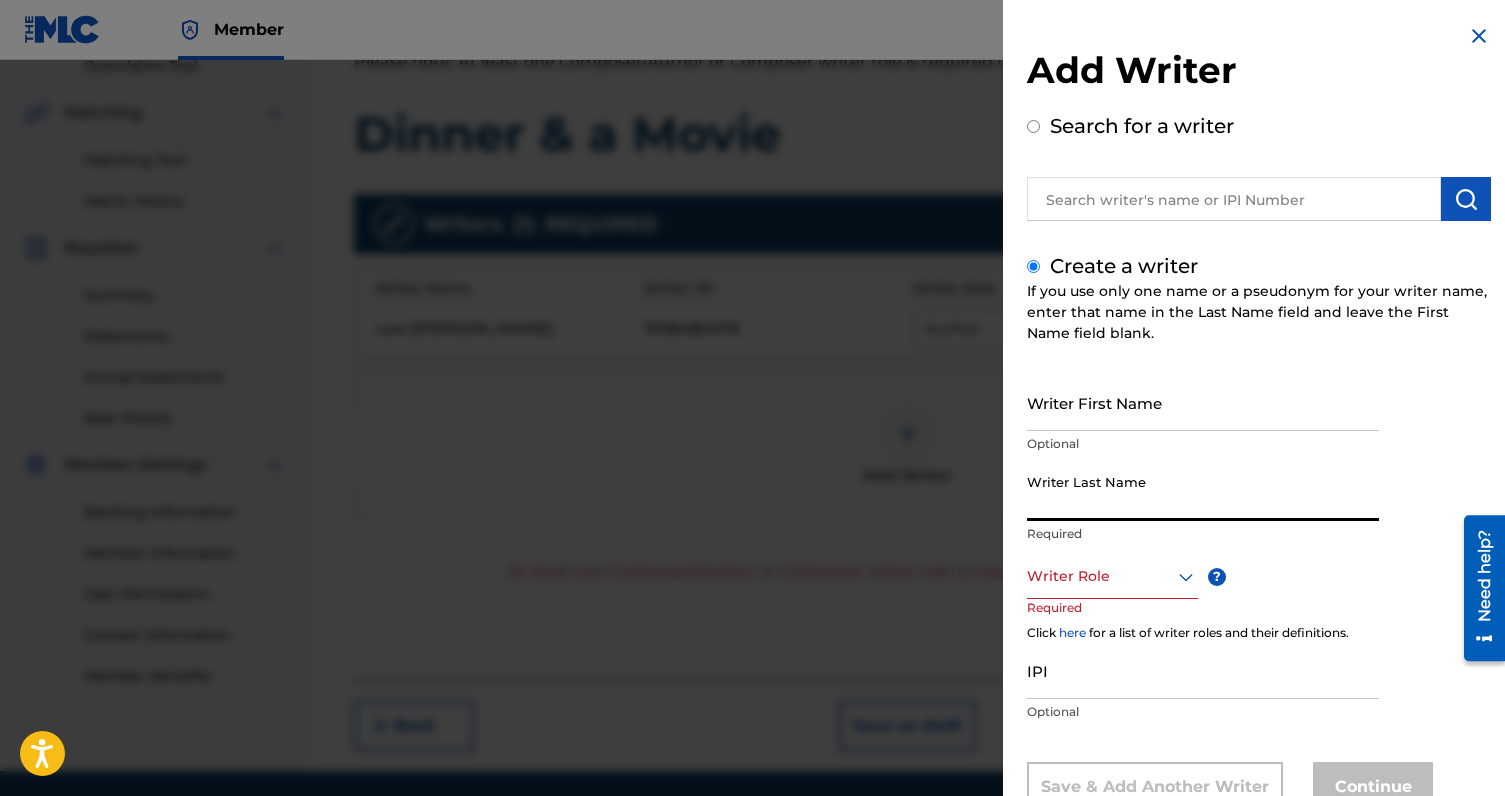 paste on "SAGLIBENE" 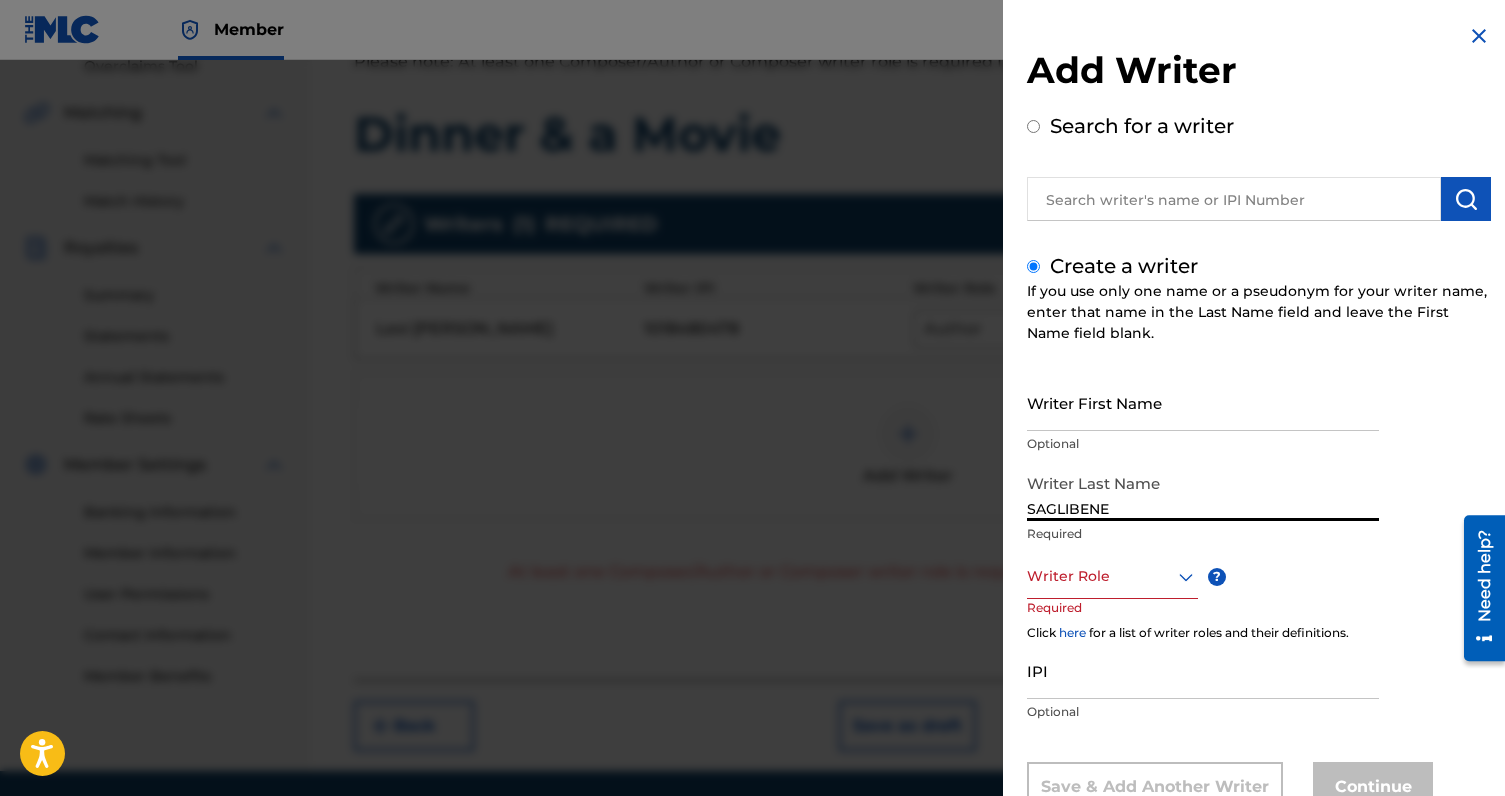 type on "SAGLIBENE" 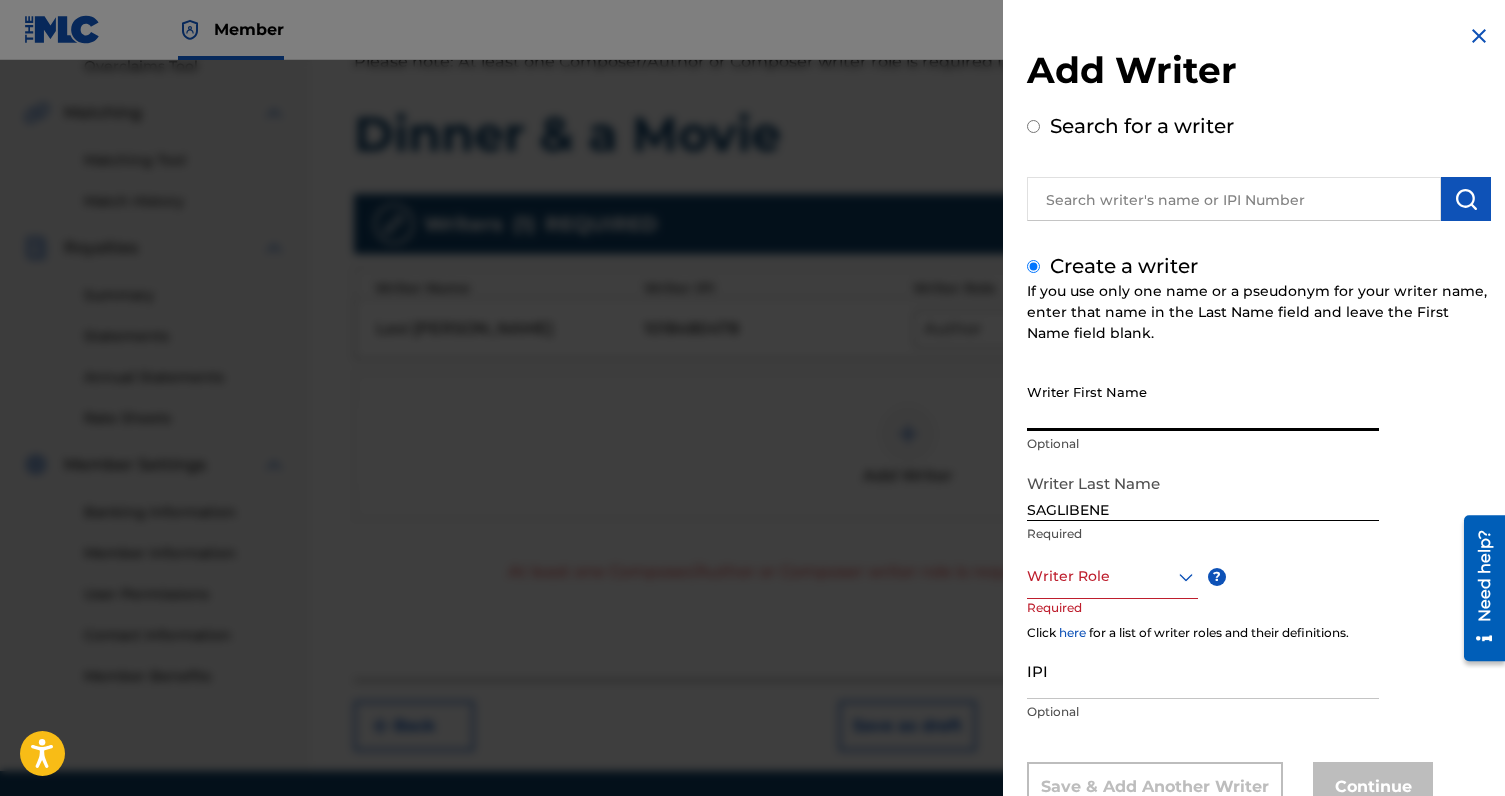 click on "Writer First Name" at bounding box center (1203, 402) 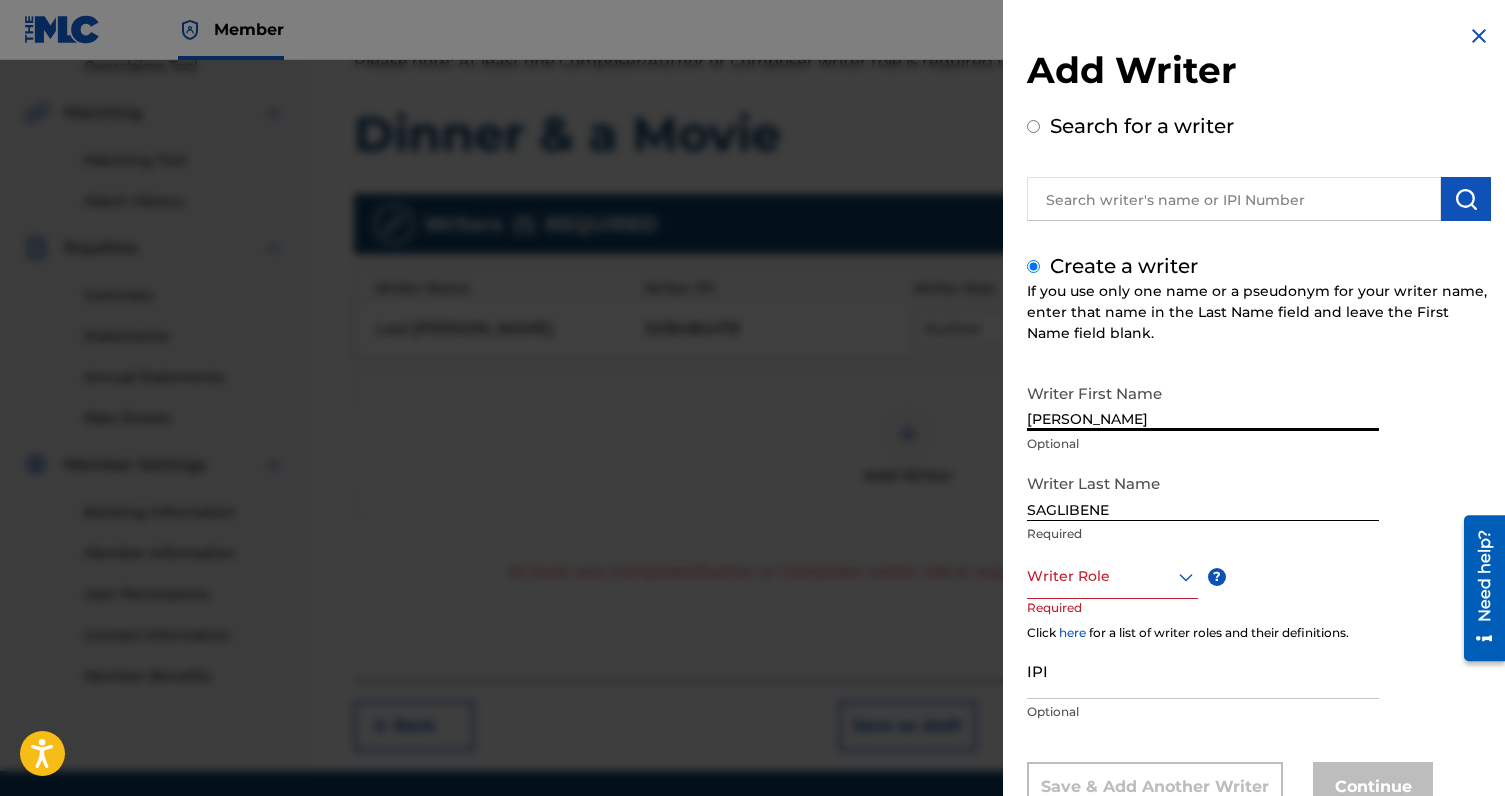type on "[PERSON_NAME]" 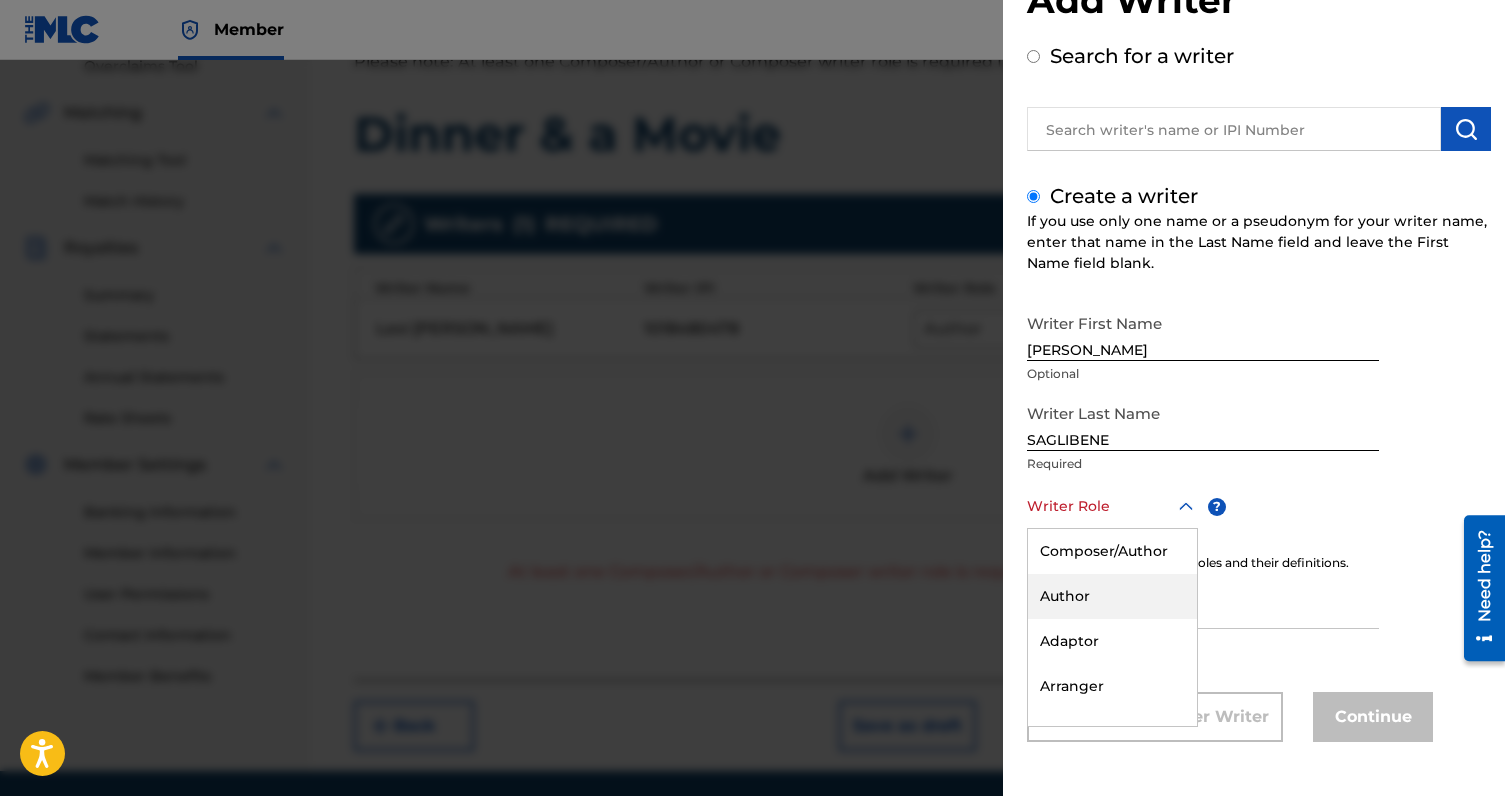 click on "Author" at bounding box center (1112, 596) 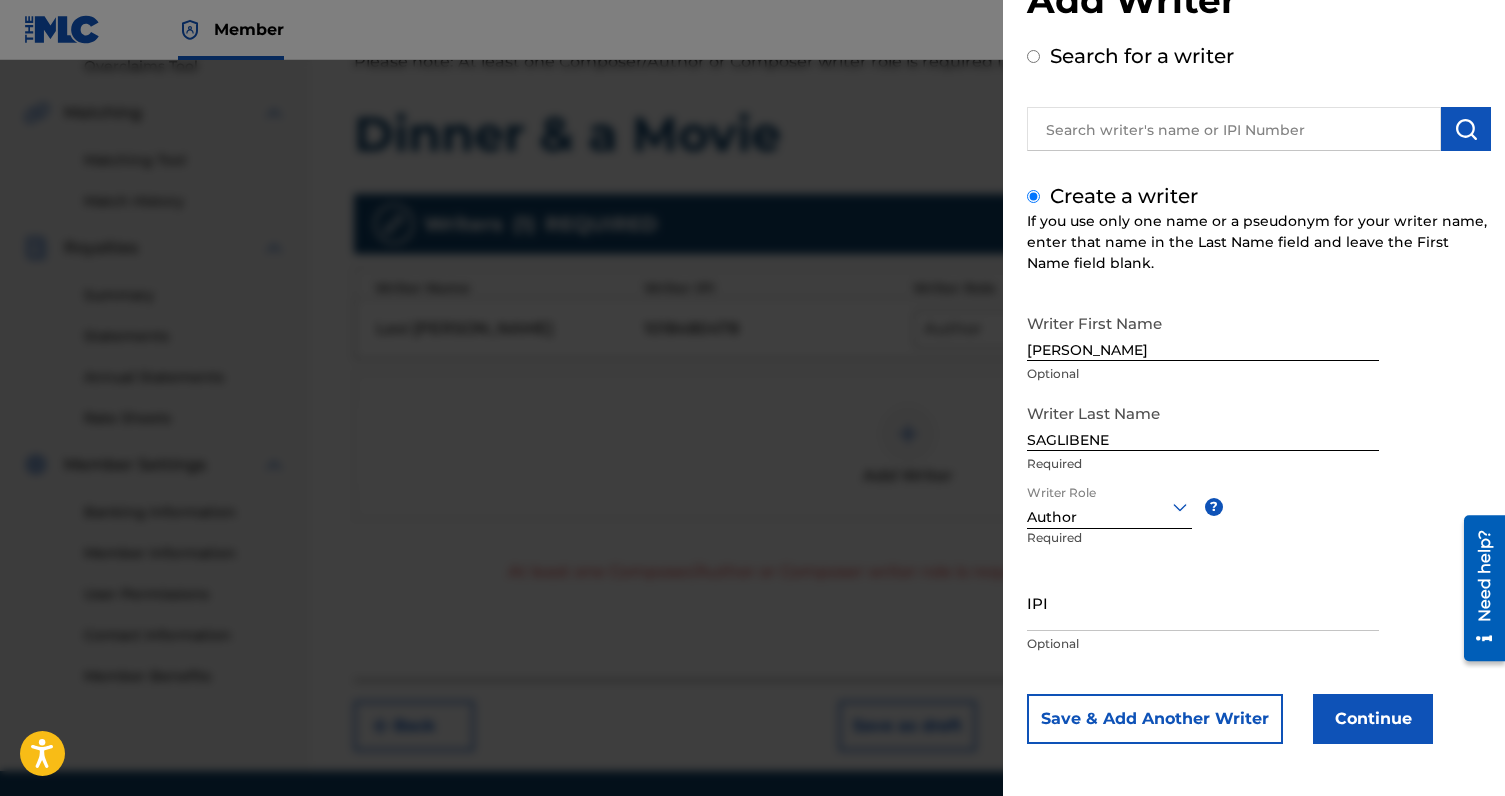 click on "IPI" at bounding box center [1203, 602] 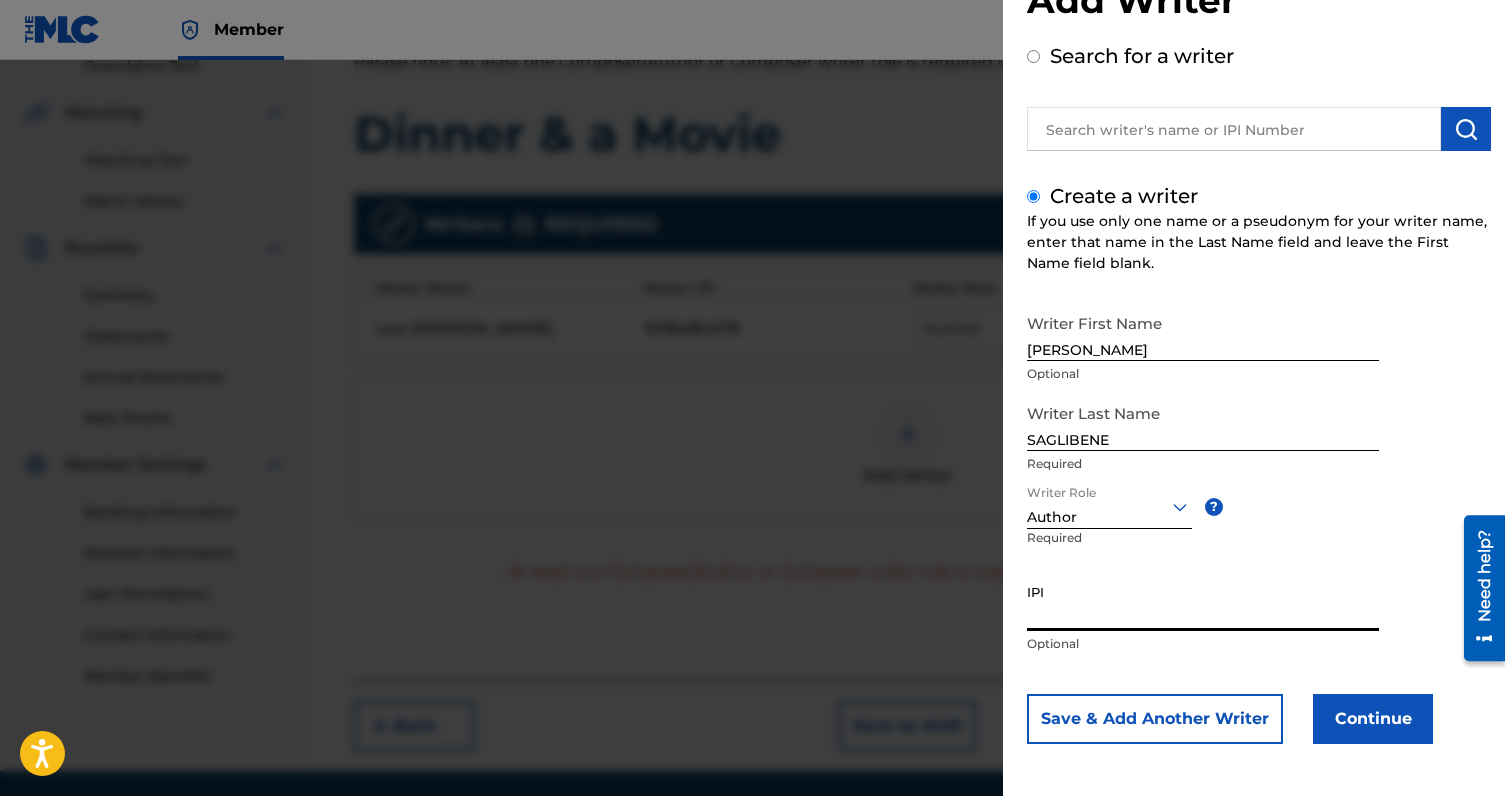 paste on "1154343870" 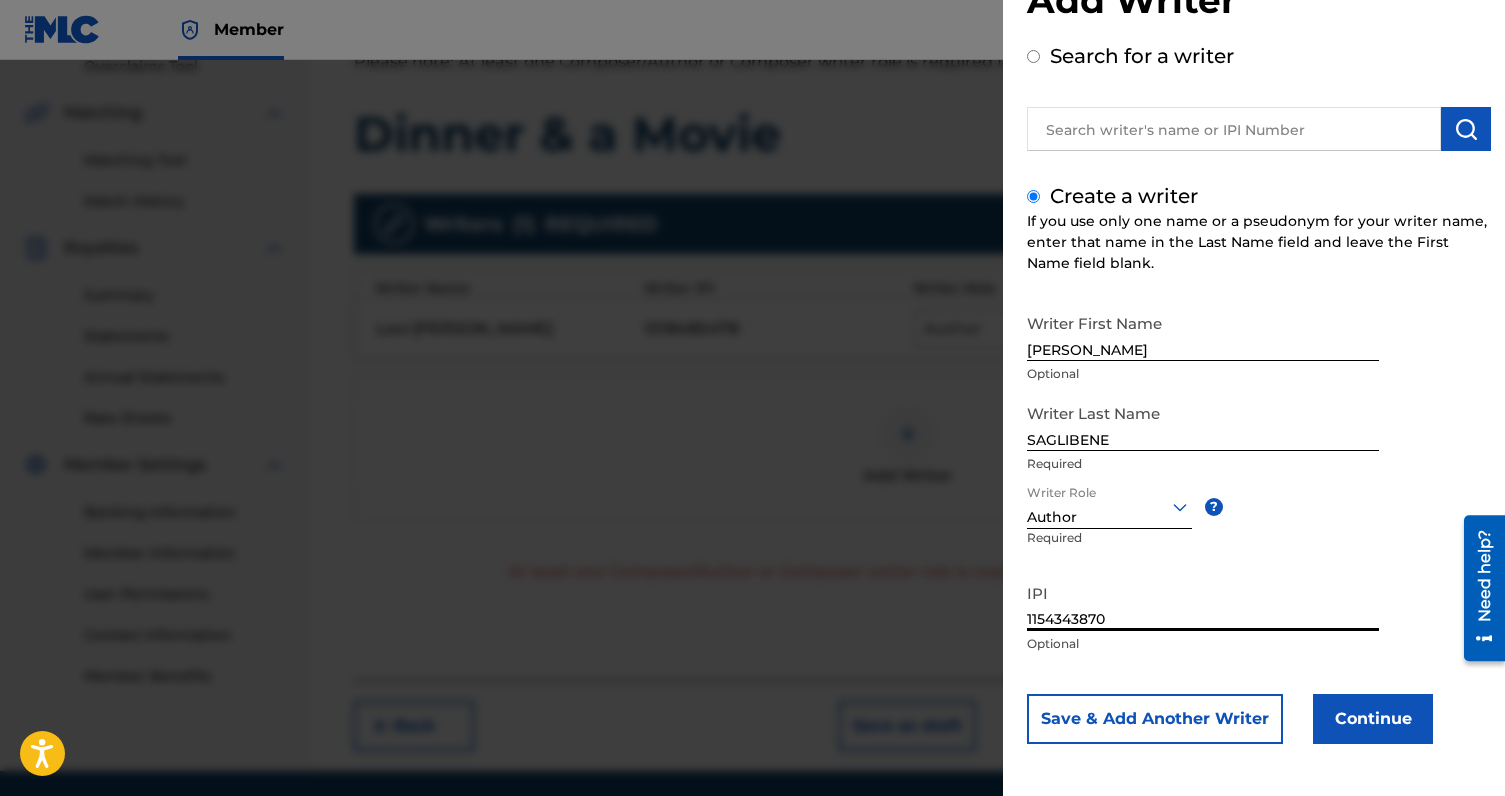 type on "1154343870" 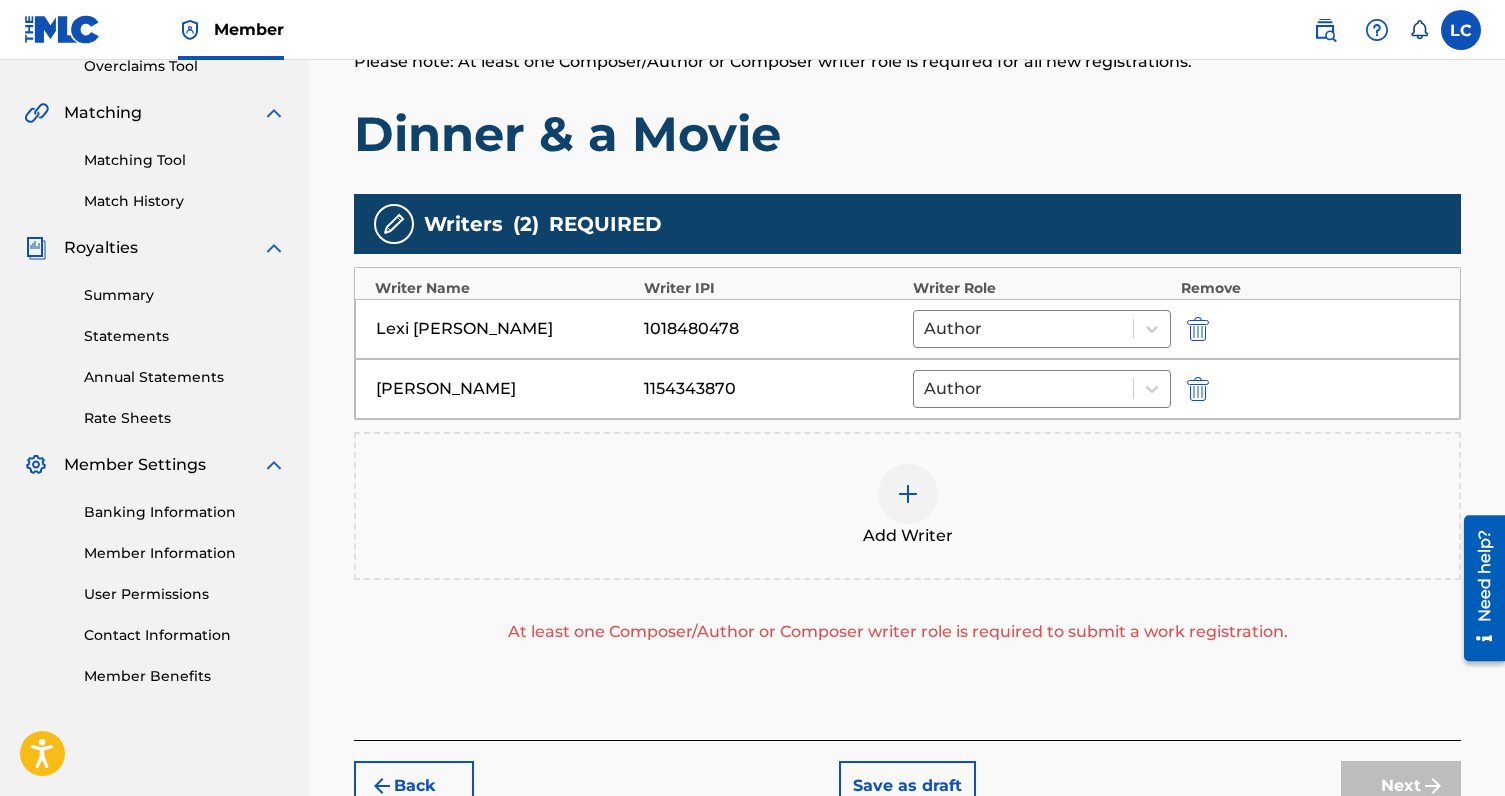 click at bounding box center (908, 494) 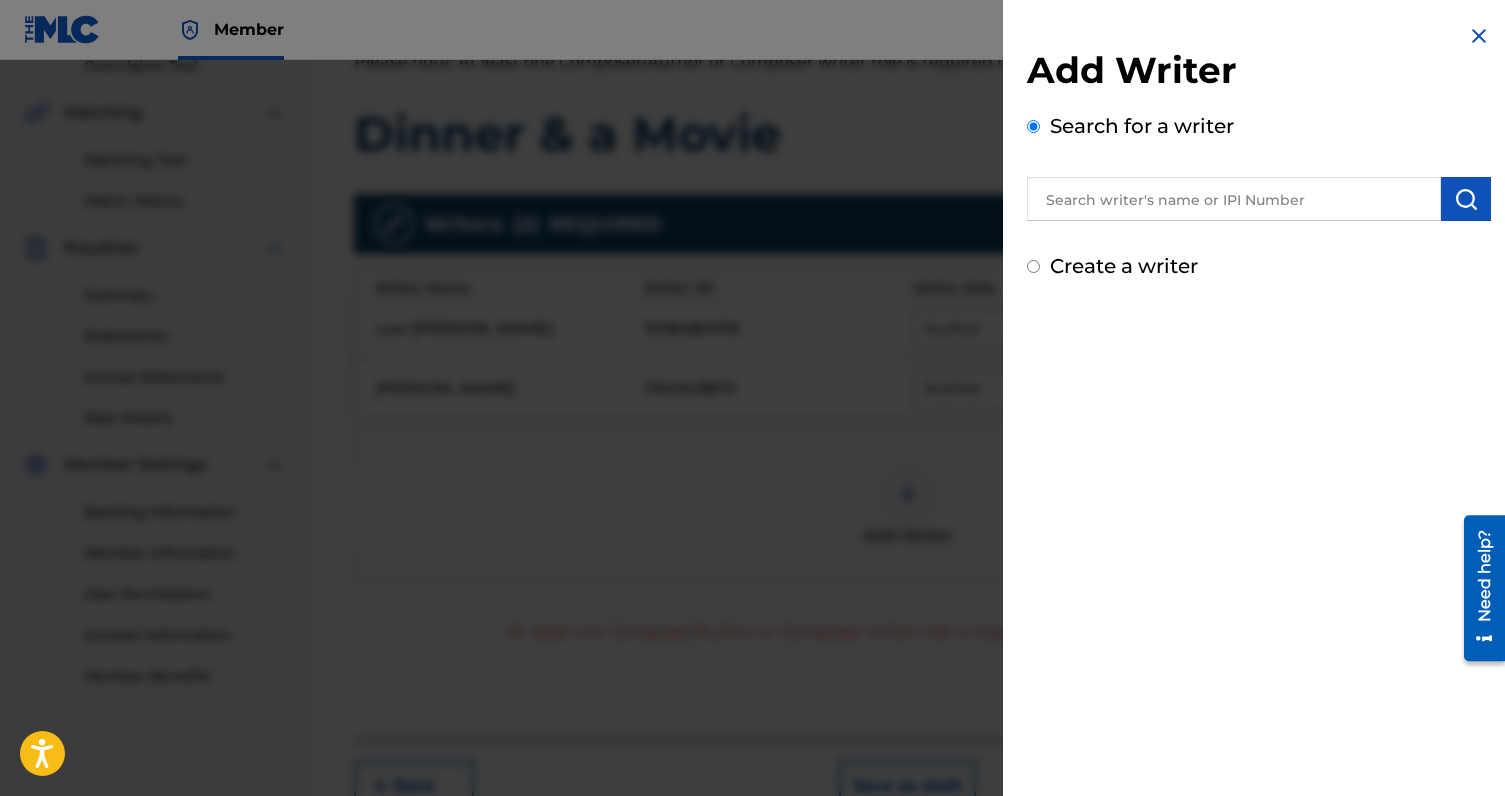 click at bounding box center (1234, 199) 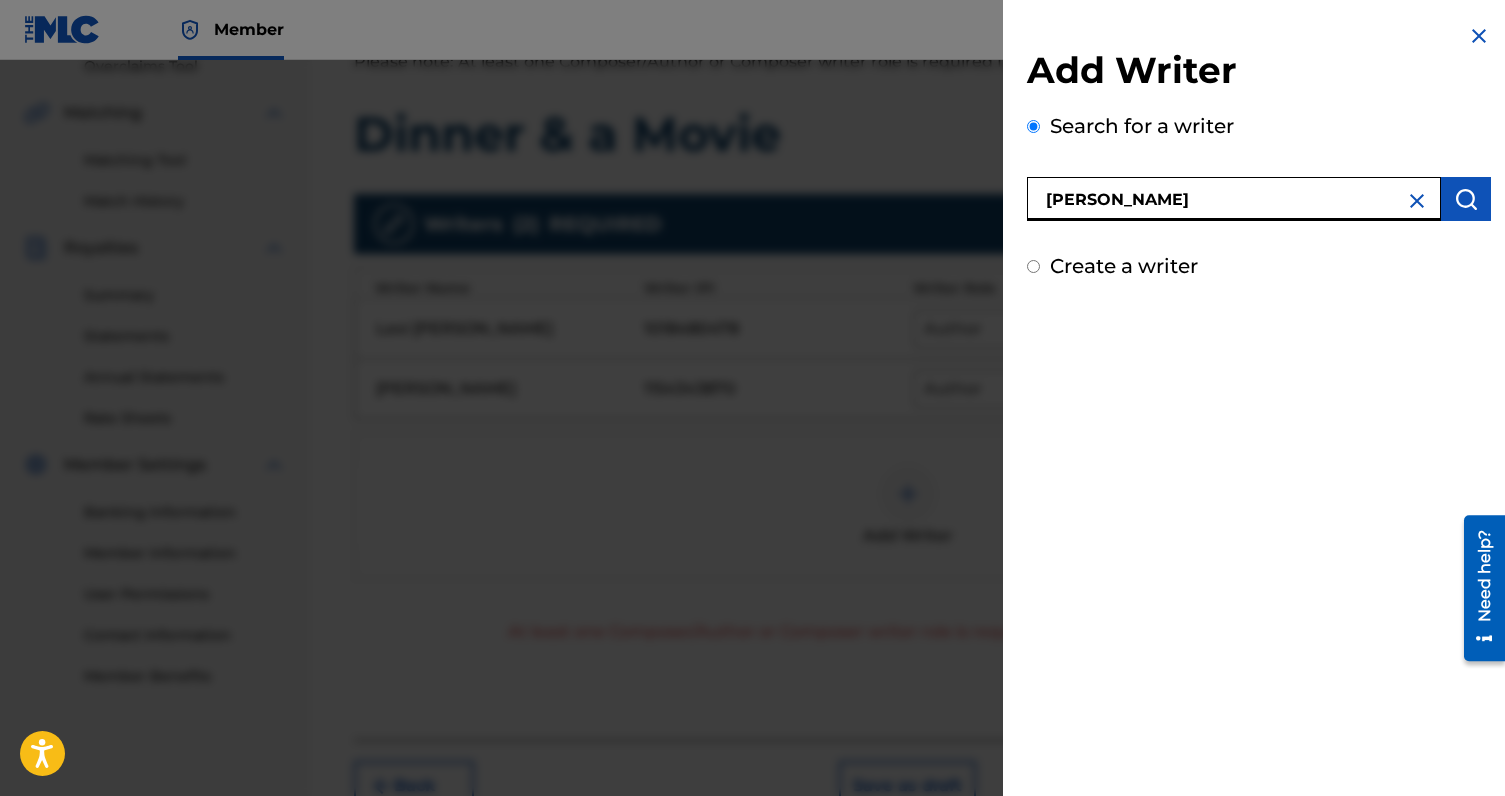 type on "[PERSON_NAME]" 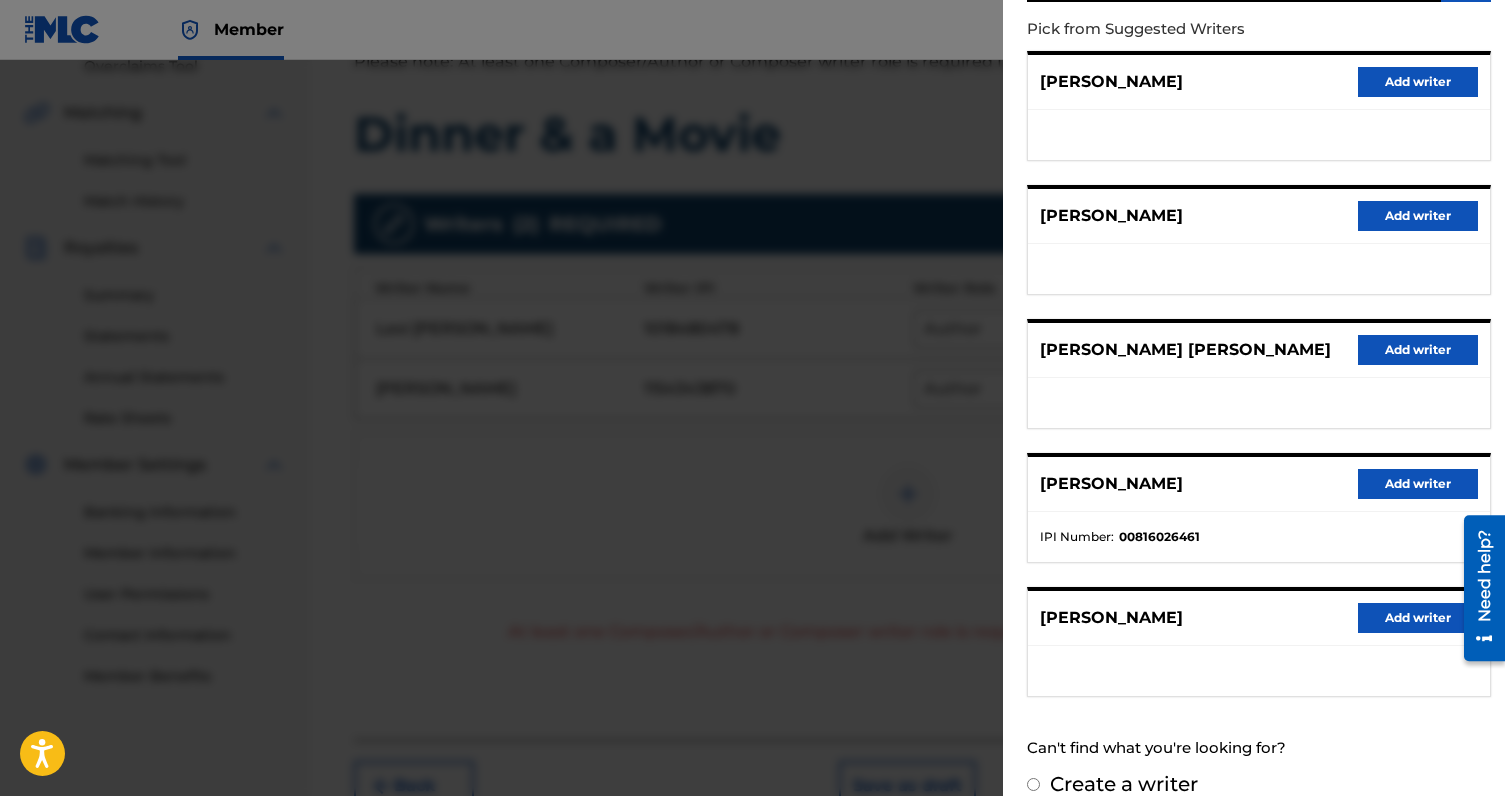 scroll, scrollTop: 246, scrollLeft: 0, axis: vertical 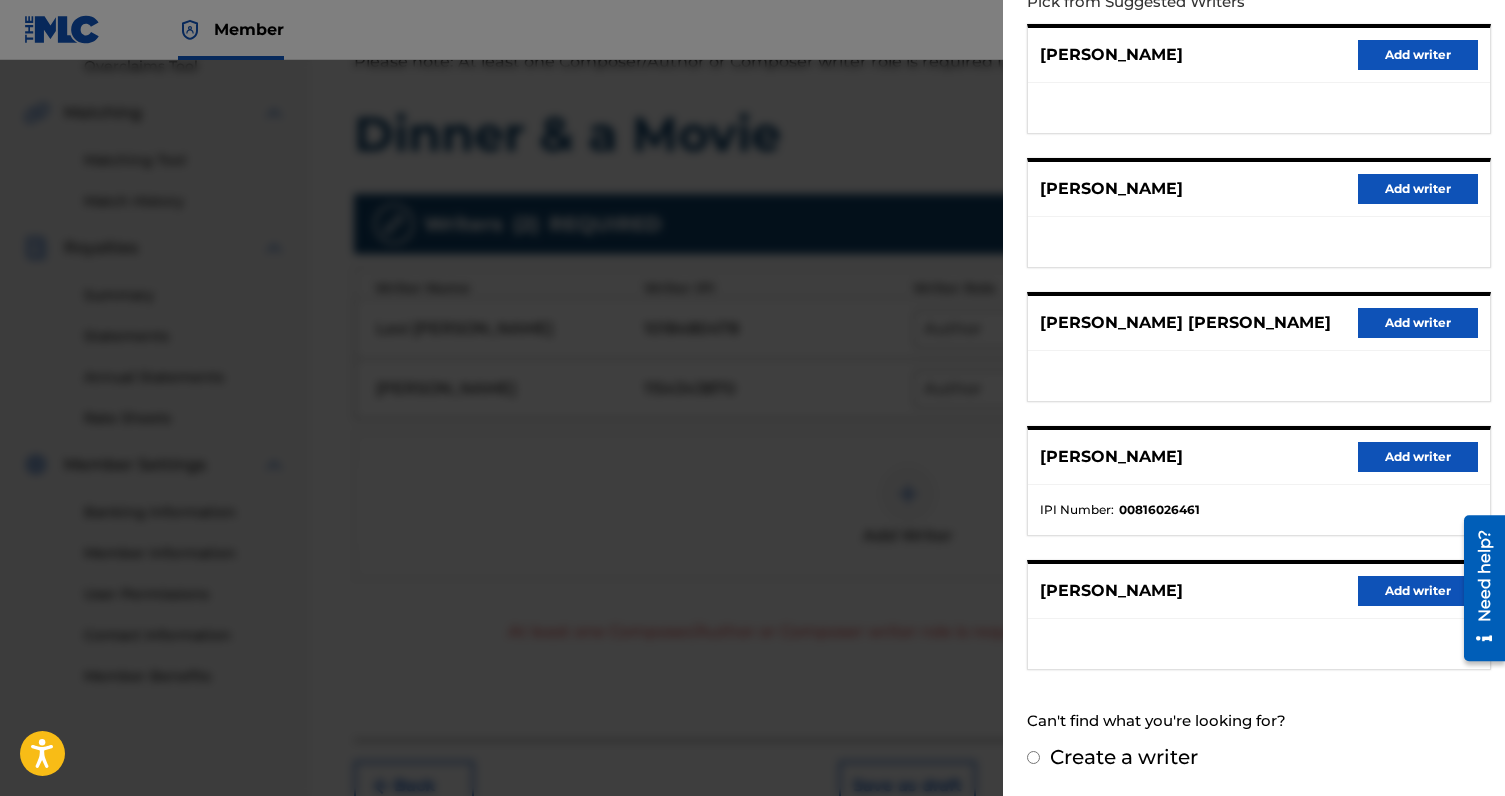 click on "Add writer" at bounding box center (1418, 457) 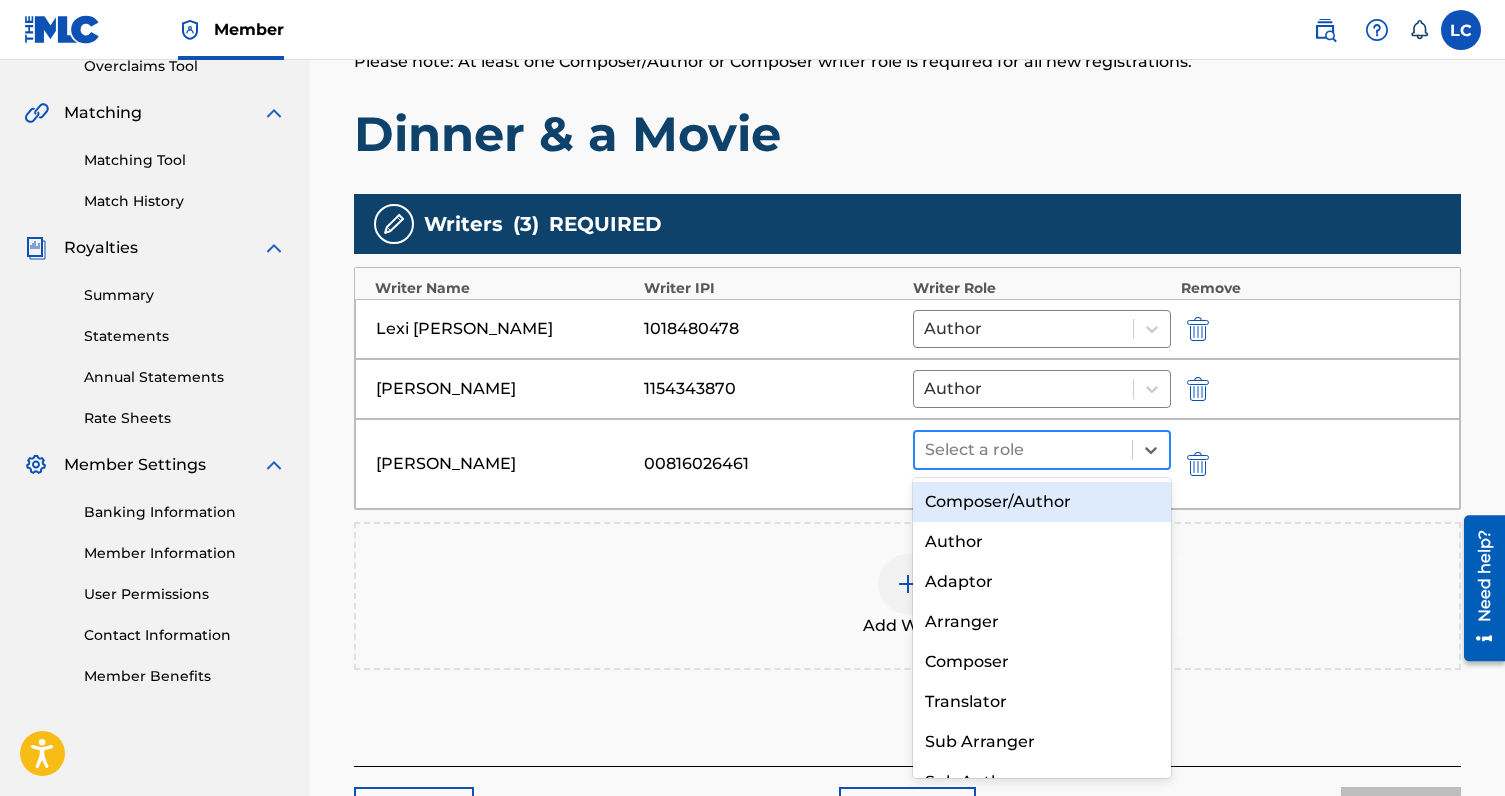 click at bounding box center [1023, 450] 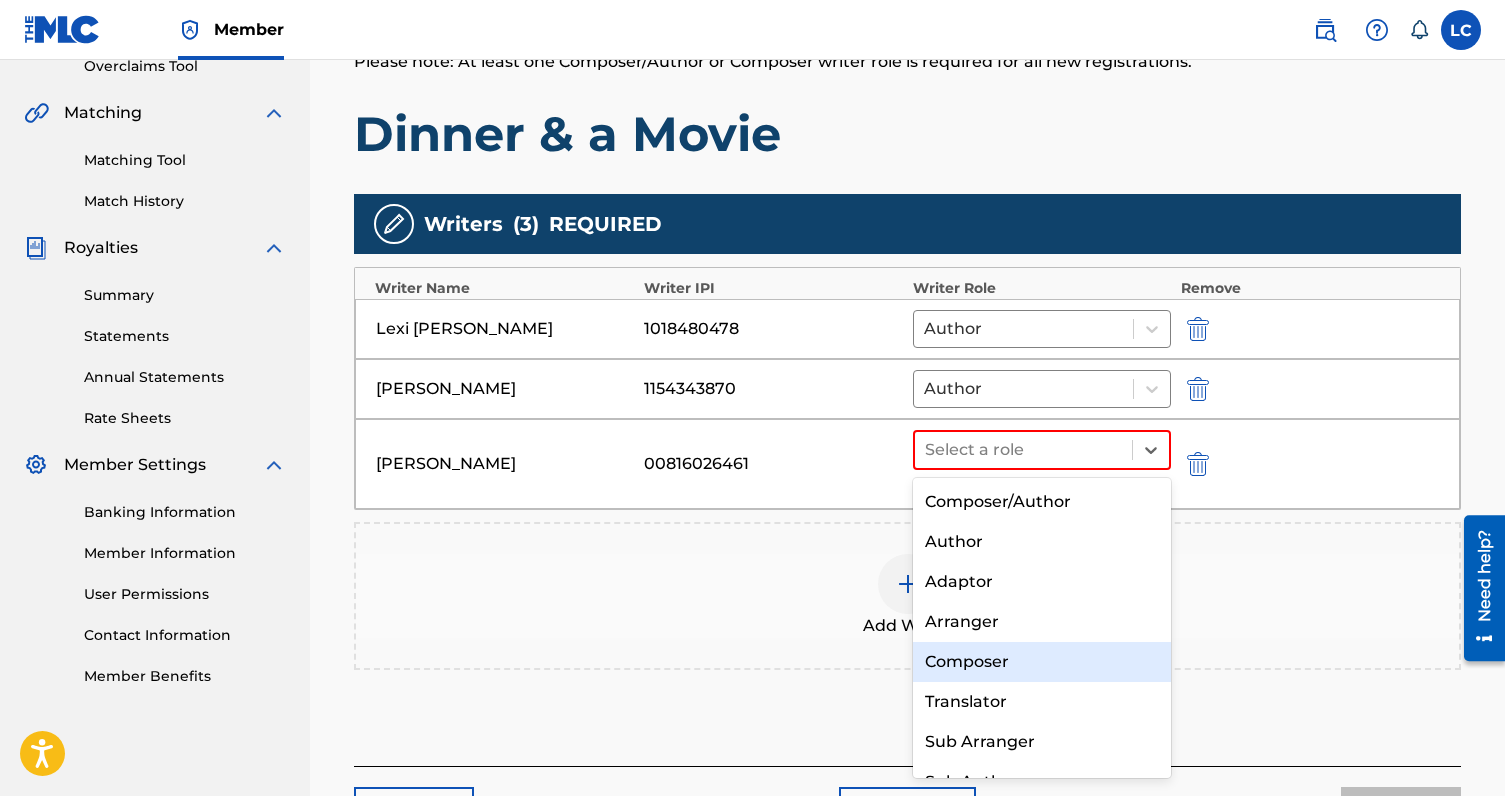 click on "Composer" at bounding box center [1042, 662] 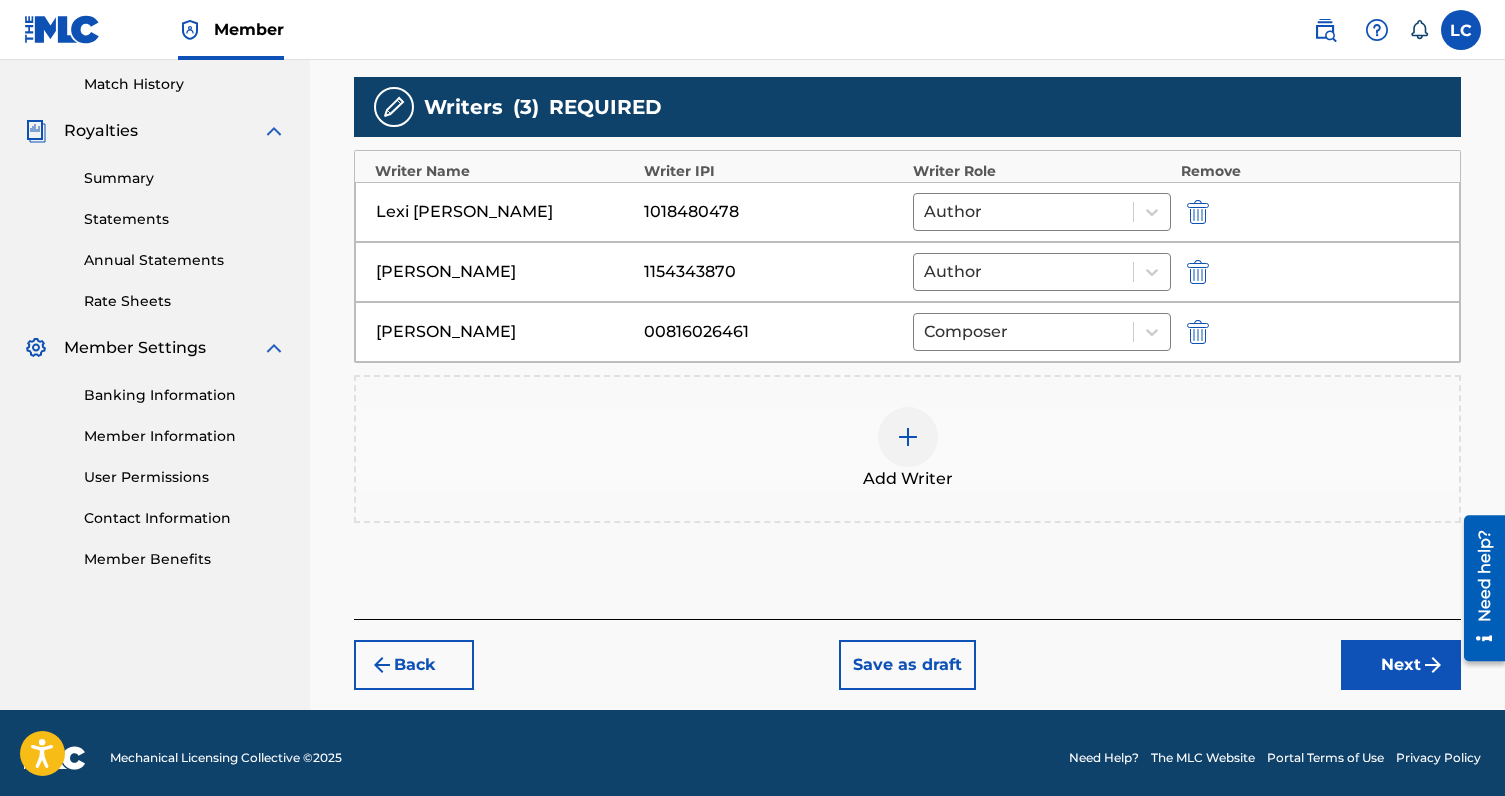 scroll, scrollTop: 544, scrollLeft: 0, axis: vertical 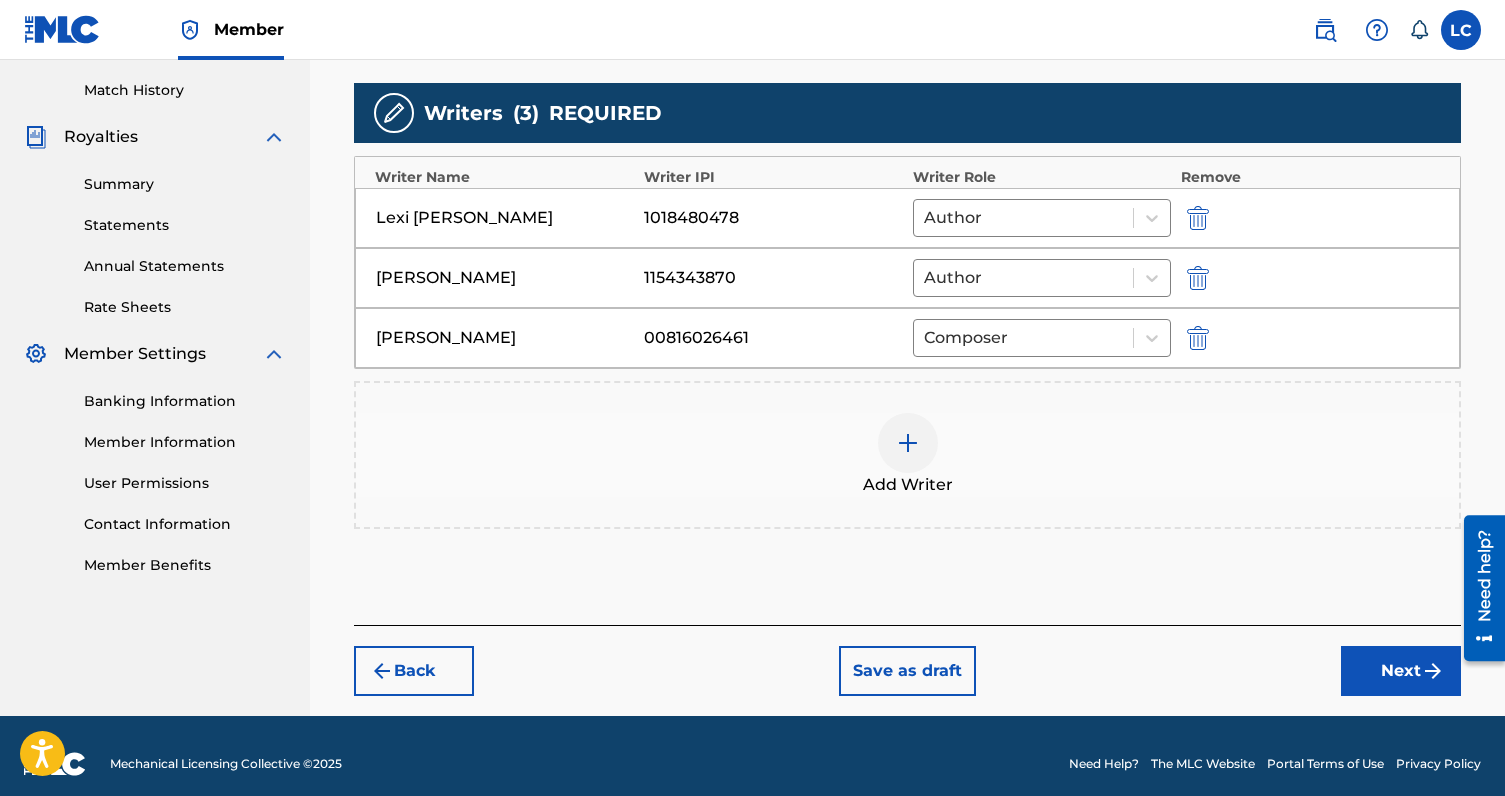 click on "Next" at bounding box center [1401, 671] 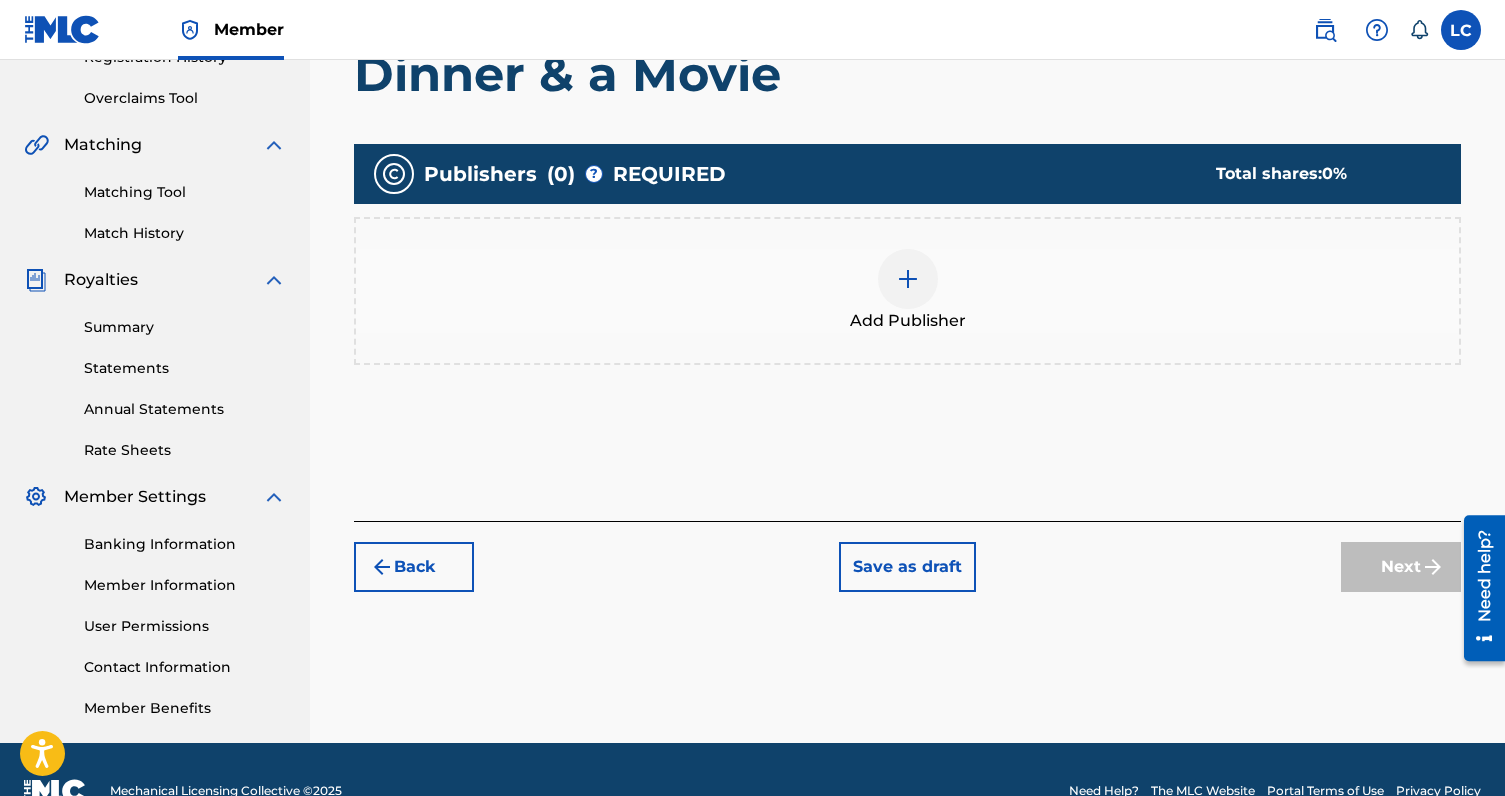 scroll, scrollTop: 444, scrollLeft: 0, axis: vertical 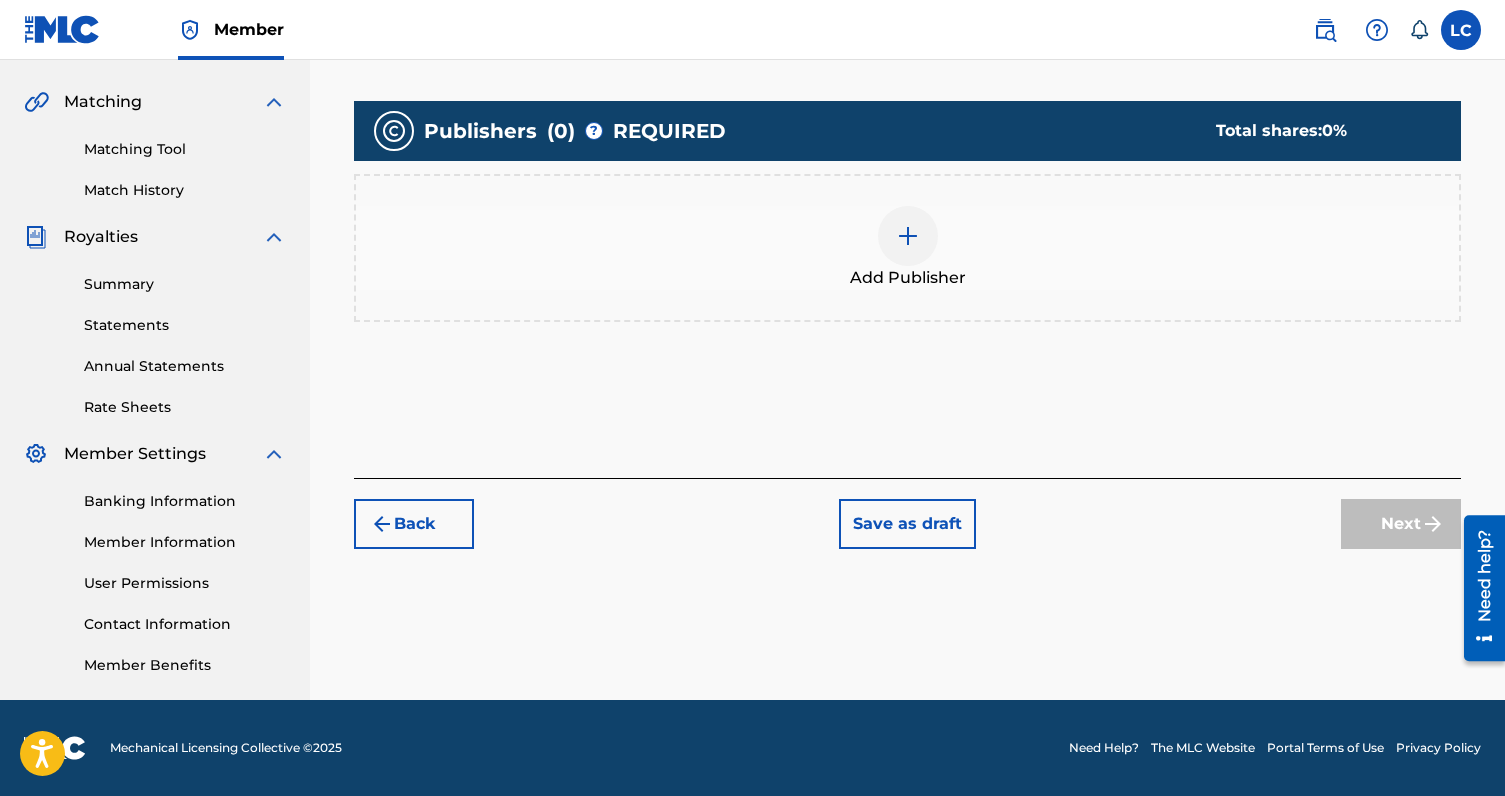 click at bounding box center [908, 236] 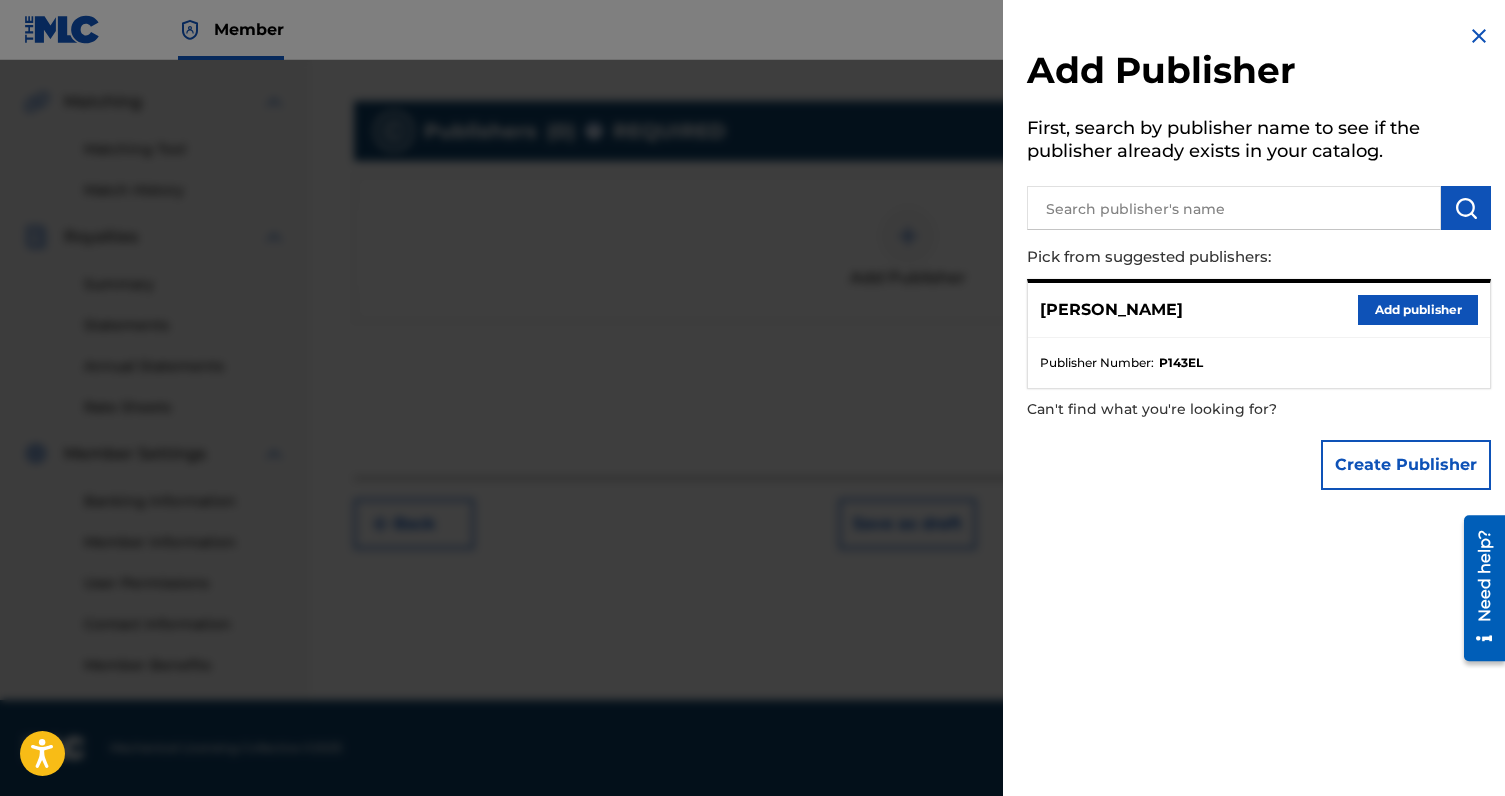 click at bounding box center (1234, 208) 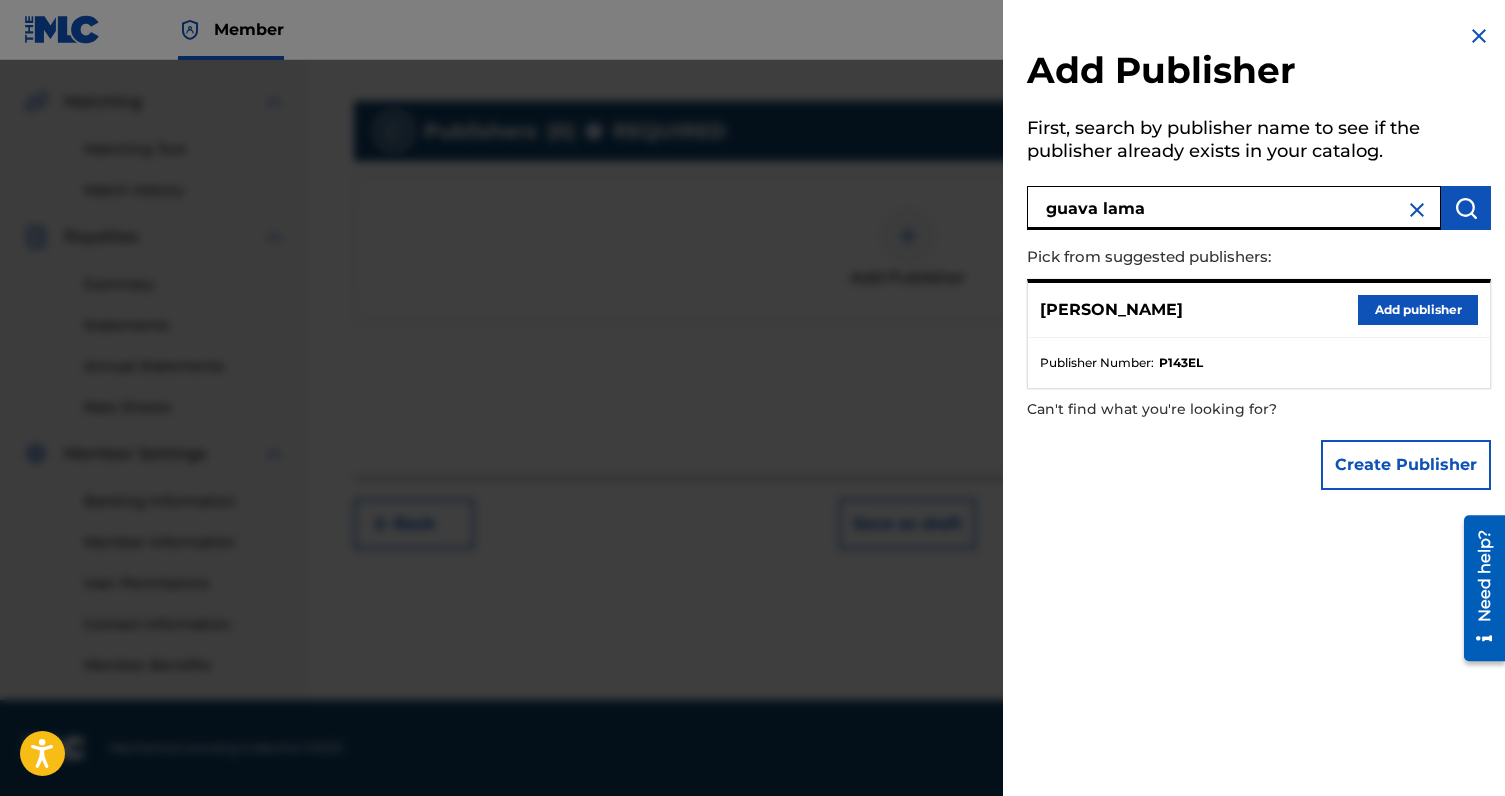 type on "guava lama" 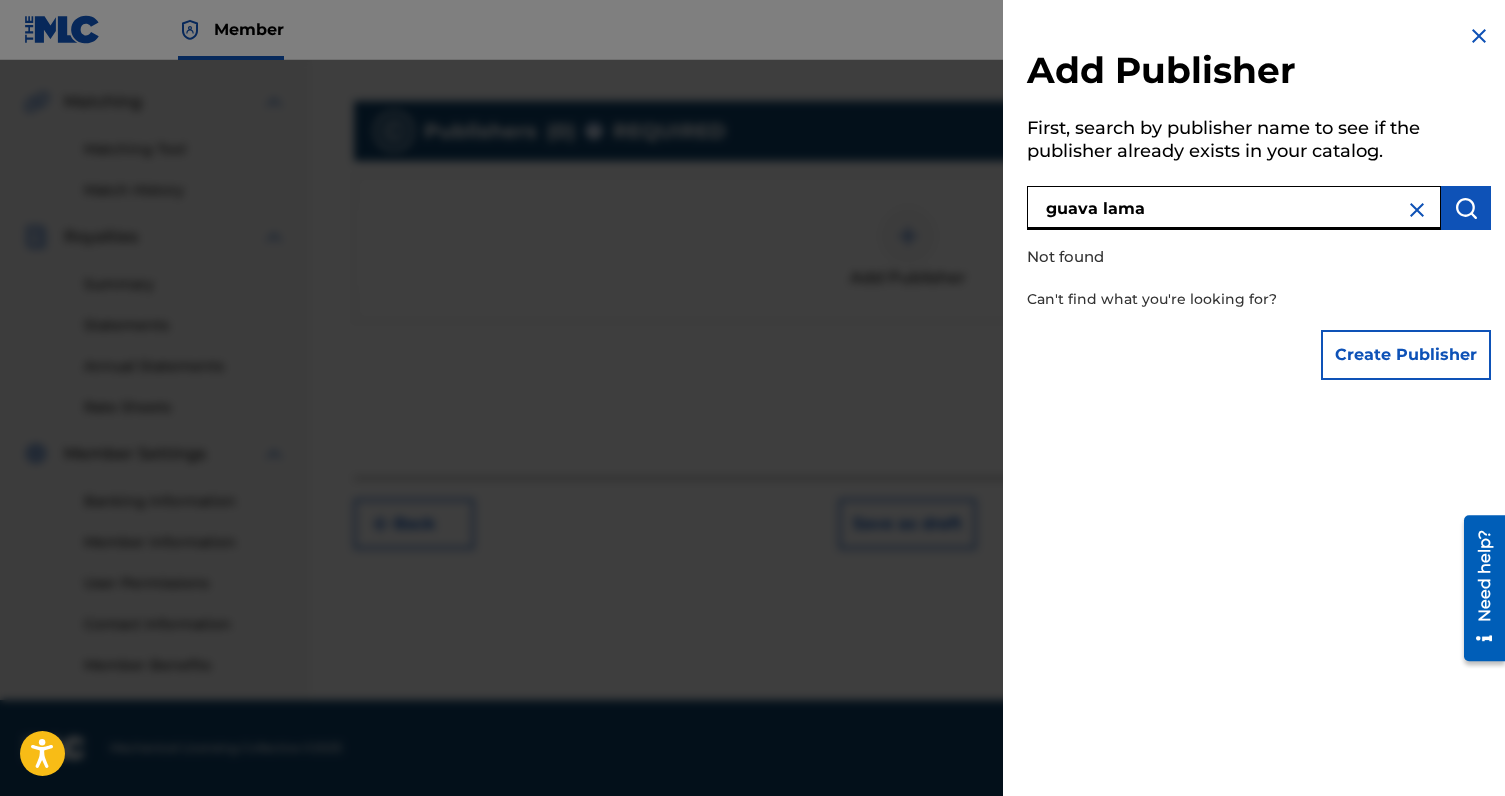 click on "Create Publisher" at bounding box center [1406, 355] 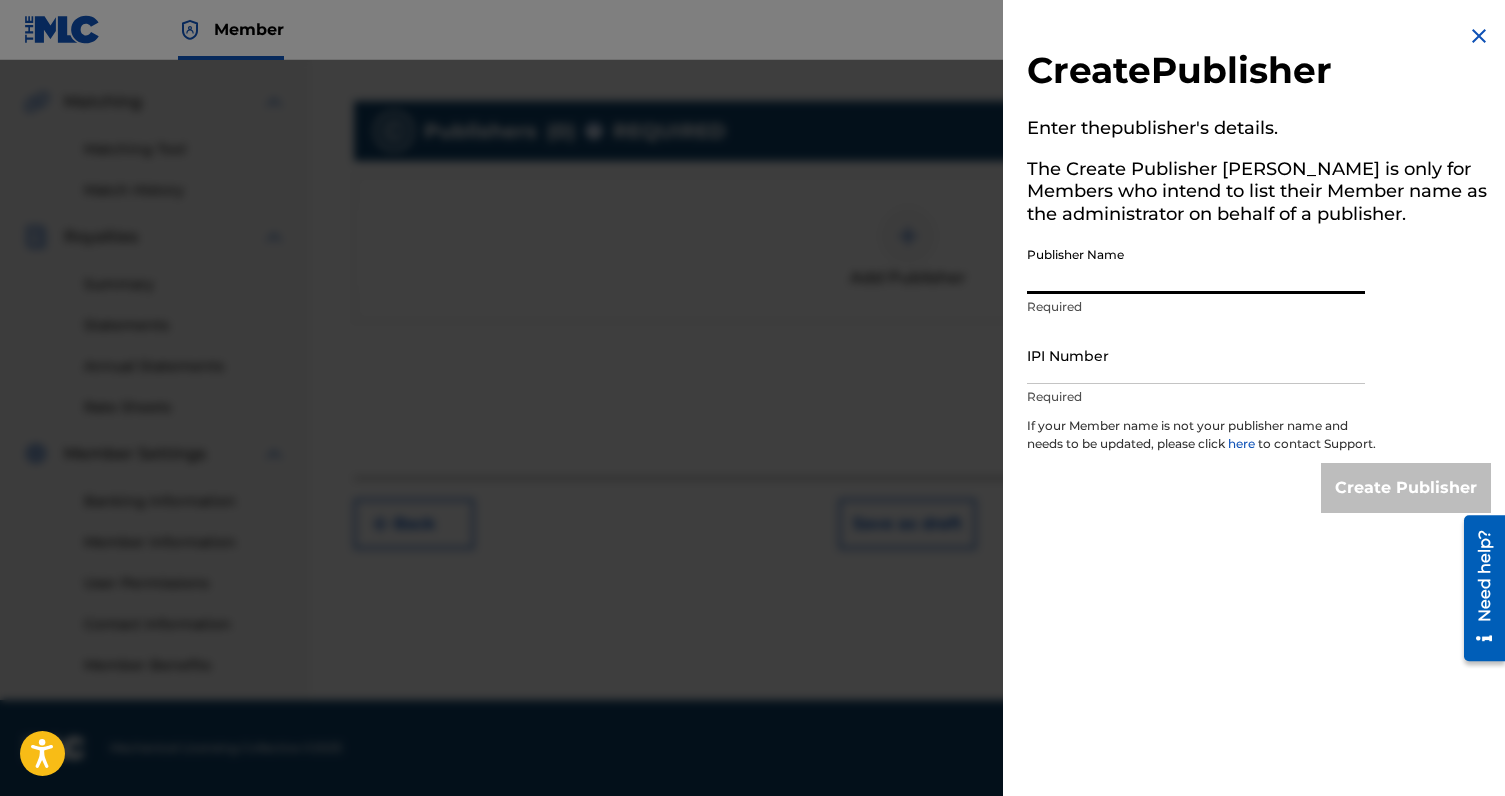 click on "Publisher Name" at bounding box center [1196, 265] 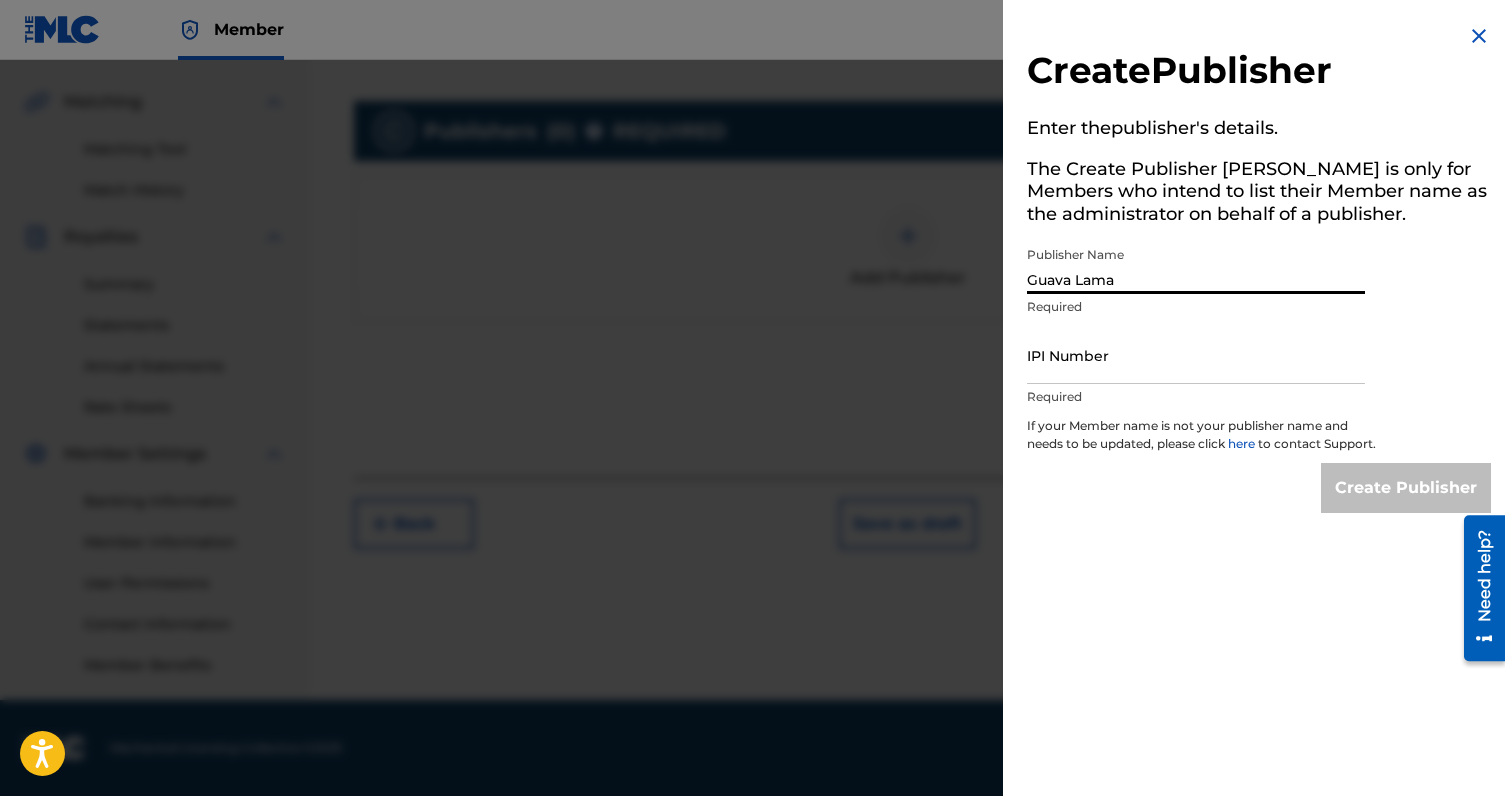 type on "Guava Lama" 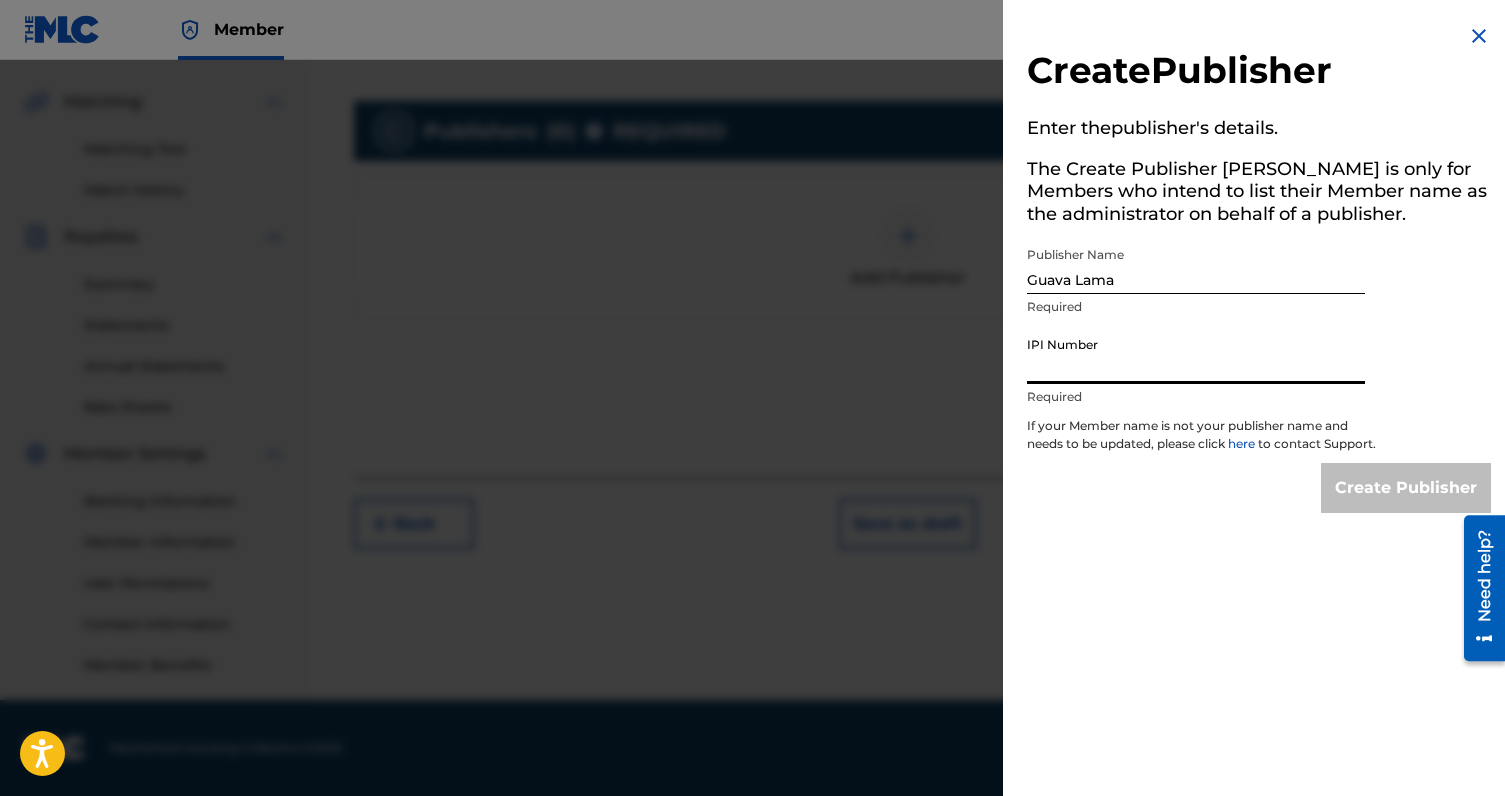 paste on "1018480380" 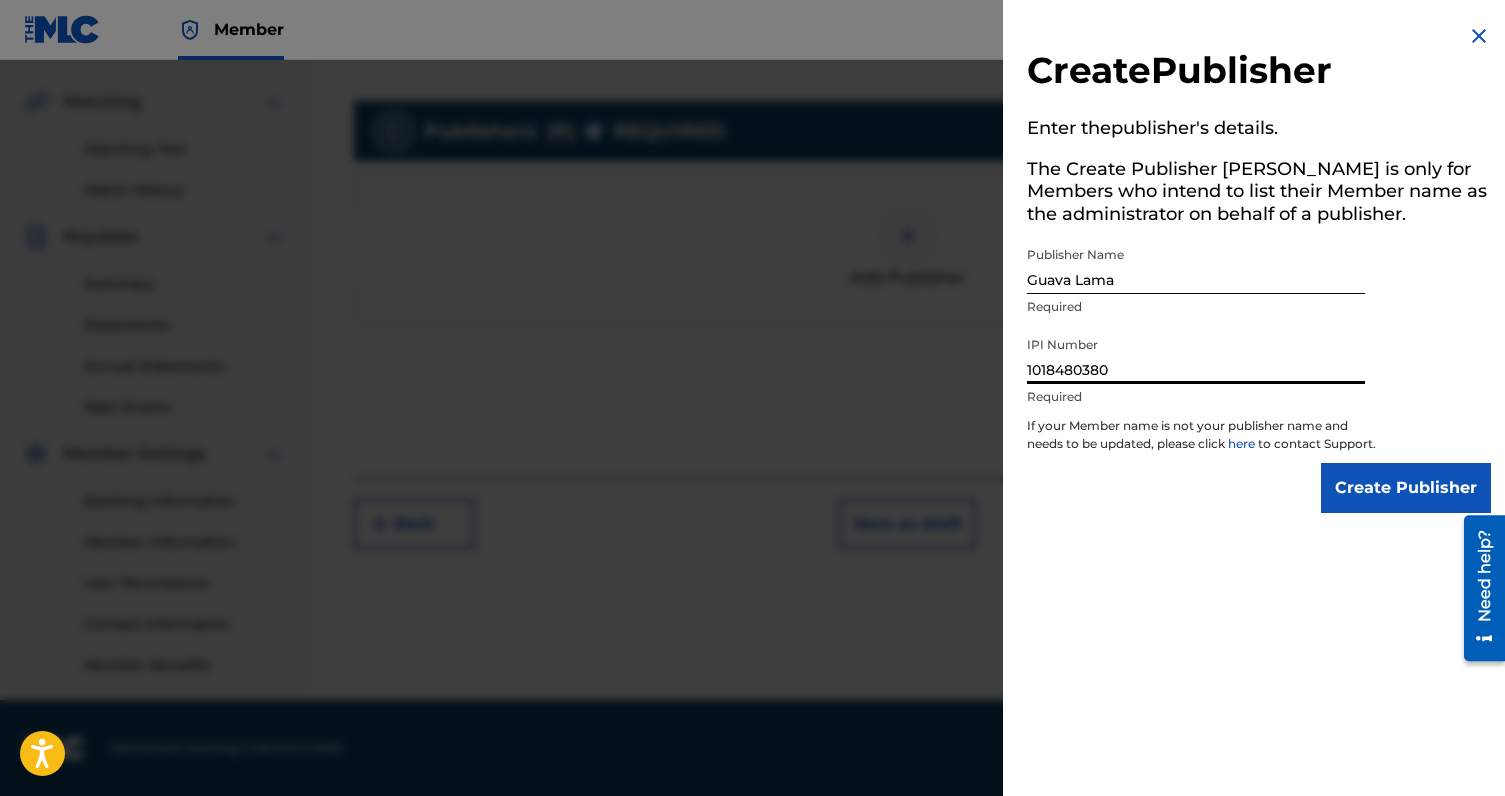 type on "1018480380" 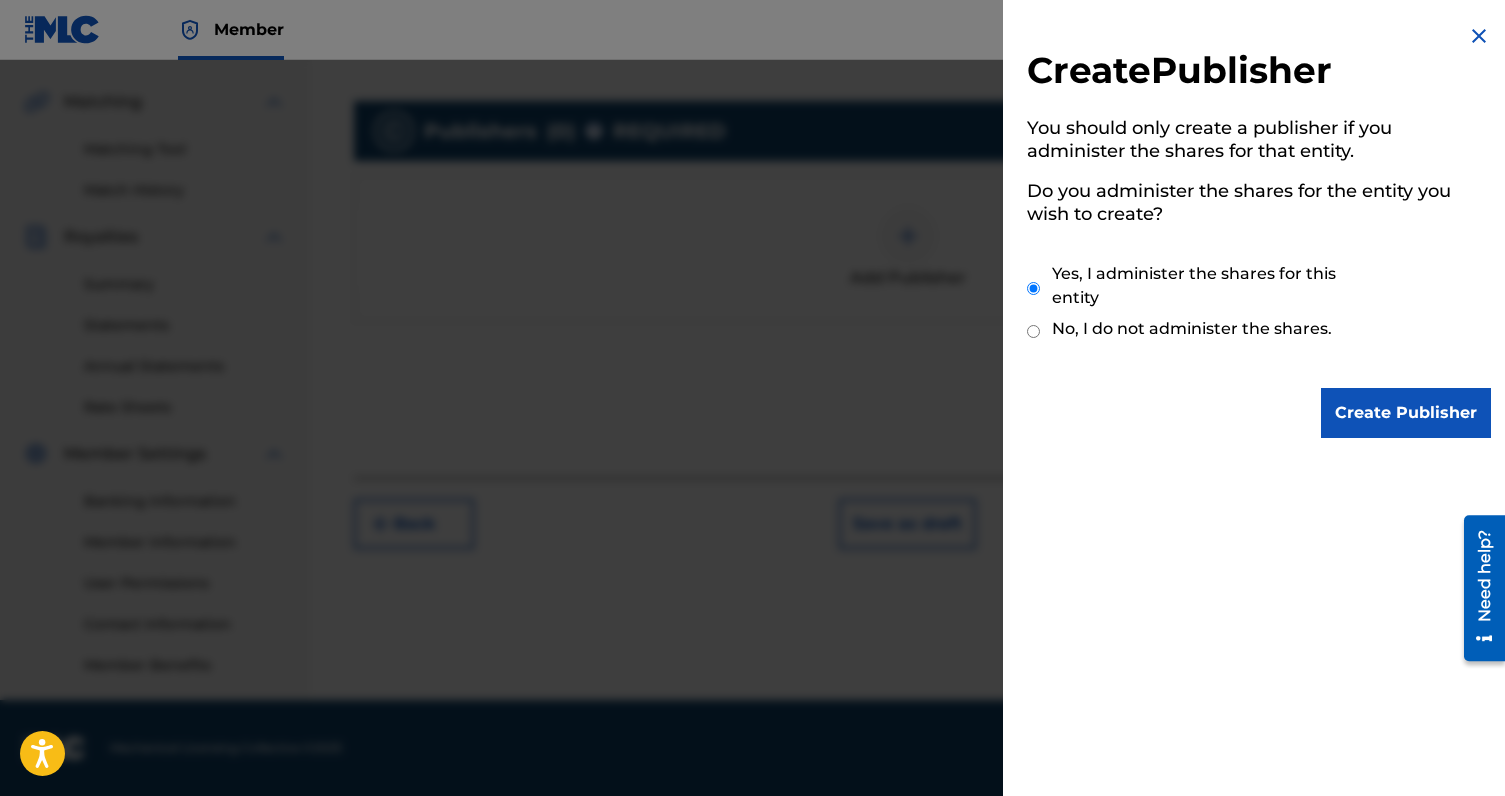 click on "Create Publisher" at bounding box center (1406, 413) 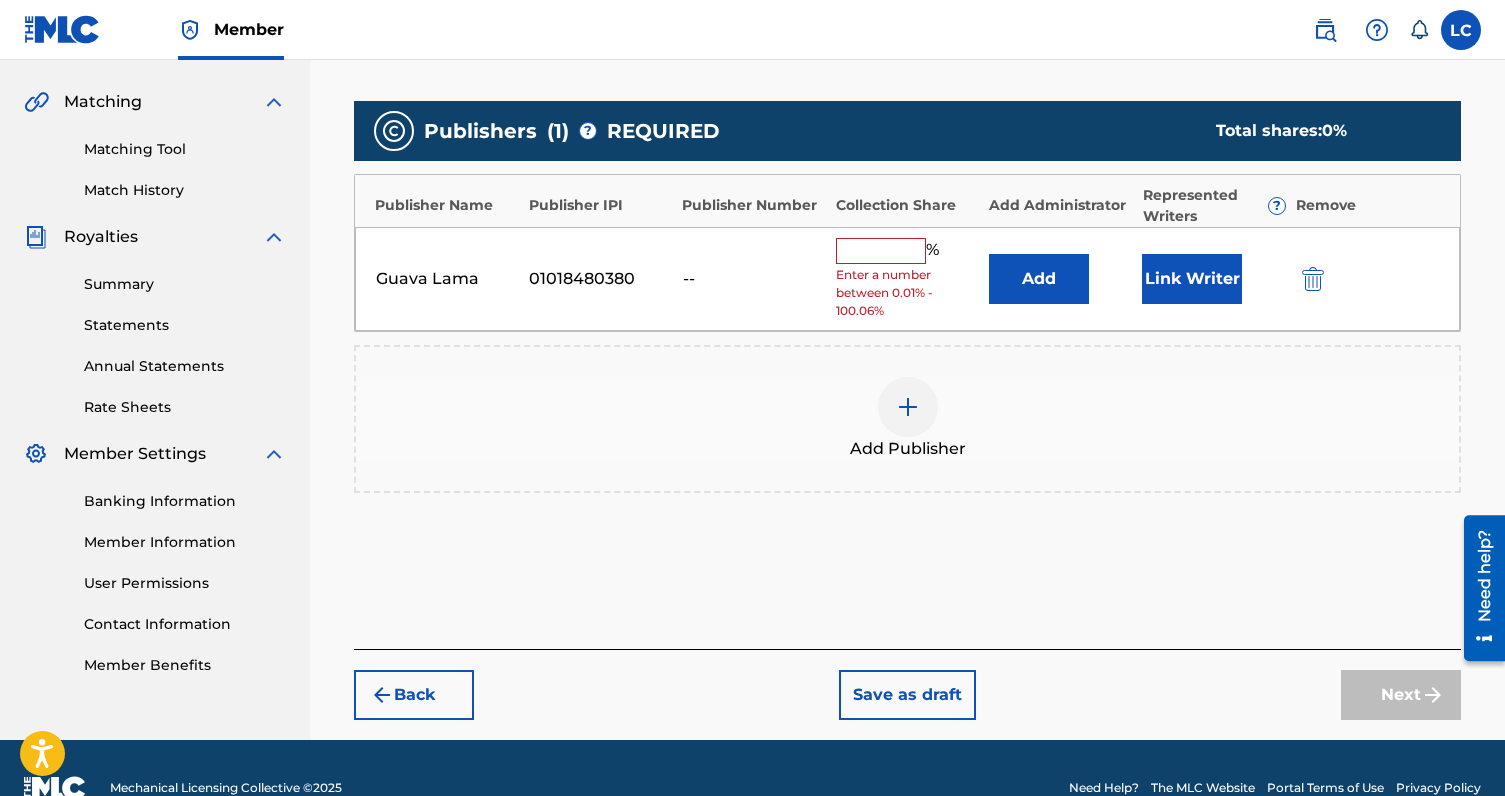 click on "Add" at bounding box center [1039, 279] 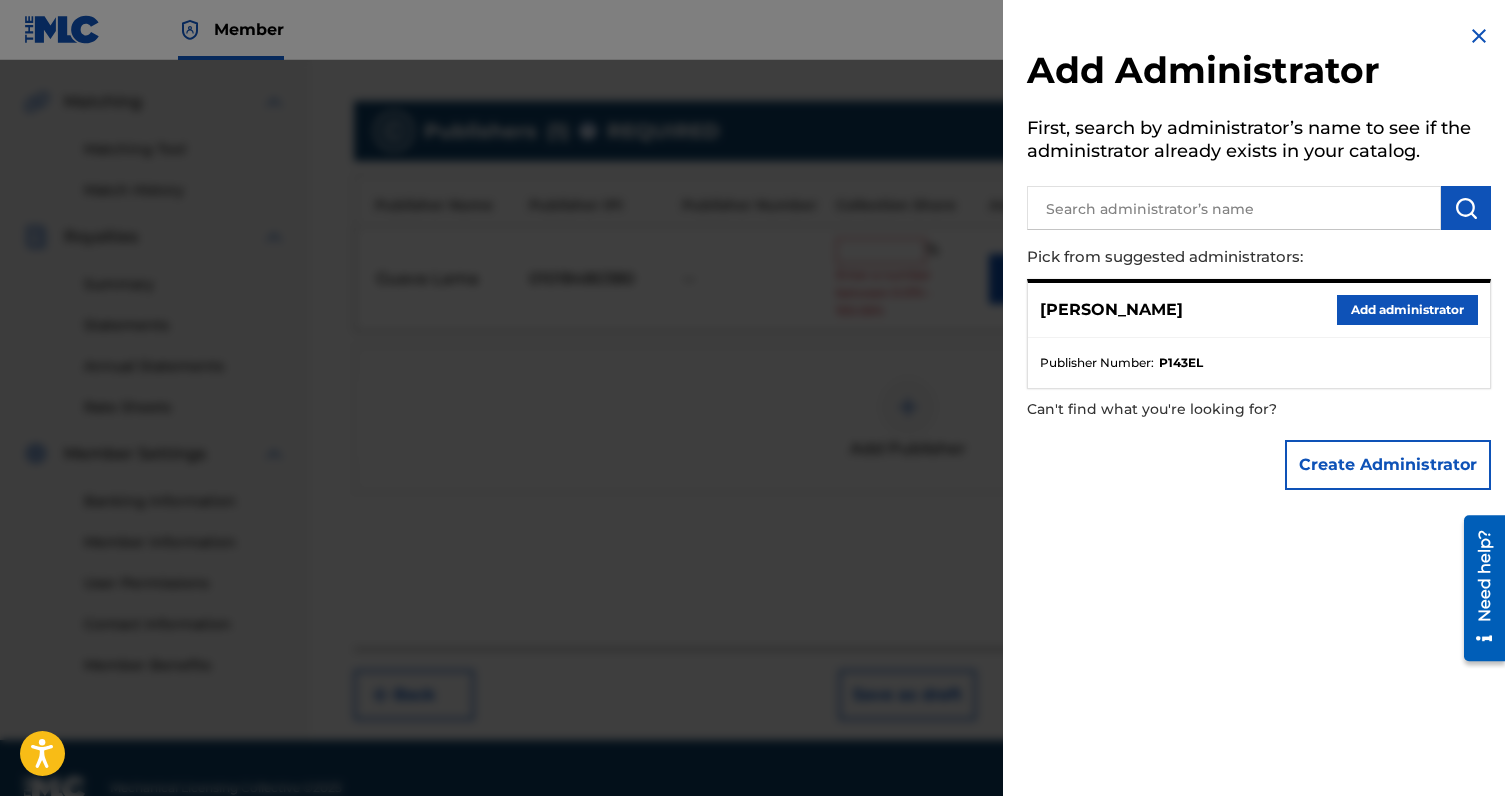 click on "Add administrator" at bounding box center (1407, 310) 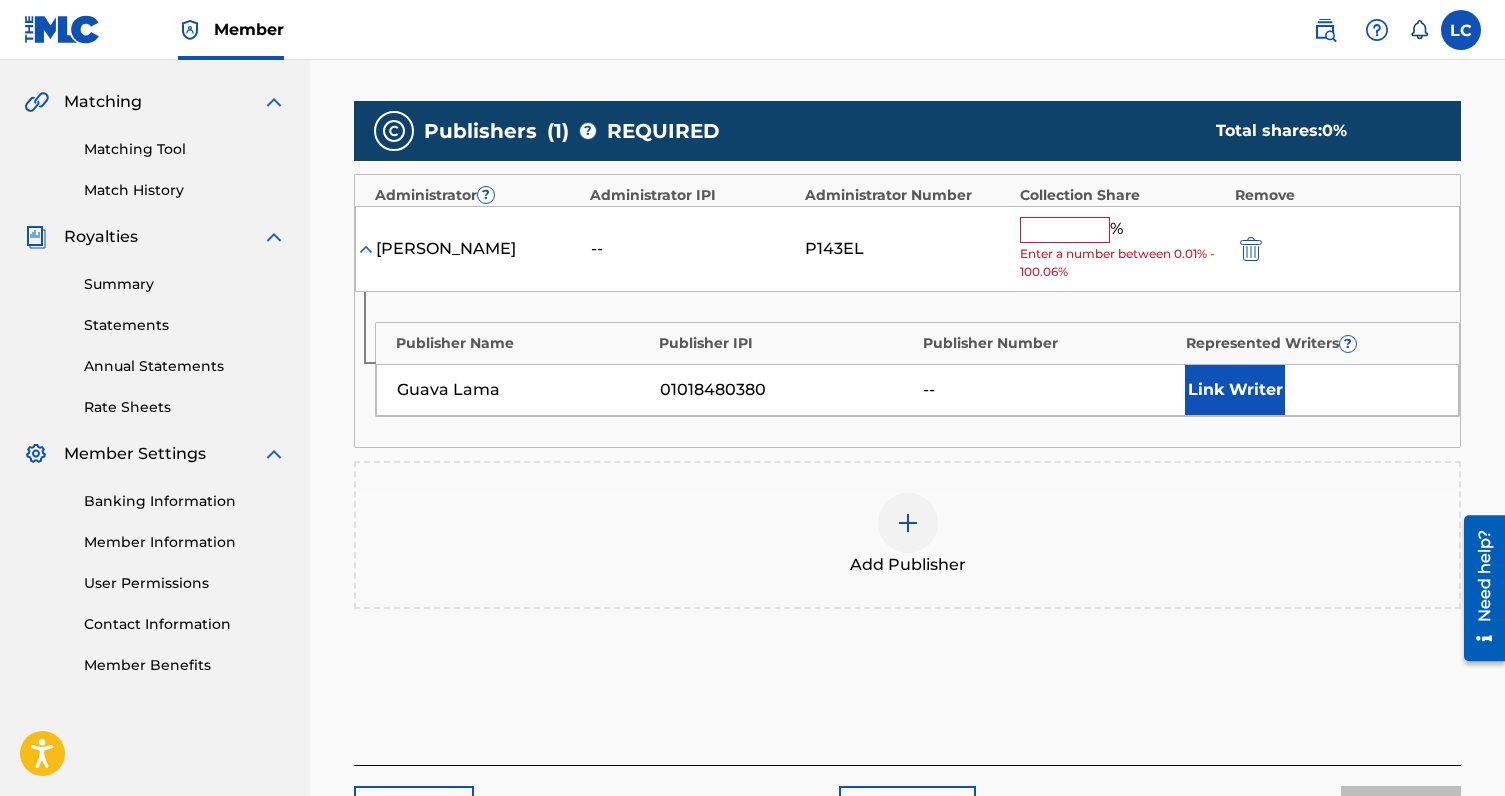 click at bounding box center [1065, 230] 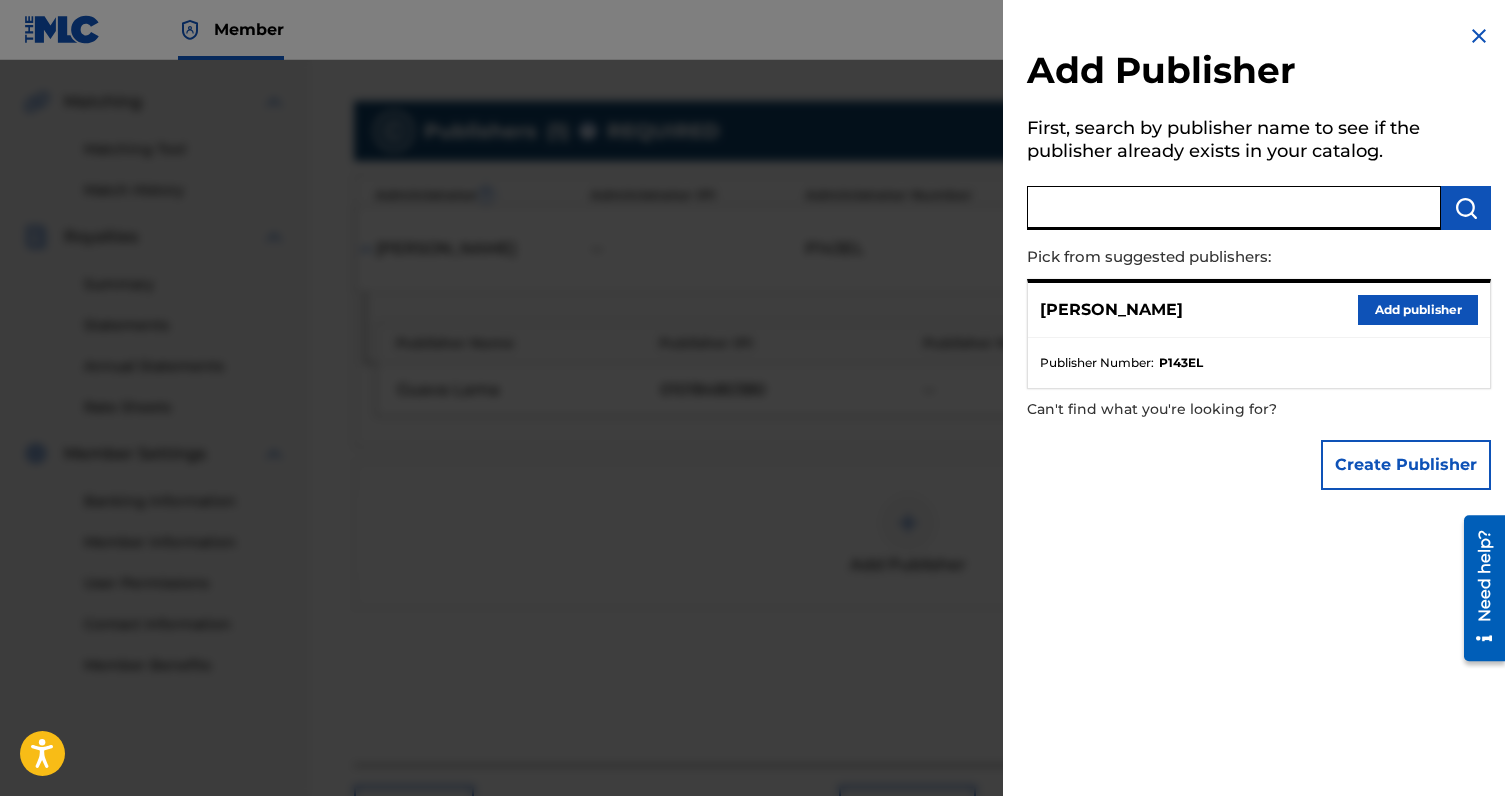 click at bounding box center [1234, 208] 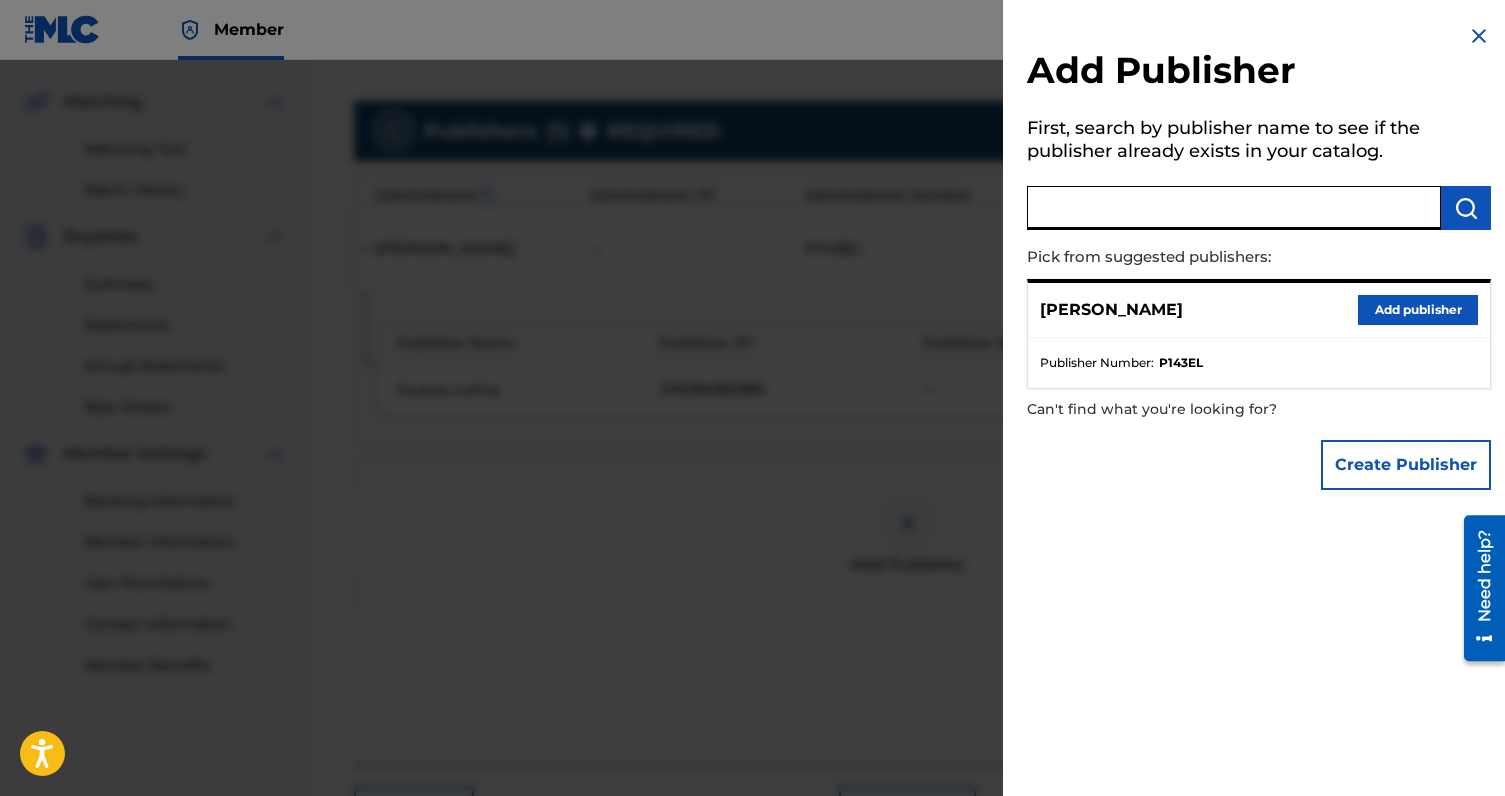 paste on "364599612" 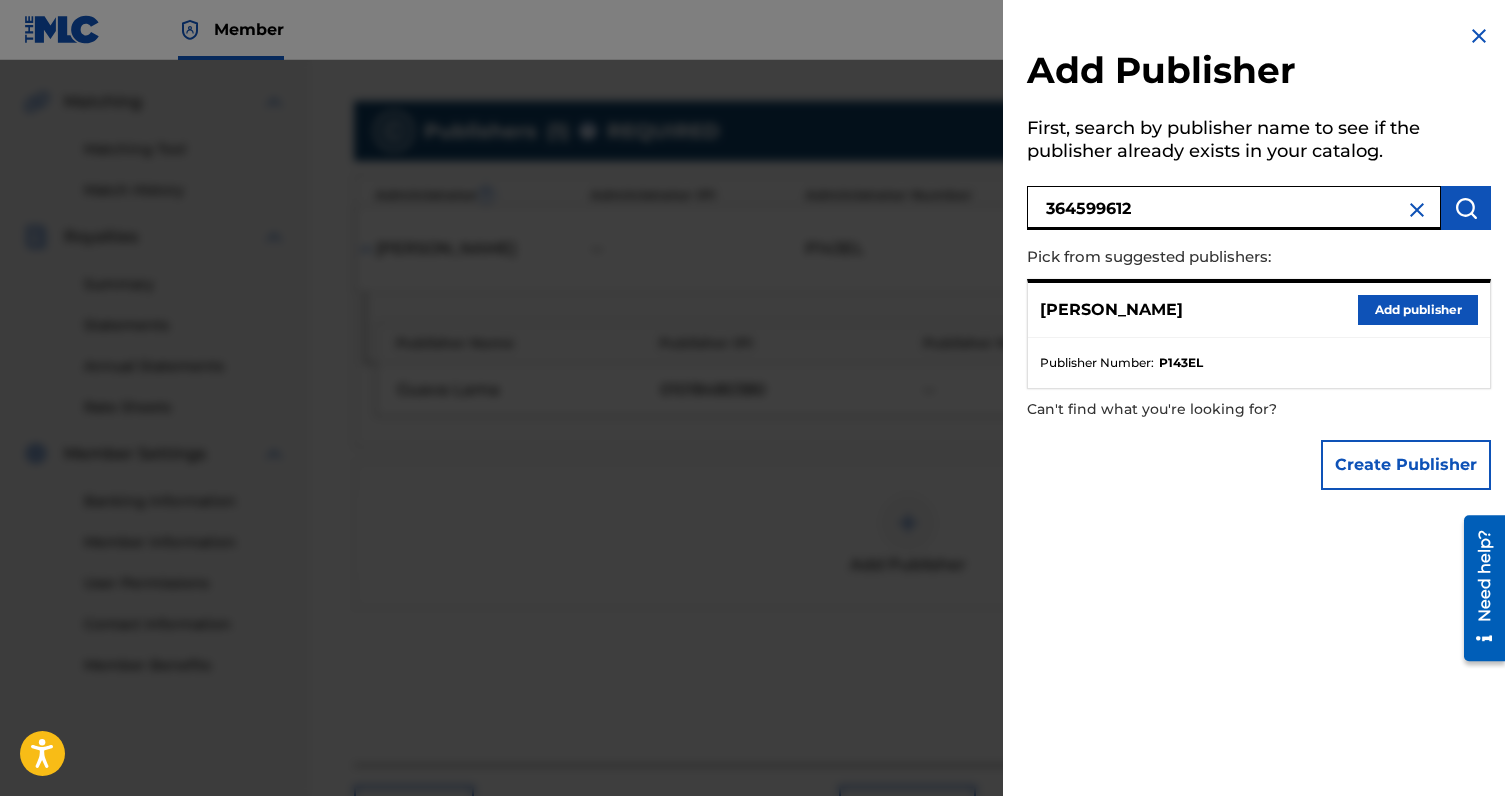 type on "364599612" 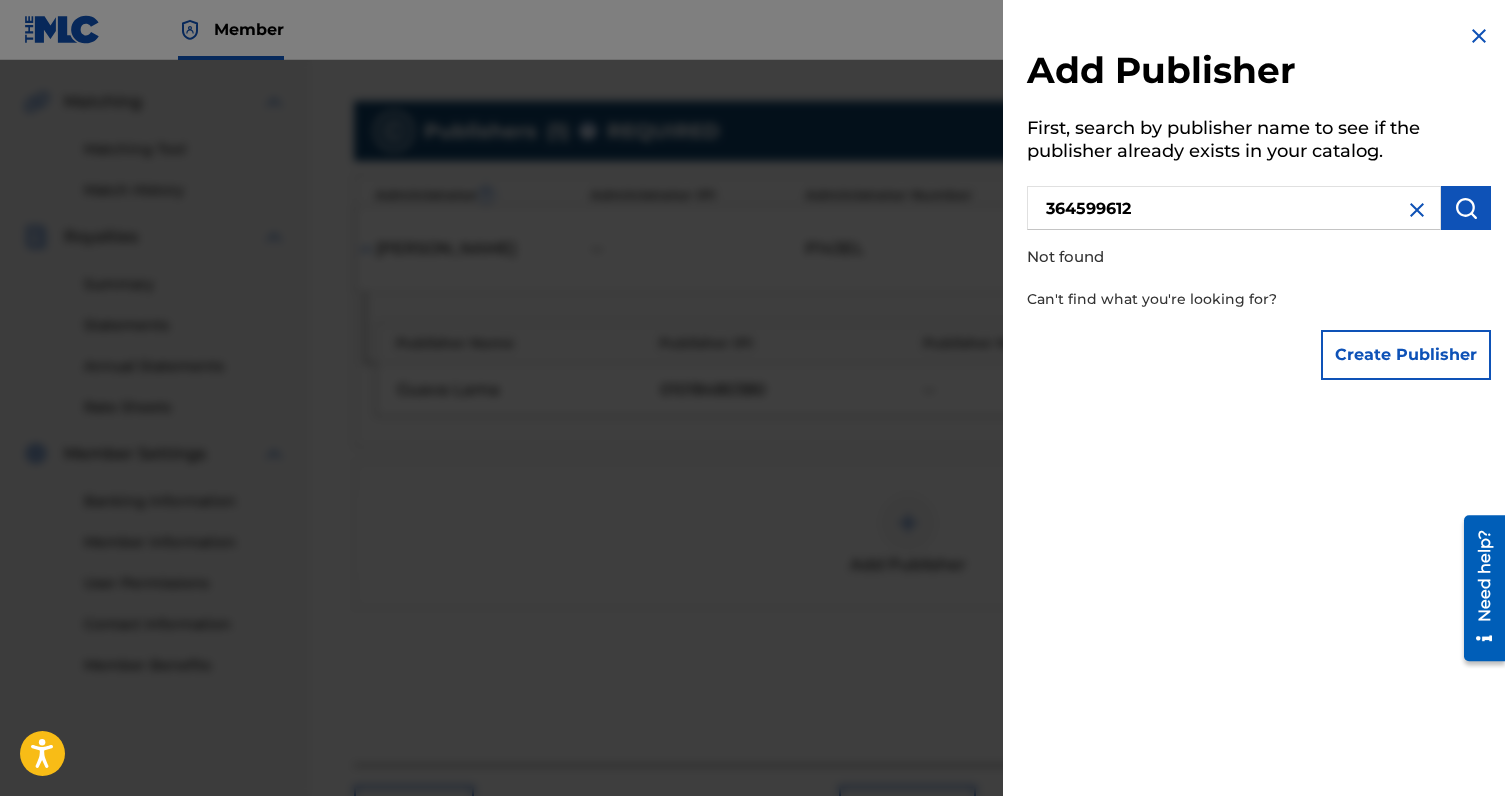 click on "Create Publisher" at bounding box center (1406, 355) 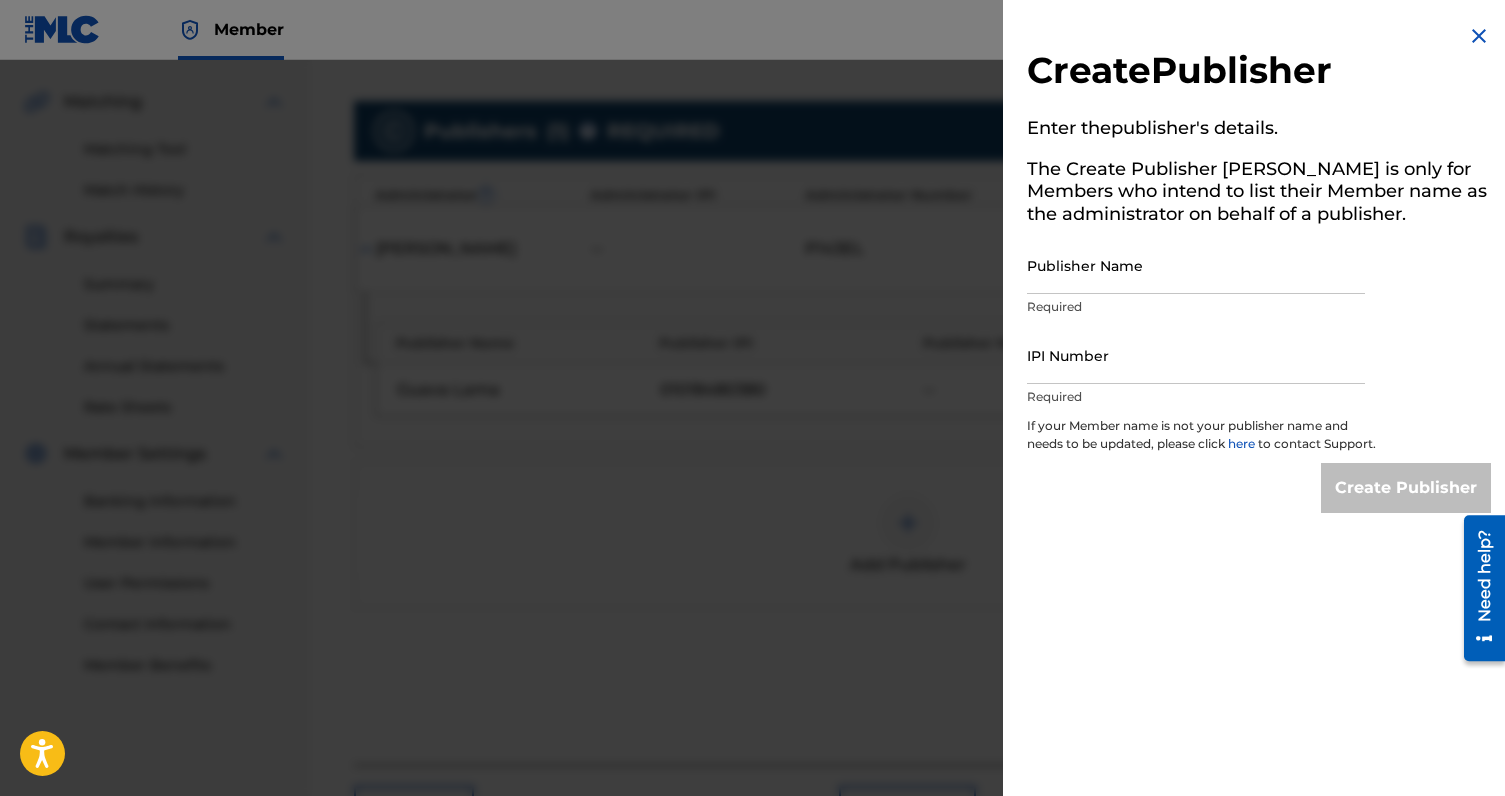 click on "IPI Number" at bounding box center (1196, 355) 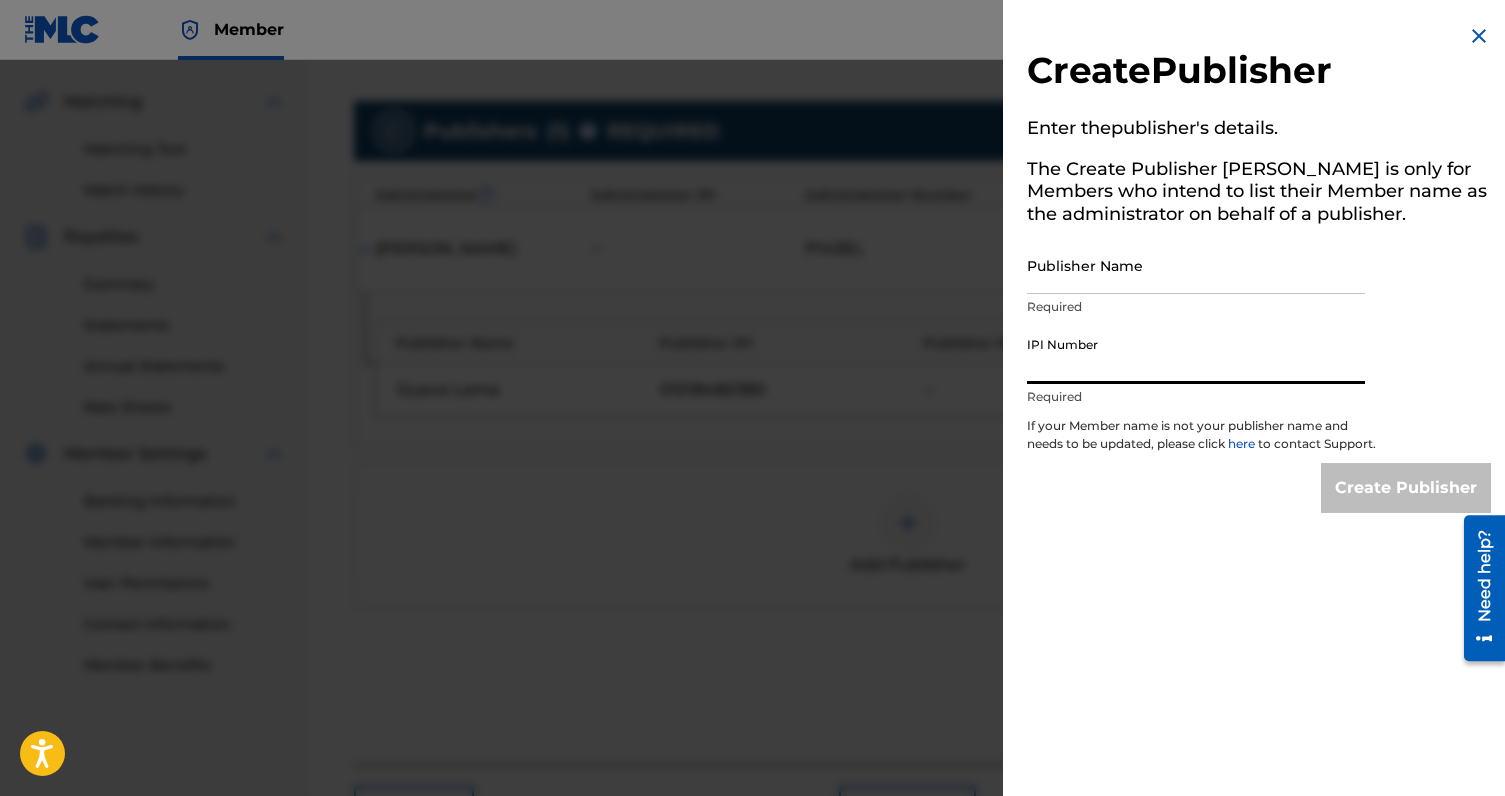 paste on "364599612" 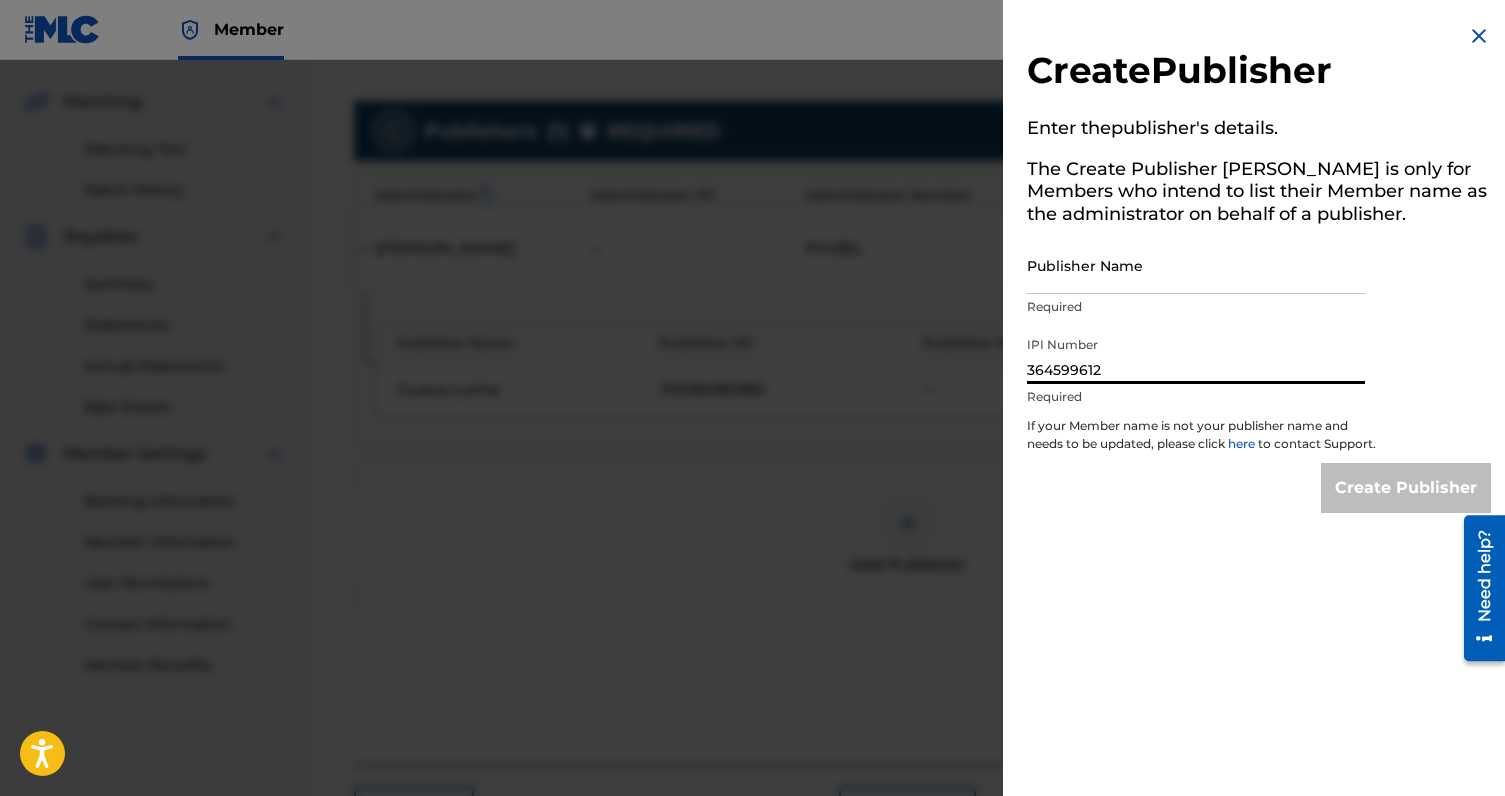 type on "364599612" 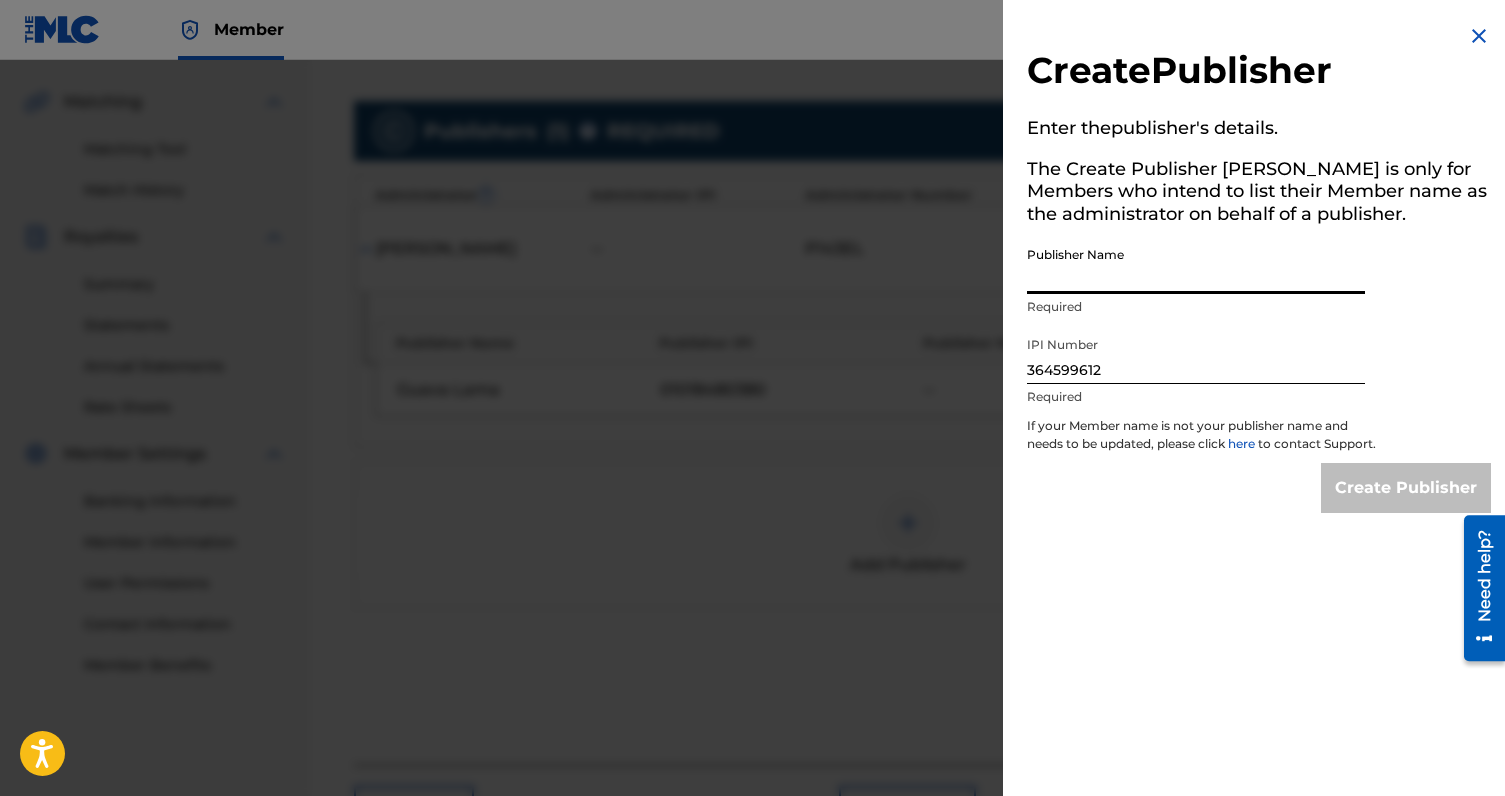paste on "URBAND AND [PERSON_NAME] MUSIC PUBLISHING INC" 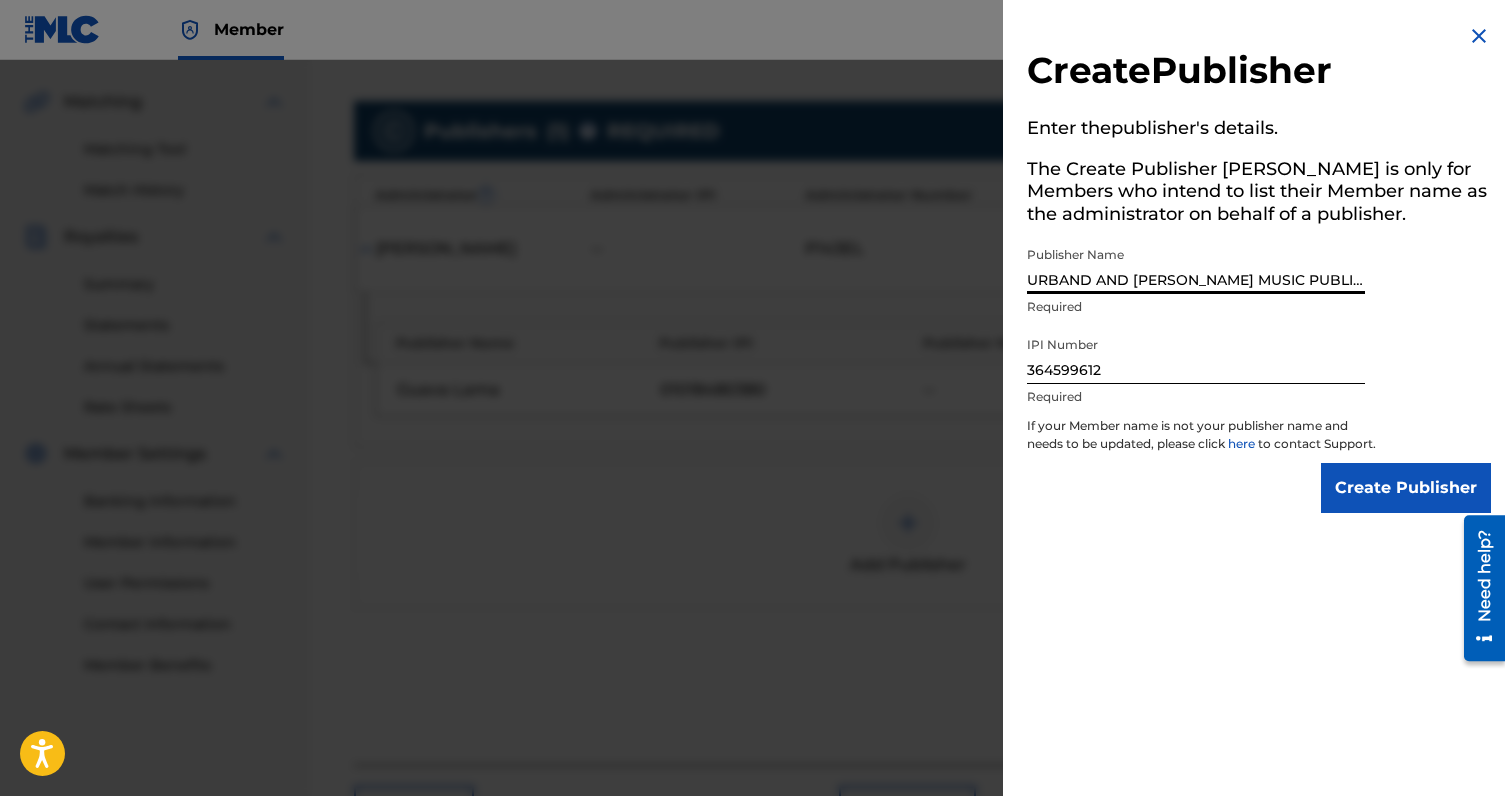 type on "URBAND AND [PERSON_NAME] MUSIC PUBLISHING INC" 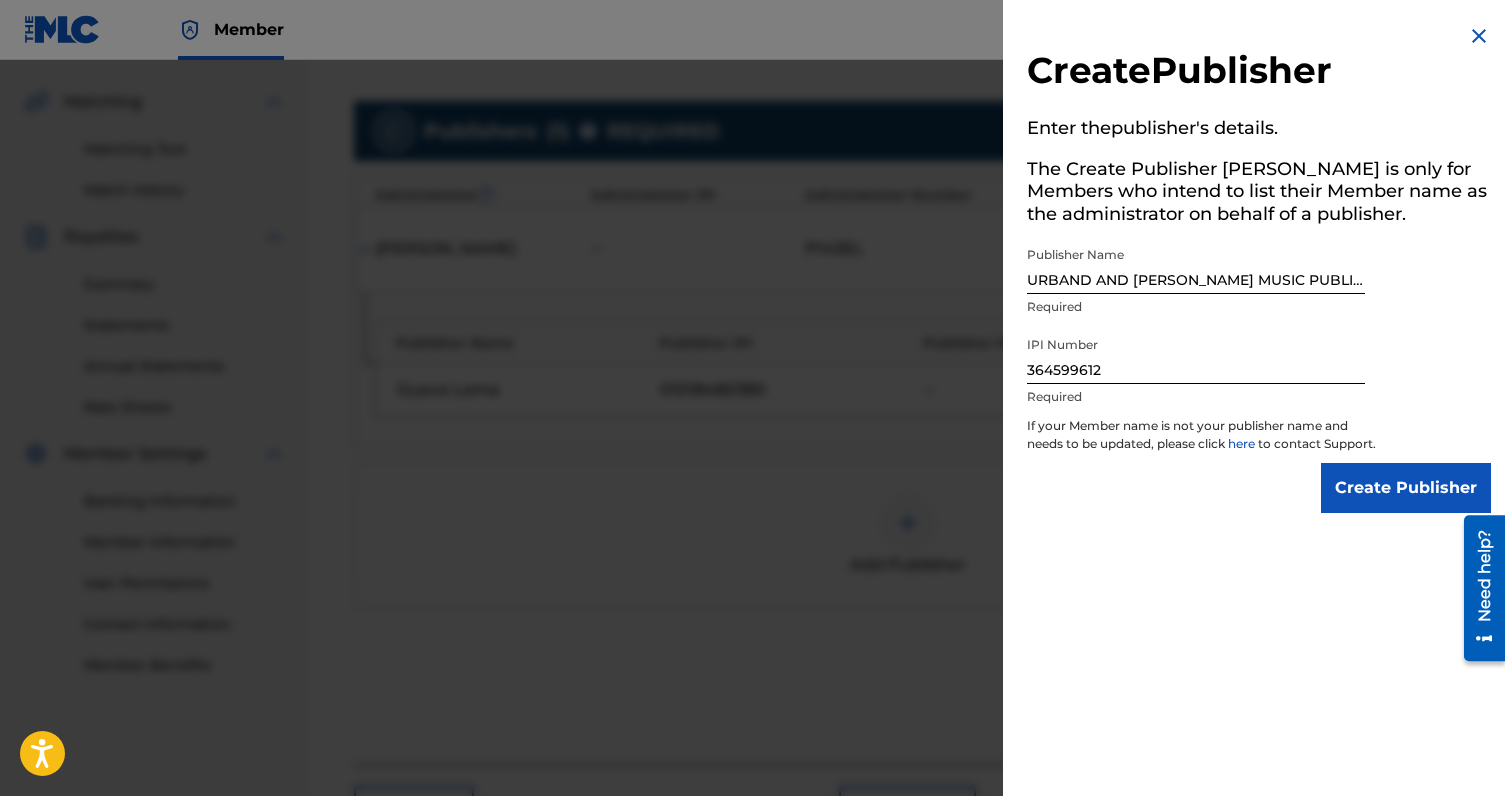 click on "Create  Publisher Enter the  publisher 's details. The Create Publisher button is only for Members who intend to list their Member name as the administrator on behalf of a publisher. Publisher Name URBAND AND [PERSON_NAME] MUSIC PUBLISHING INC Required IPI Number 364599612 Required If your Member name is not your publisher name and needs to be updated, please click   here   to contact Support. Create Publisher" at bounding box center (1259, 398) 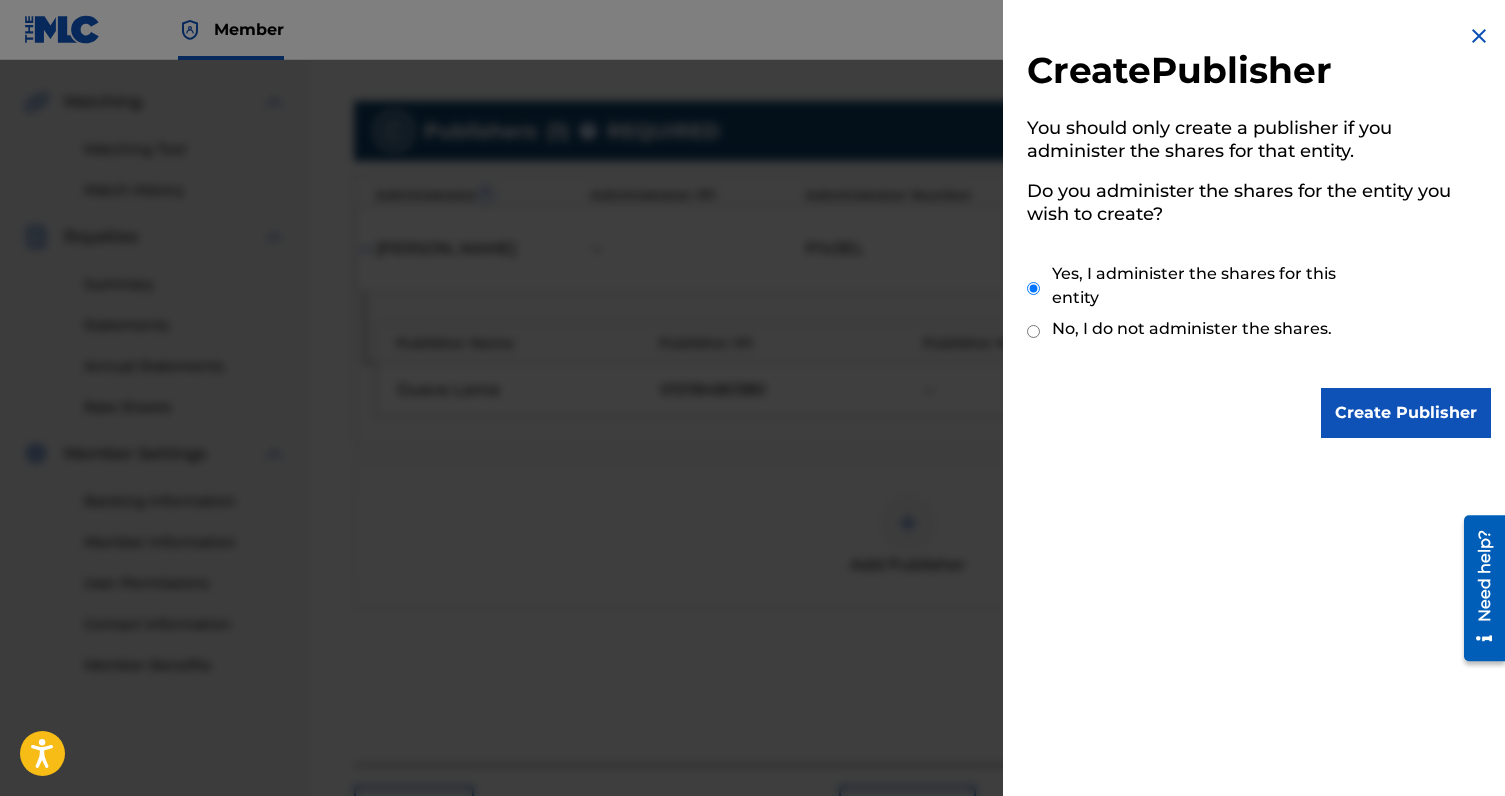 click on "No, I do not administer the shares." at bounding box center [1192, 329] 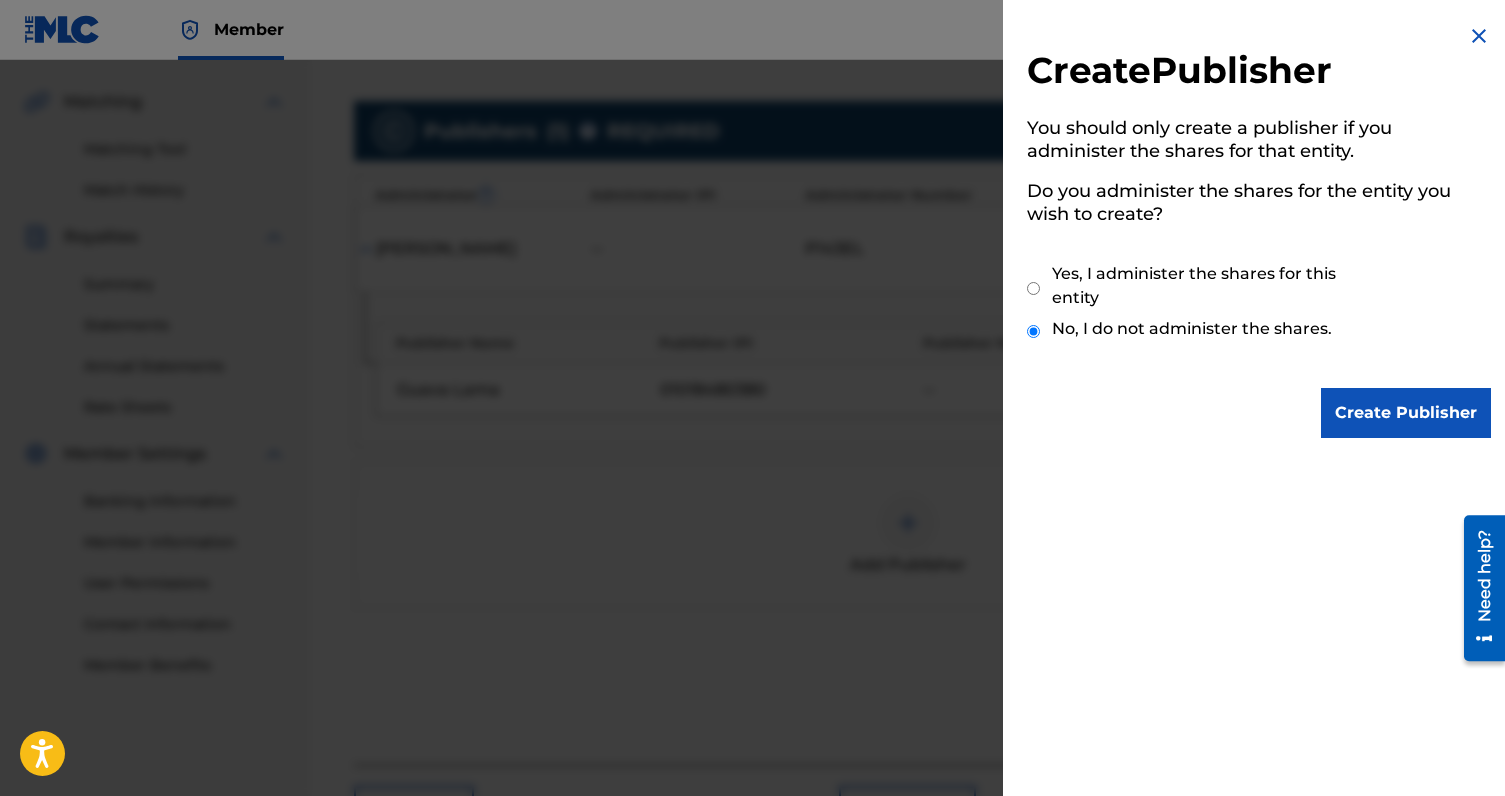 click on "Create Publisher" at bounding box center (1406, 413) 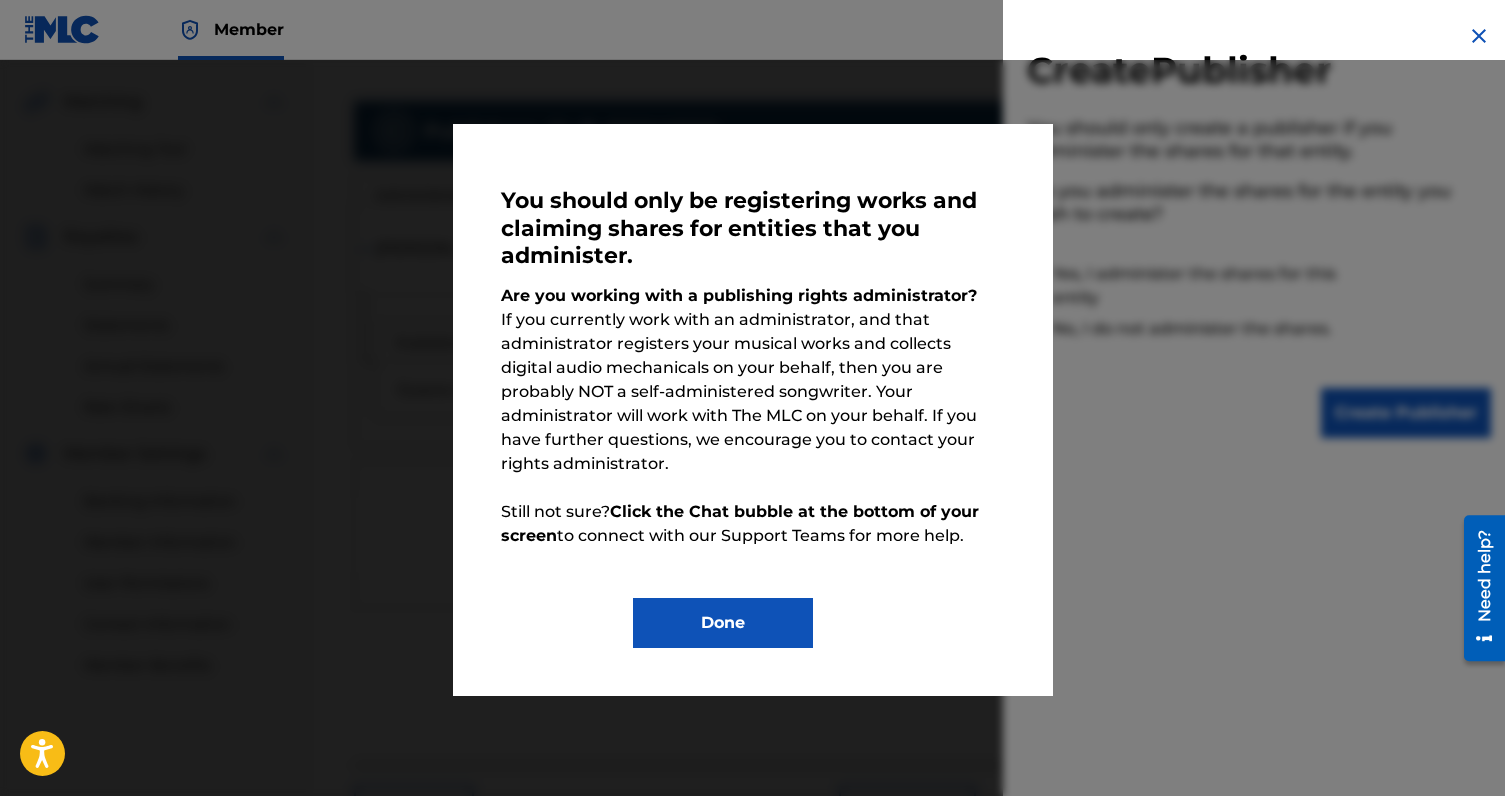 click on "Done" at bounding box center (723, 623) 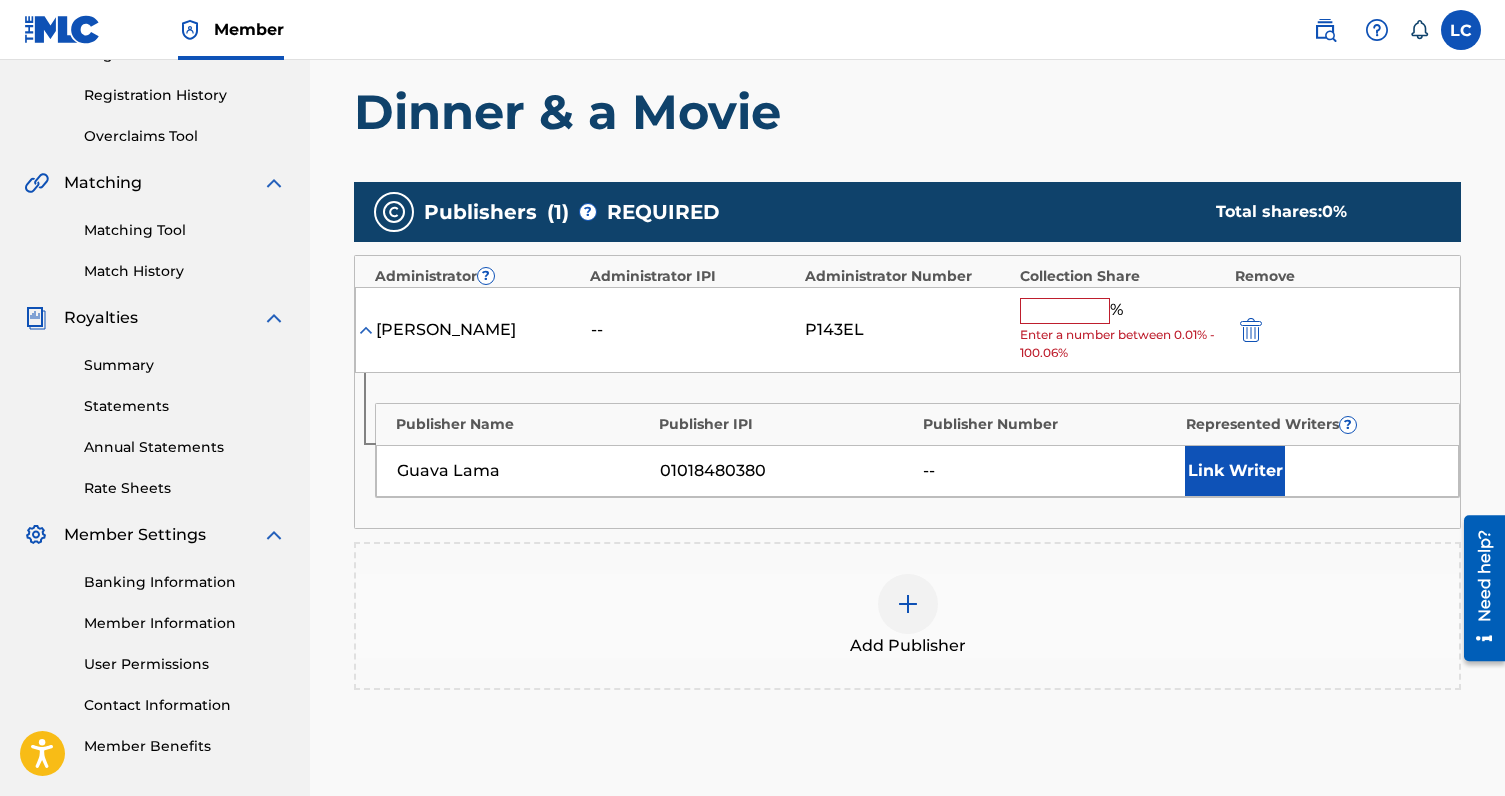 scroll, scrollTop: 357, scrollLeft: 0, axis: vertical 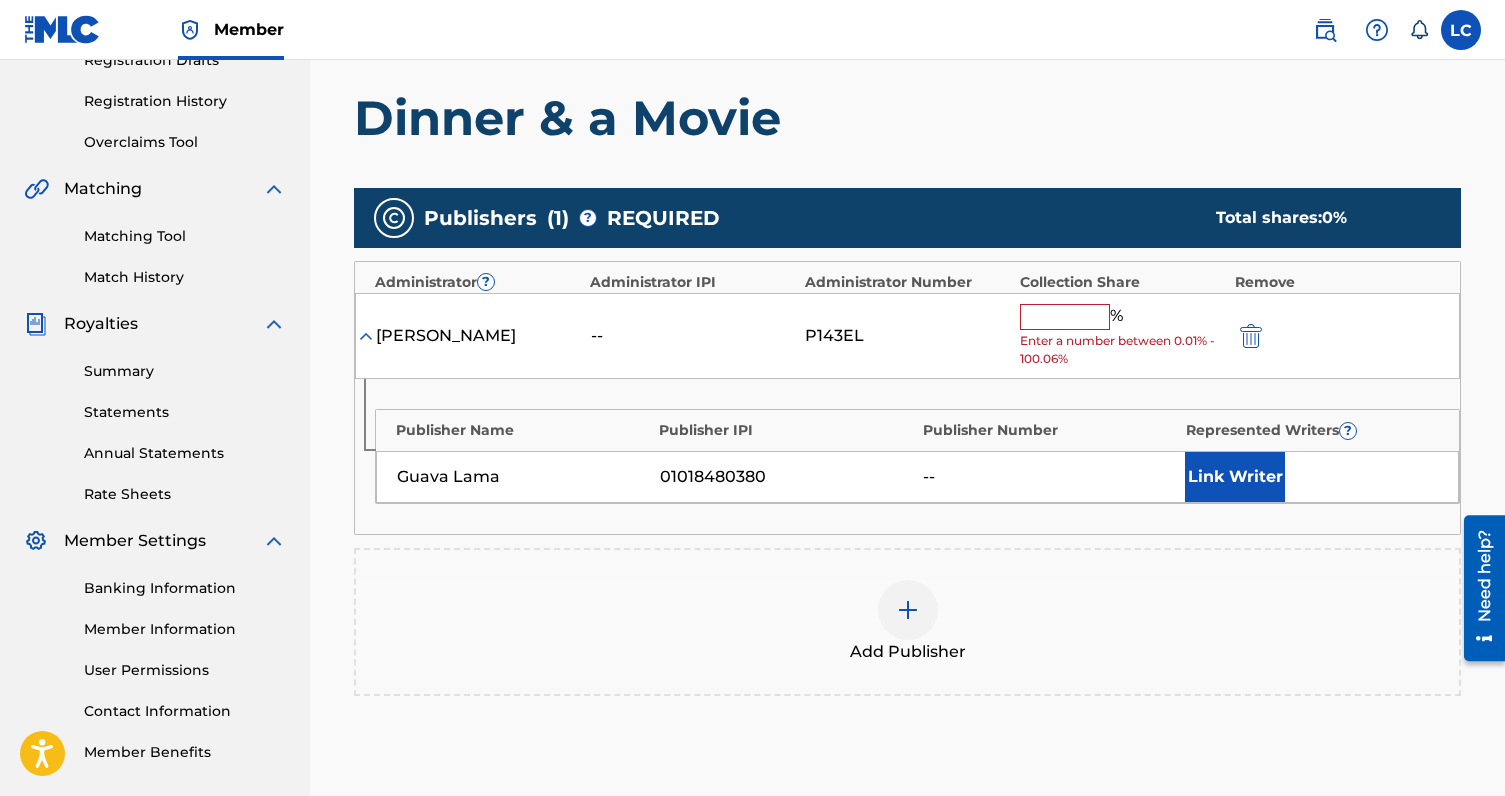 click on "Link Writer" at bounding box center [1235, 477] 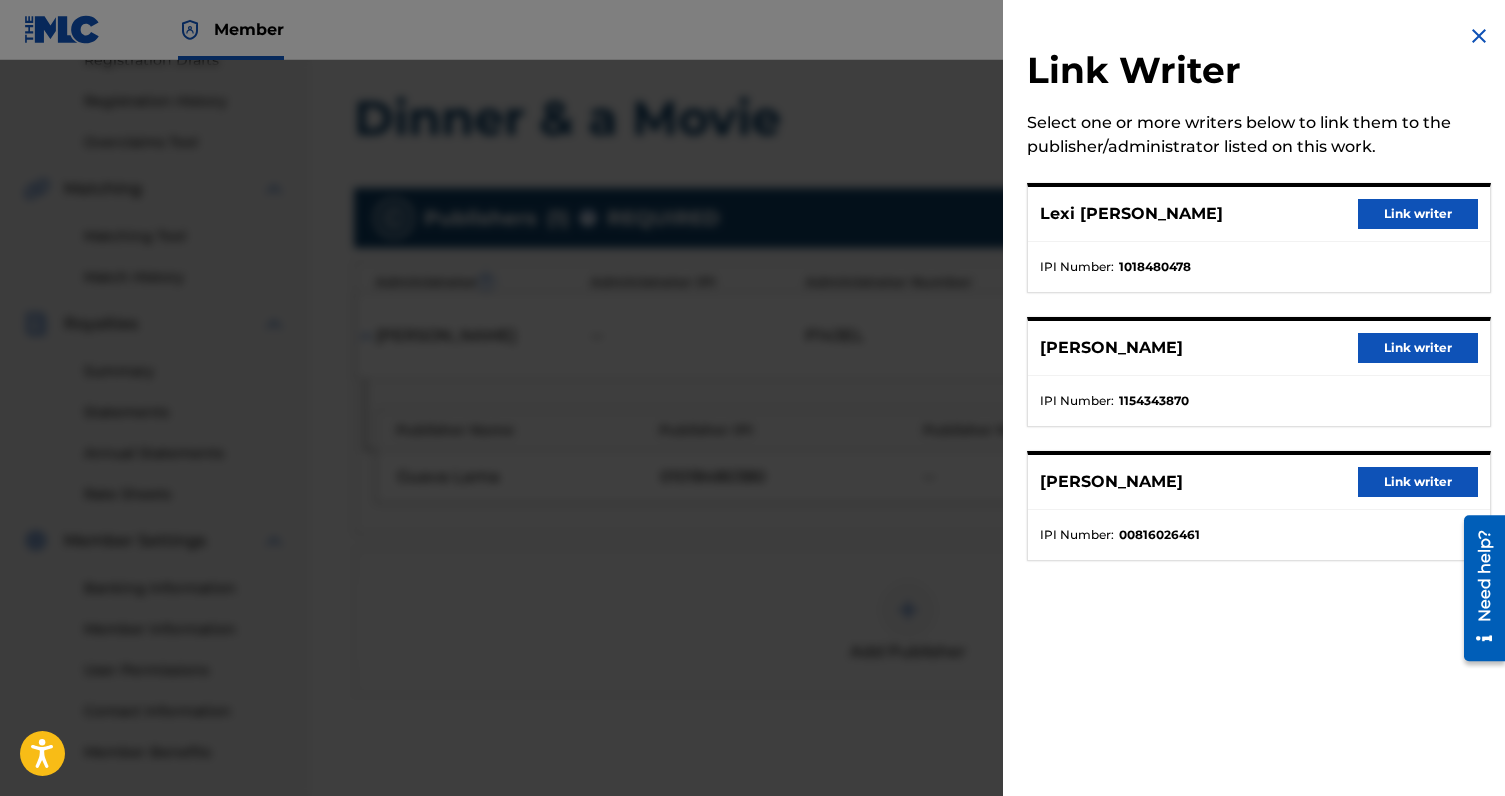 click on "Link writer" at bounding box center (1418, 214) 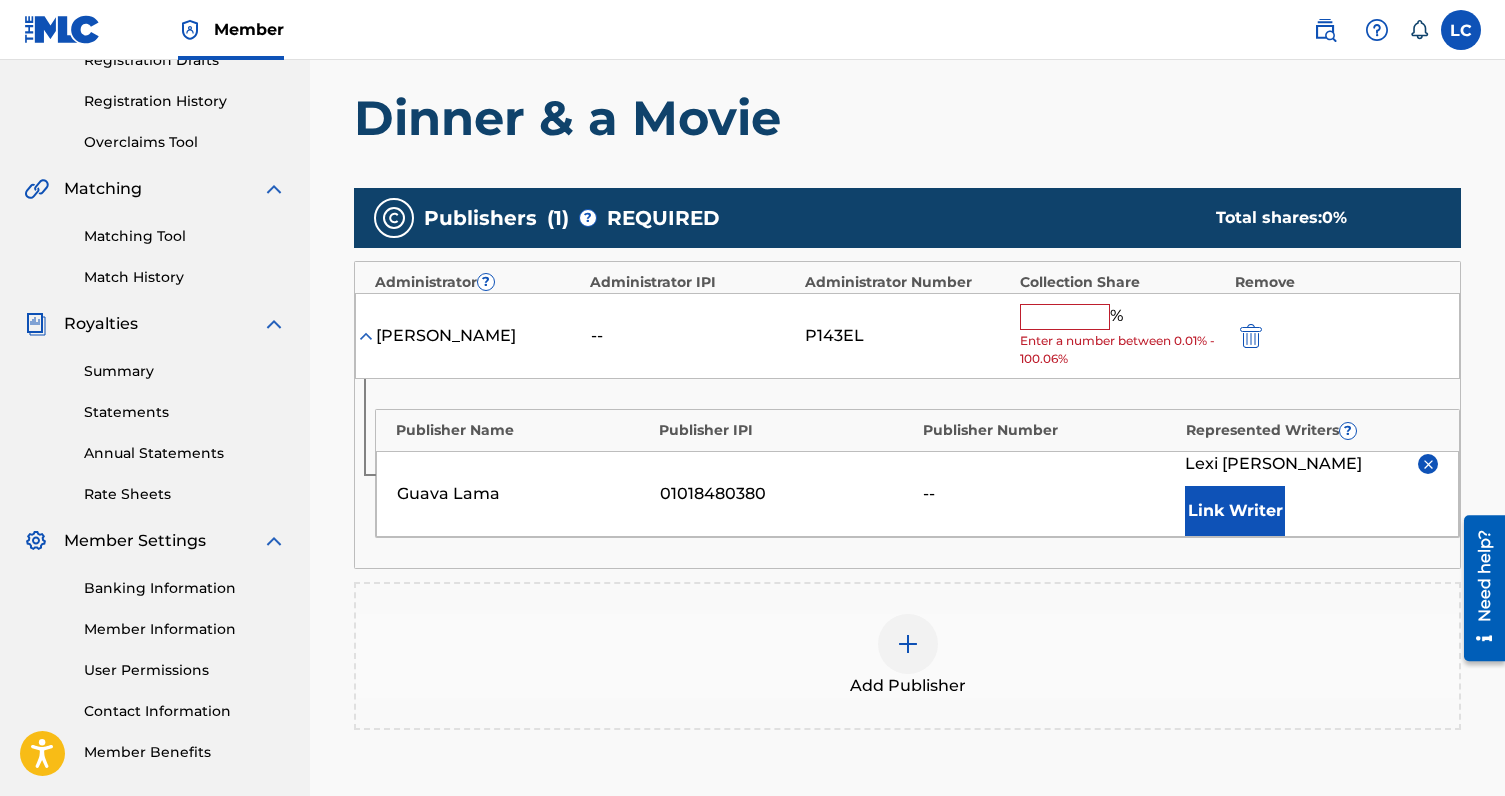 click at bounding box center [1065, 317] 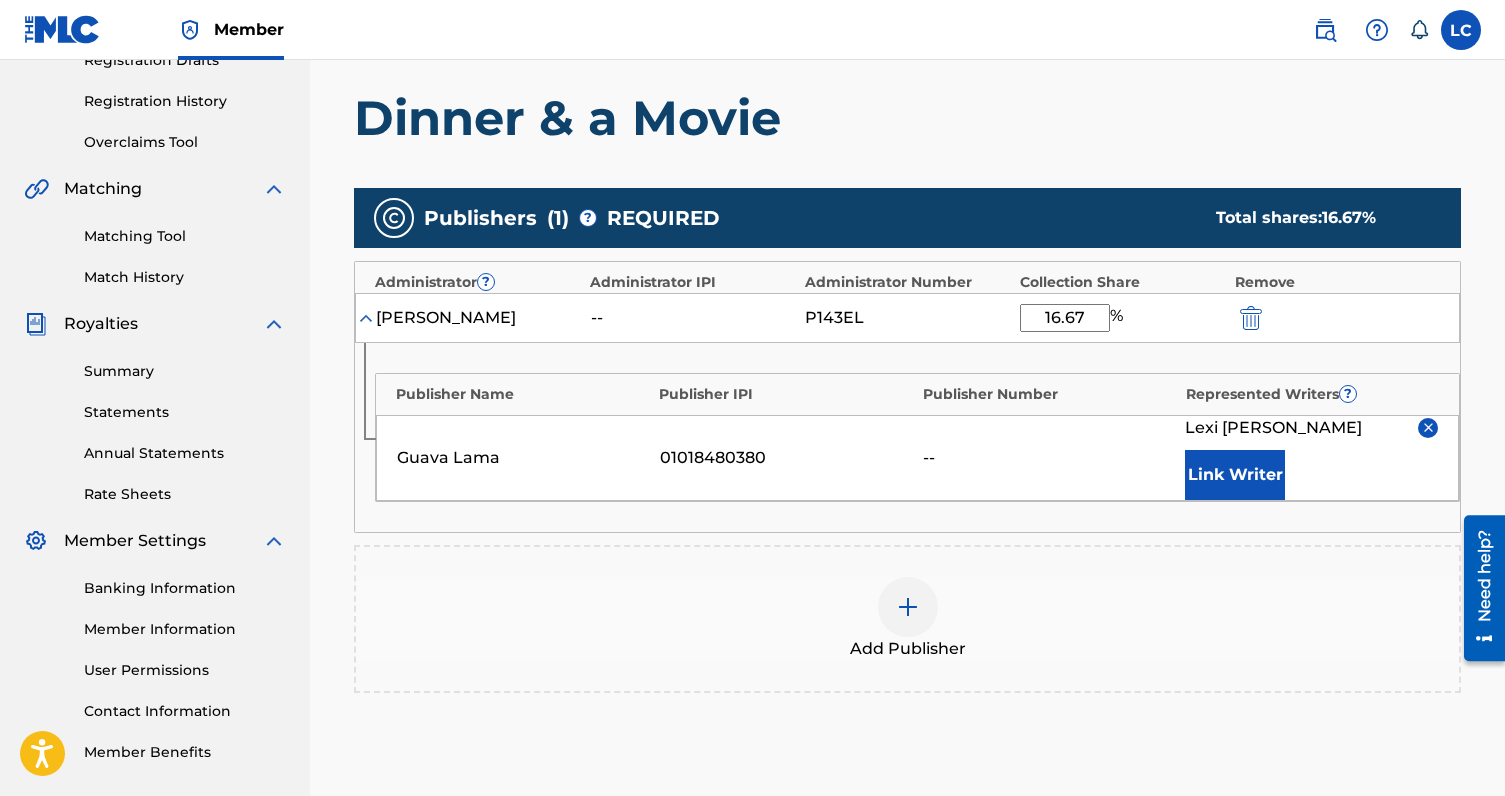 type on "16.67" 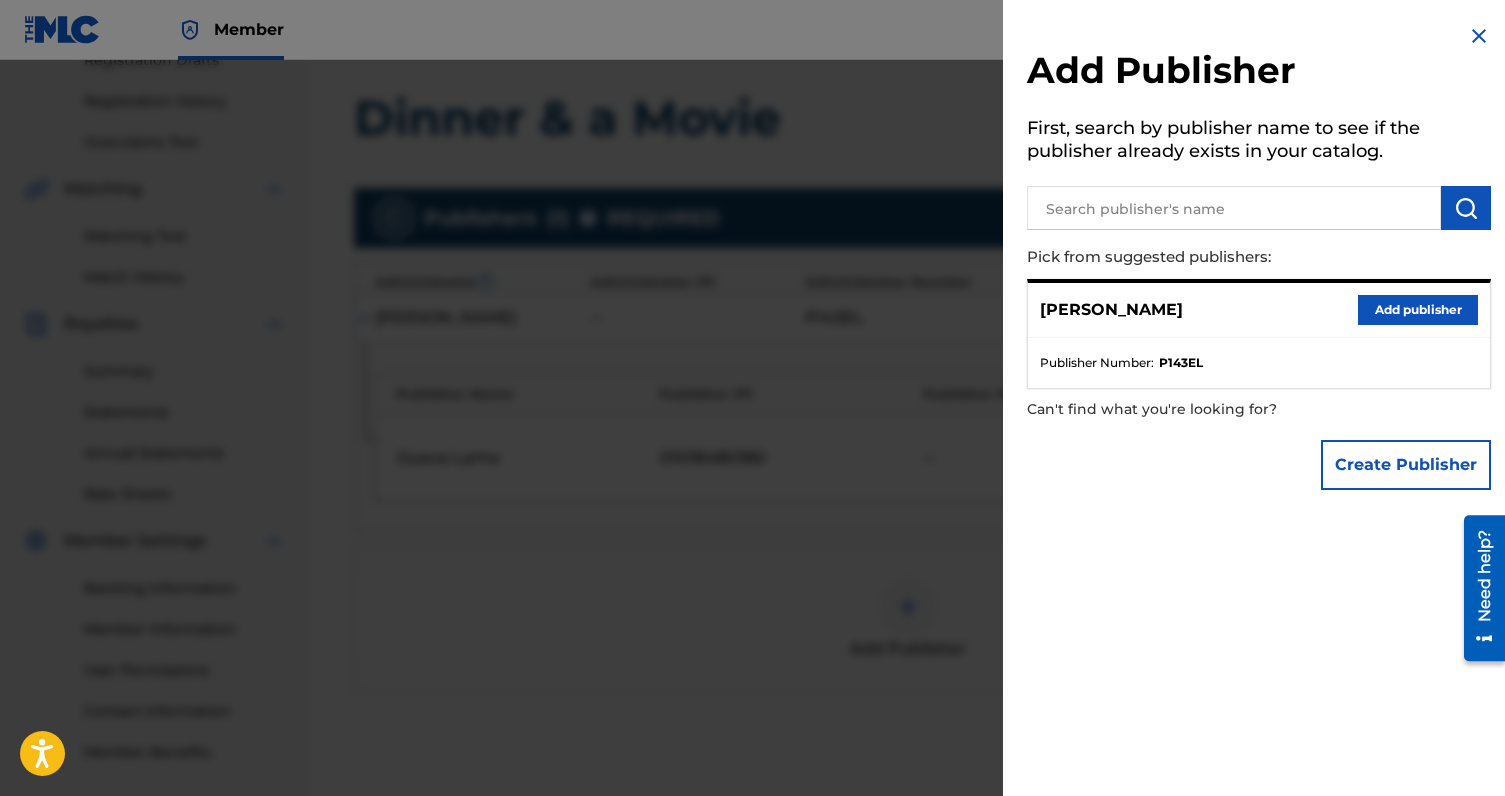 click at bounding box center (752, 458) 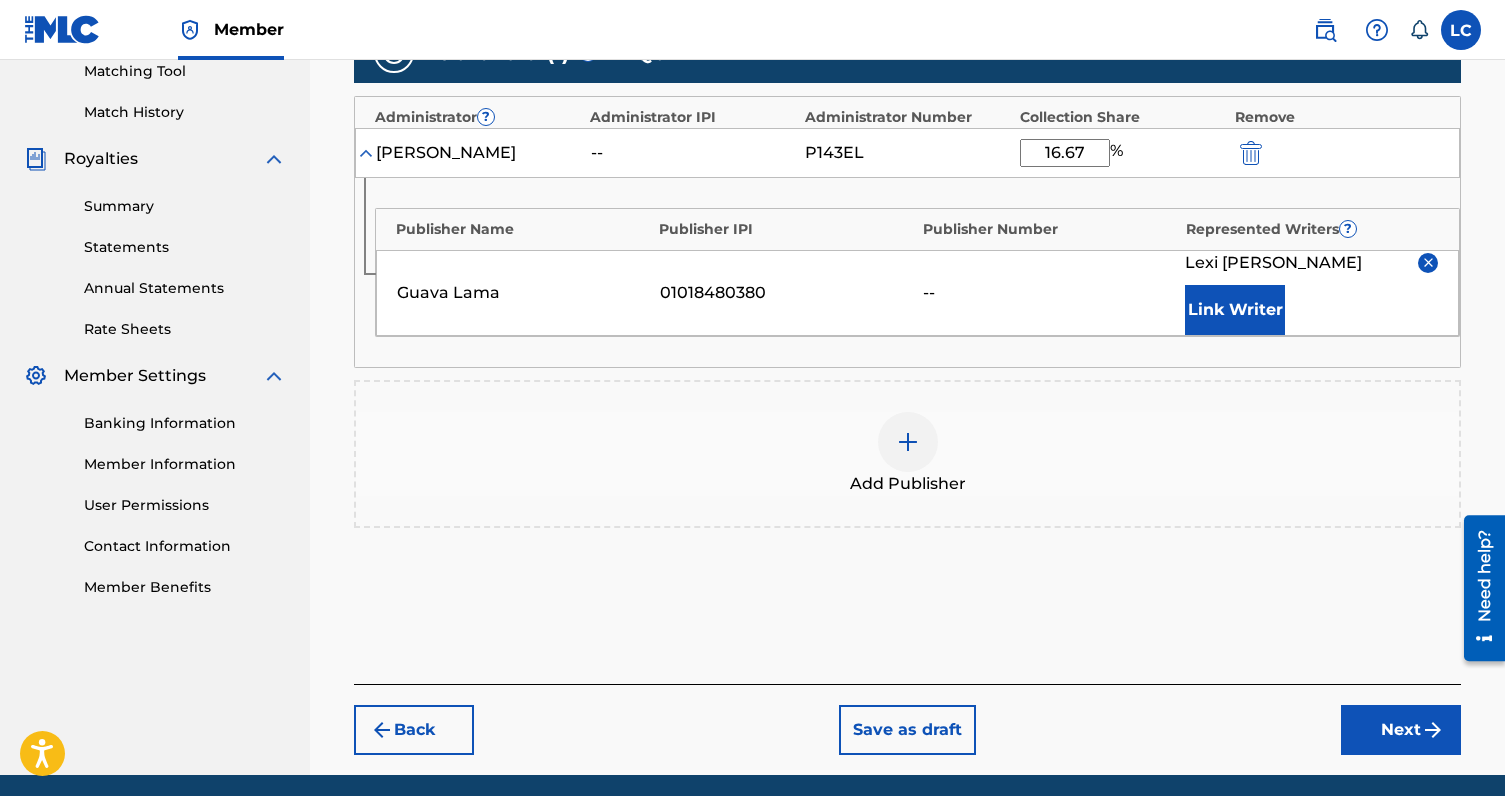 scroll, scrollTop: 597, scrollLeft: 0, axis: vertical 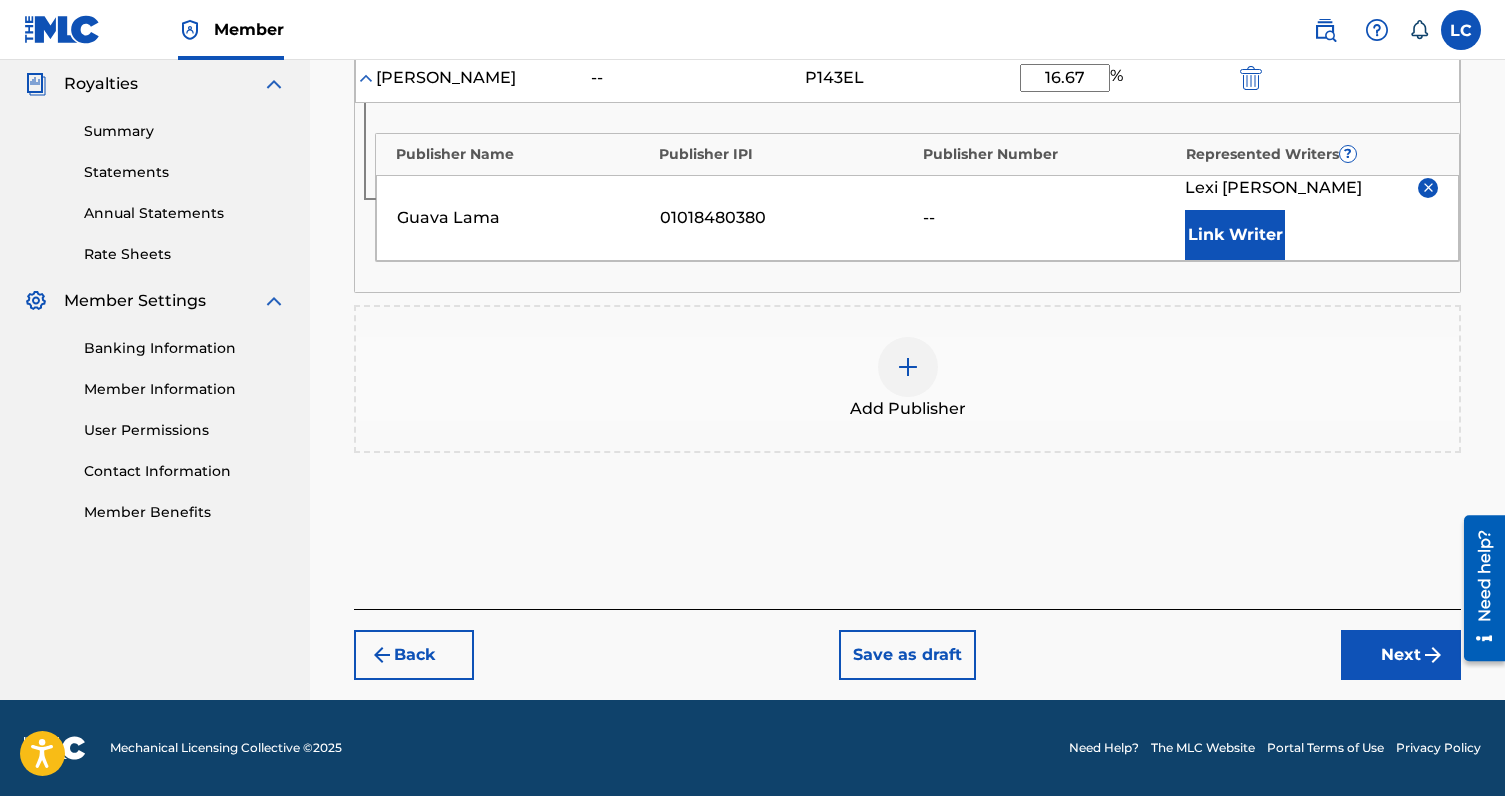 click on "Publishers ( 1 ) ? REQUIRED Total shares:  16.67 % Administrator ? Administrator IPI Administrator Number Collection Share Remove [PERSON_NAME] -- P143EL 16.67 % Publisher Name Publisher IPI Publisher Number Represented Writers ? Guava Lama 01018480380 -- Lexi   [PERSON_NAME] Link Writer Add Publisher" at bounding box center [907, 229] 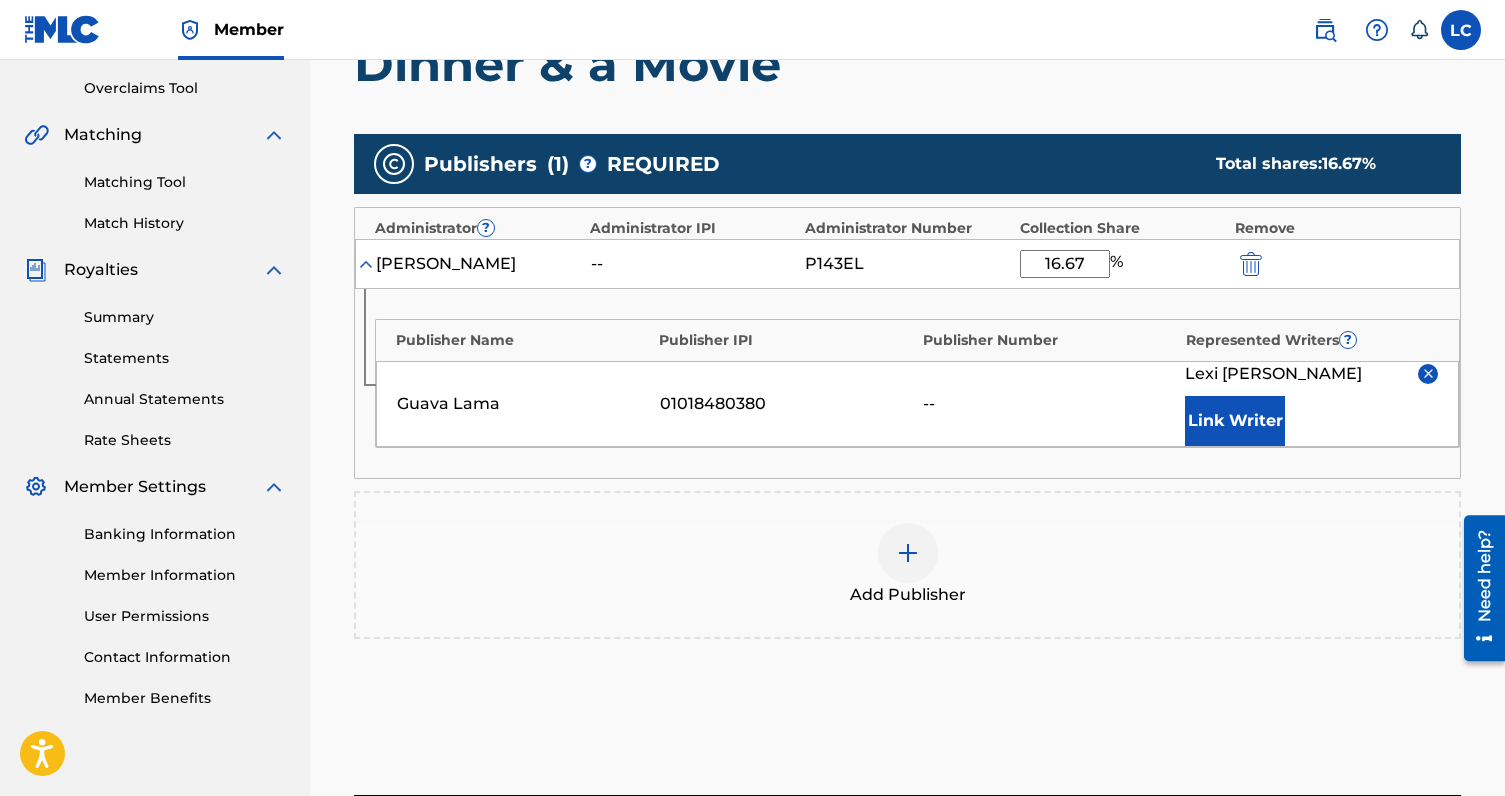scroll, scrollTop: 397, scrollLeft: 0, axis: vertical 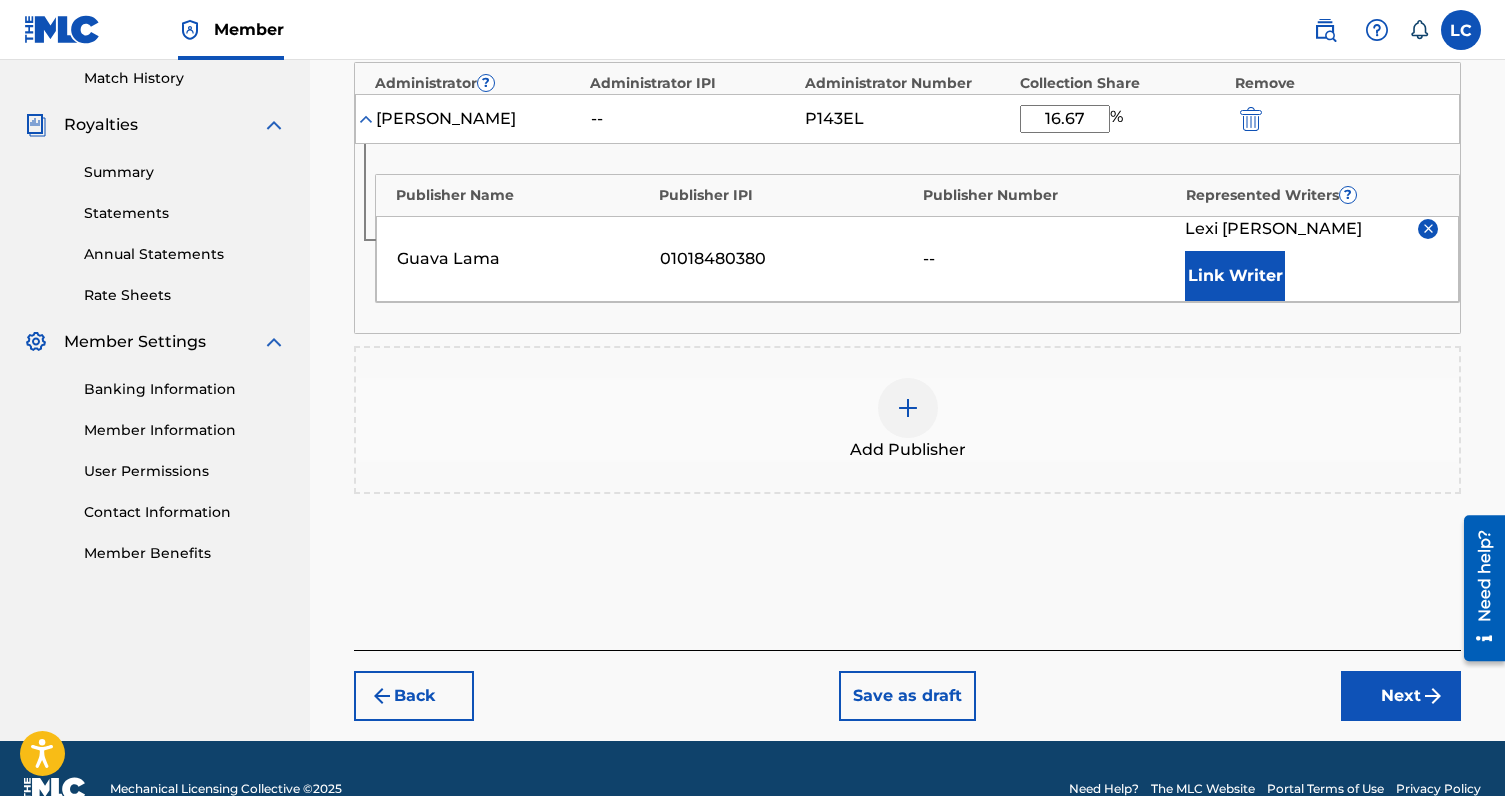 click on "Next" at bounding box center [1401, 696] 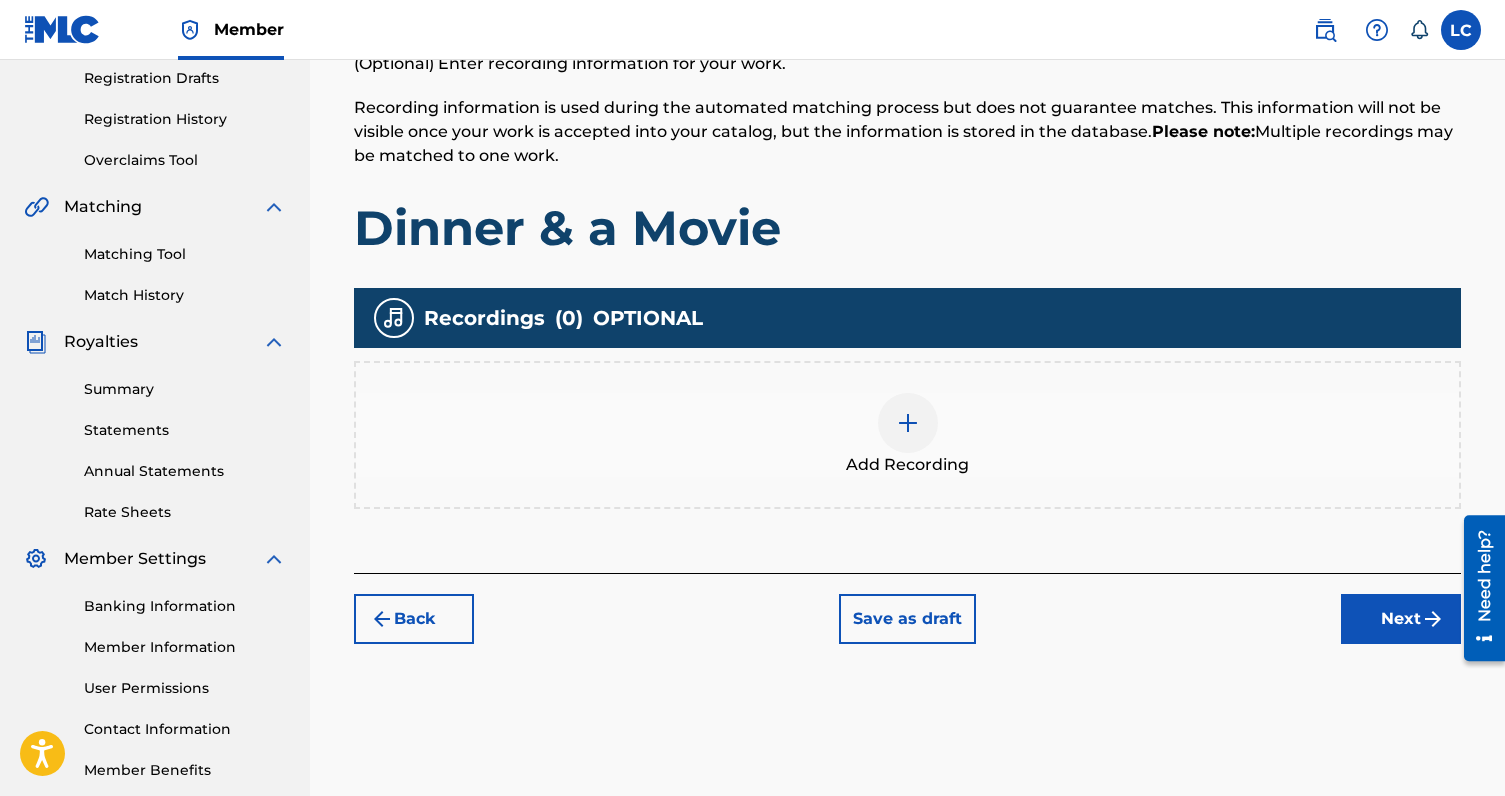 scroll, scrollTop: 347, scrollLeft: 0, axis: vertical 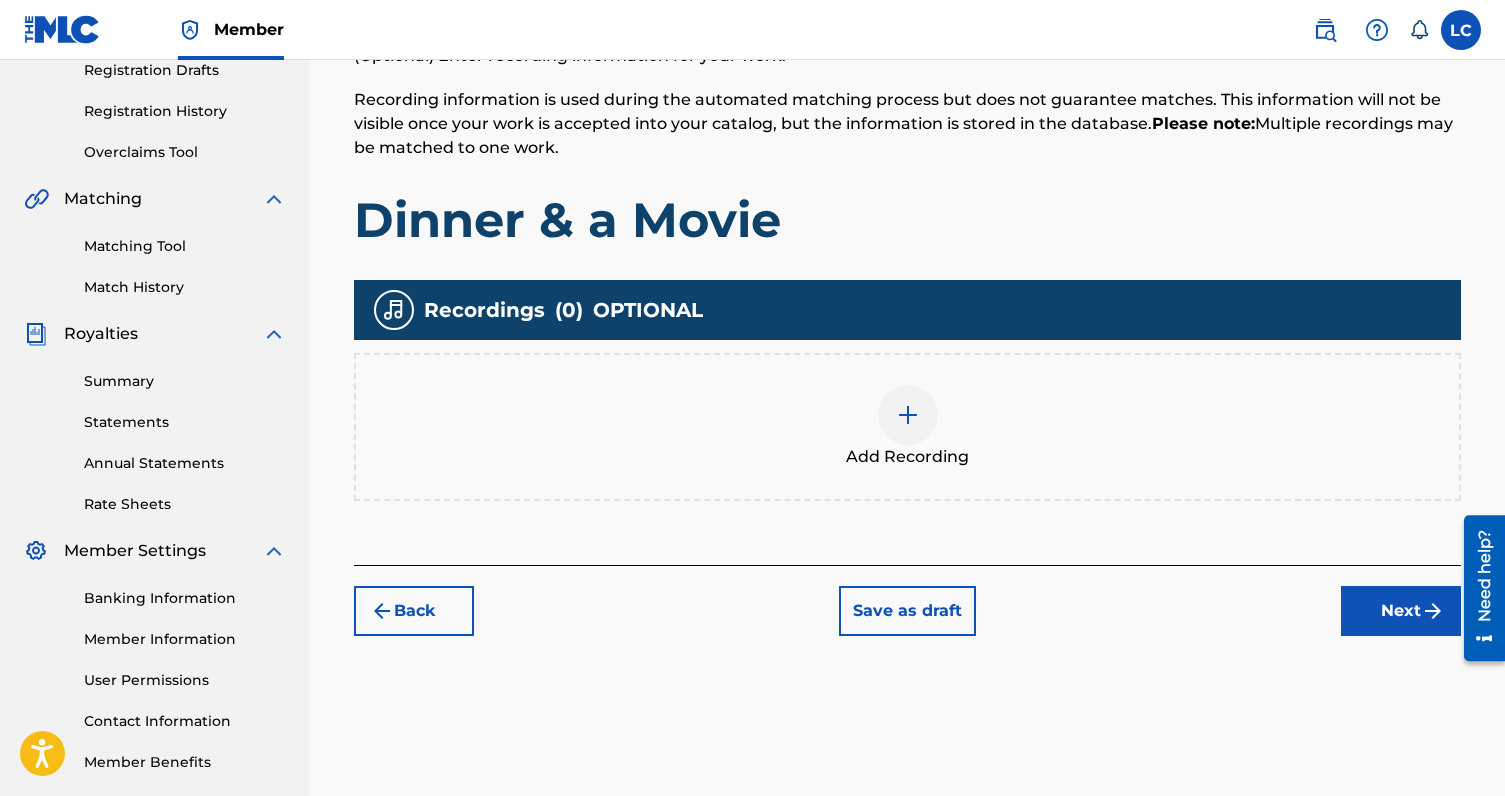 click at bounding box center (908, 415) 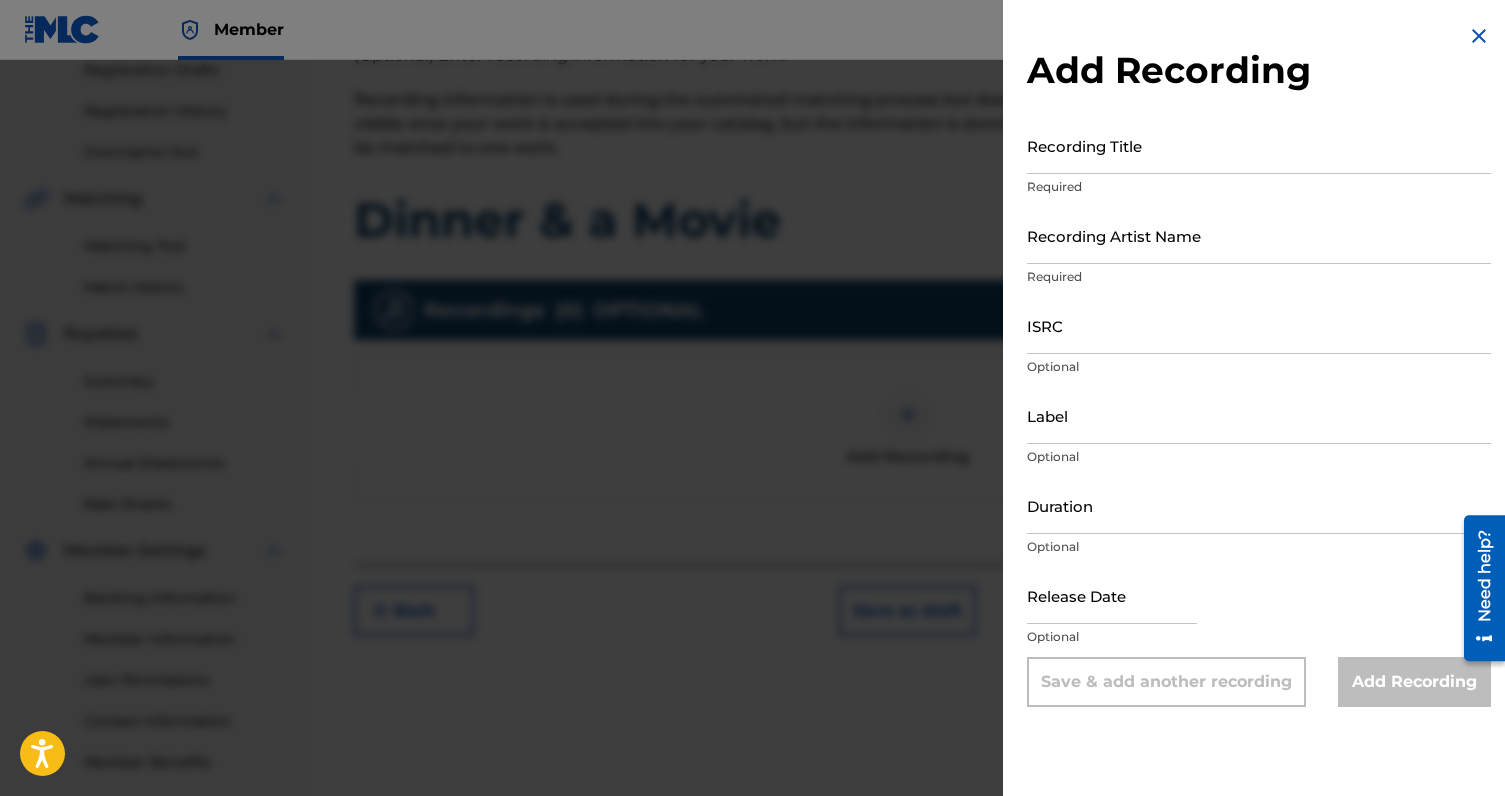 click on "Recording Title" at bounding box center [1259, 145] 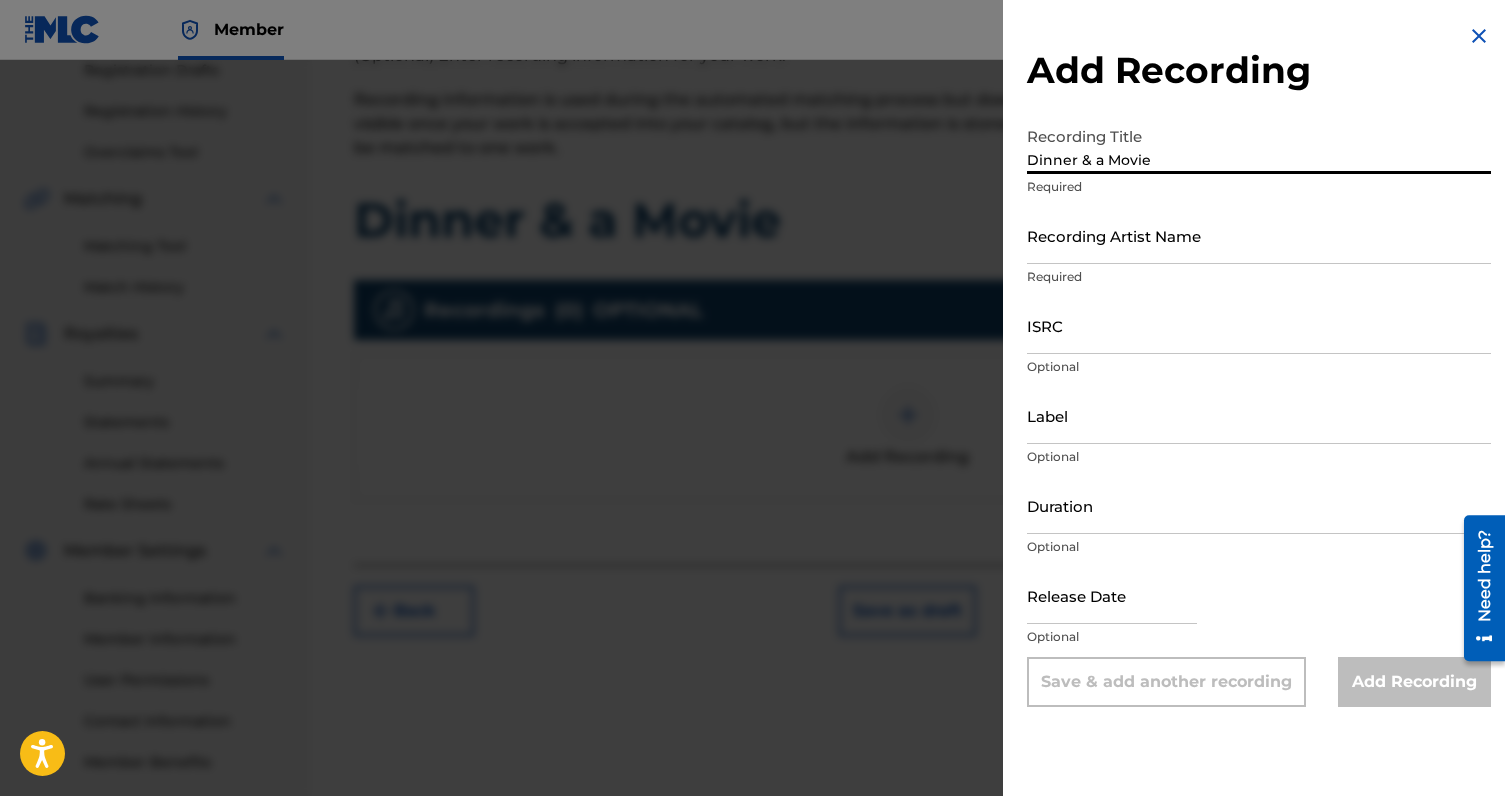 type on "Dinner & a Movie" 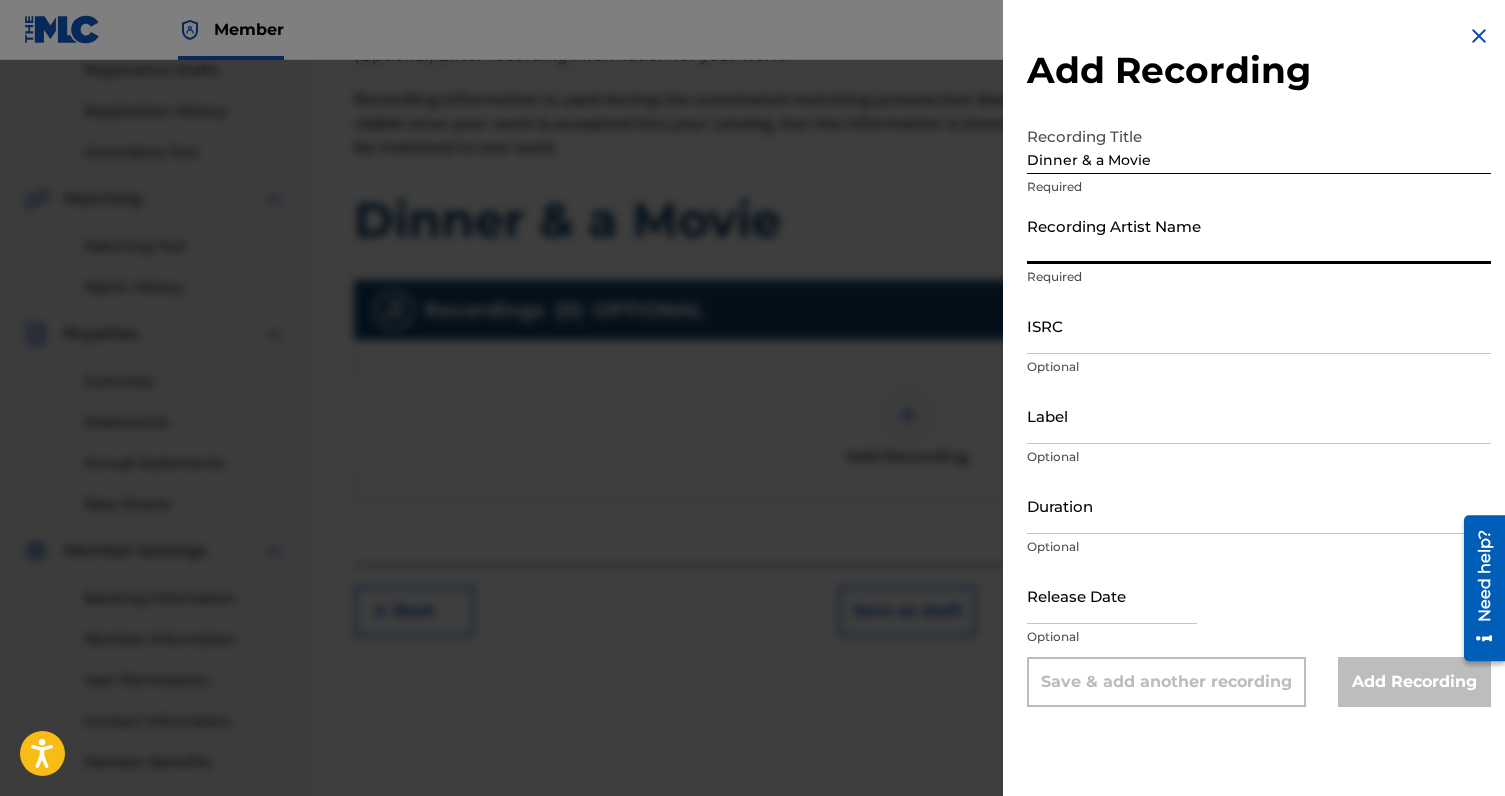 click on "Recording Artist Name" at bounding box center [1259, 235] 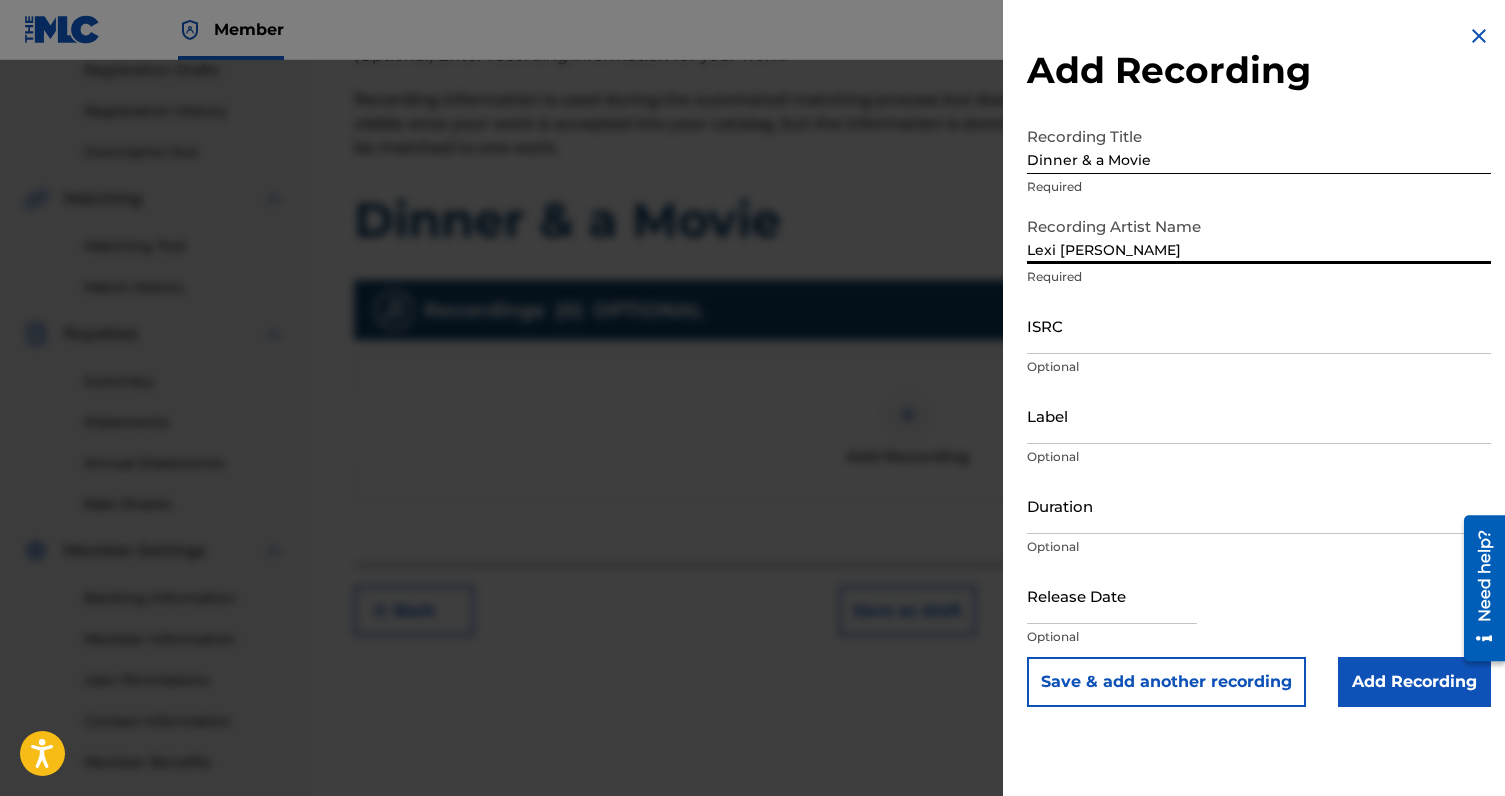 type on "Lexi [PERSON_NAME]" 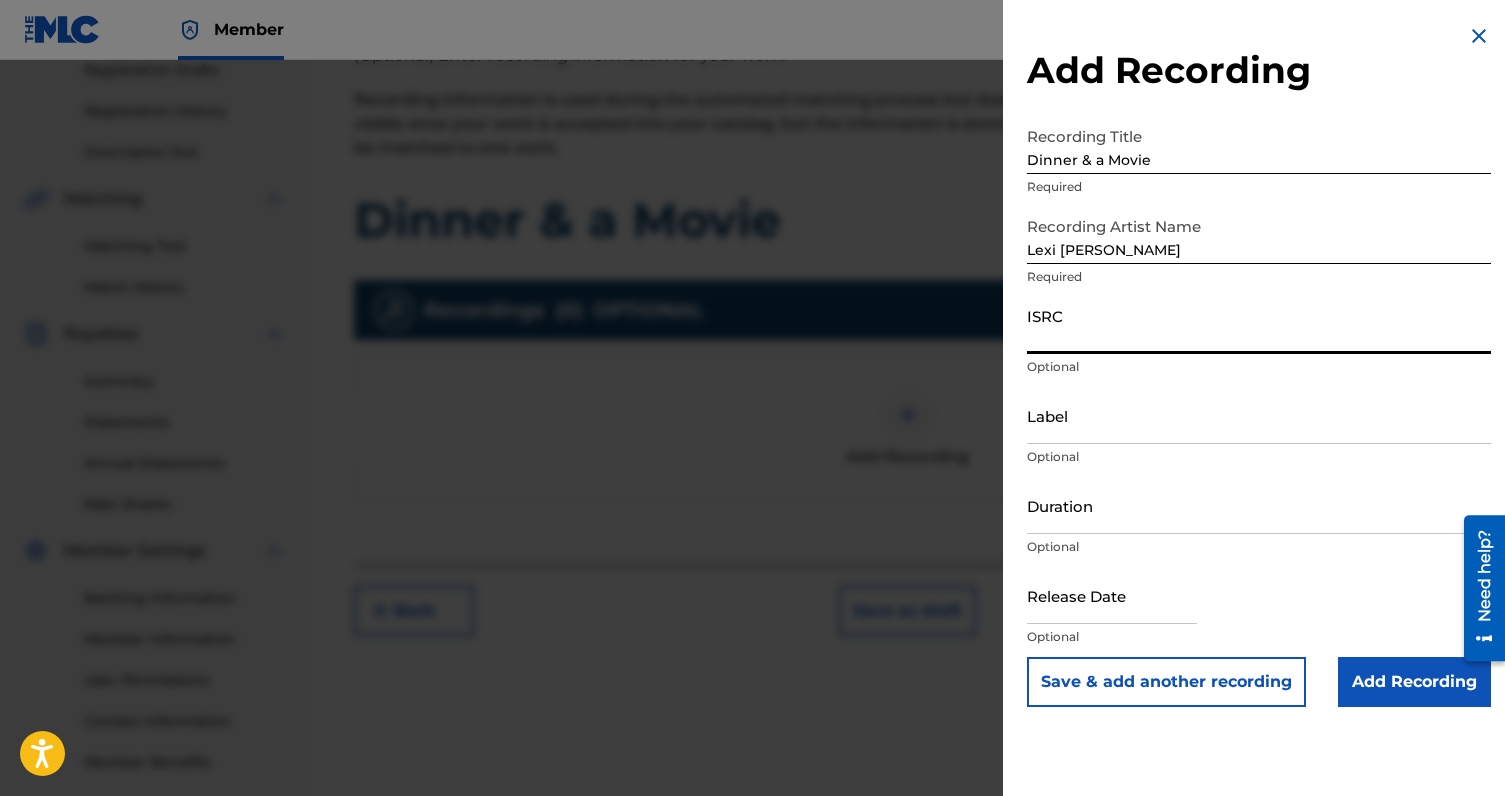 paste on "QZVEM2562741" 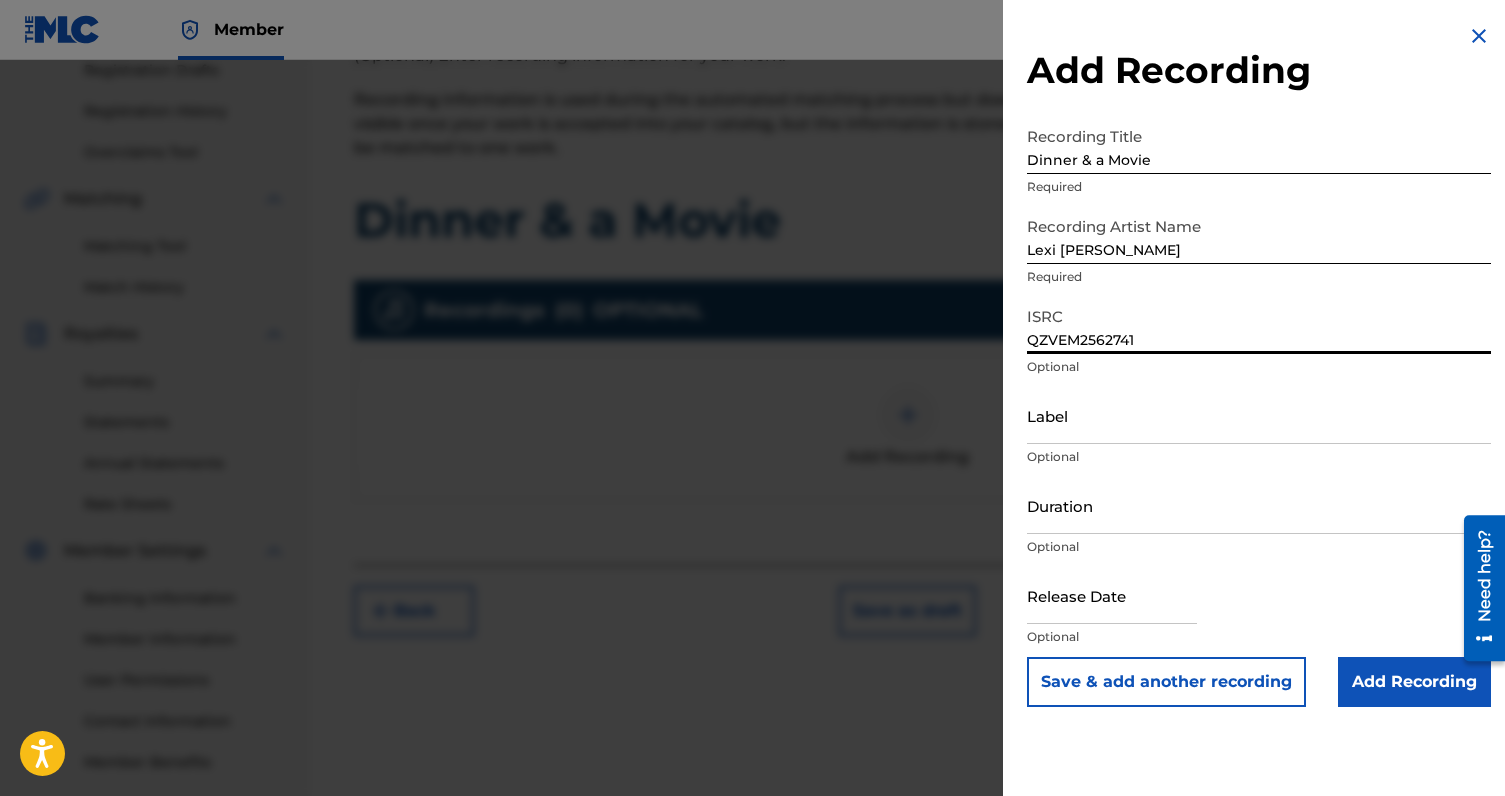 type on "QZVEM2562741" 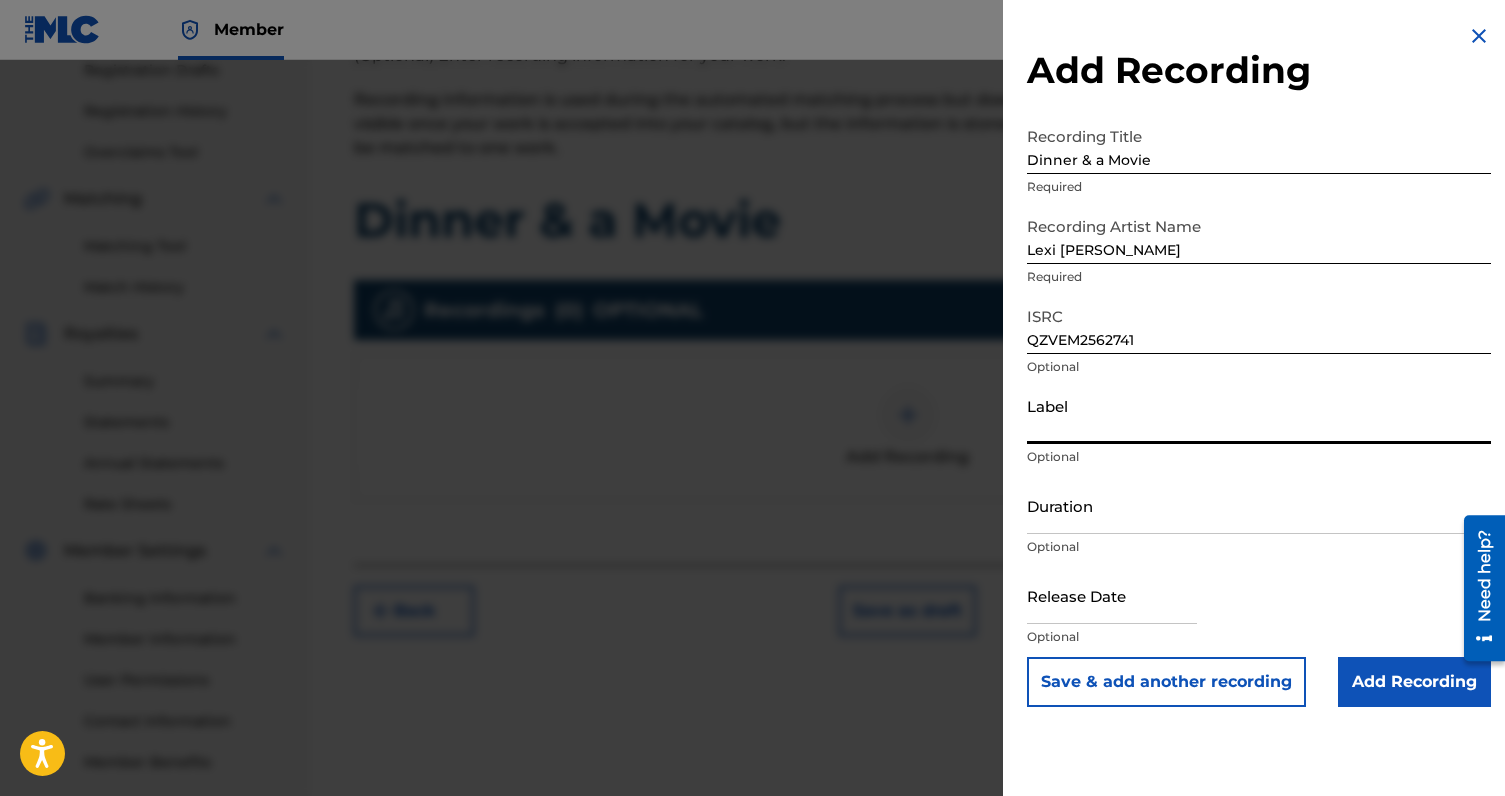click on "Label" at bounding box center [1259, 415] 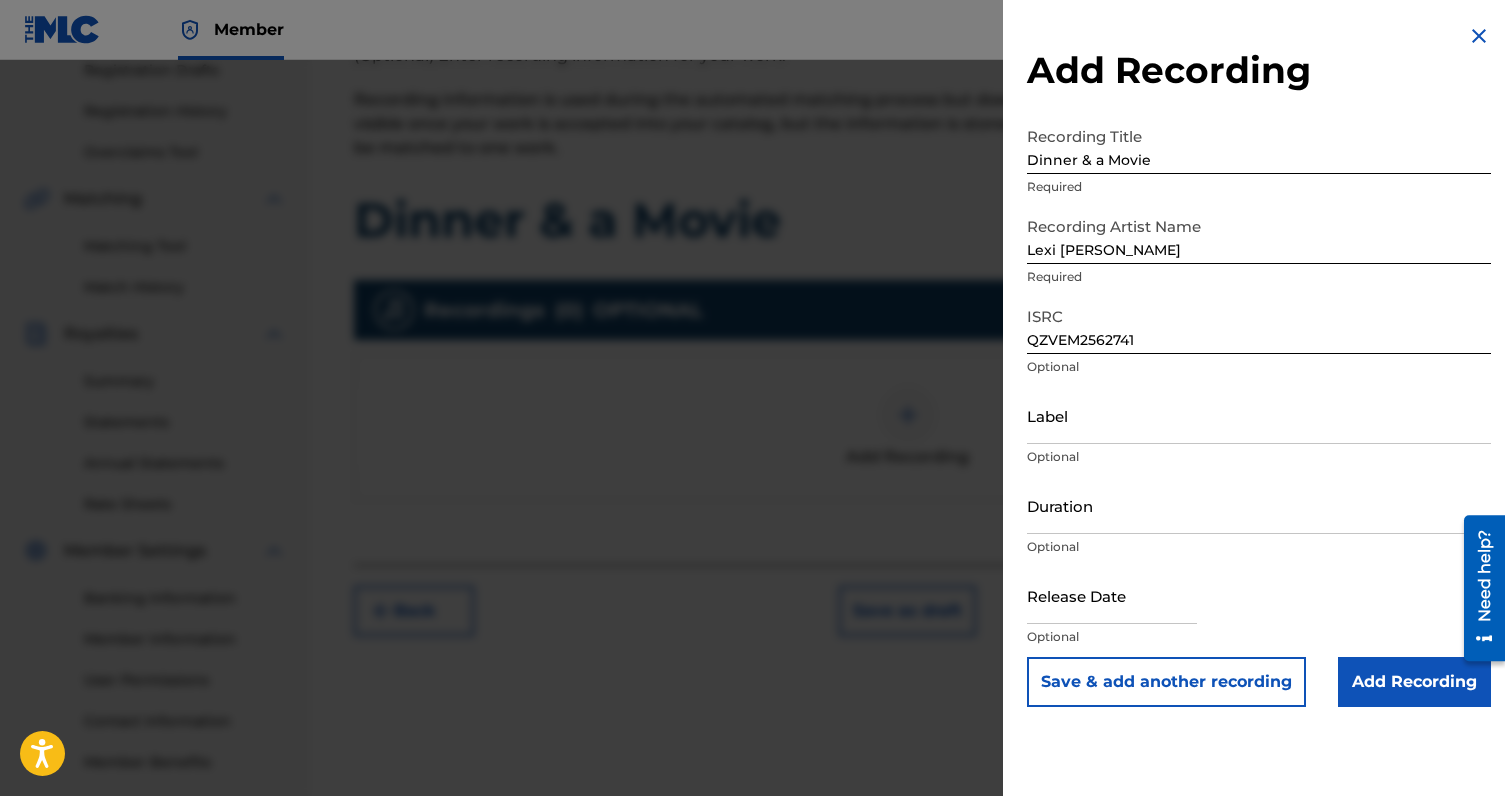 click at bounding box center [1112, 595] 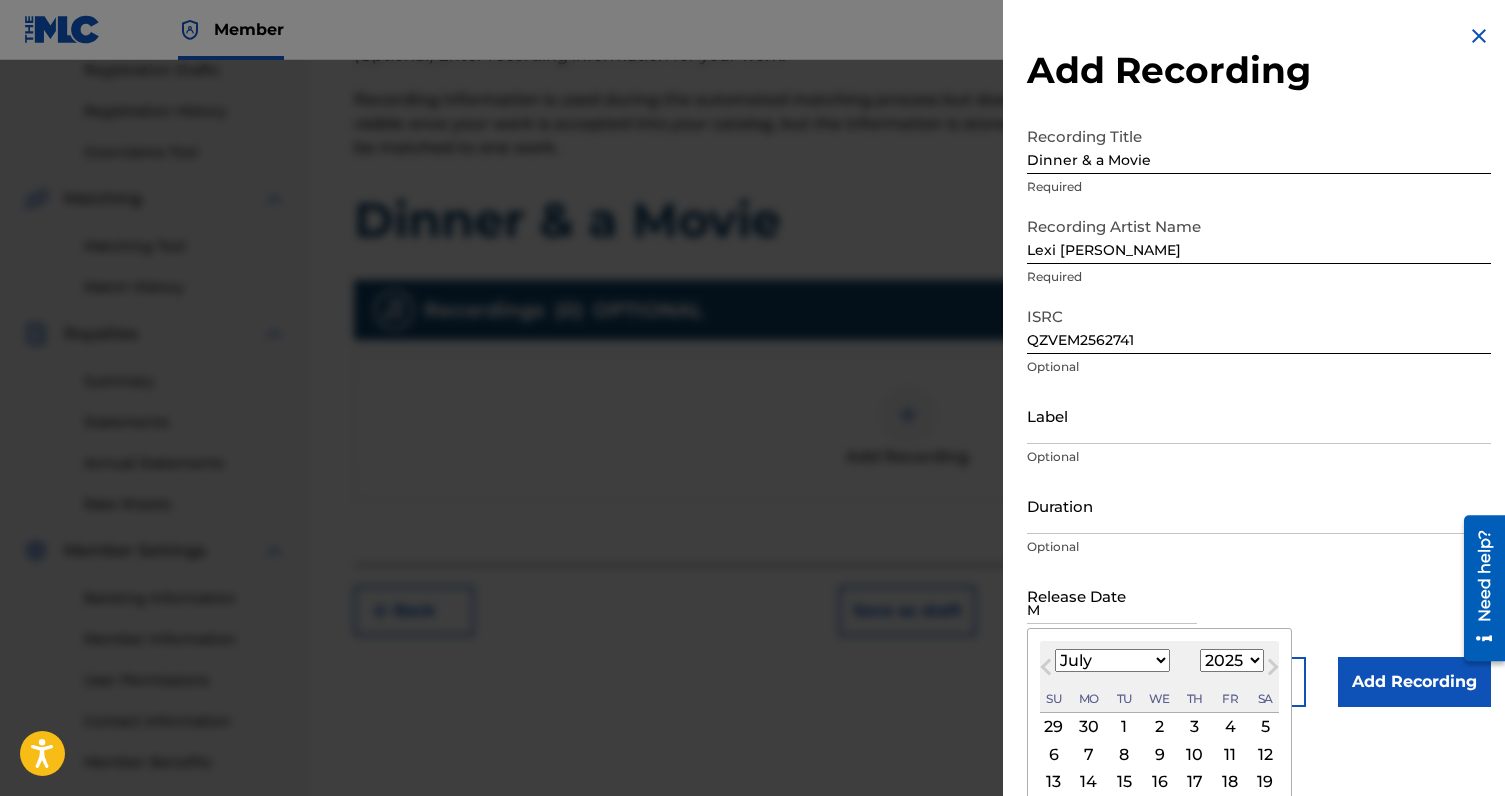 type on "M" 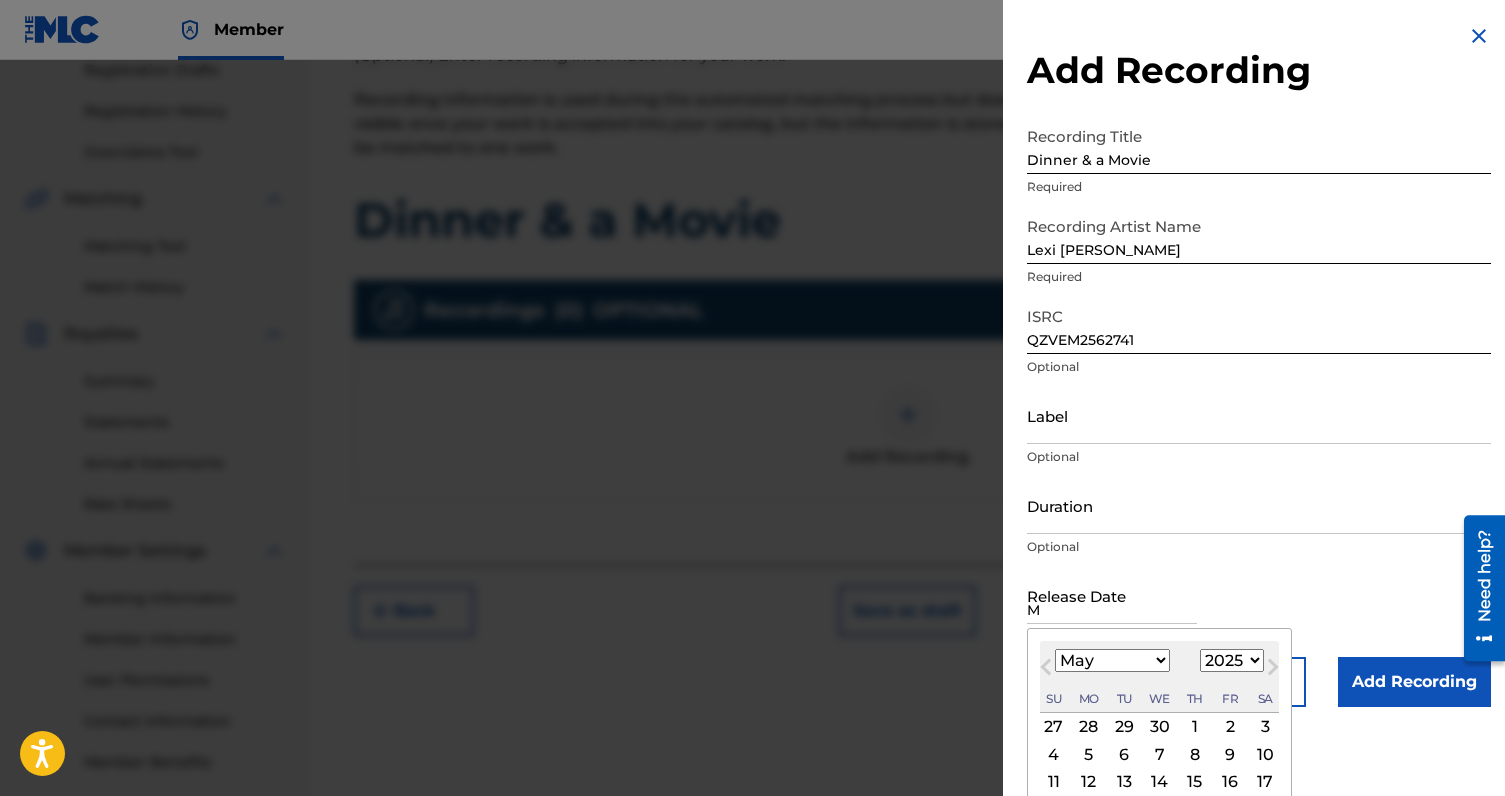 click on "2" at bounding box center (1230, 727) 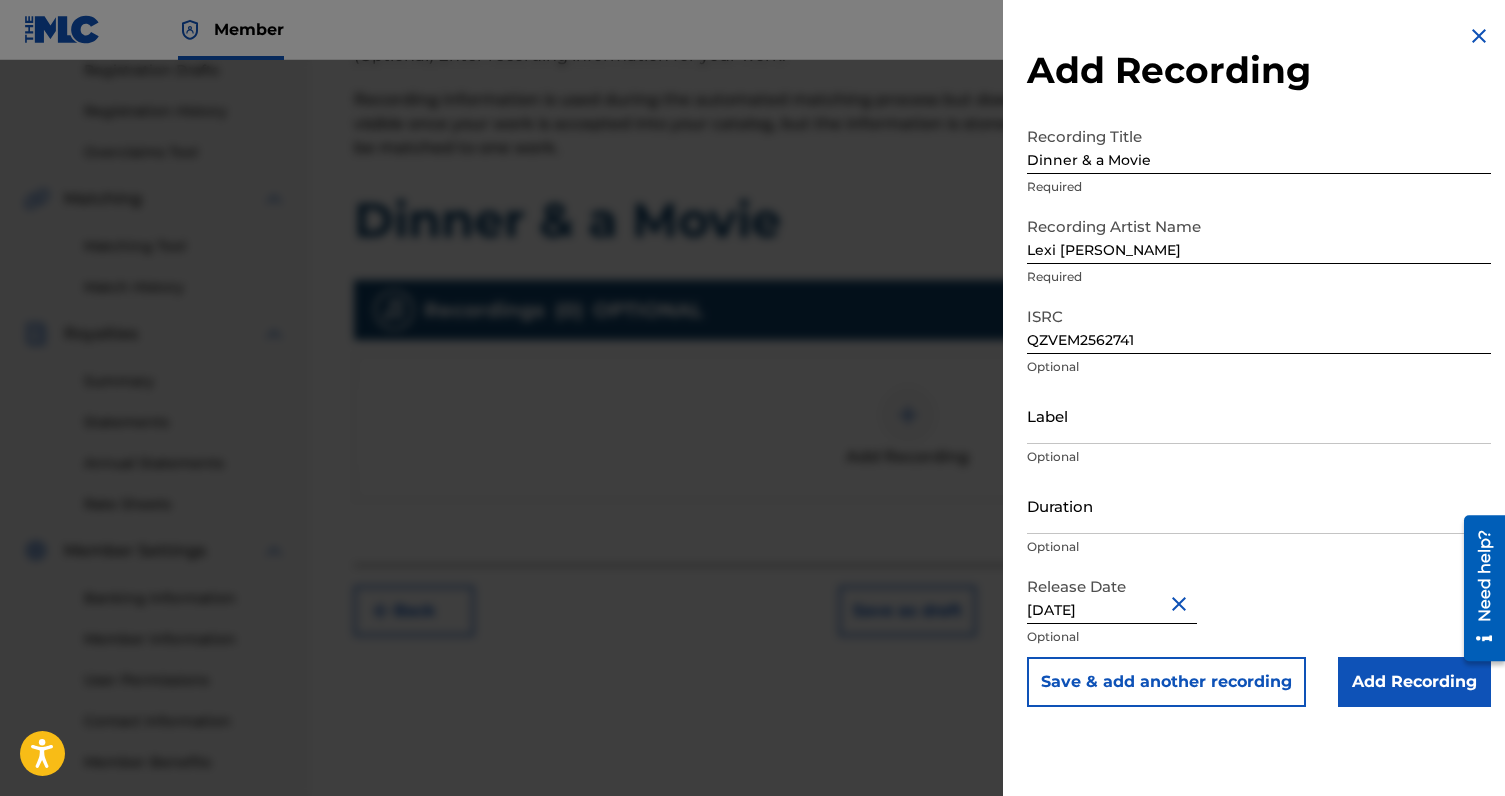 click on "Add Recording" at bounding box center [1414, 682] 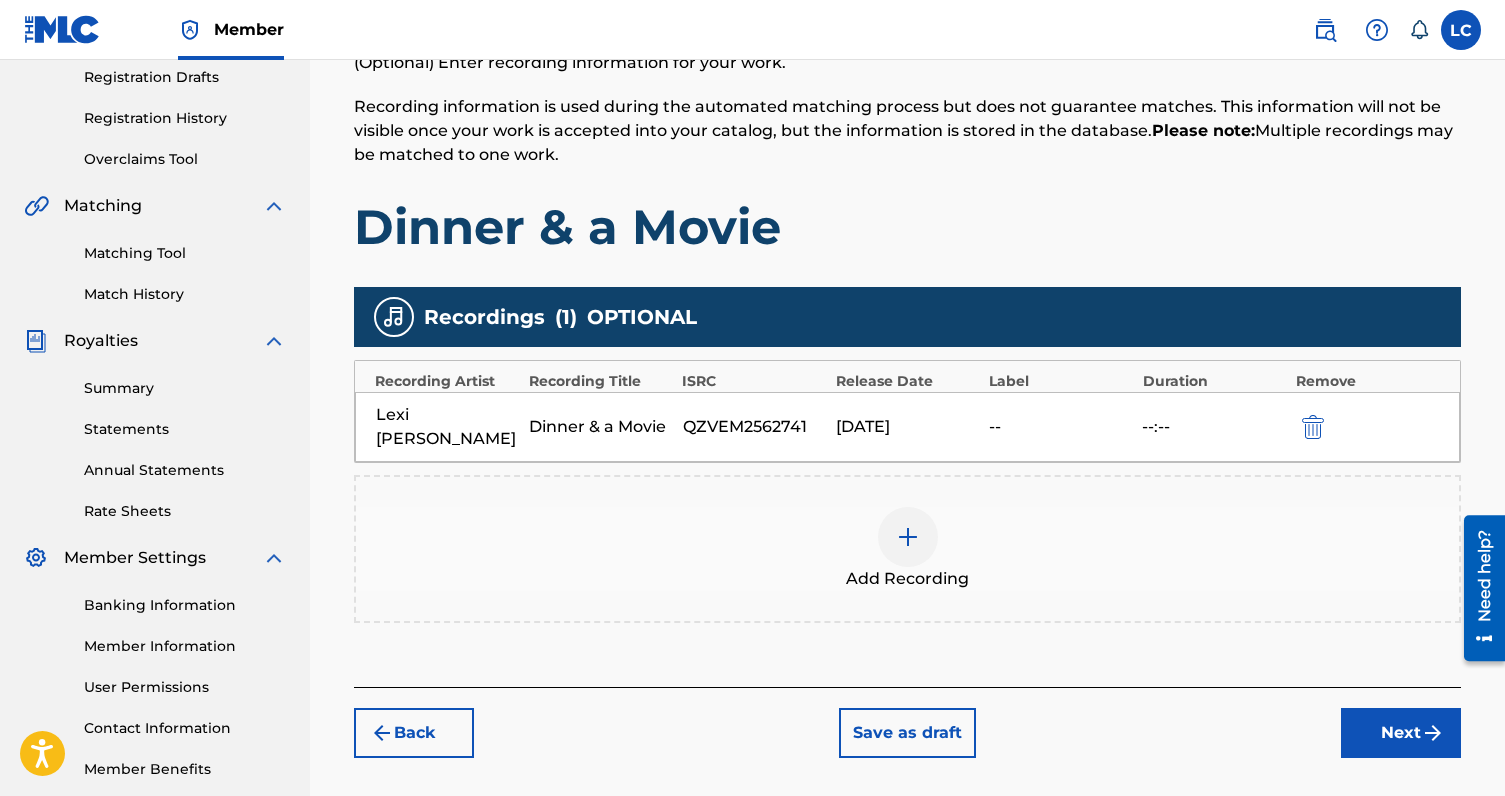 scroll, scrollTop: 363, scrollLeft: 0, axis: vertical 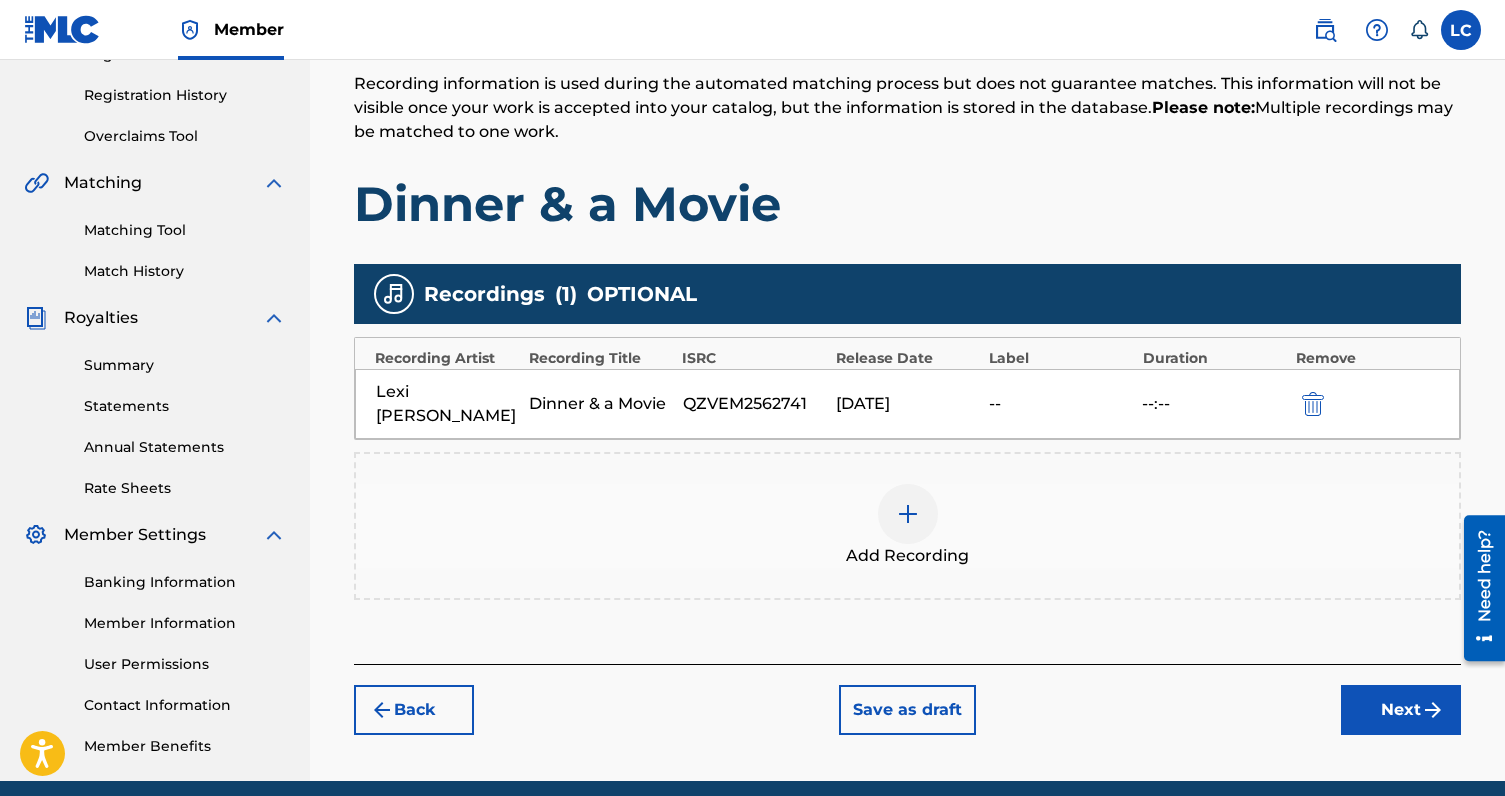 click on "Next" at bounding box center [1401, 710] 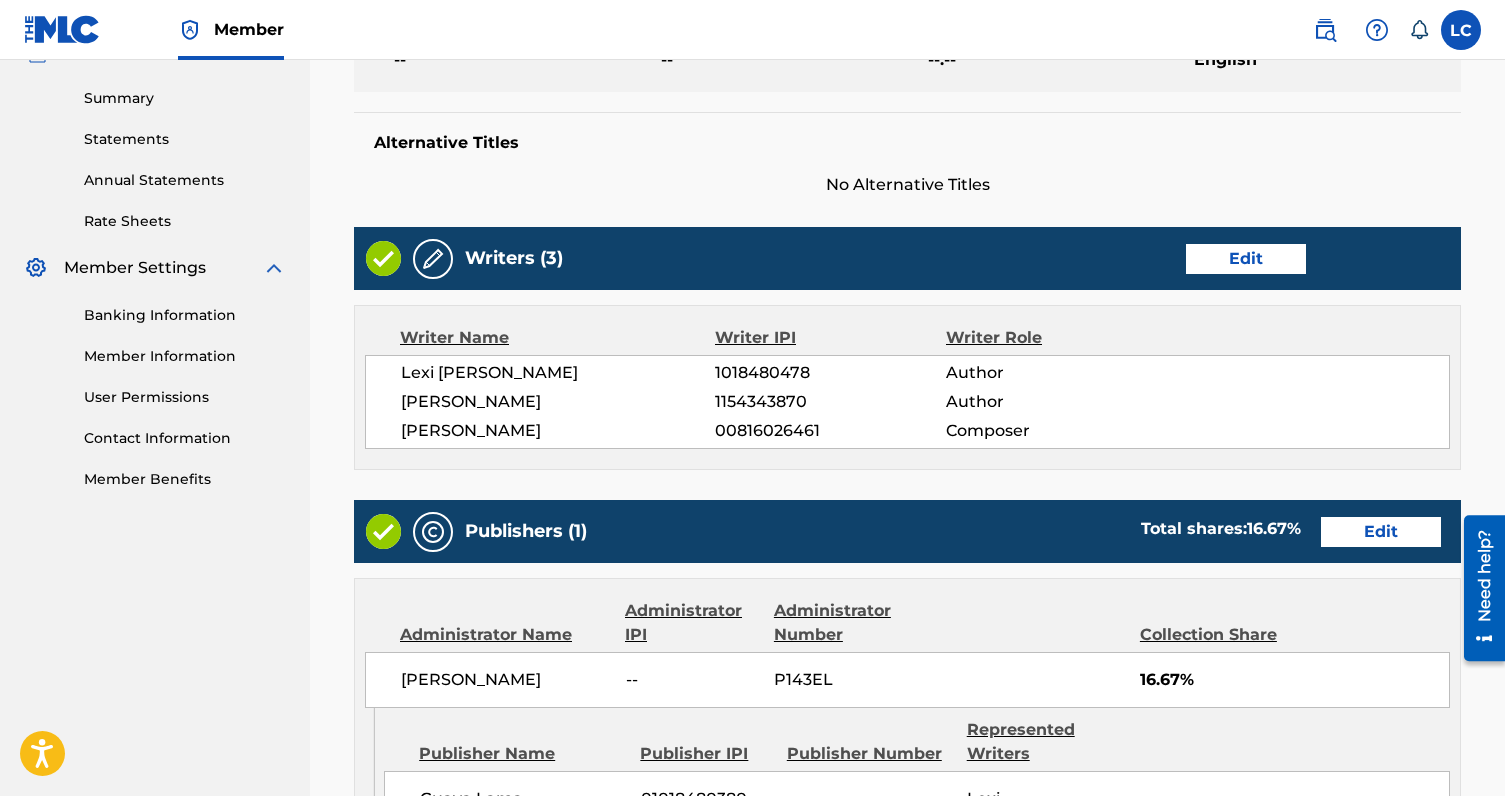 scroll, scrollTop: 747, scrollLeft: 0, axis: vertical 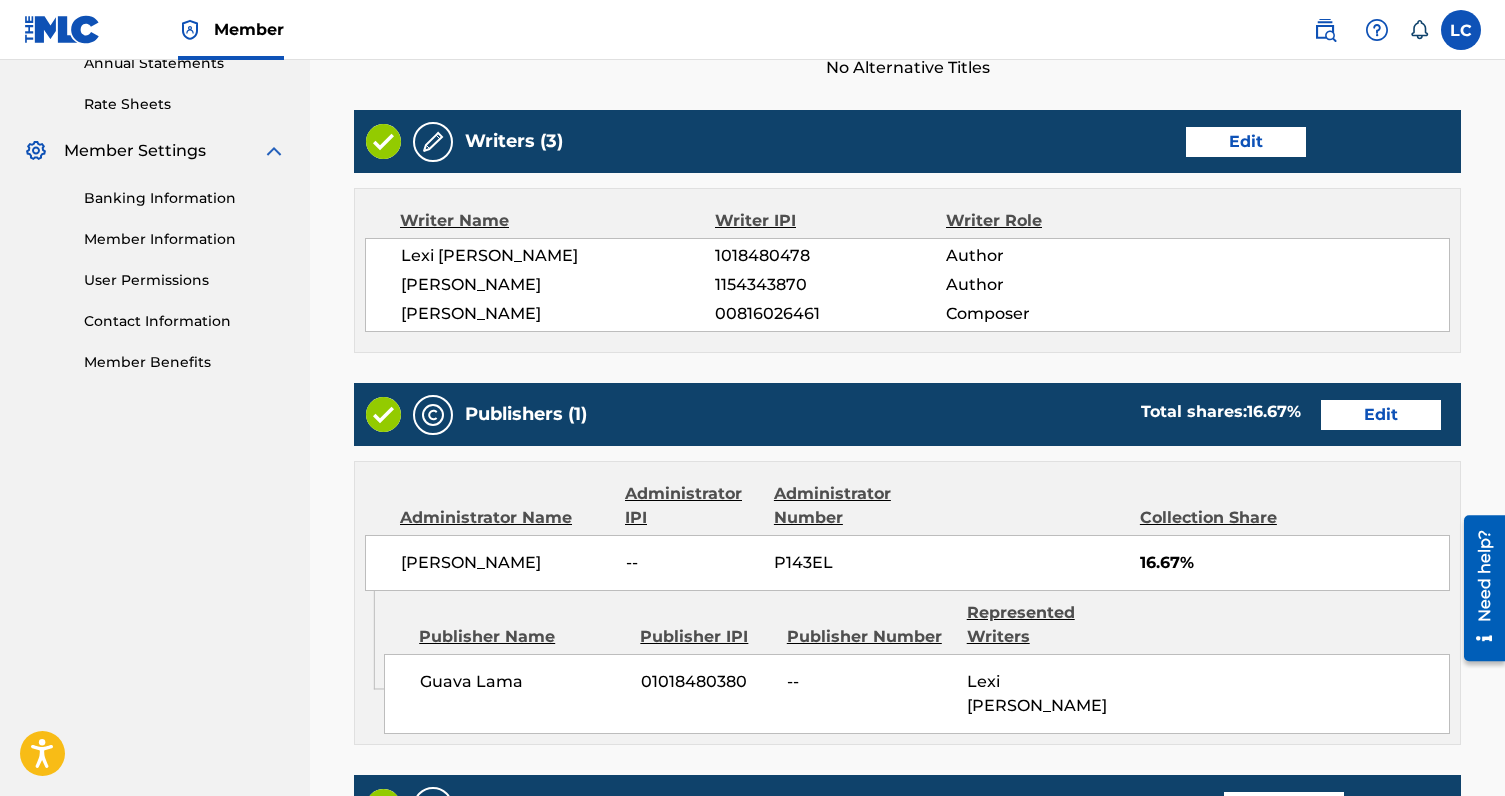 click on "Edit" at bounding box center (1246, 142) 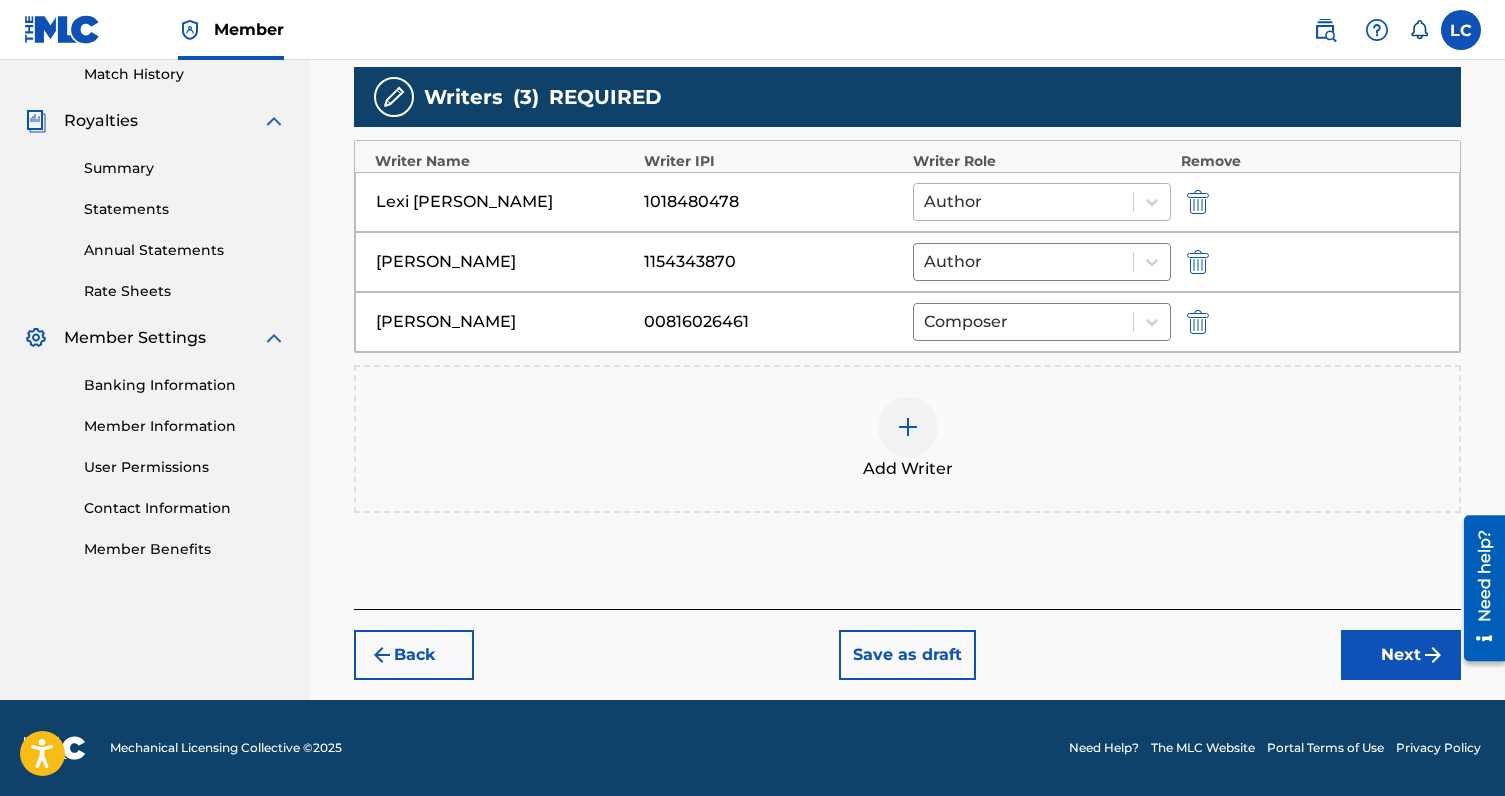 click at bounding box center (1023, 202) 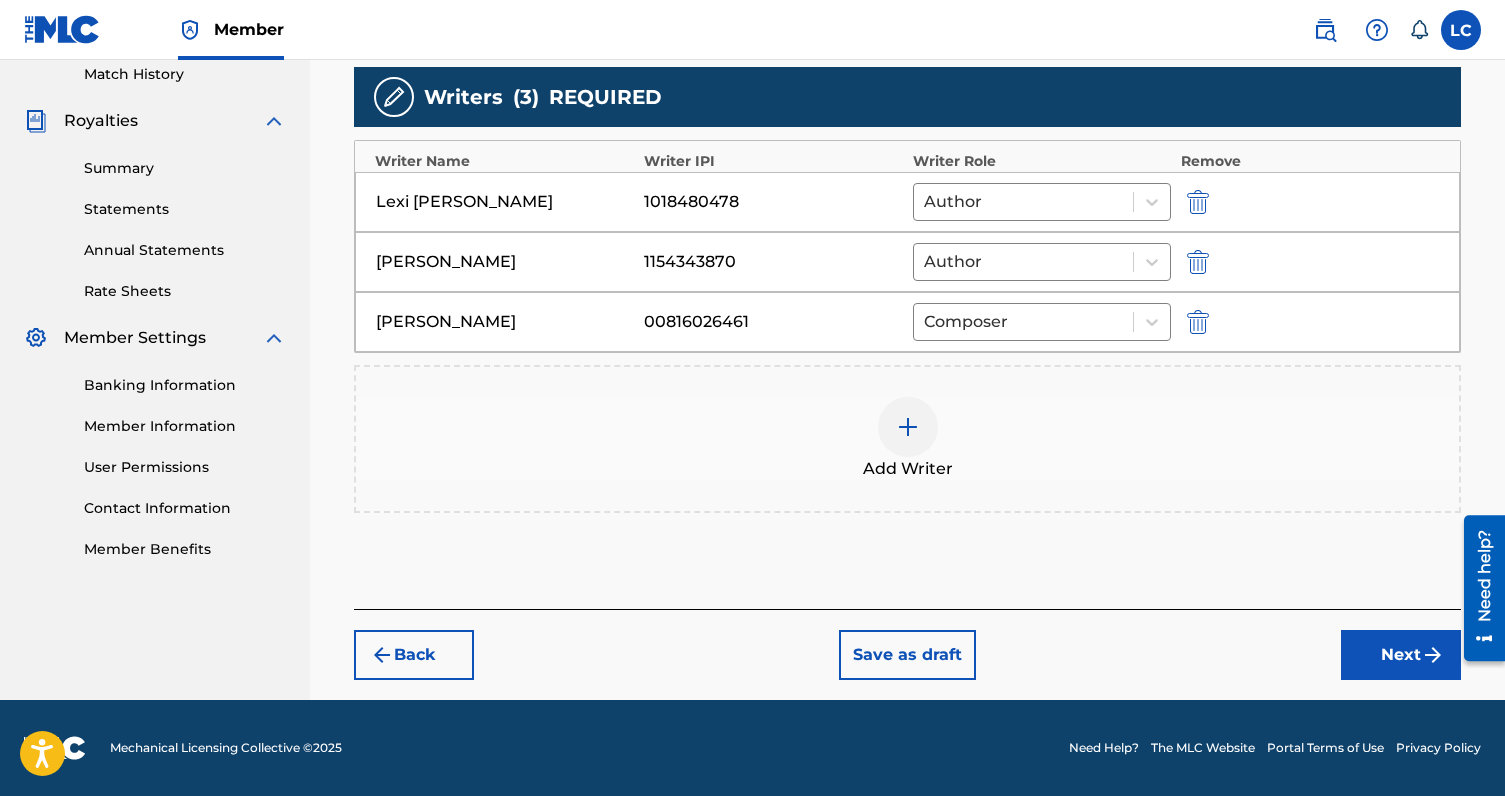 click on "Add Writer" at bounding box center [907, 439] 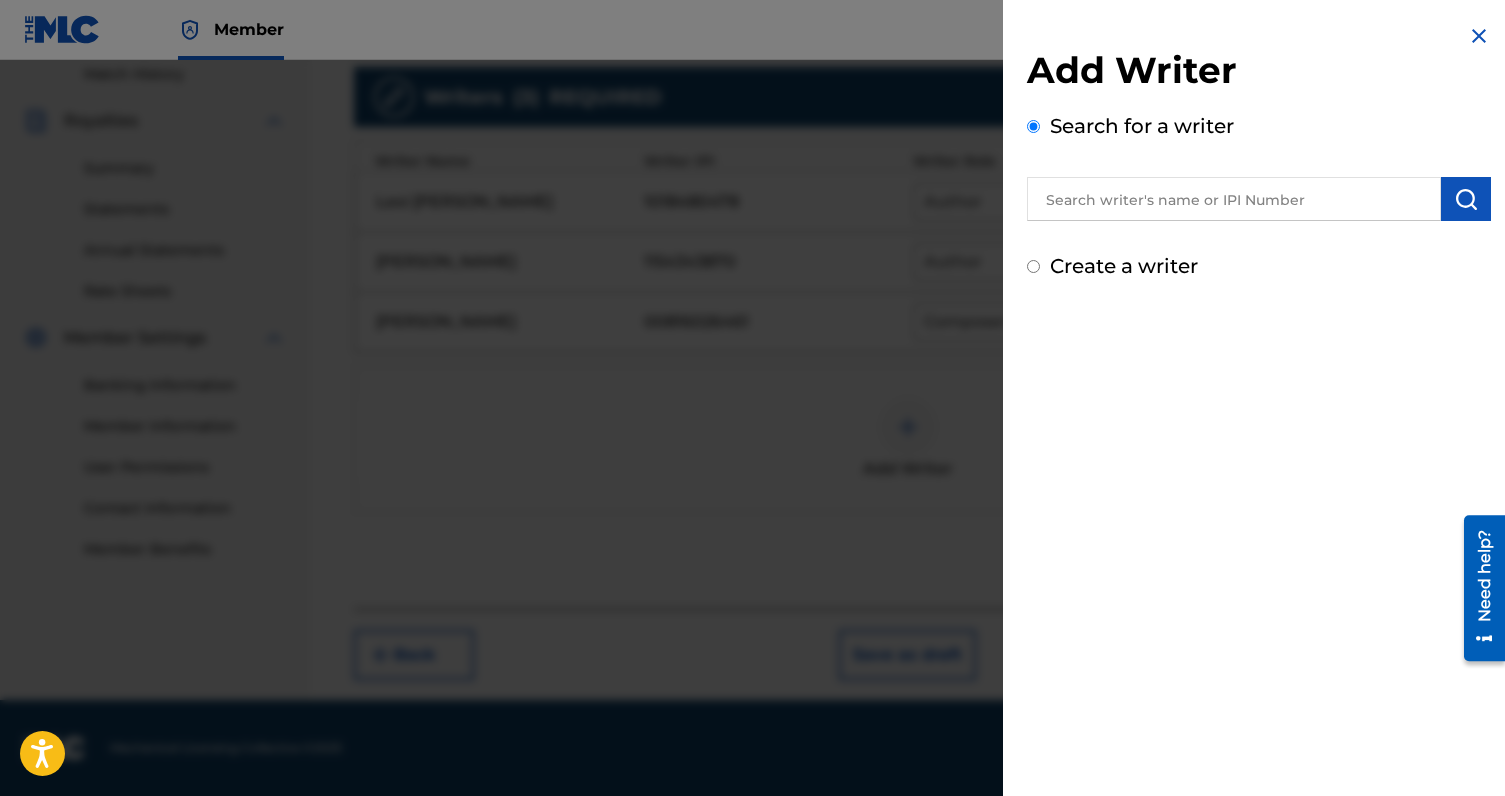 click at bounding box center (752, 458) 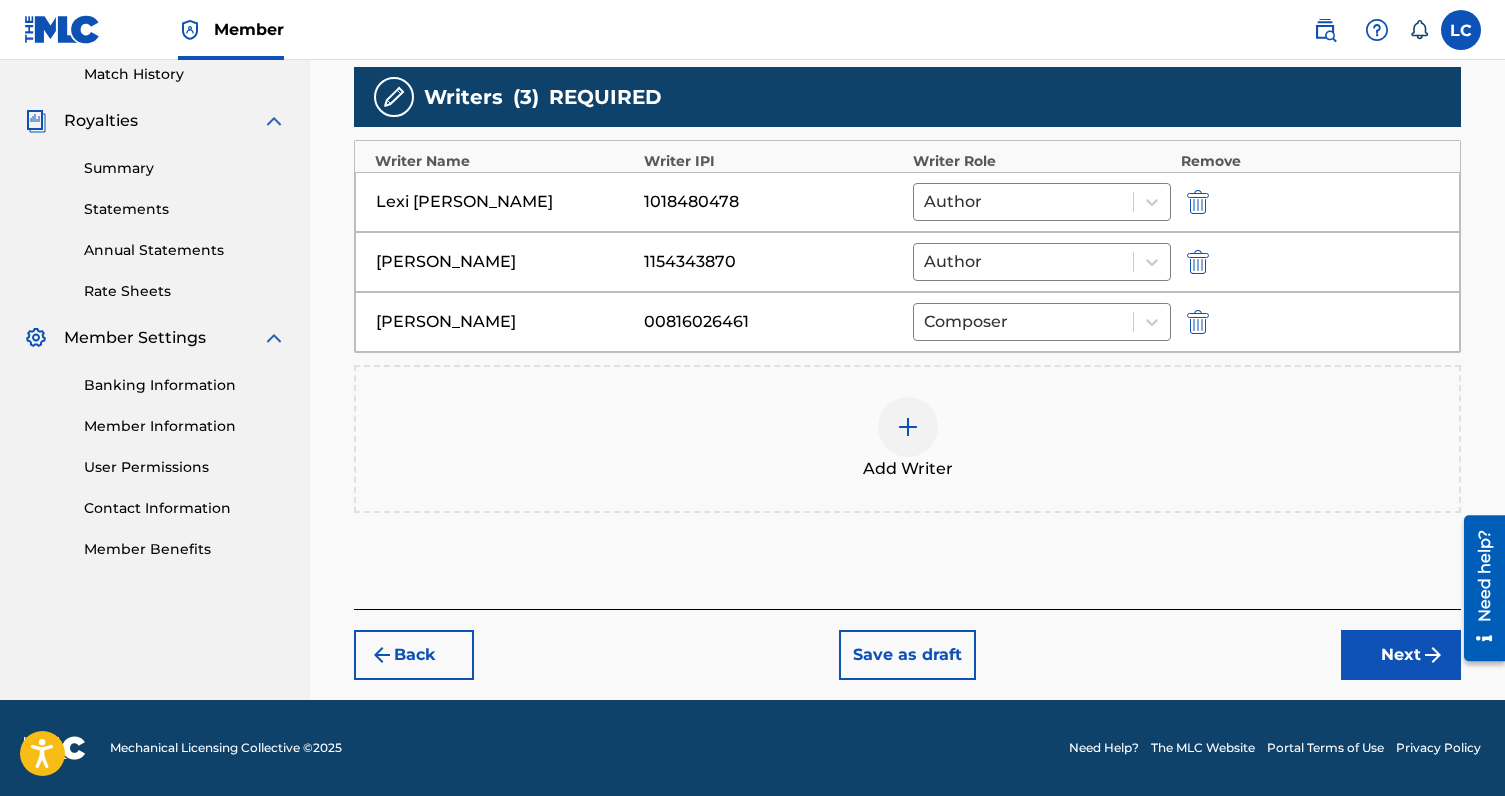 click on "Next" at bounding box center [1401, 655] 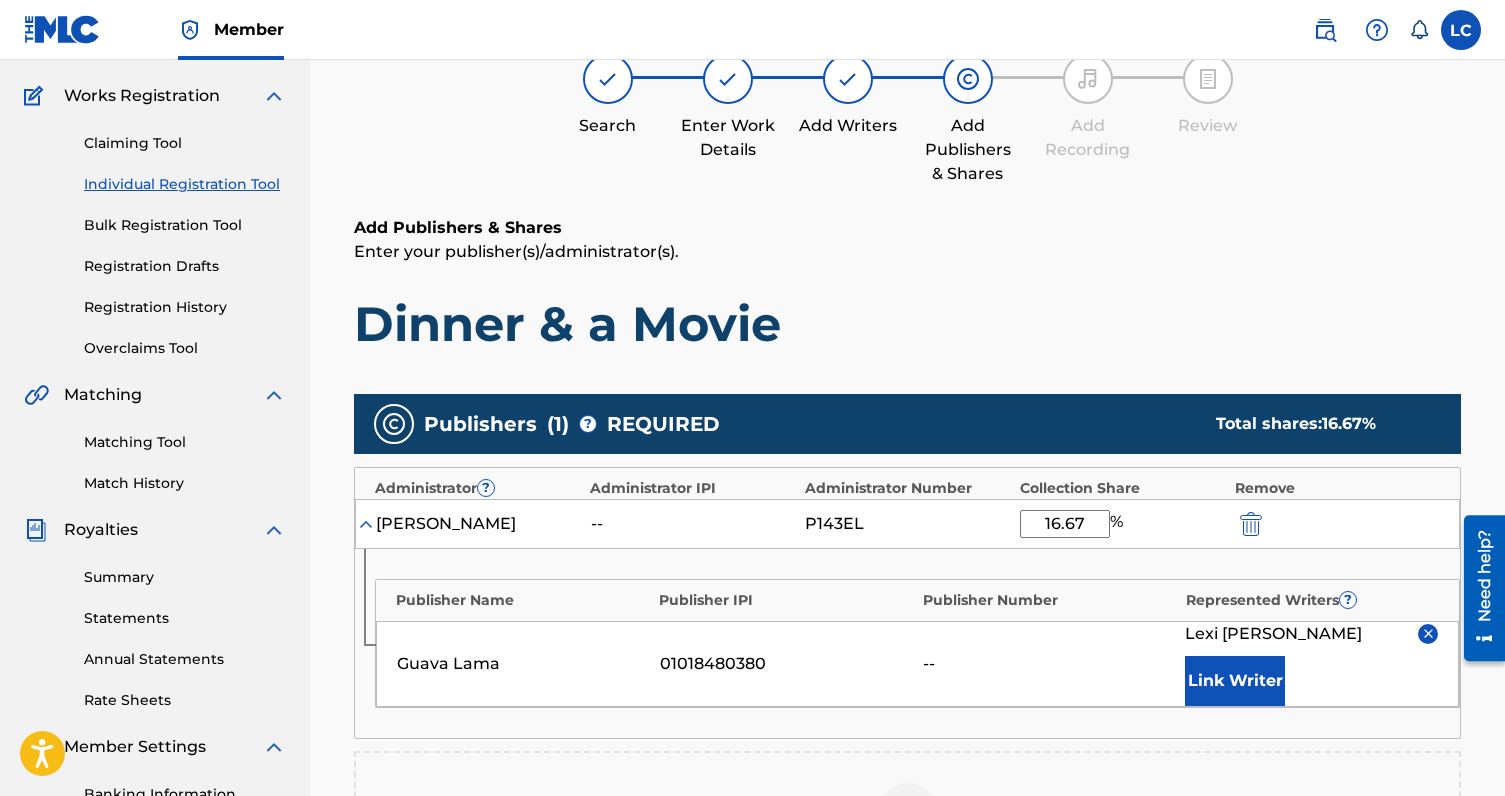 scroll, scrollTop: 90, scrollLeft: 0, axis: vertical 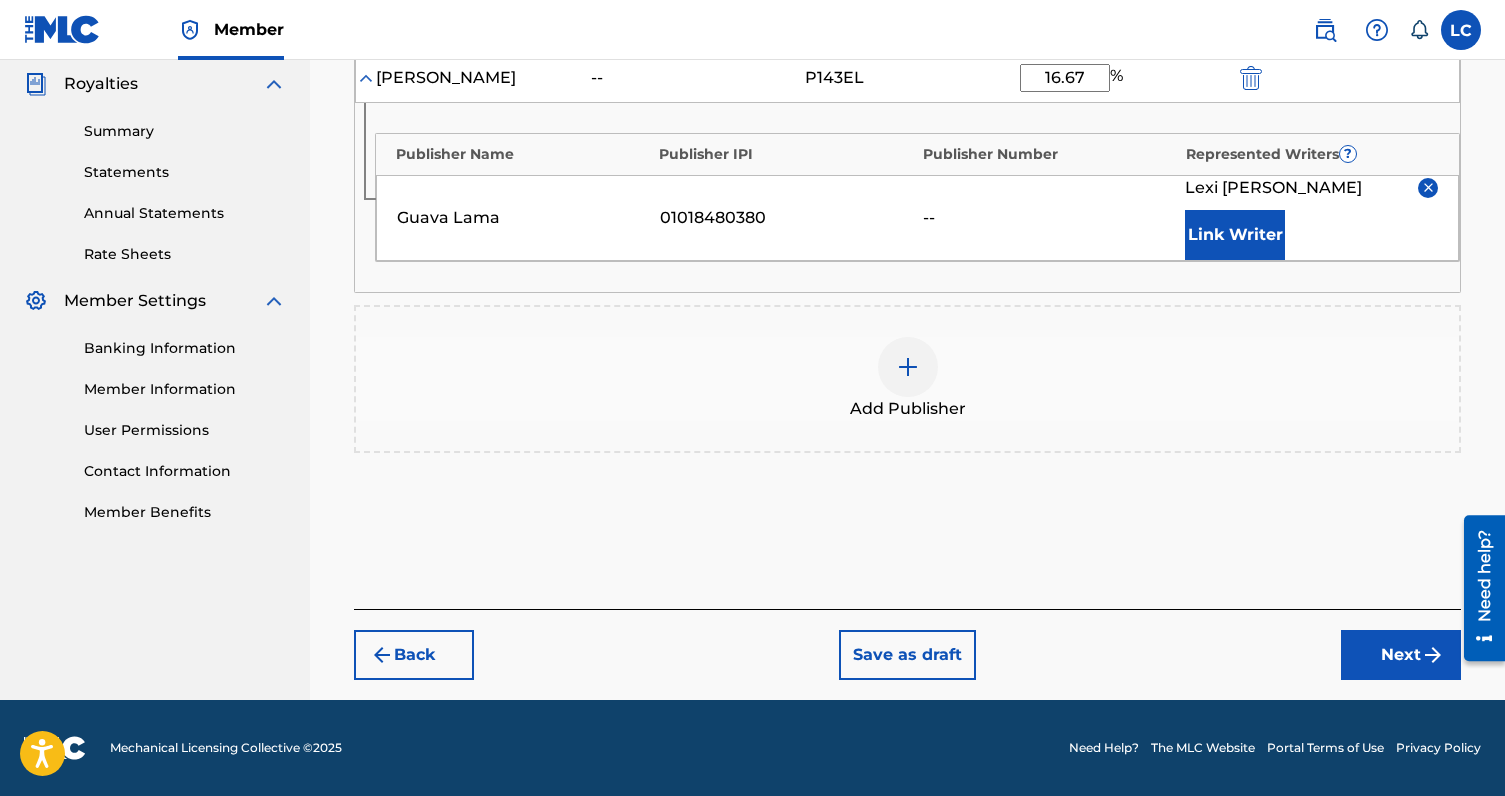 click on "Next" at bounding box center [1401, 655] 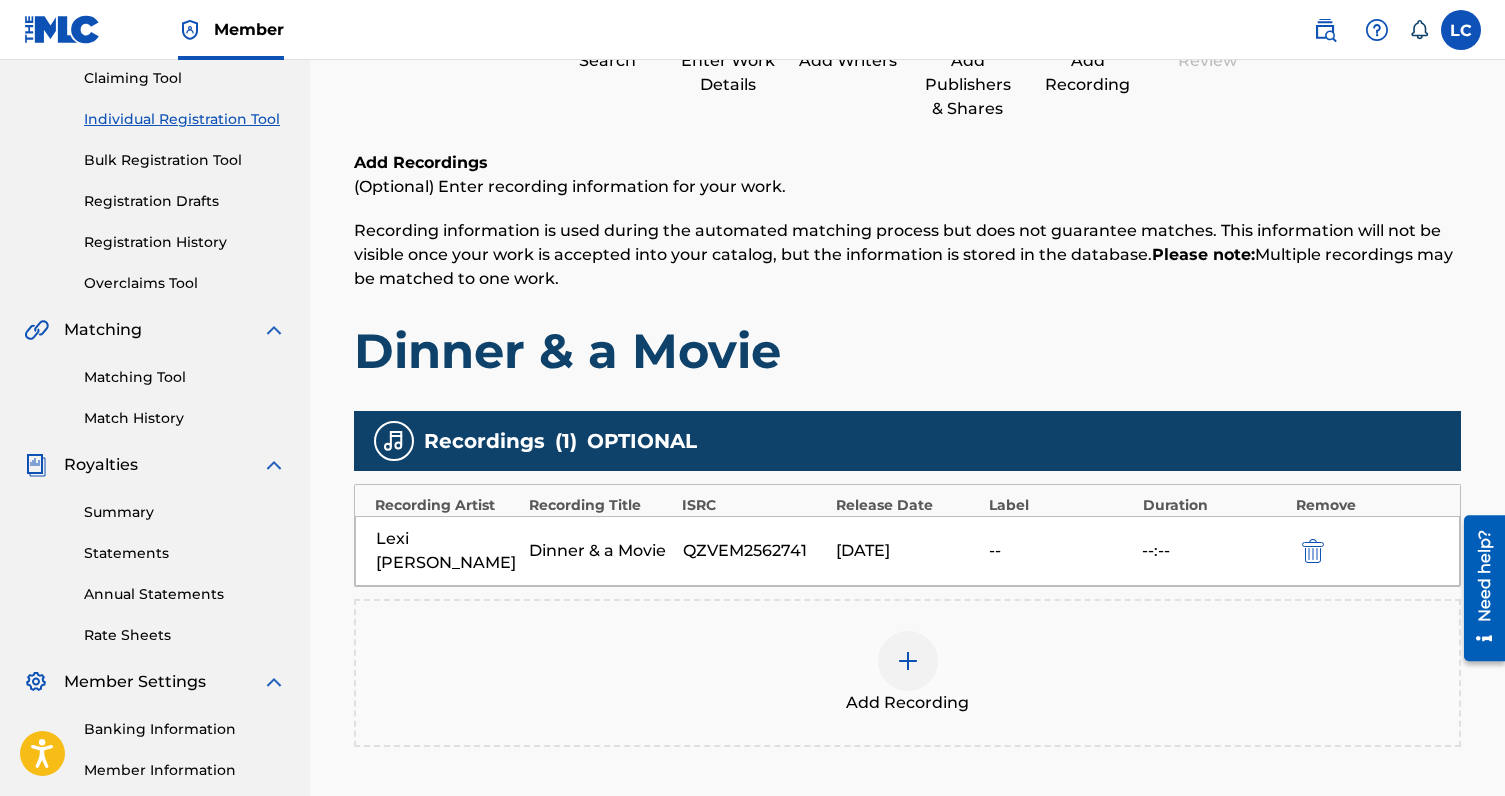 scroll, scrollTop: 444, scrollLeft: 0, axis: vertical 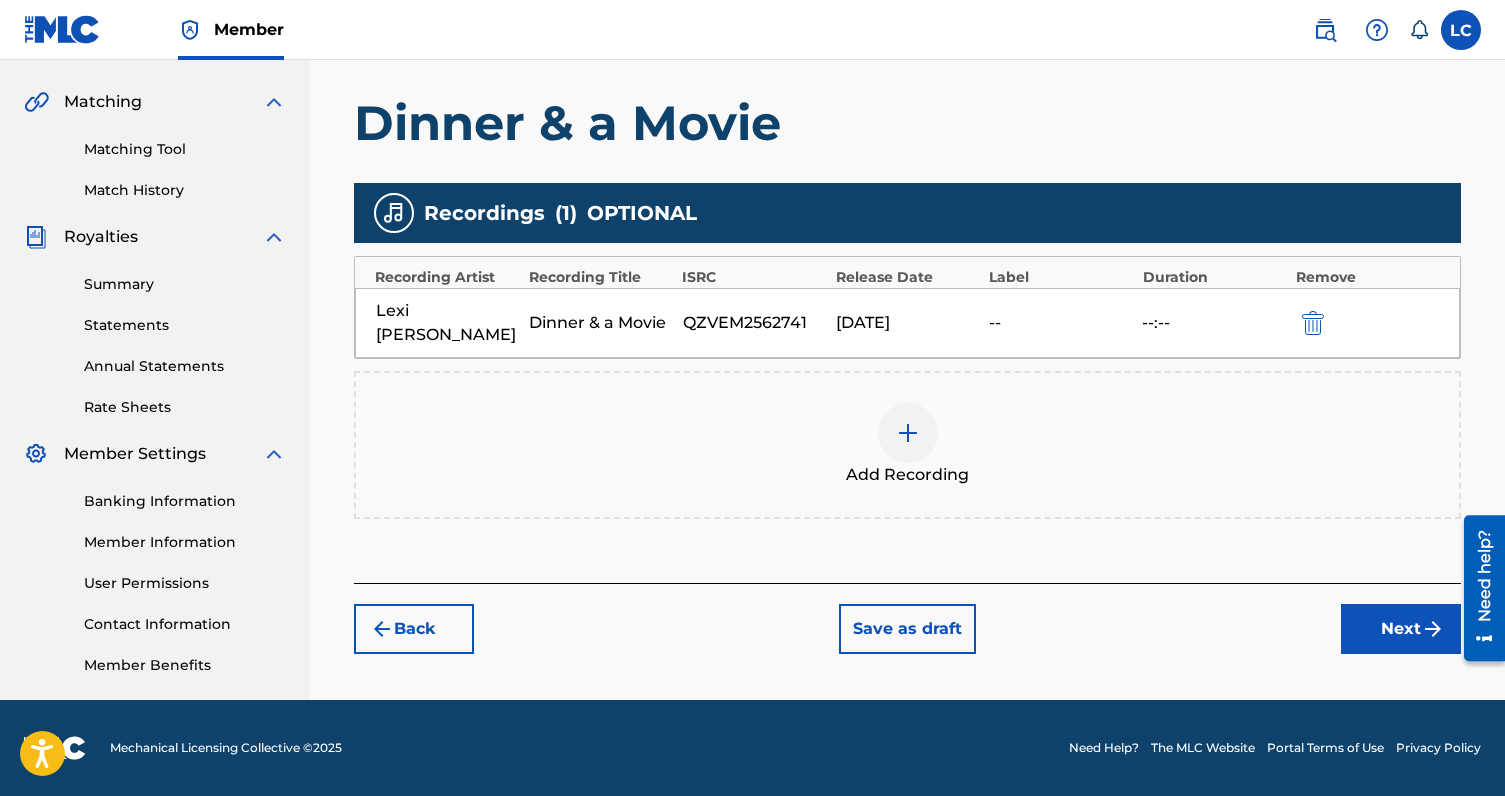 click on "Next" at bounding box center (1401, 629) 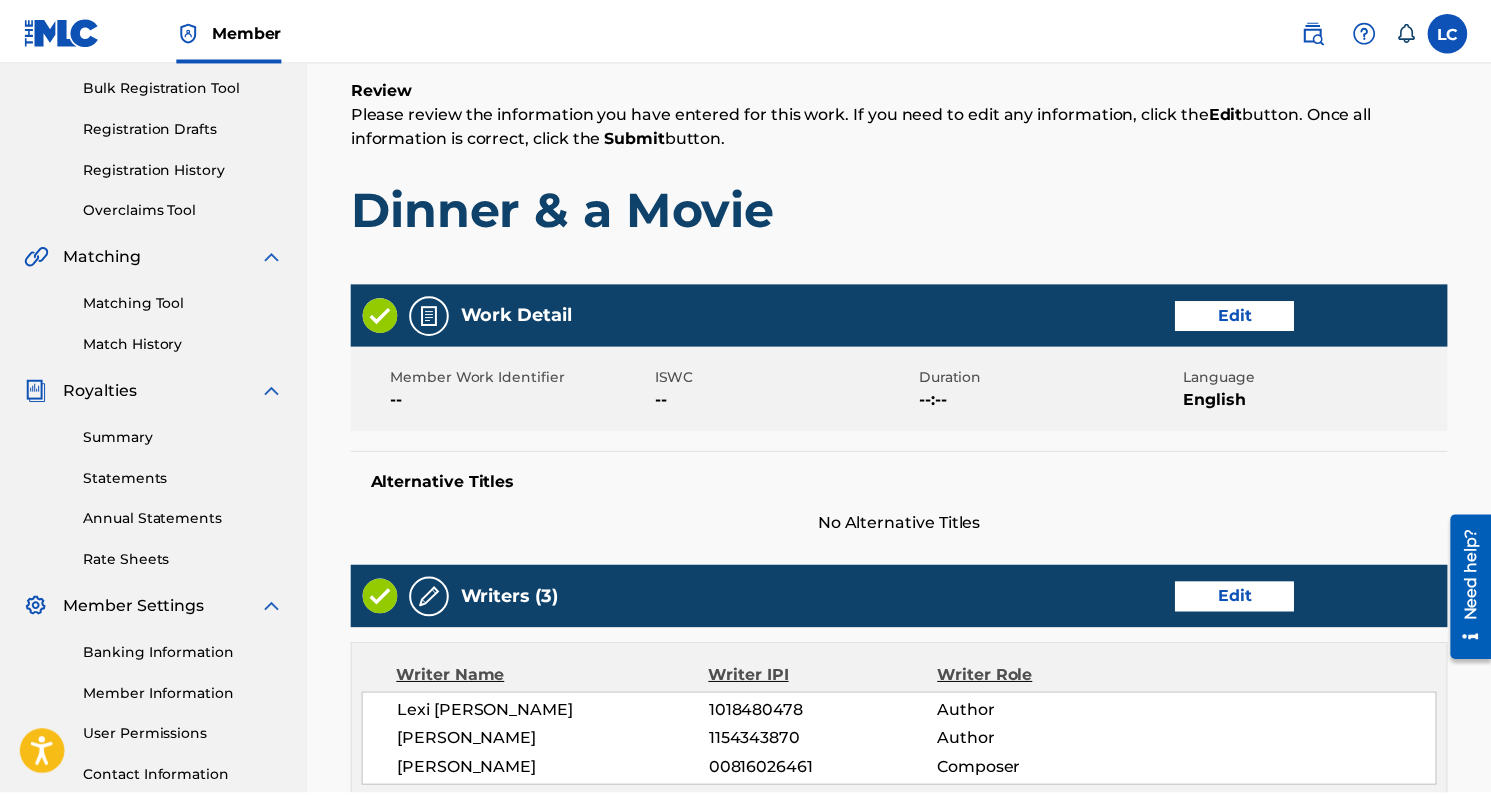 scroll, scrollTop: 330, scrollLeft: 0, axis: vertical 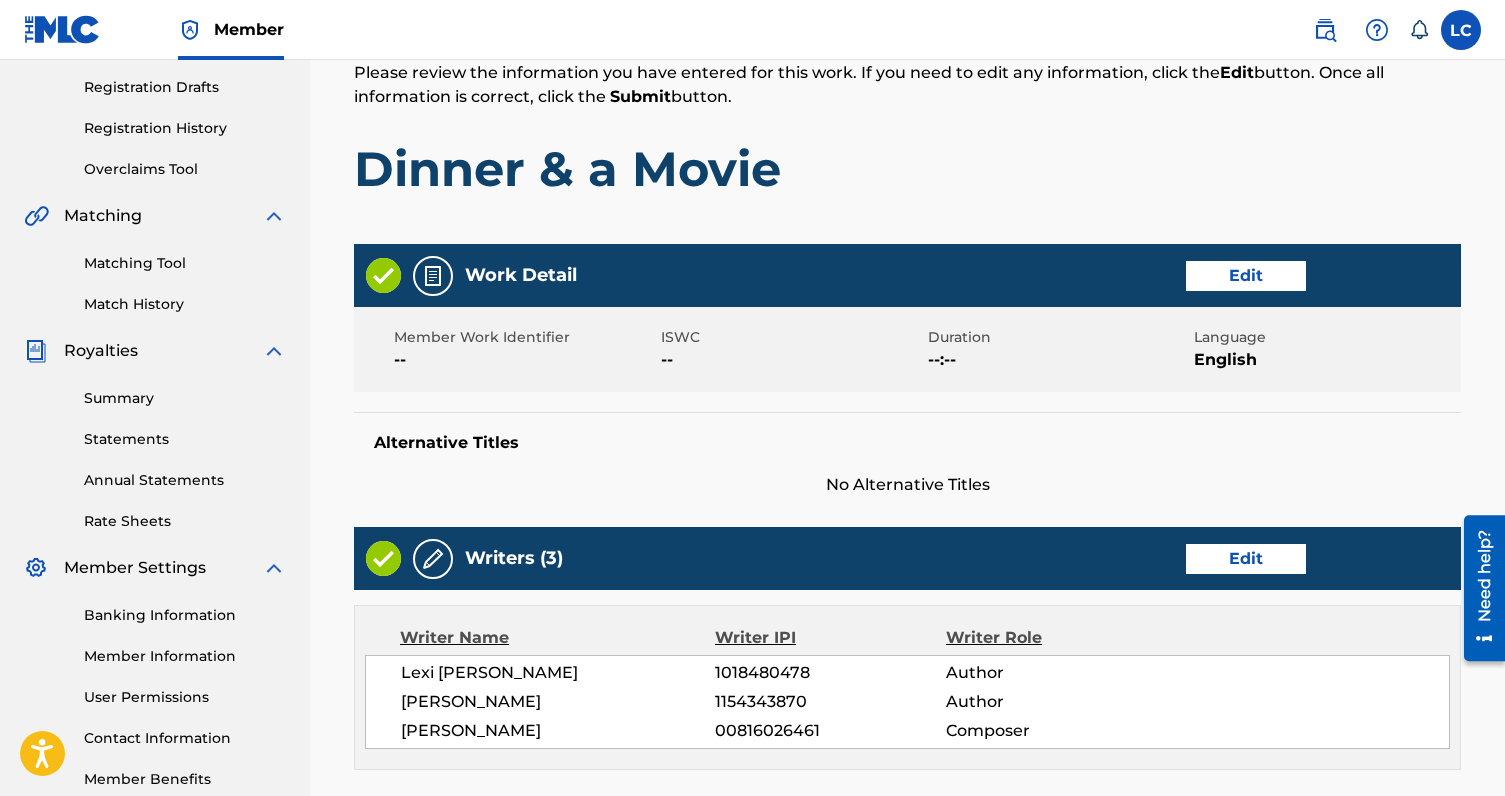 click on "Edit" at bounding box center [1246, 276] 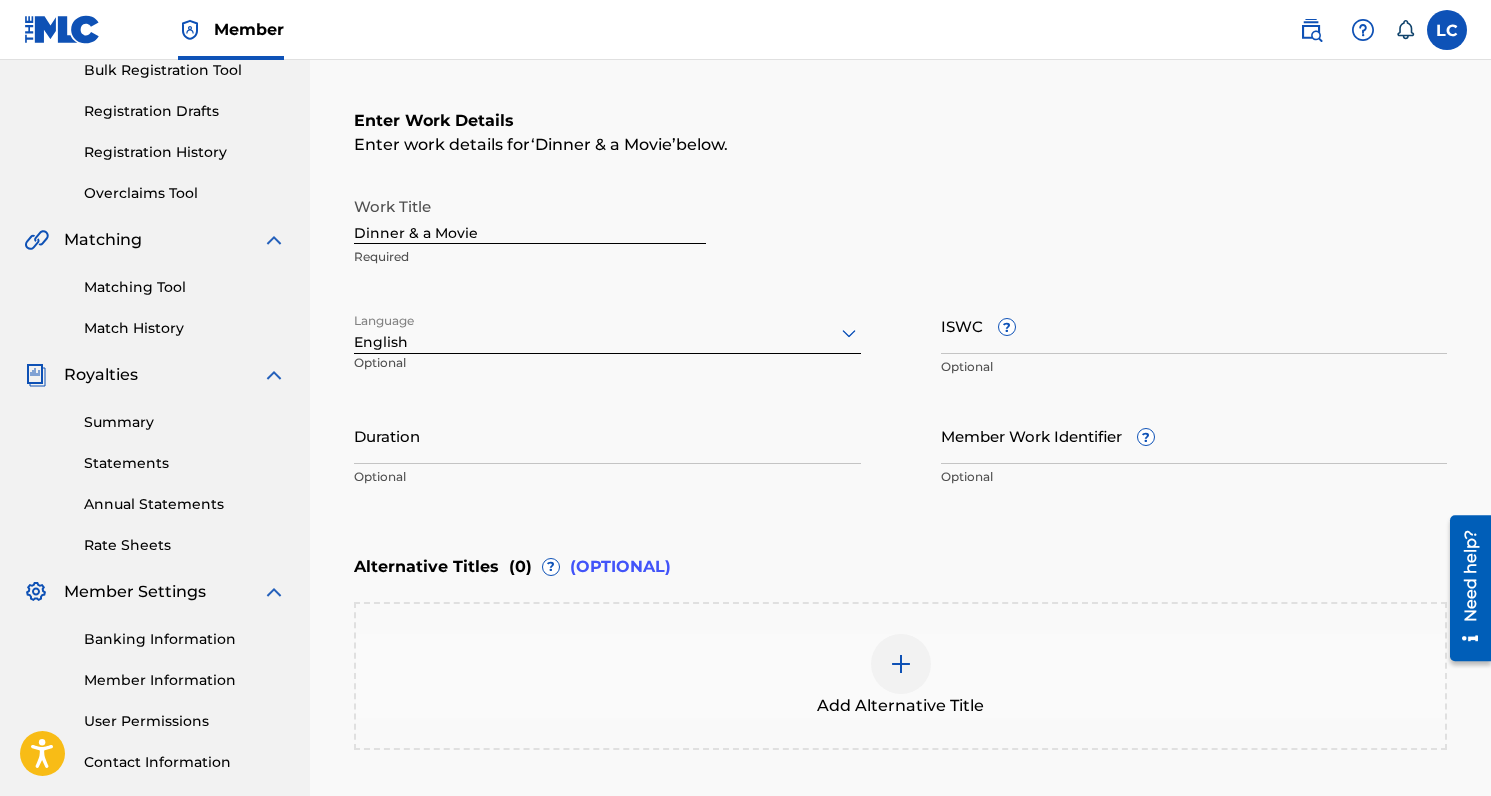scroll, scrollTop: 304, scrollLeft: 0, axis: vertical 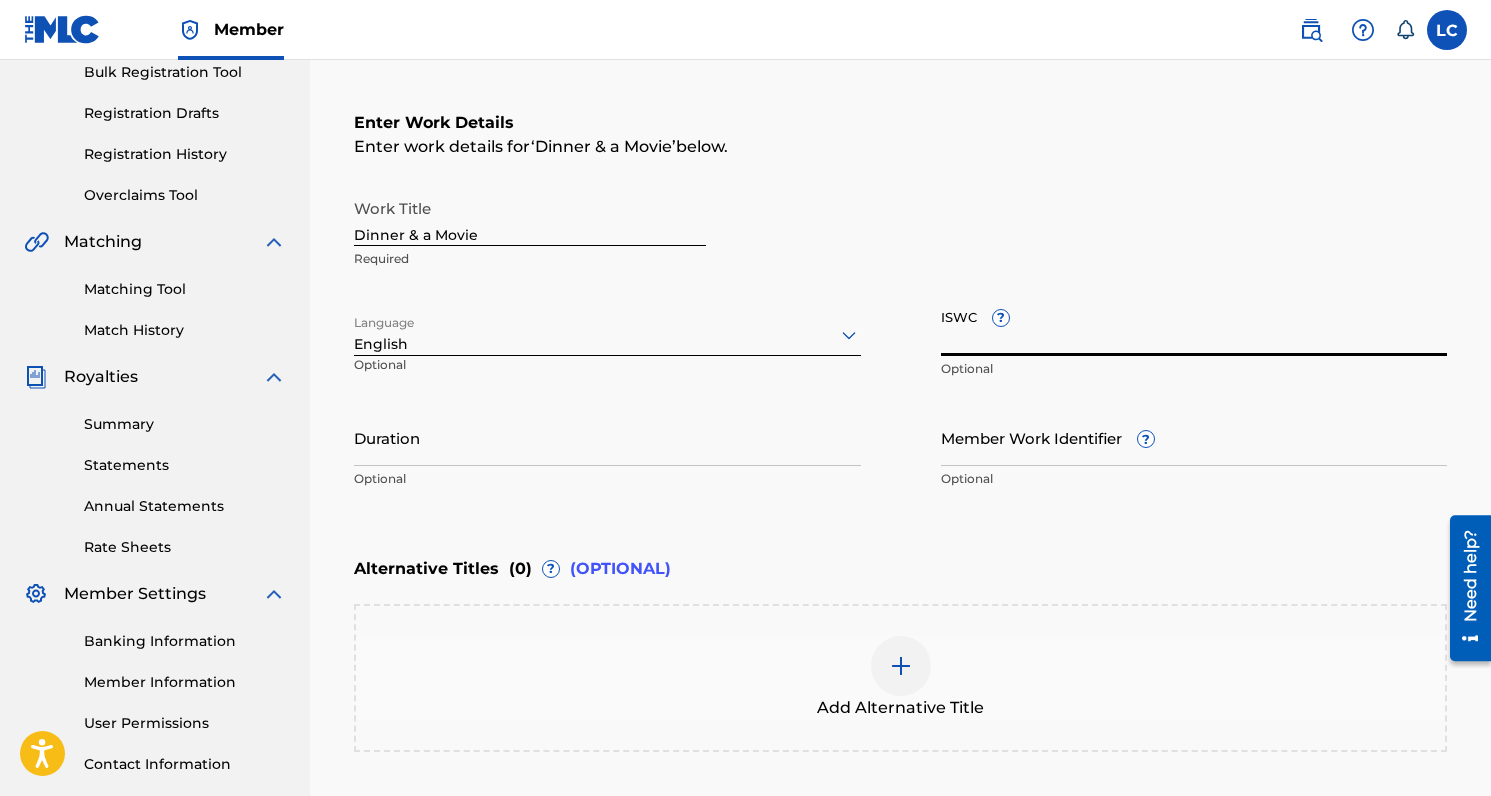 click on "ISWC   ?" at bounding box center [1194, 327] 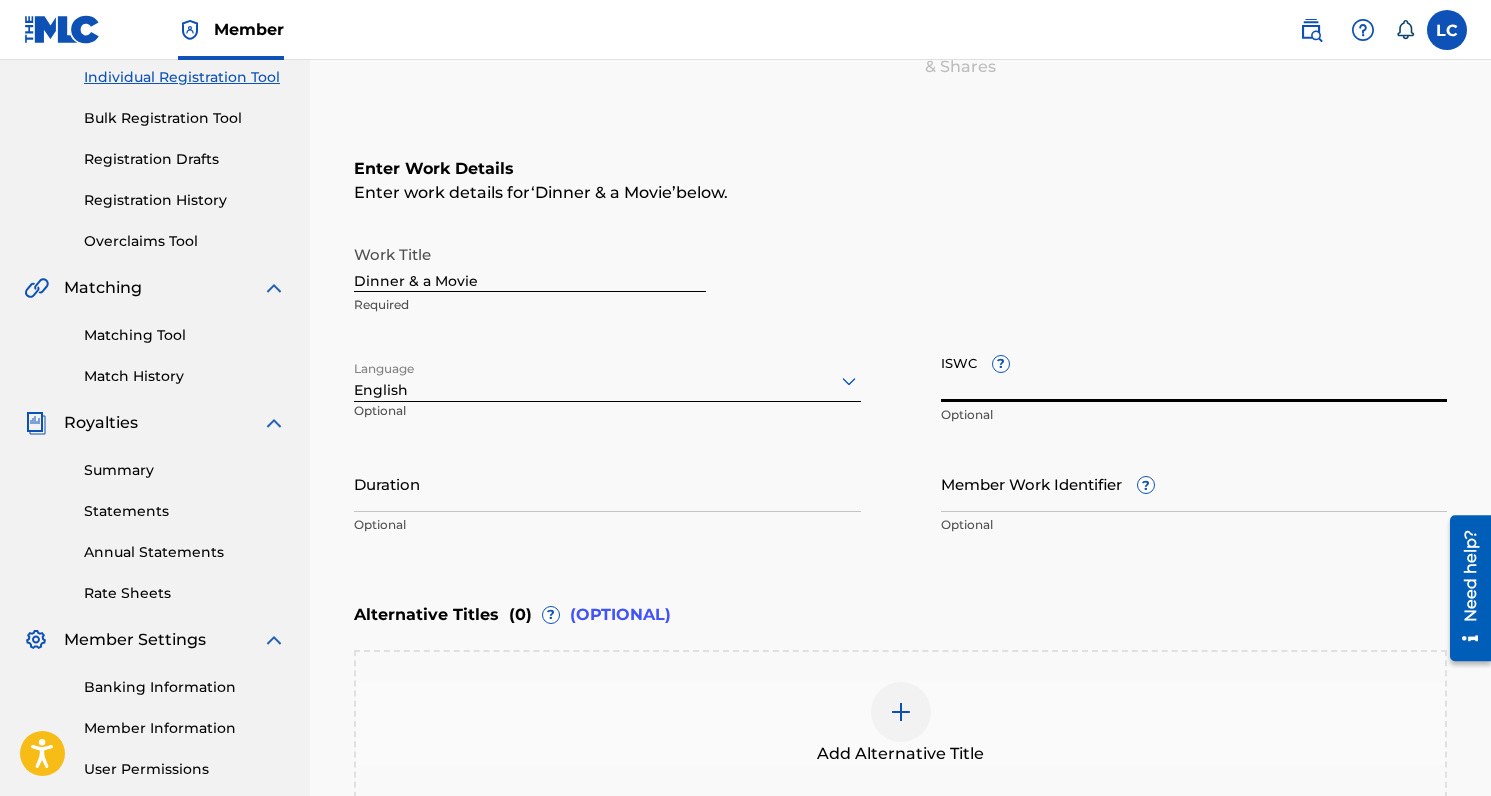 scroll, scrollTop: 0, scrollLeft: 0, axis: both 